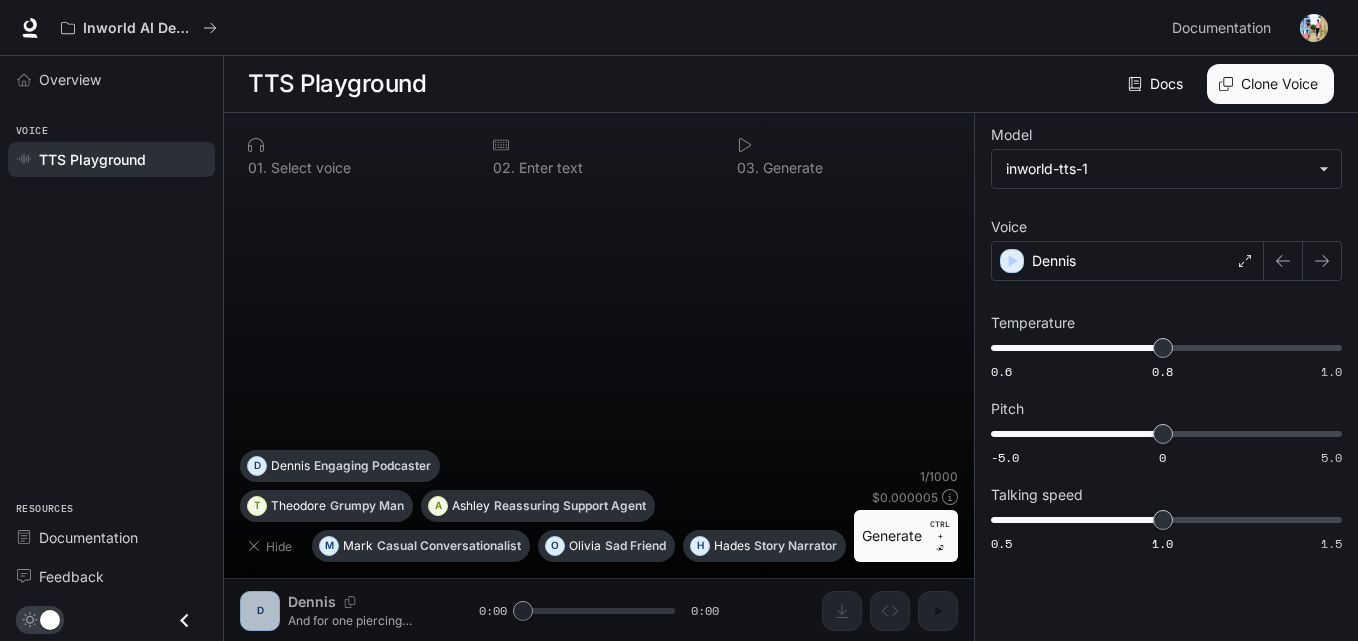 scroll, scrollTop: 0, scrollLeft: 0, axis: both 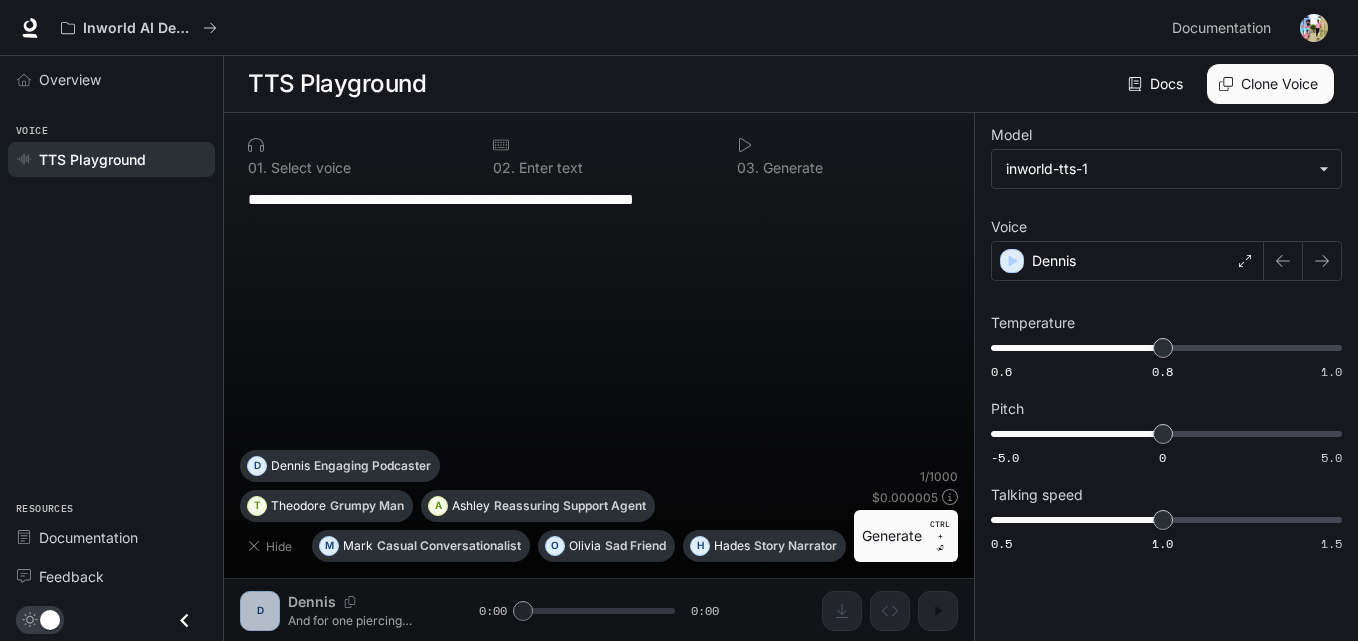 click at bounding box center [599, 211] 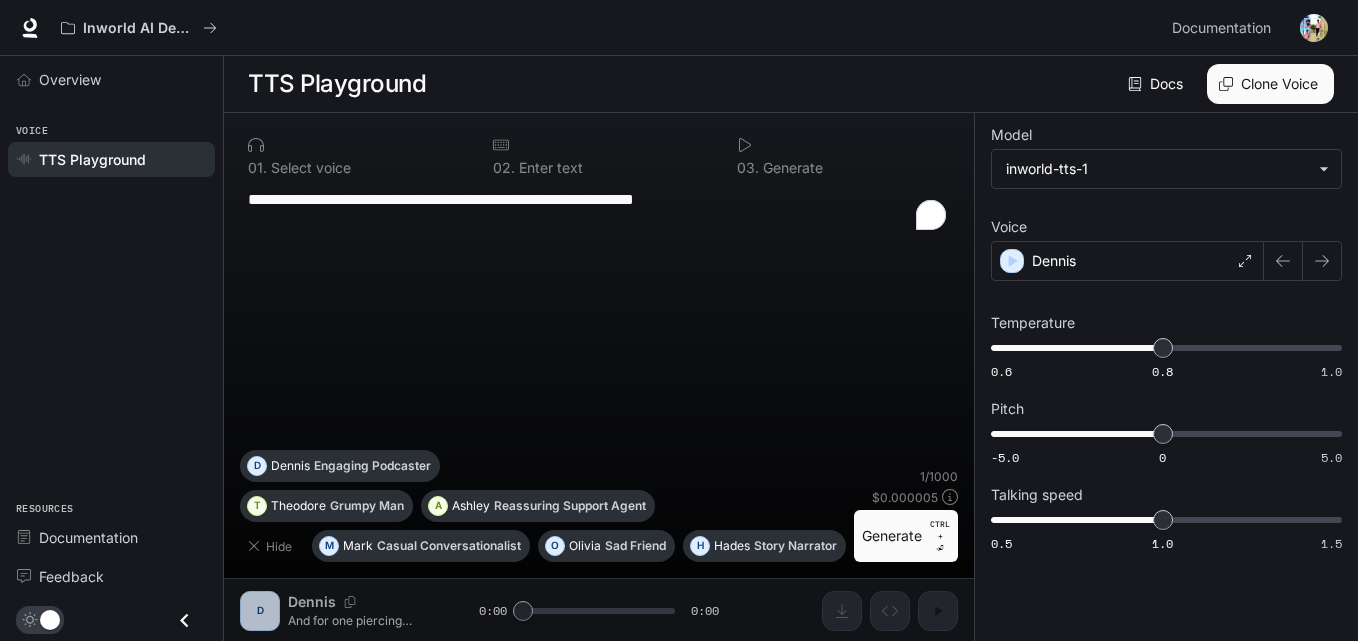 click at bounding box center (599, 211) 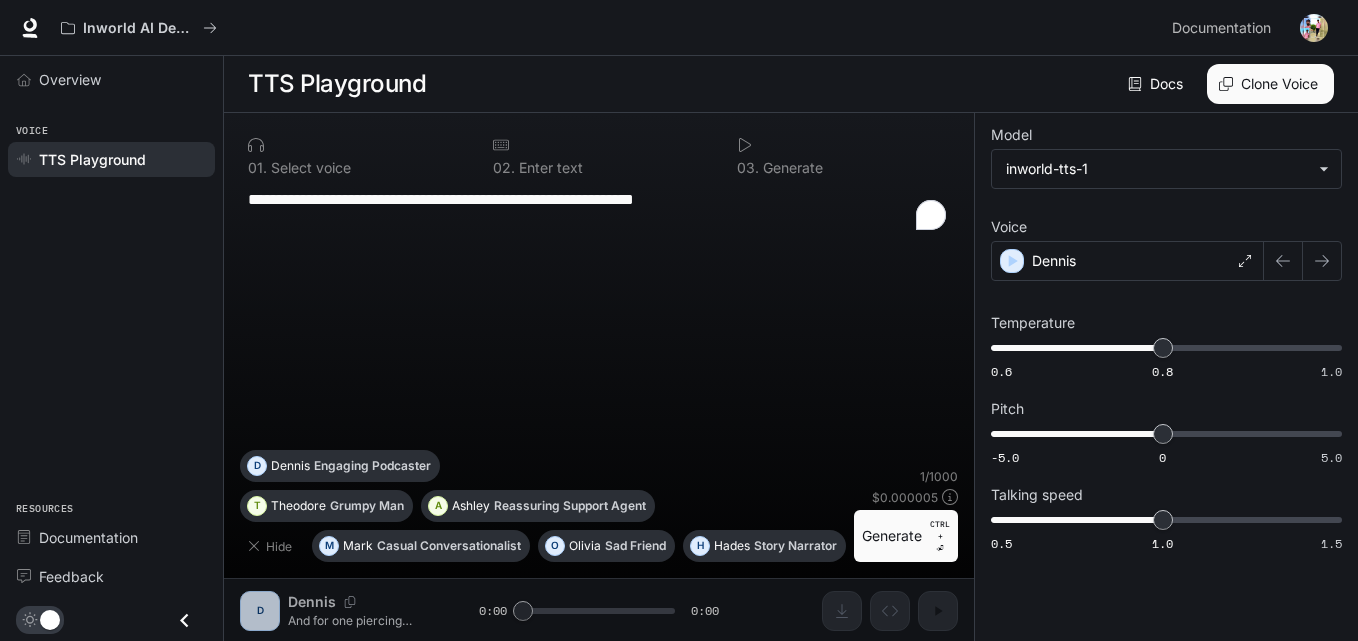 paste on "**********" 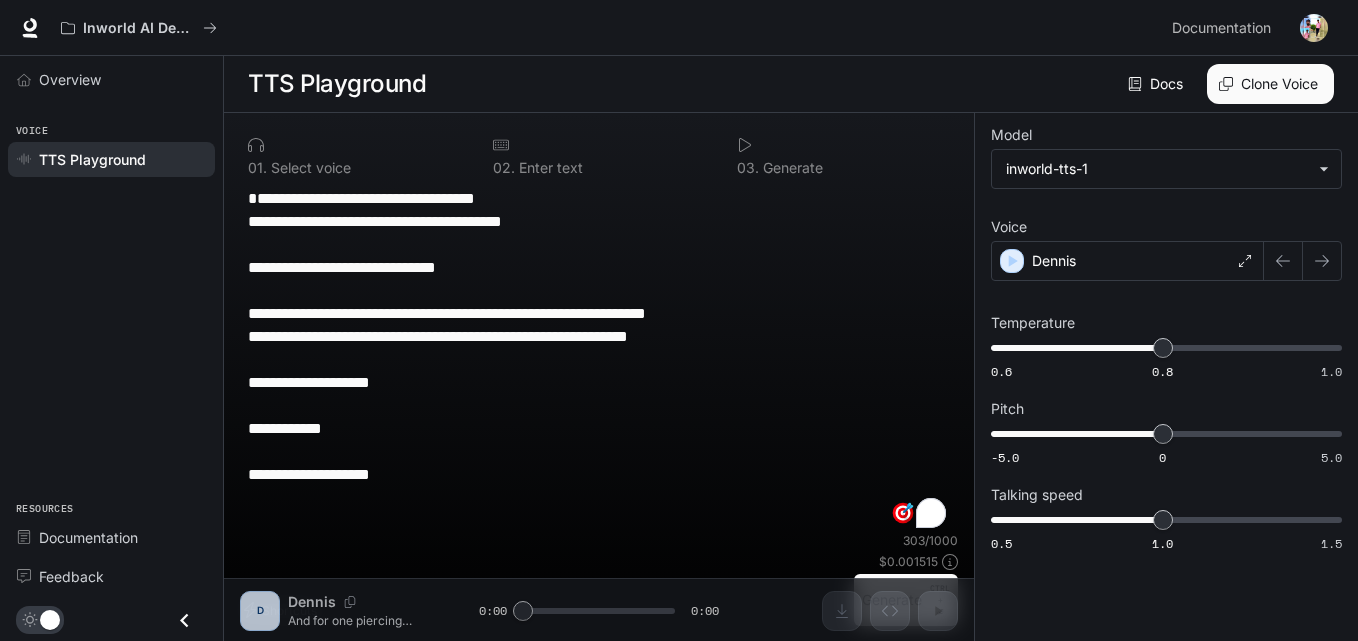 paste on "**********" 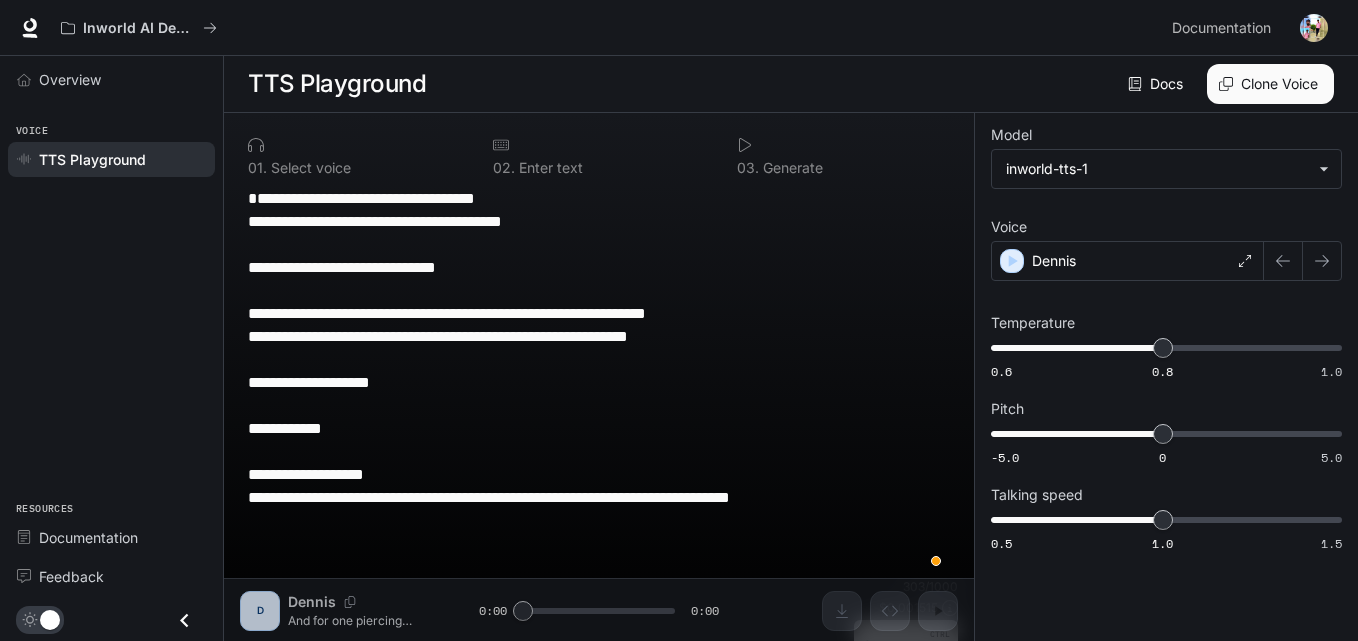 scroll, scrollTop: 21, scrollLeft: 0, axis: vertical 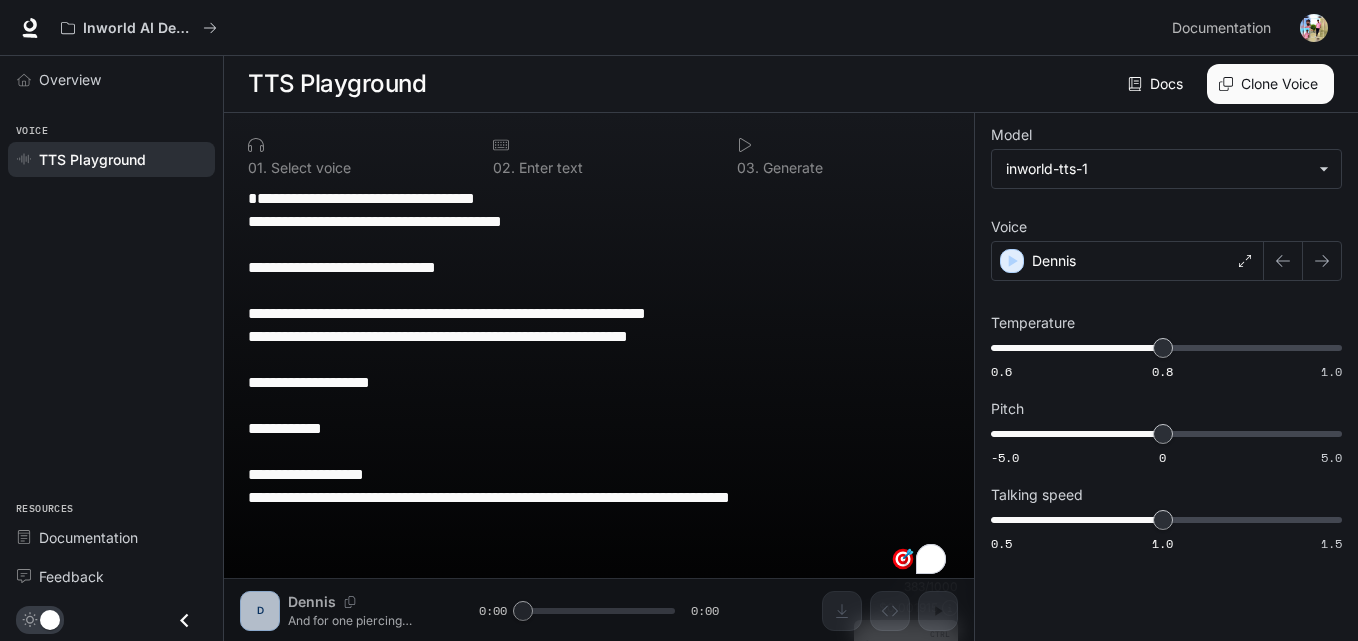 paste on "**********" 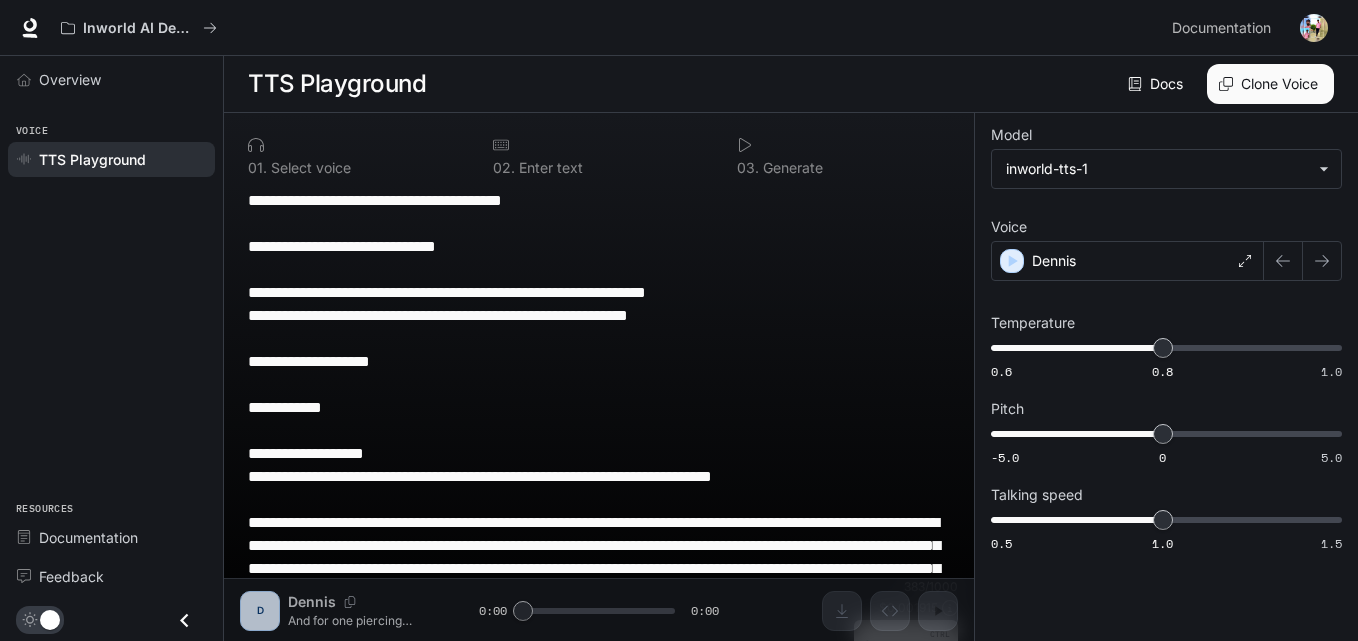 scroll, scrollTop: 50, scrollLeft: 0, axis: vertical 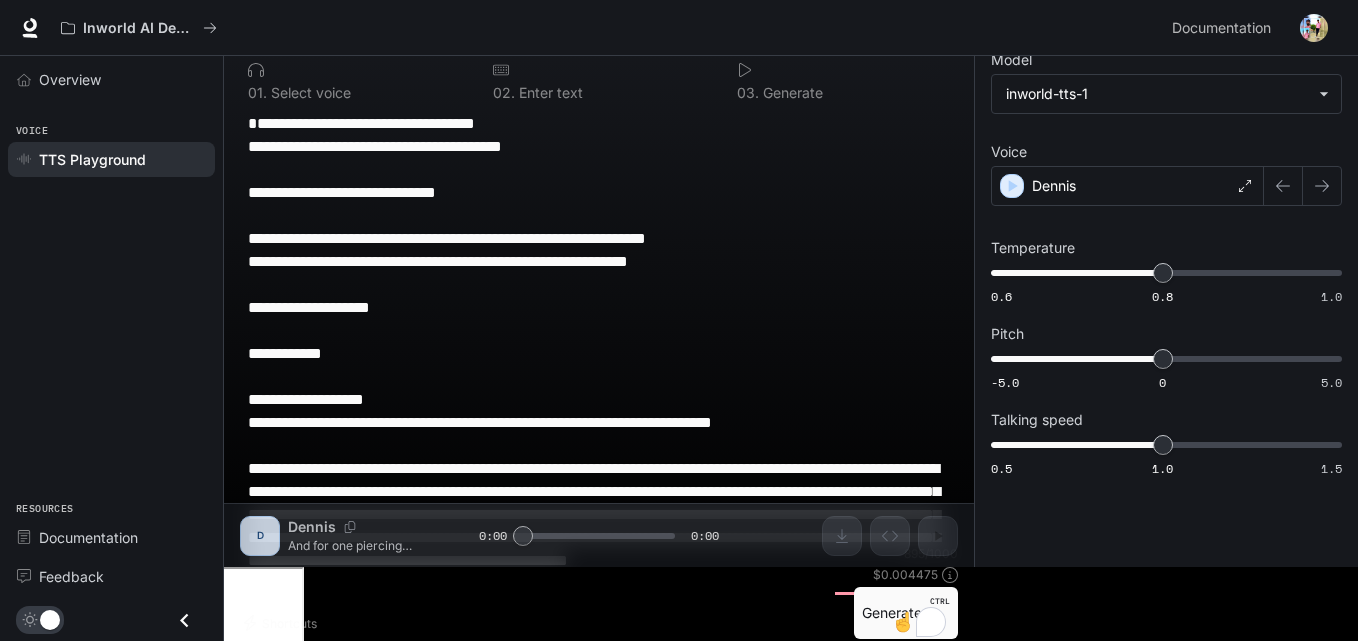 click on "**********" at bounding box center [599, 376] 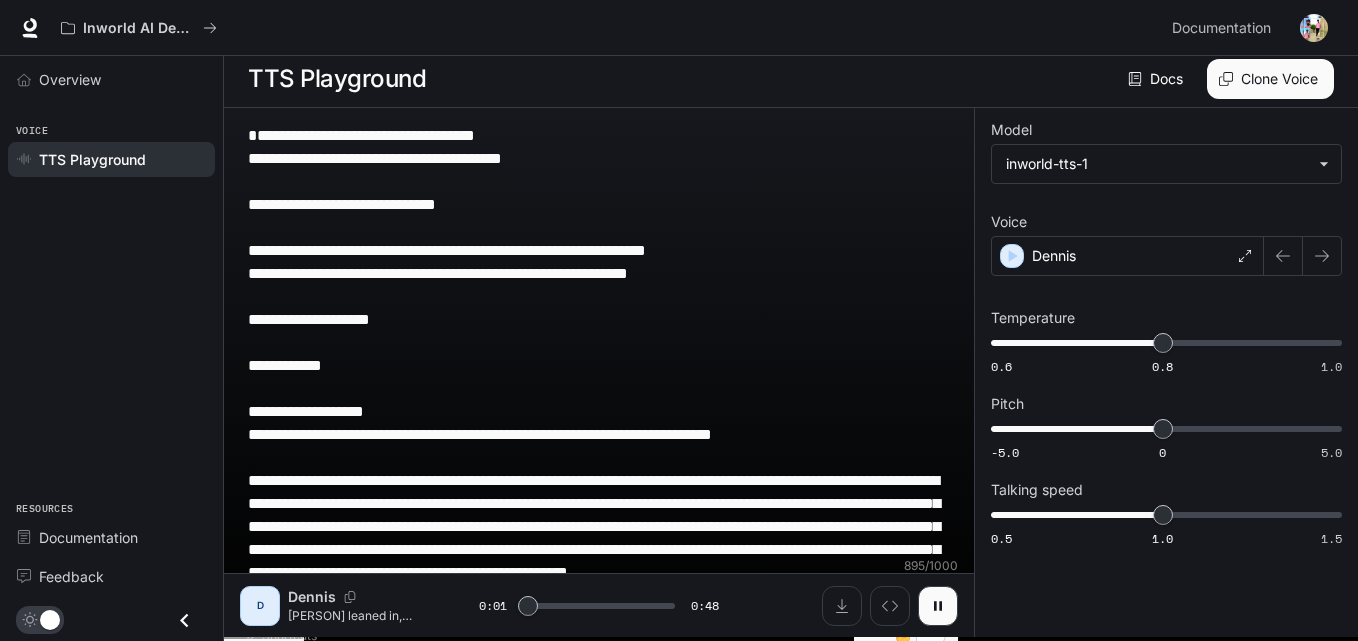 scroll, scrollTop: 0, scrollLeft: 0, axis: both 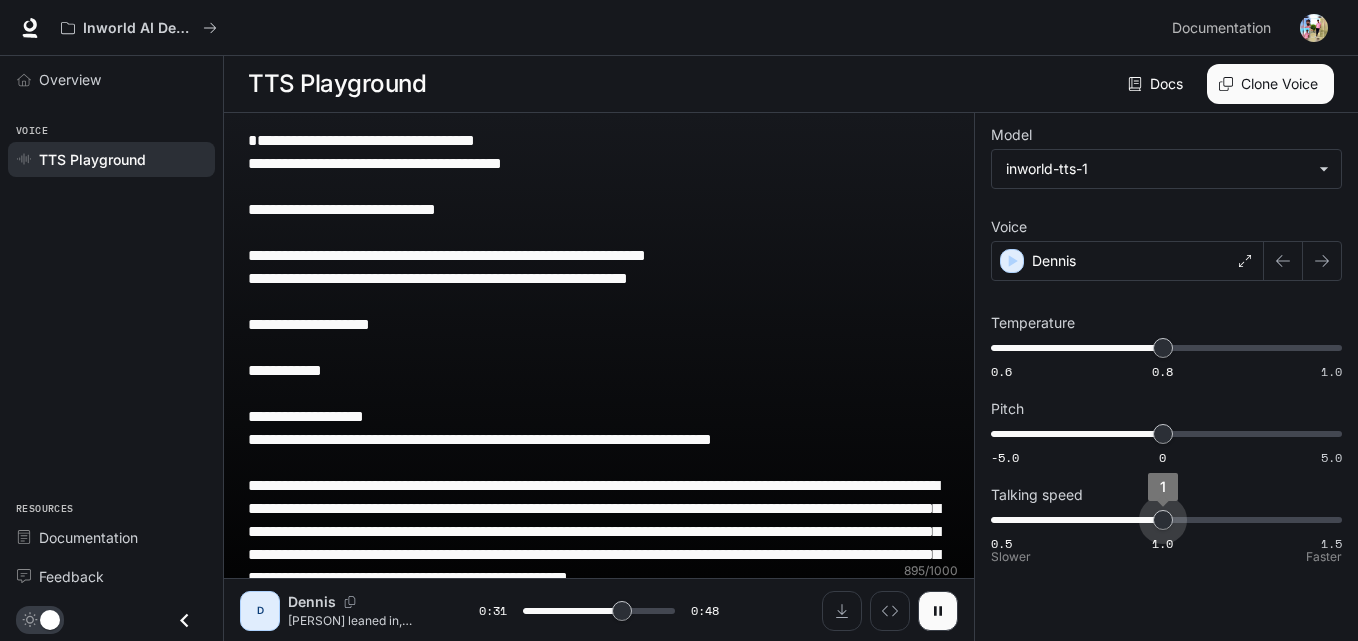 click on "1" at bounding box center (1163, 520) 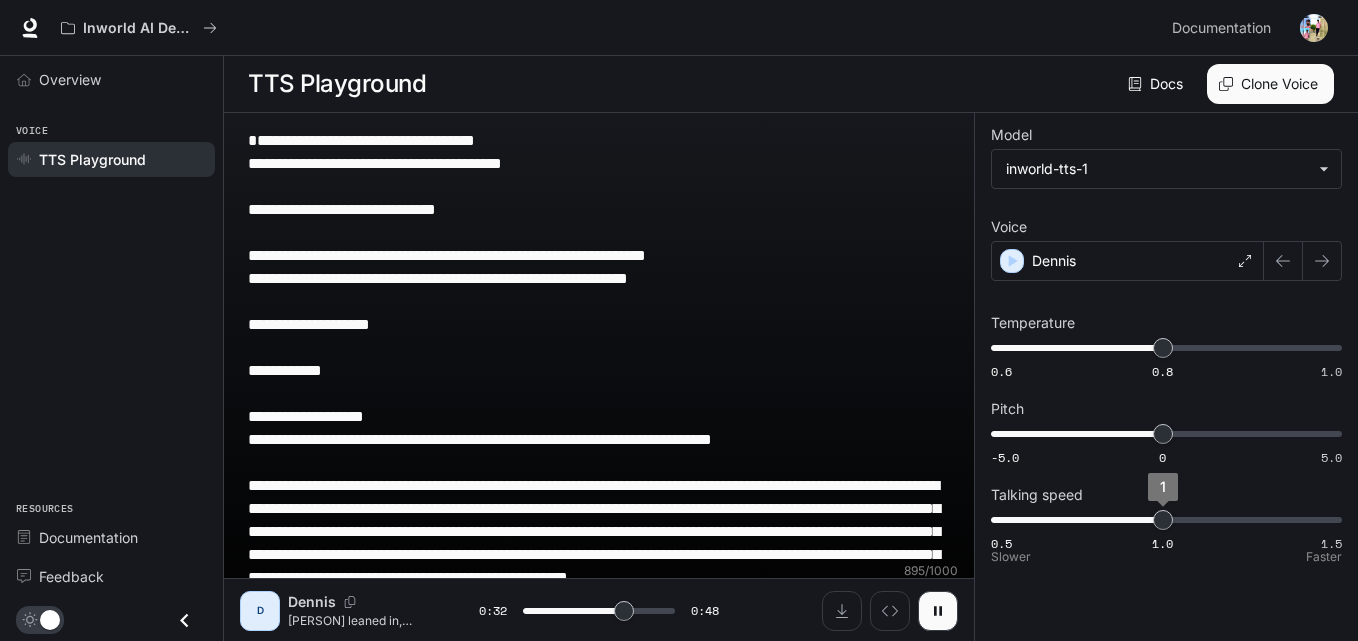 click on "1" at bounding box center (1163, 520) 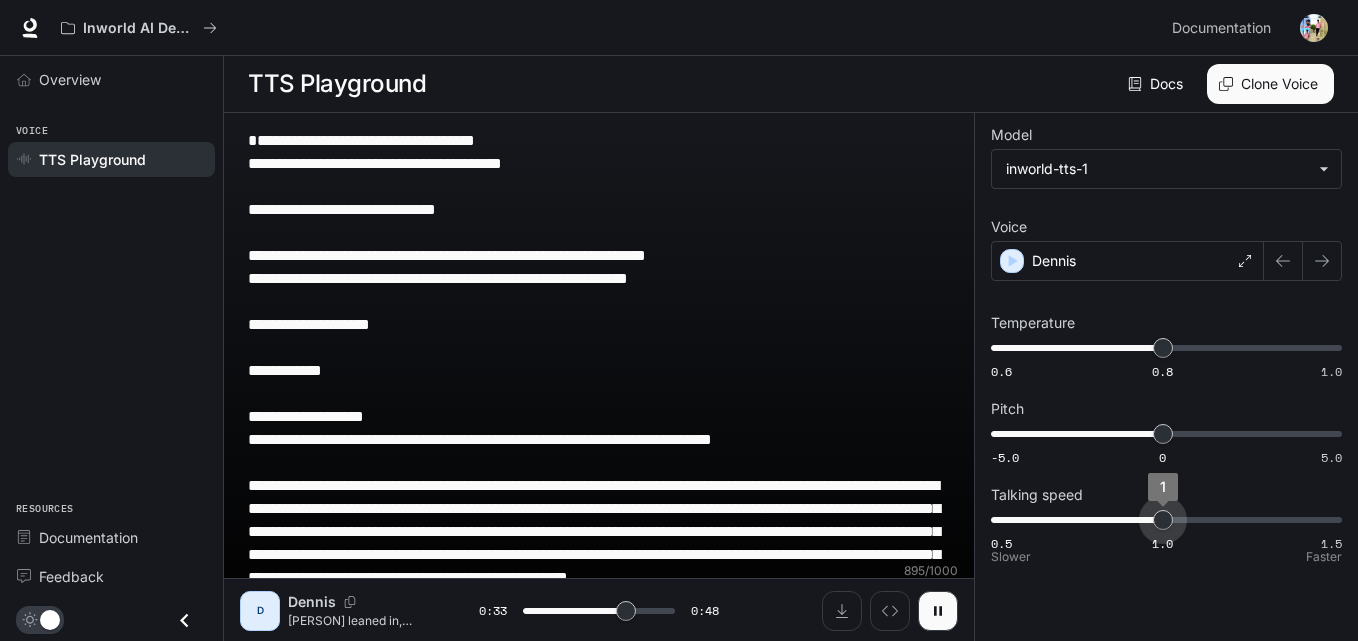 click on "1" at bounding box center [1163, 520] 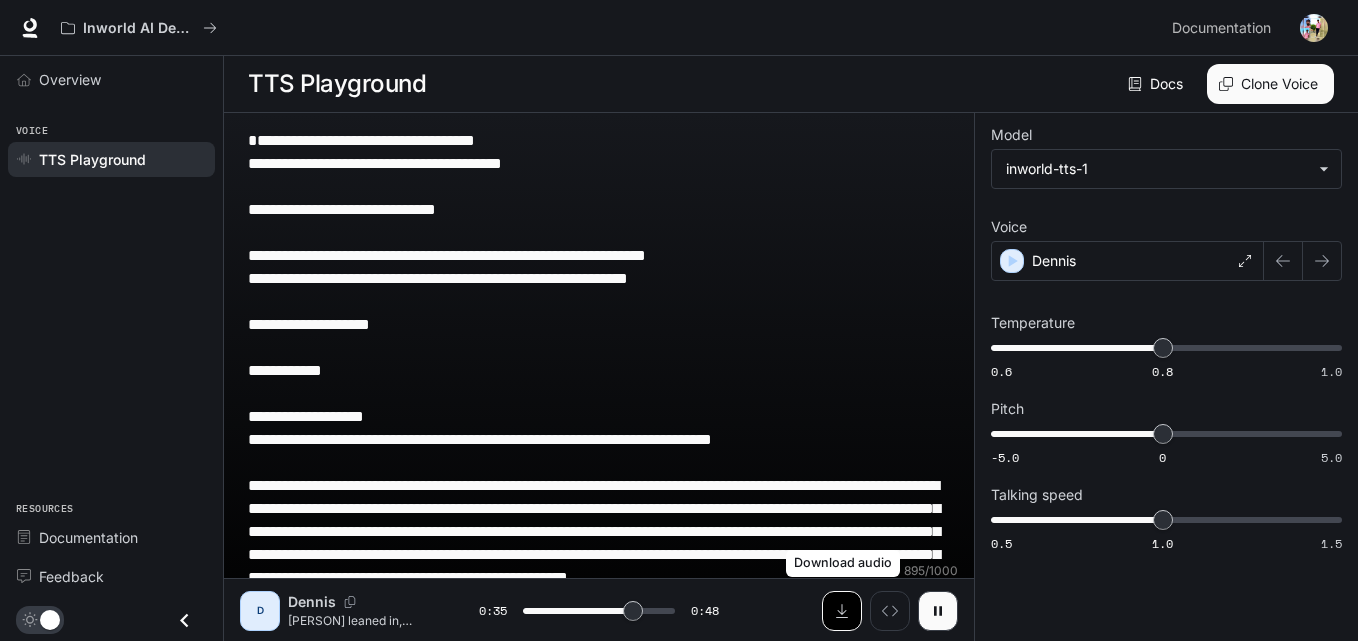 click at bounding box center [842, 611] 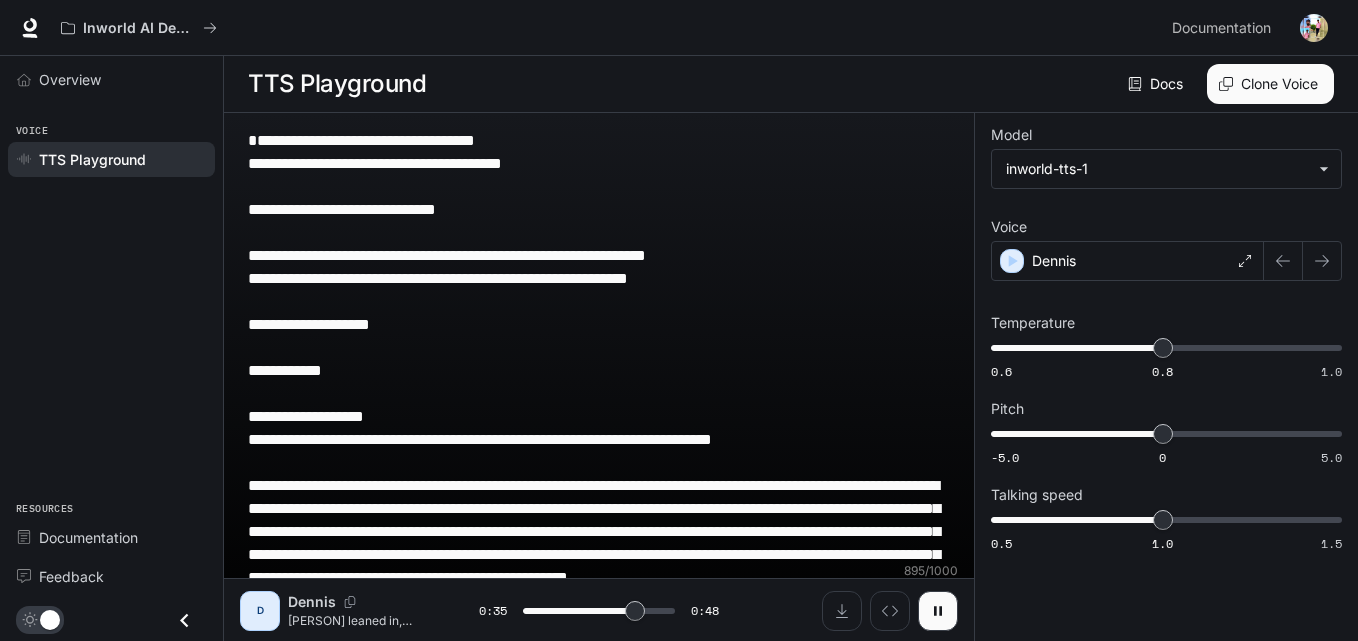 click 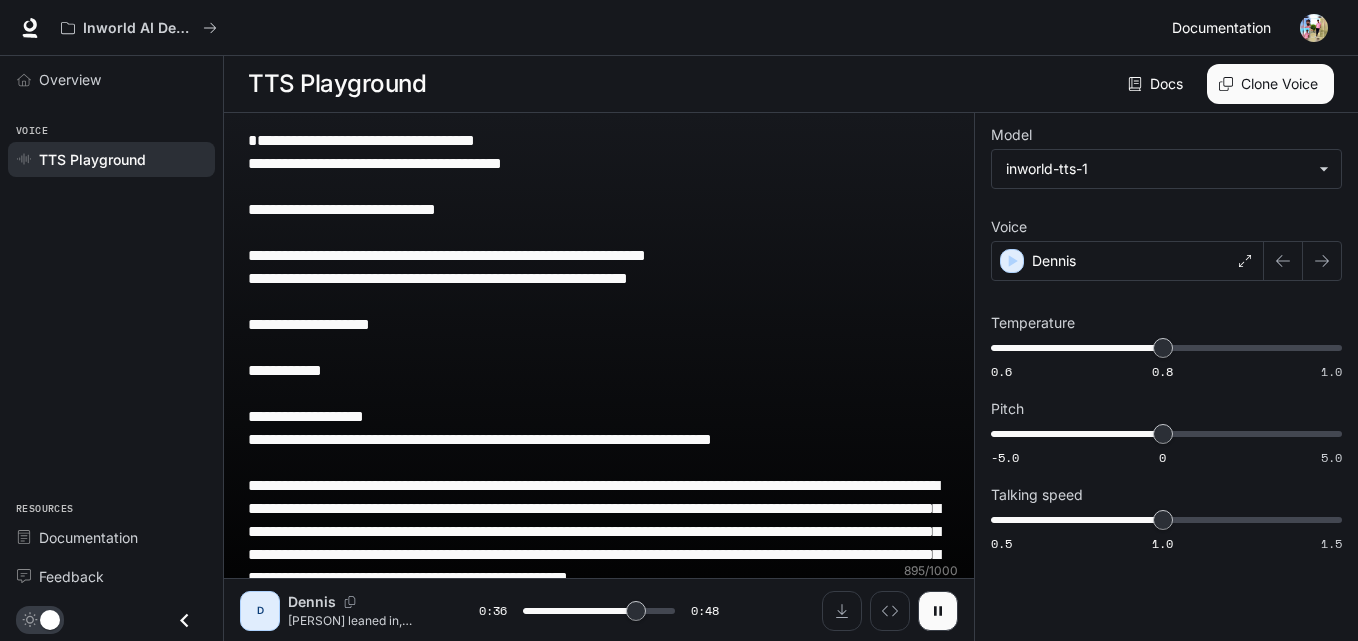 type on "****" 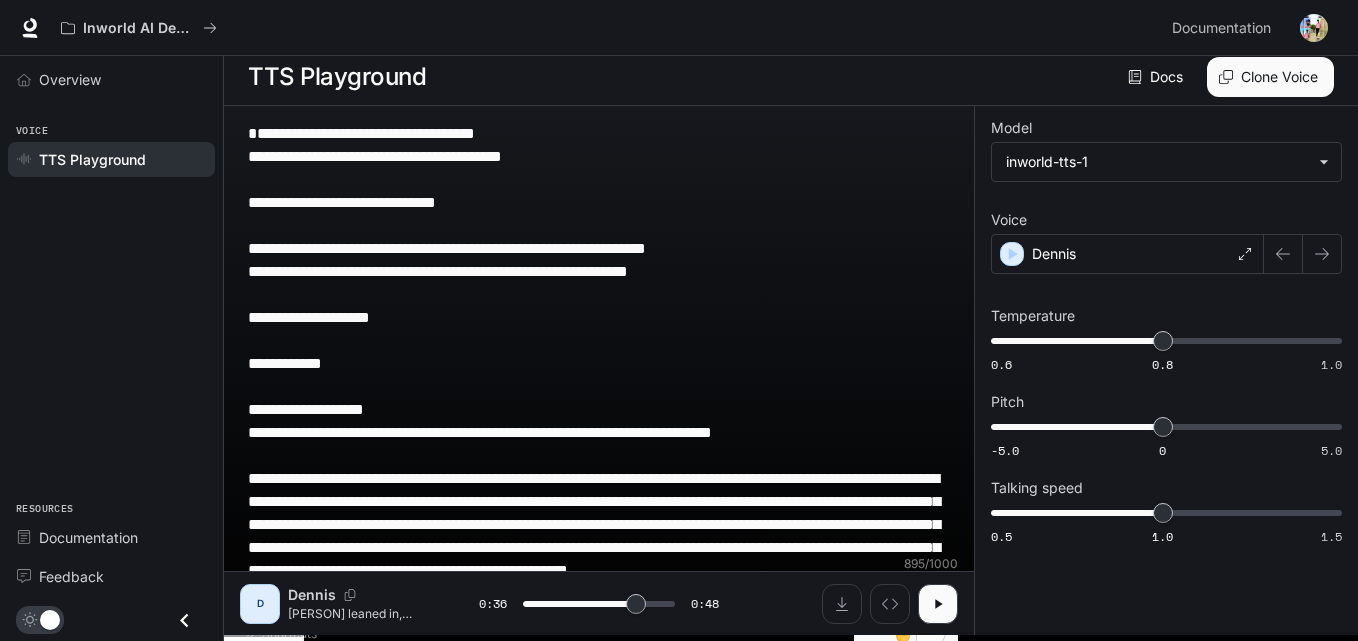 scroll, scrollTop: 17, scrollLeft: 0, axis: vertical 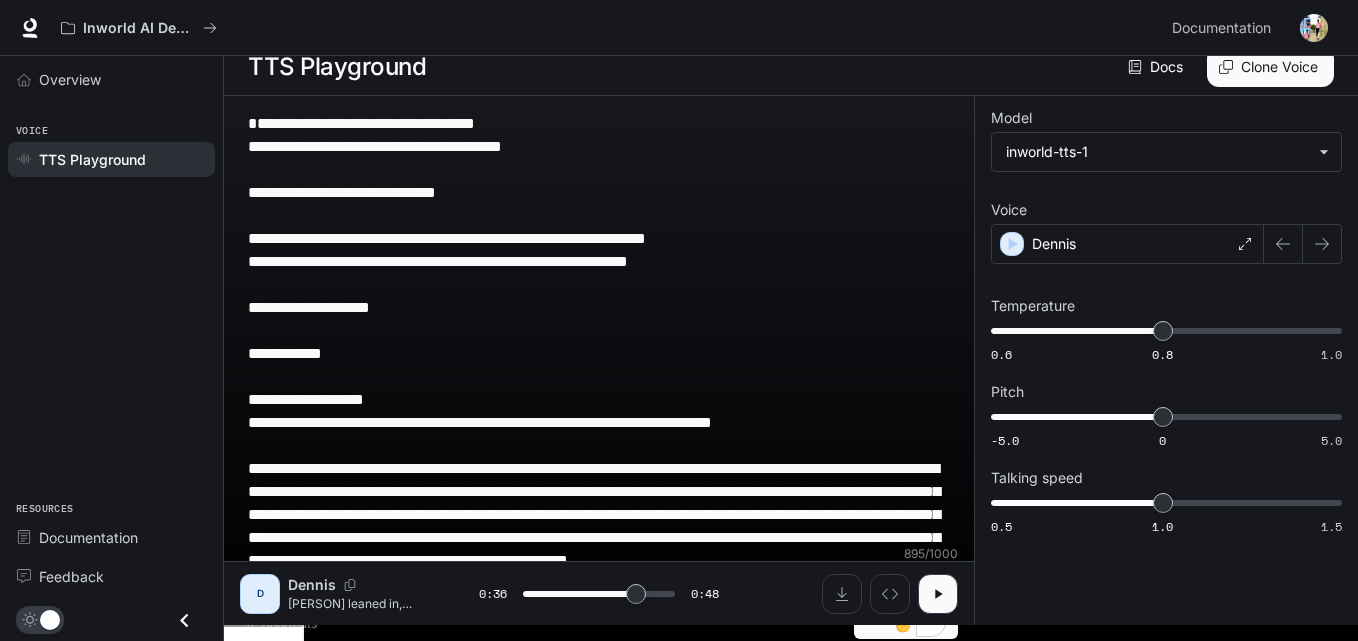 click on "**********" at bounding box center [599, 376] 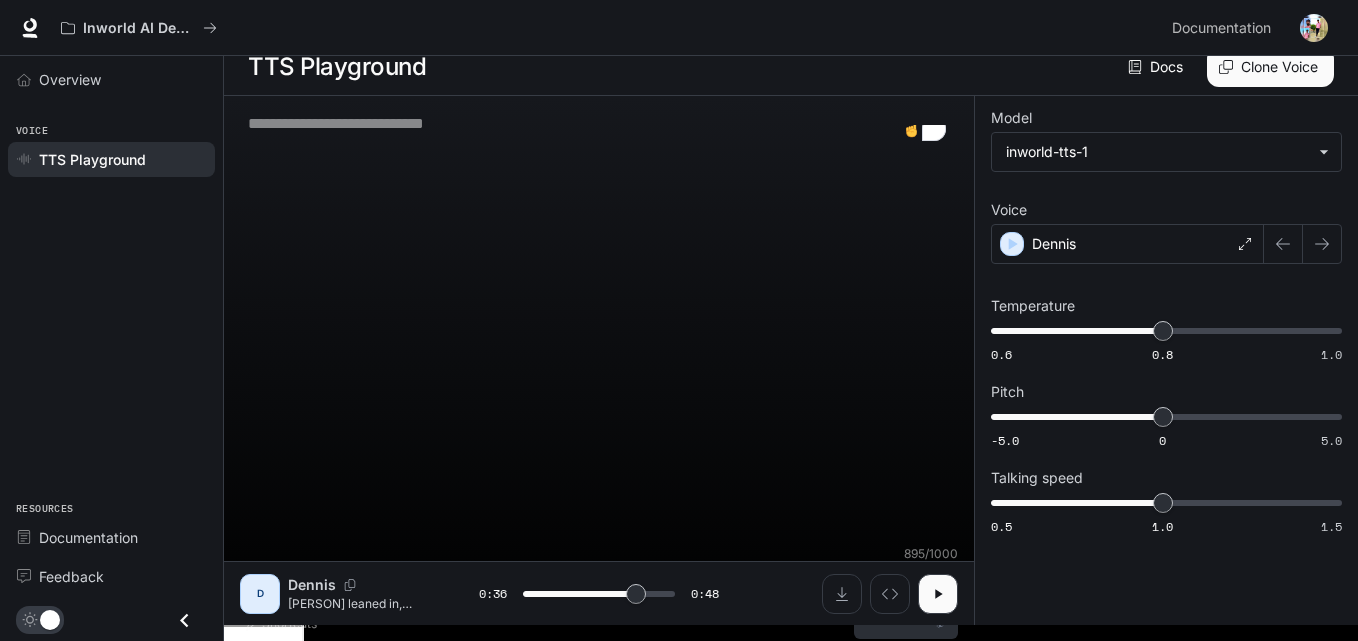 scroll, scrollTop: 1, scrollLeft: 0, axis: vertical 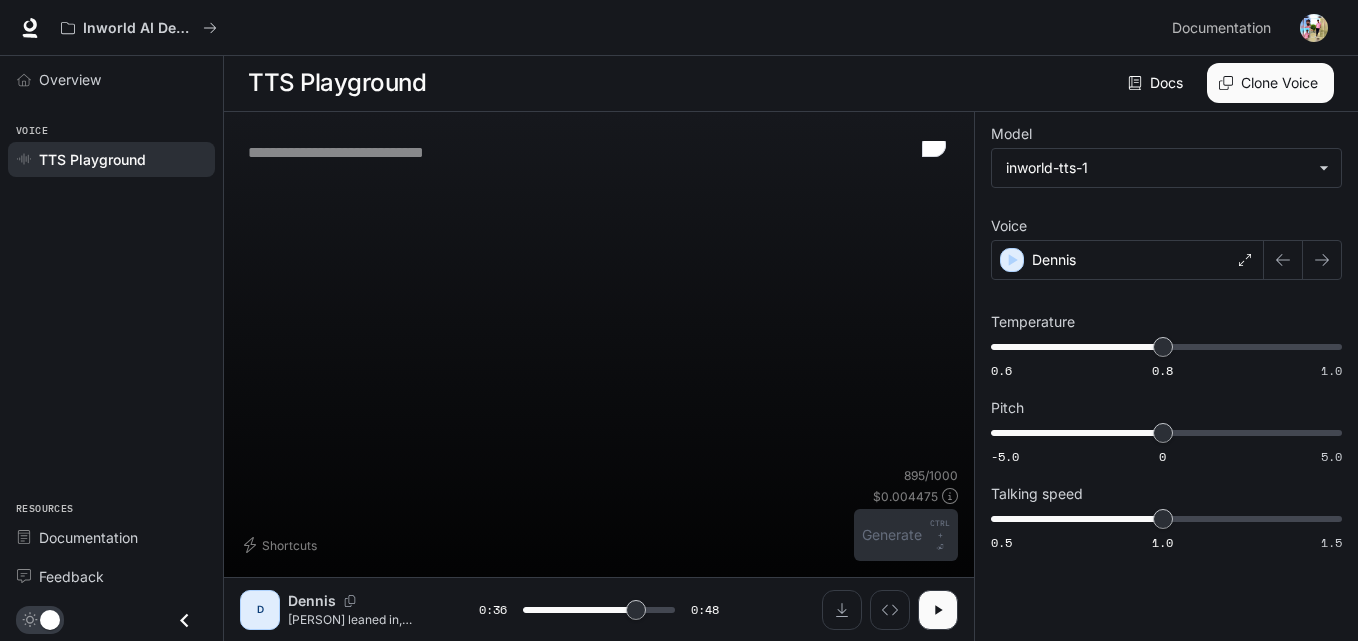 type on "****" 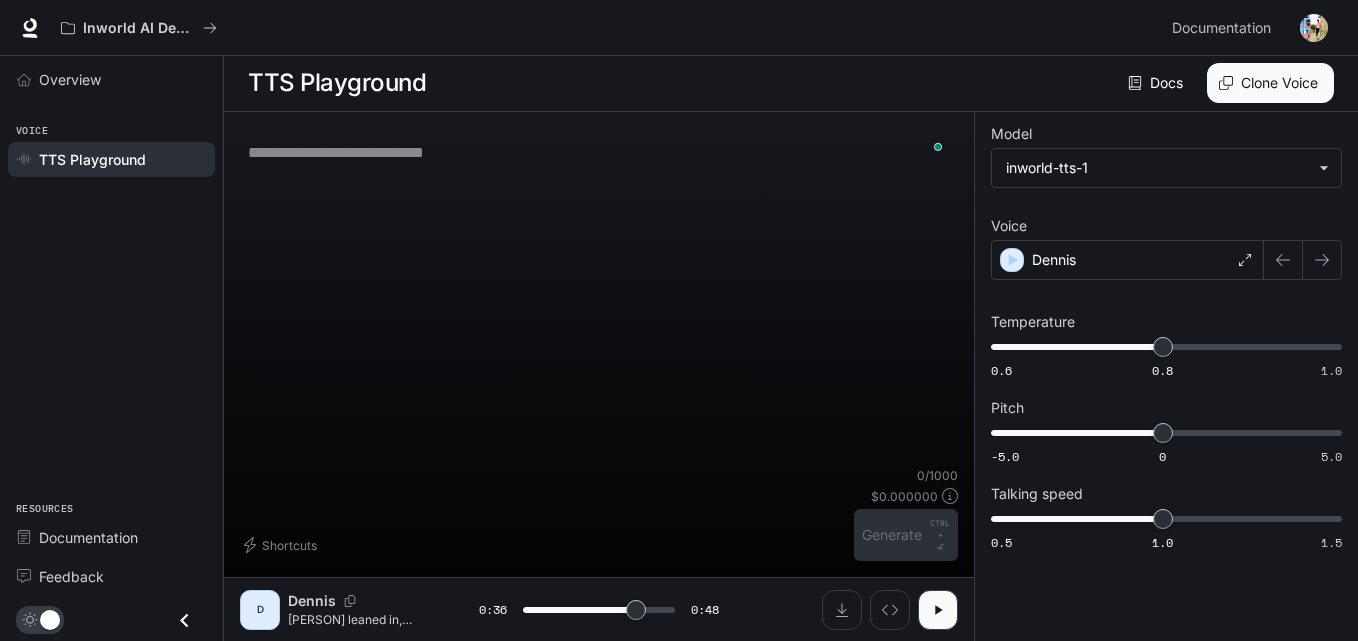 paste on "**********" 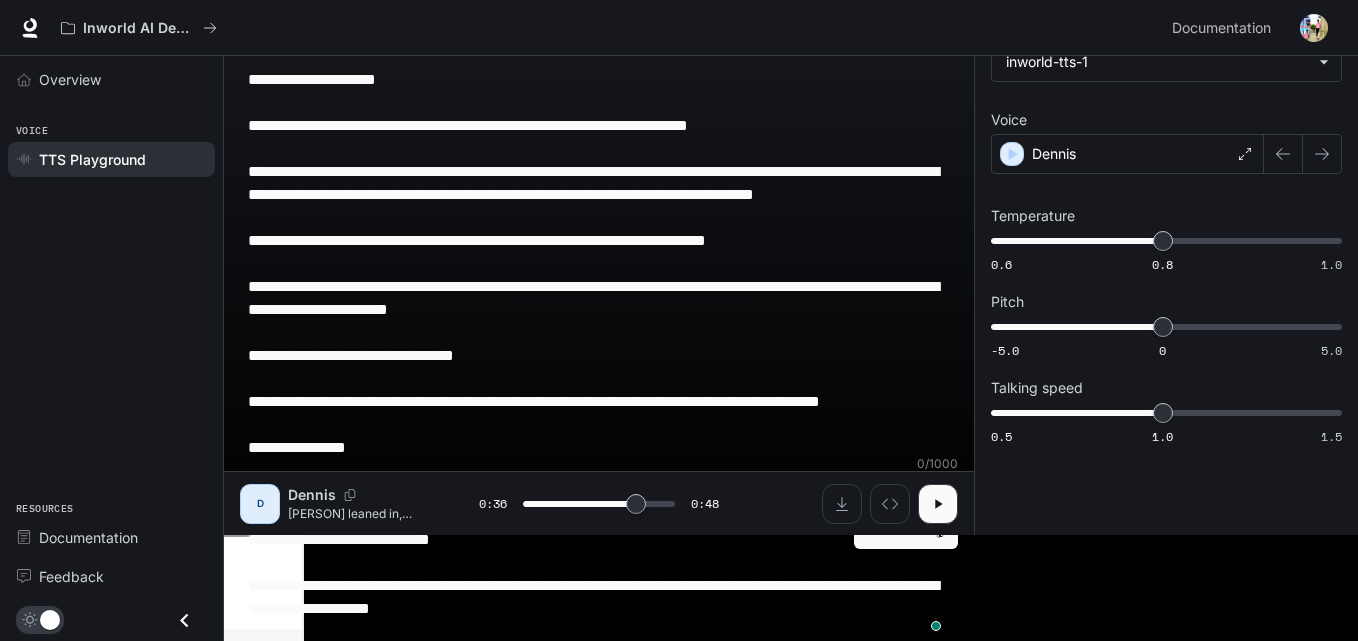 type on "****" 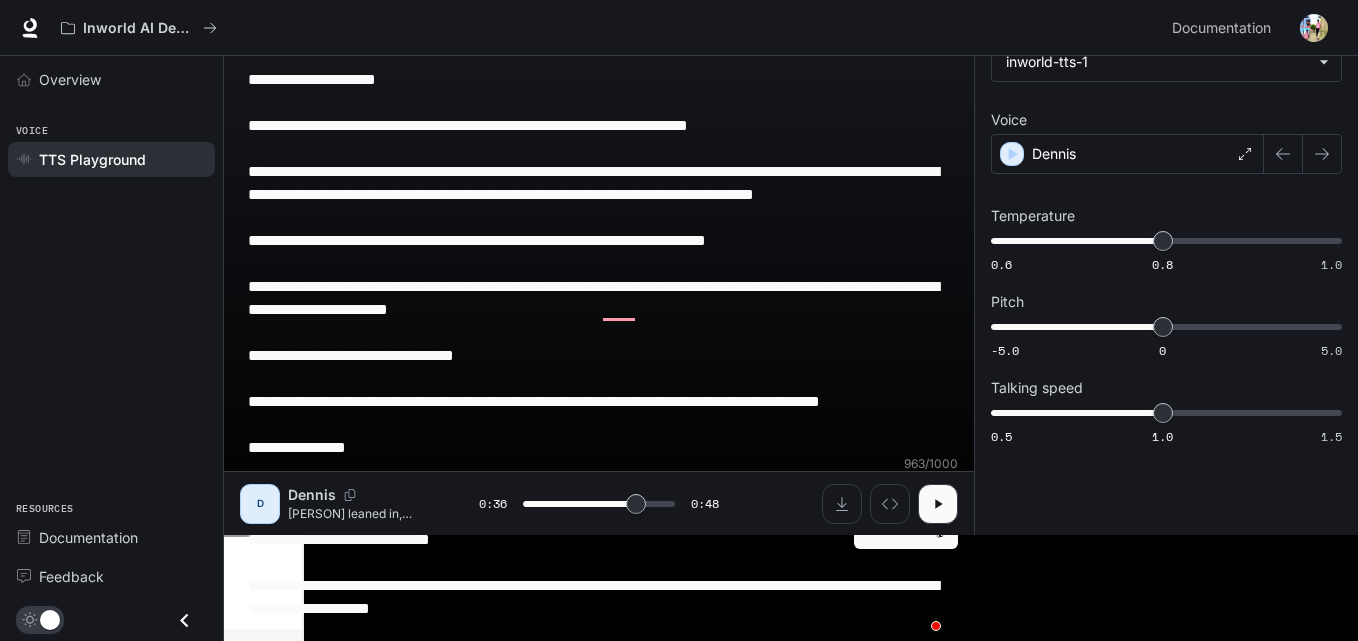 scroll, scrollTop: 109, scrollLeft: 0, axis: vertical 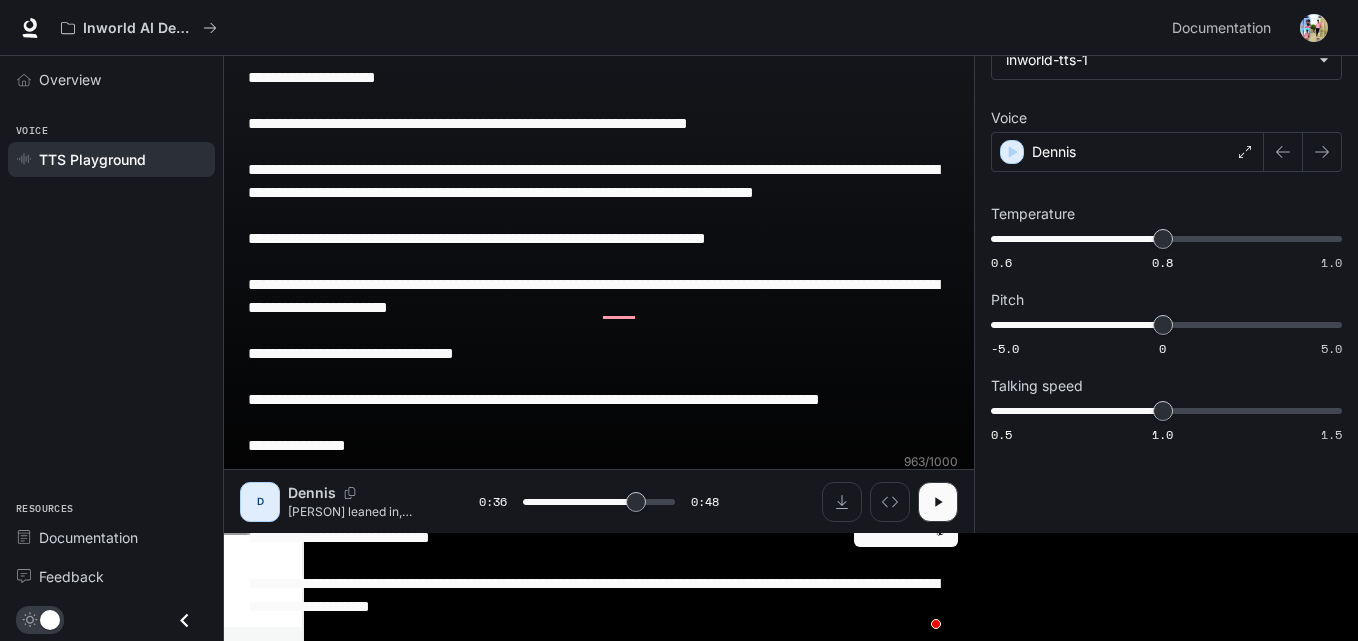 type on "**********" 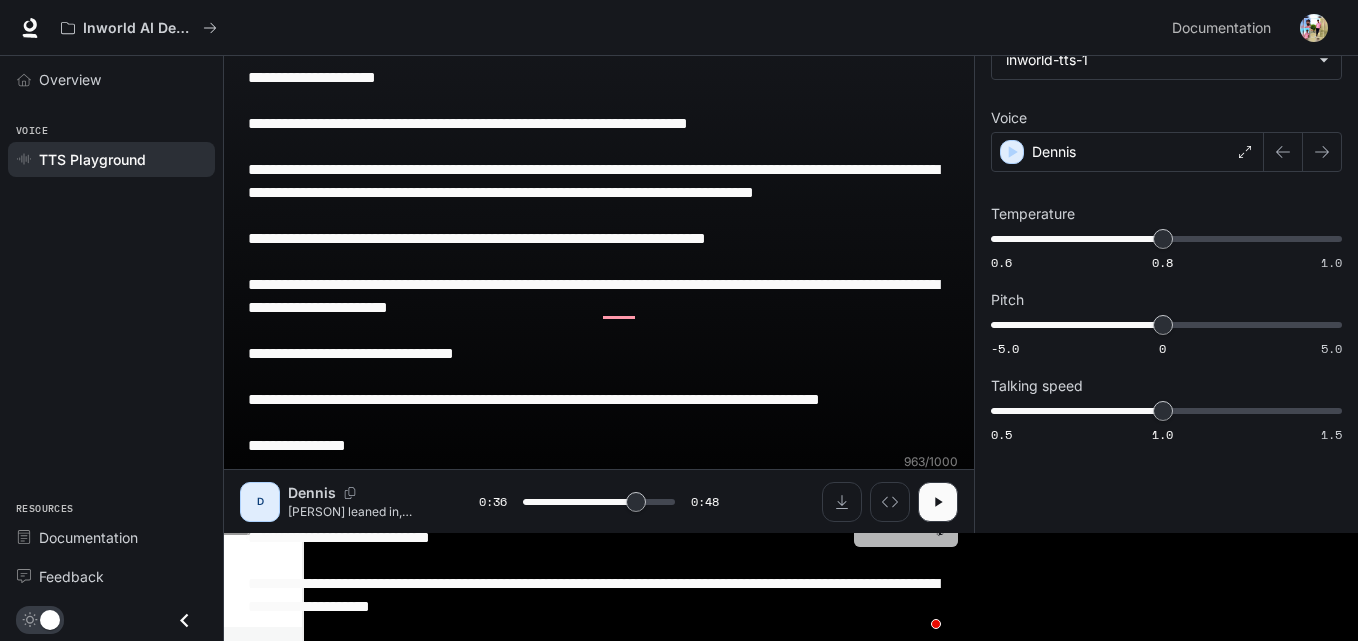 click on "Generate CTRL +  ⏎" at bounding box center (906, 521) 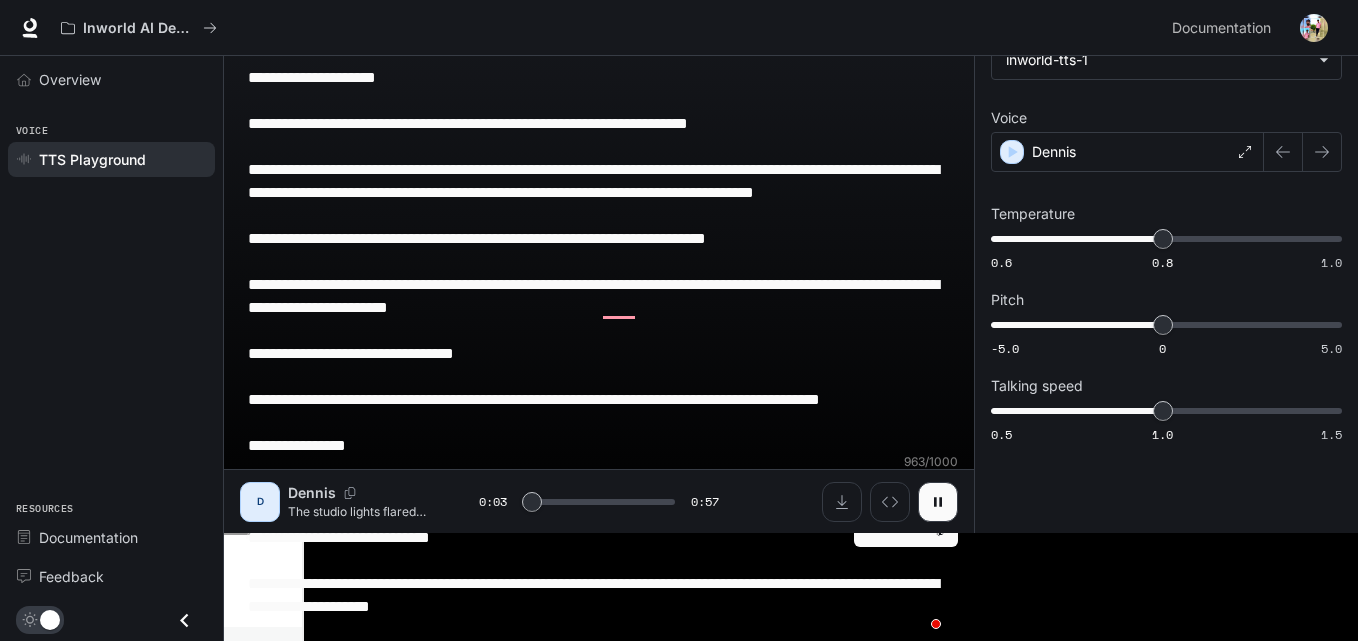 click 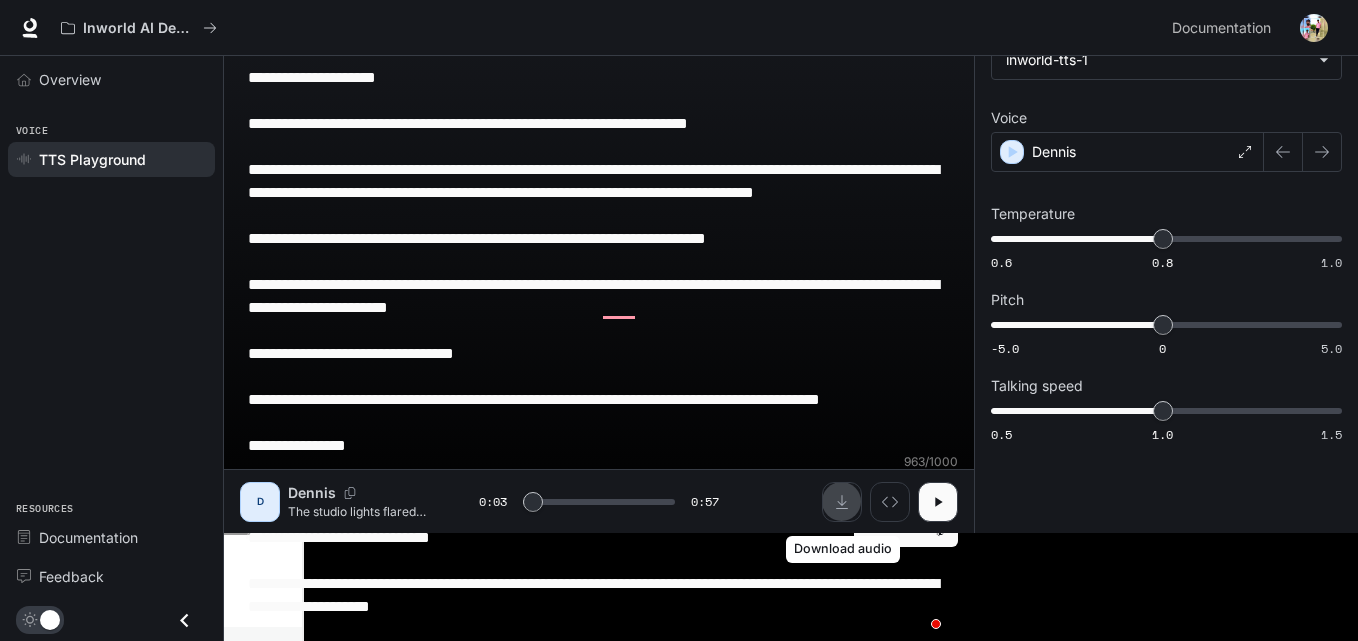 drag, startPoint x: 837, startPoint y: 500, endPoint x: 1235, endPoint y: 120, distance: 550.2763 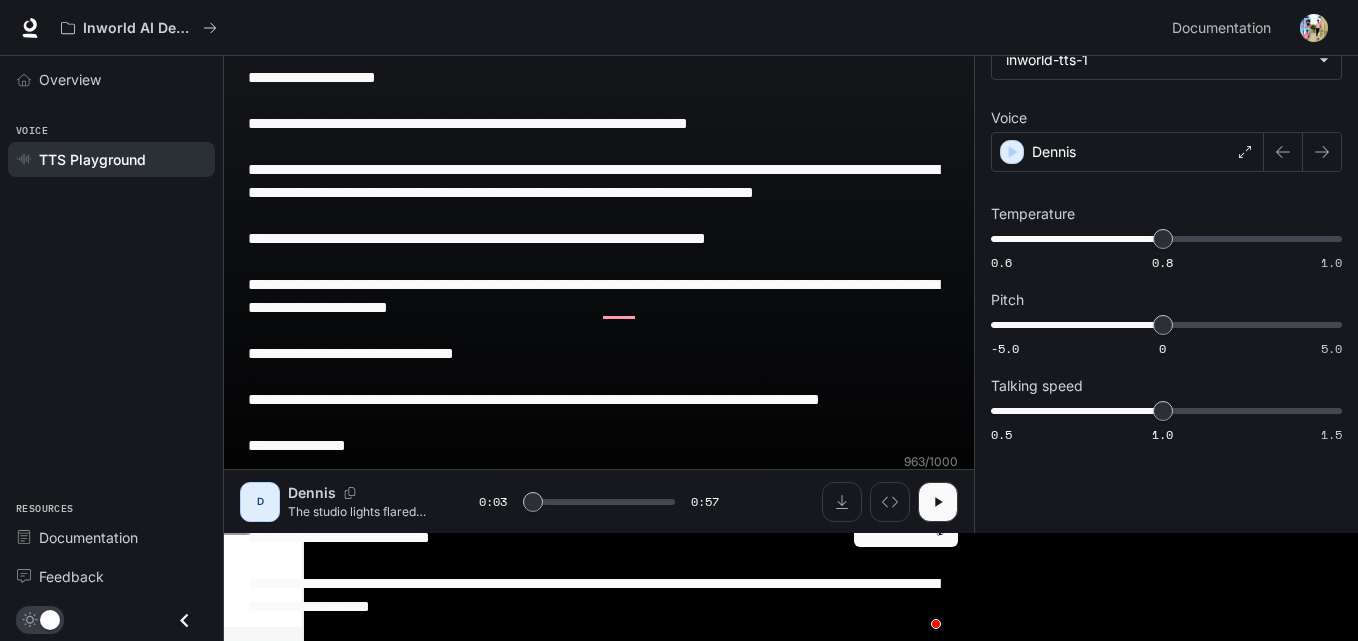 drag, startPoint x: 251, startPoint y: 85, endPoint x: 1068, endPoint y: 680, distance: 1010.69977 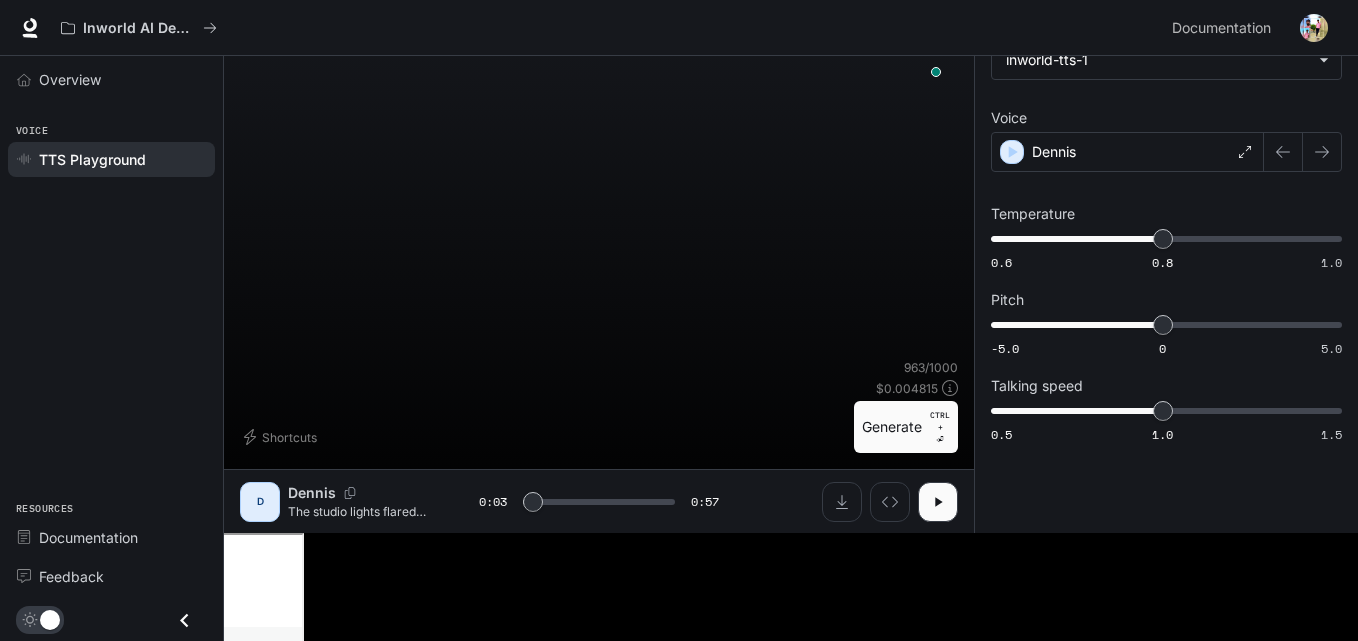 scroll, scrollTop: 1, scrollLeft: 0, axis: vertical 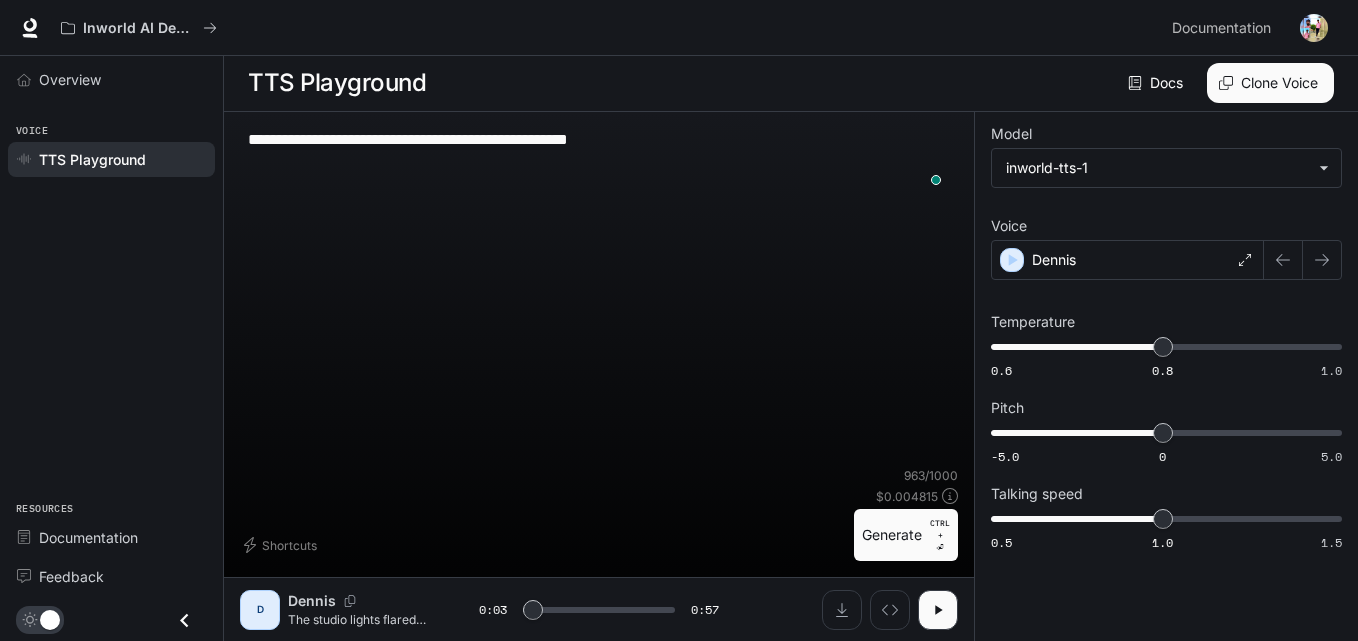 type on "***" 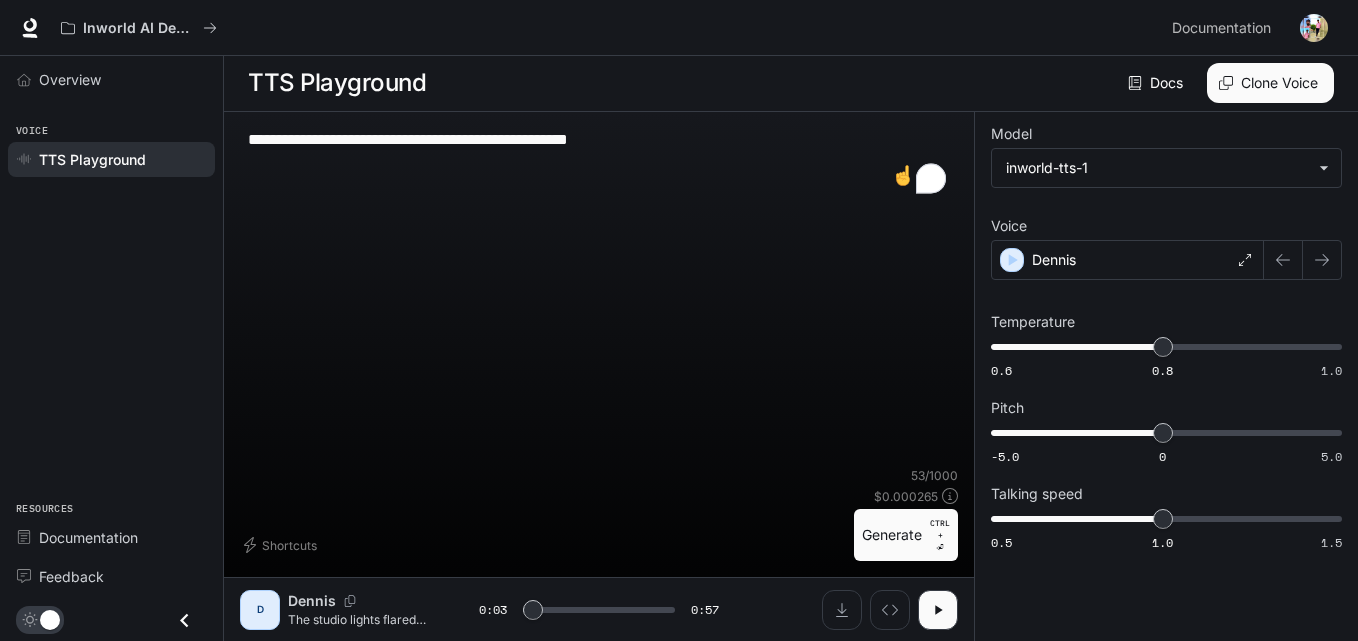 scroll, scrollTop: 0, scrollLeft: 0, axis: both 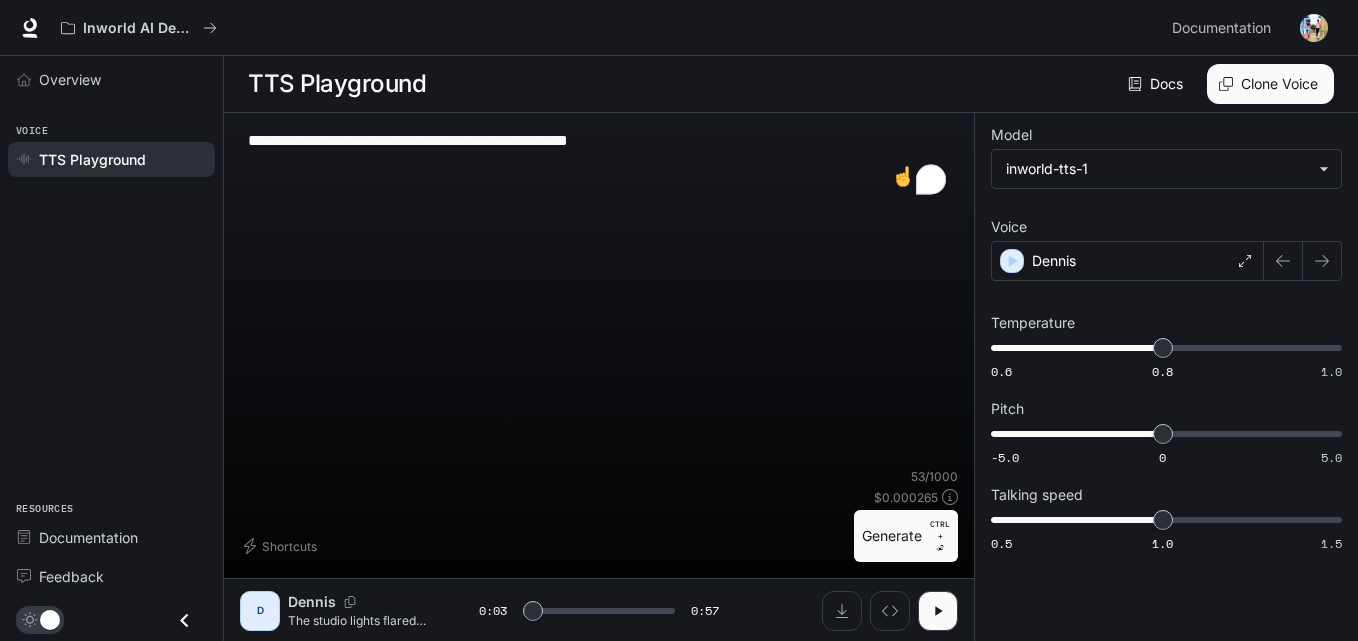 drag, startPoint x: 735, startPoint y: 181, endPoint x: 0, endPoint y: -36, distance: 766.36414 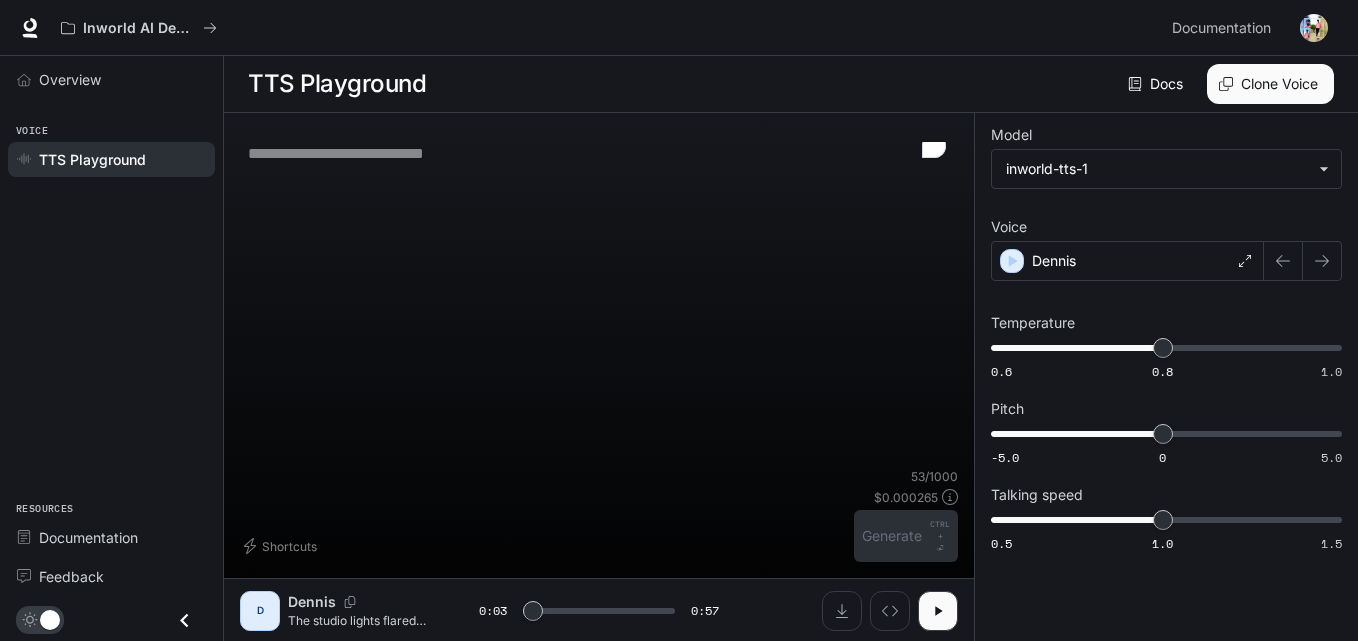 type on "***" 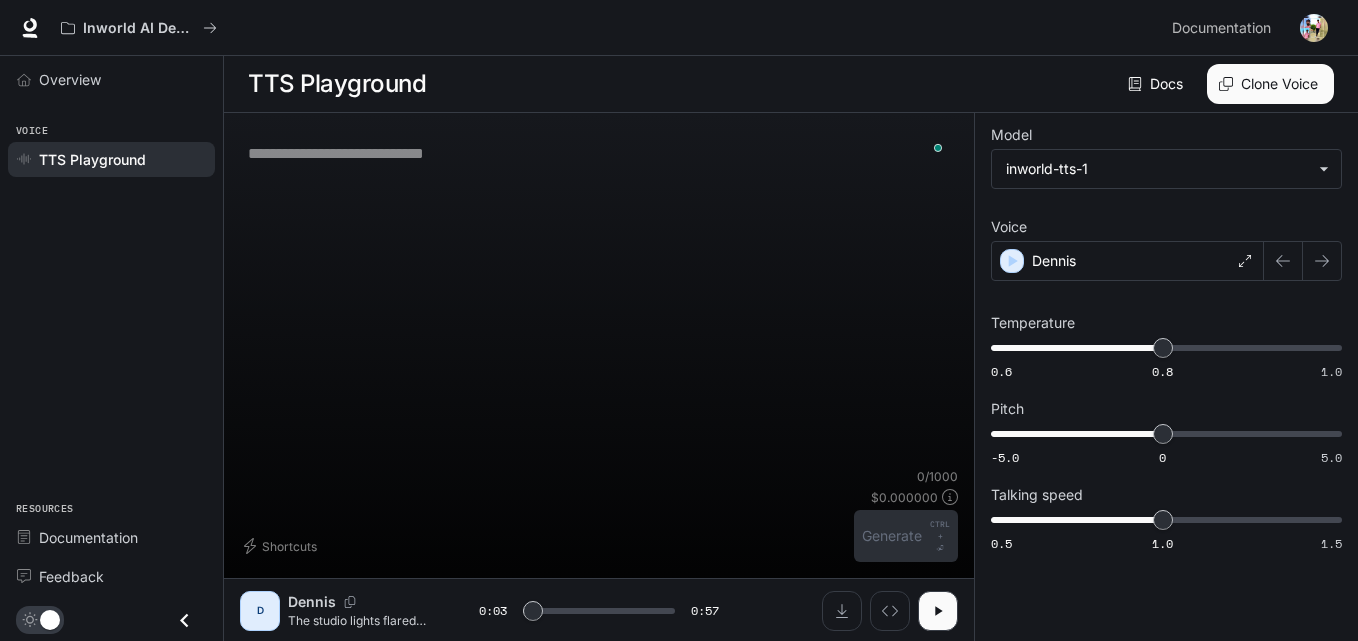 paste on "**********" 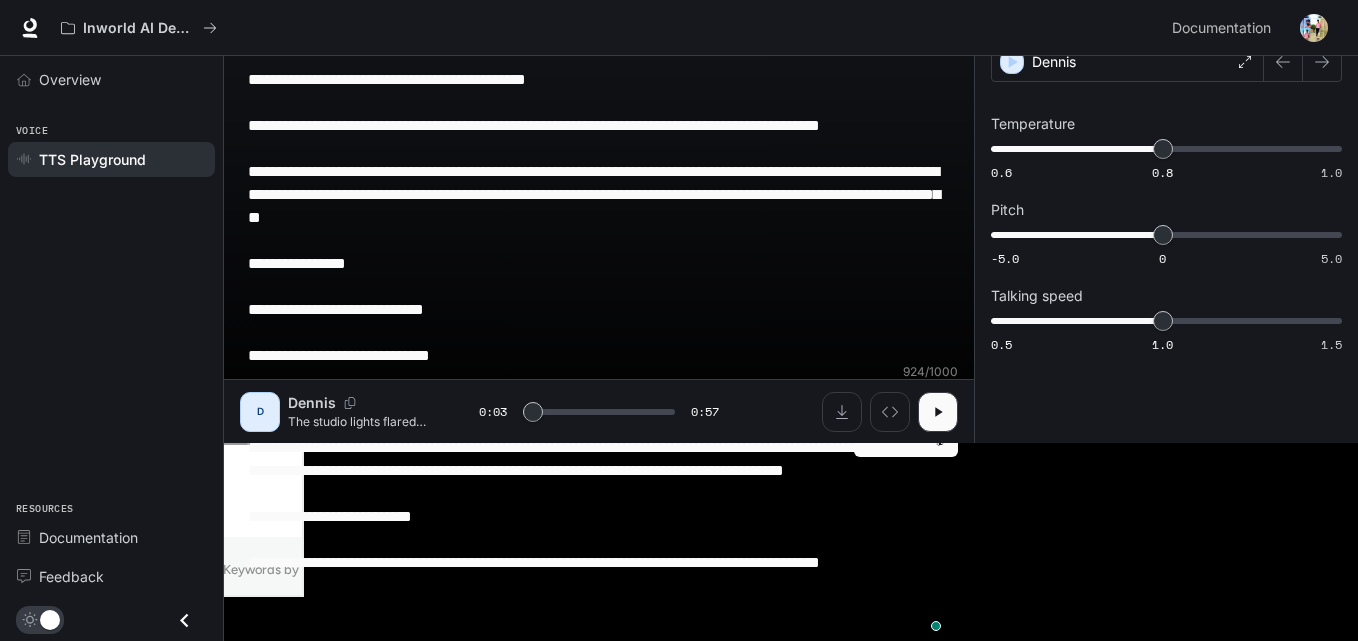 scroll, scrollTop: 201, scrollLeft: 0, axis: vertical 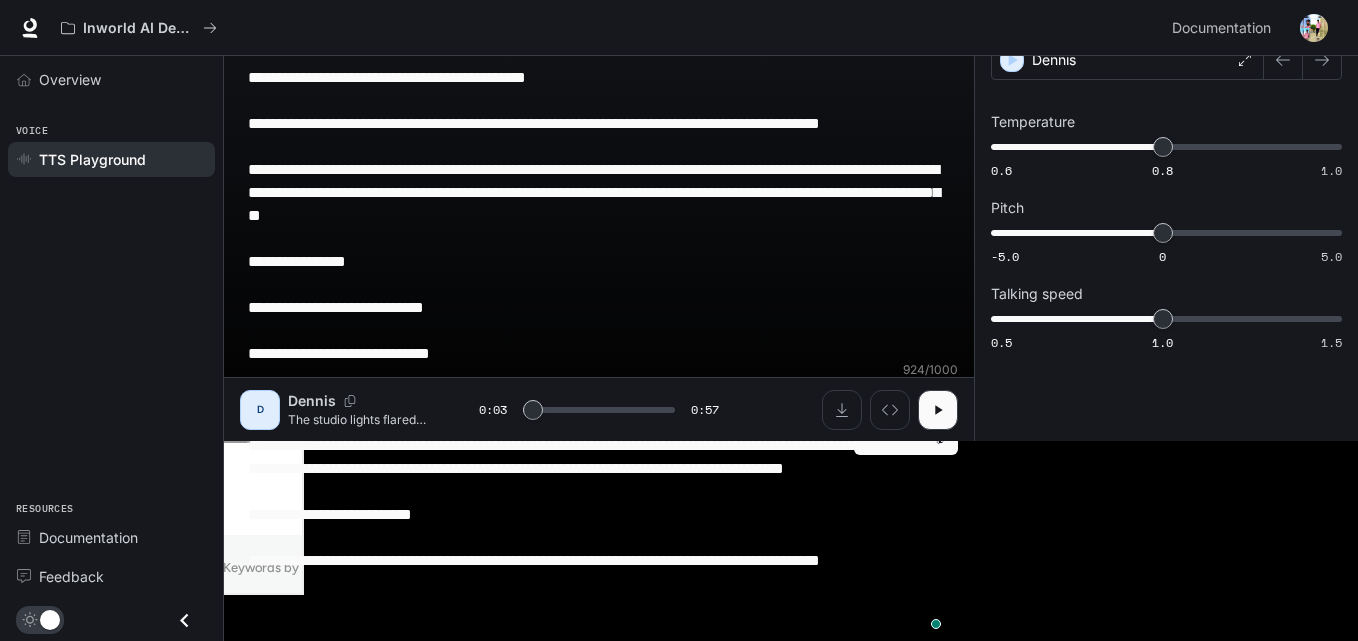 type on "***" 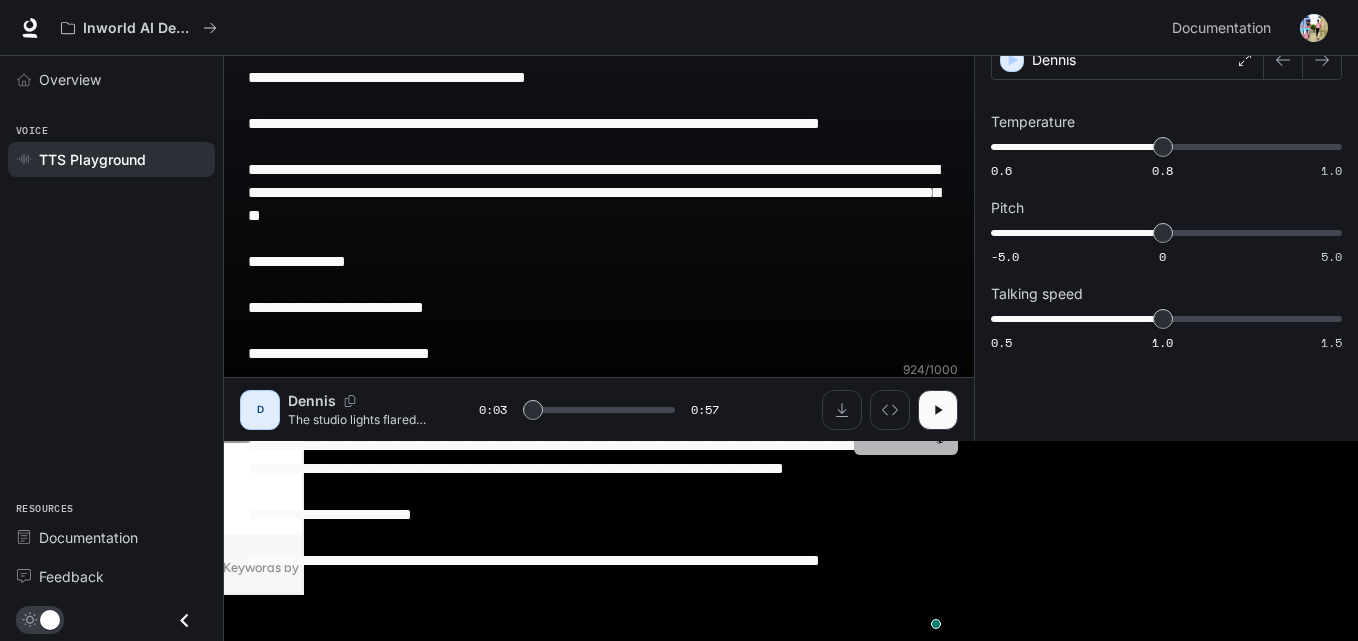 click on "Generate CTRL +  ⏎" at bounding box center [906, 429] 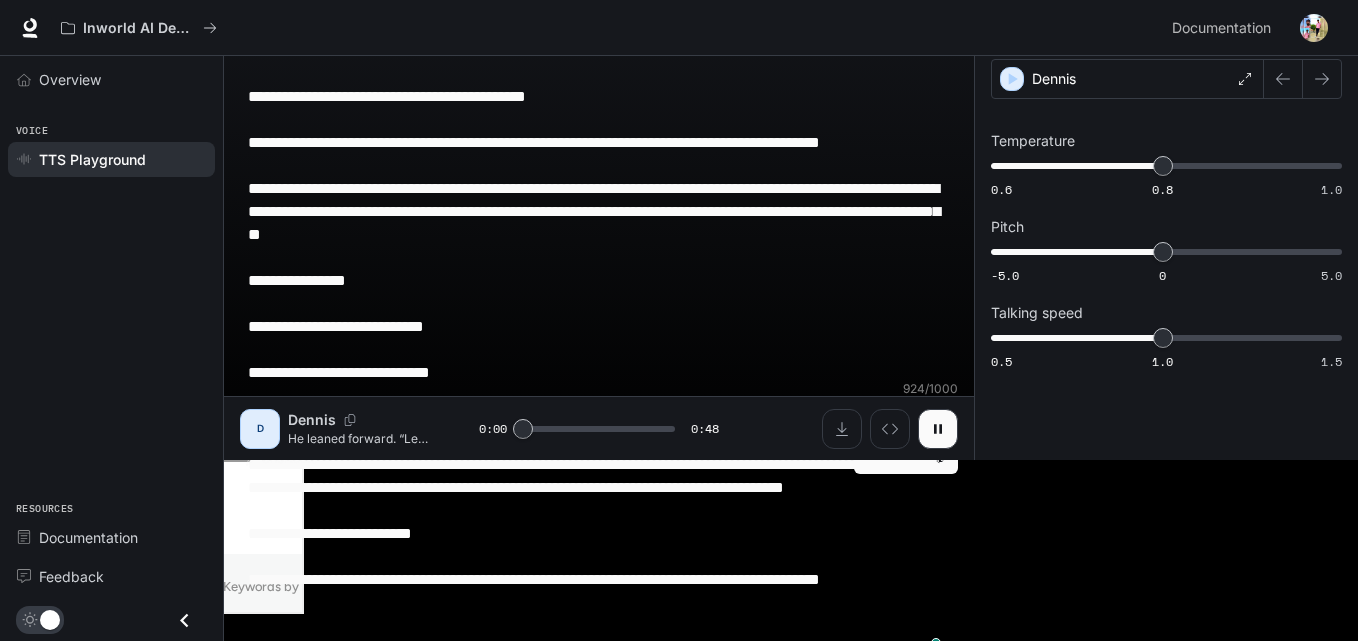 scroll, scrollTop: 201, scrollLeft: 0, axis: vertical 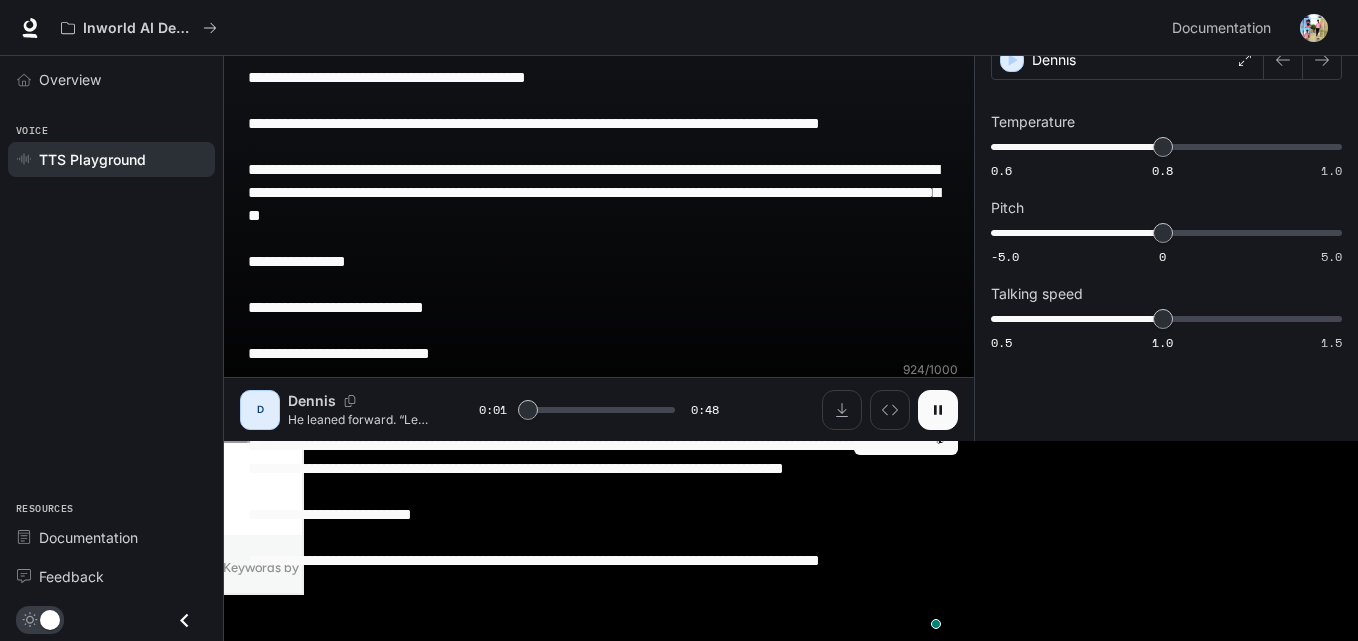 click at bounding box center (938, 410) 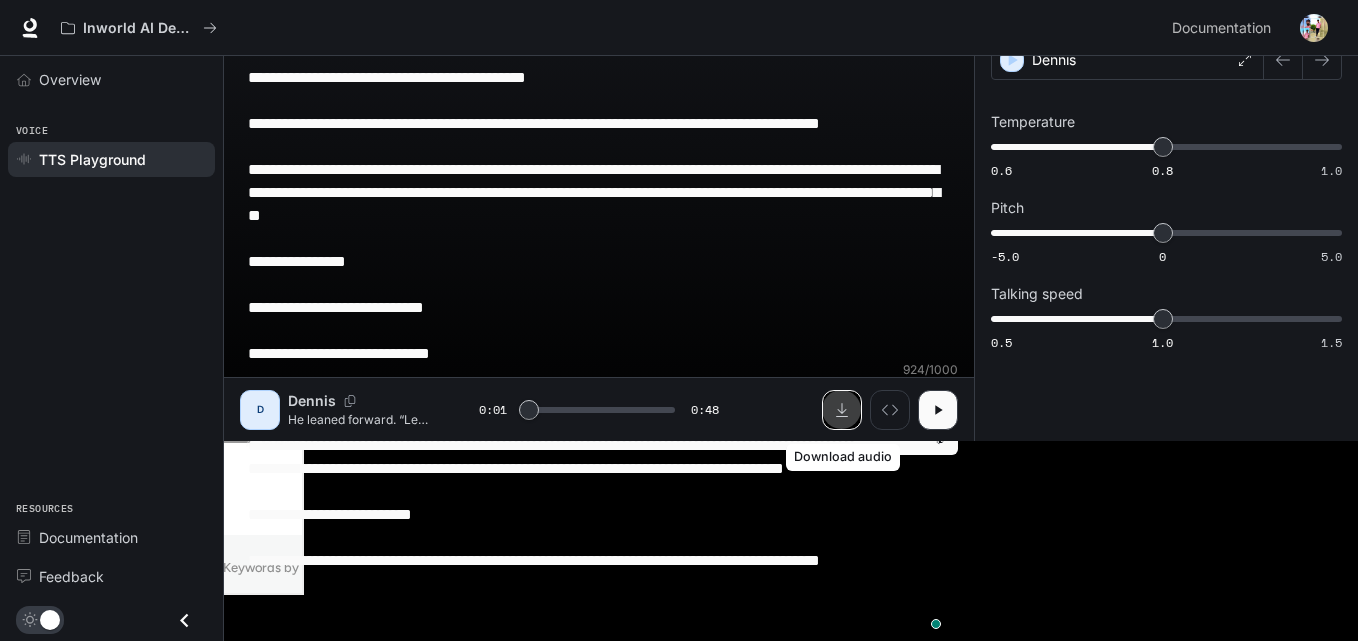click at bounding box center [842, 410] 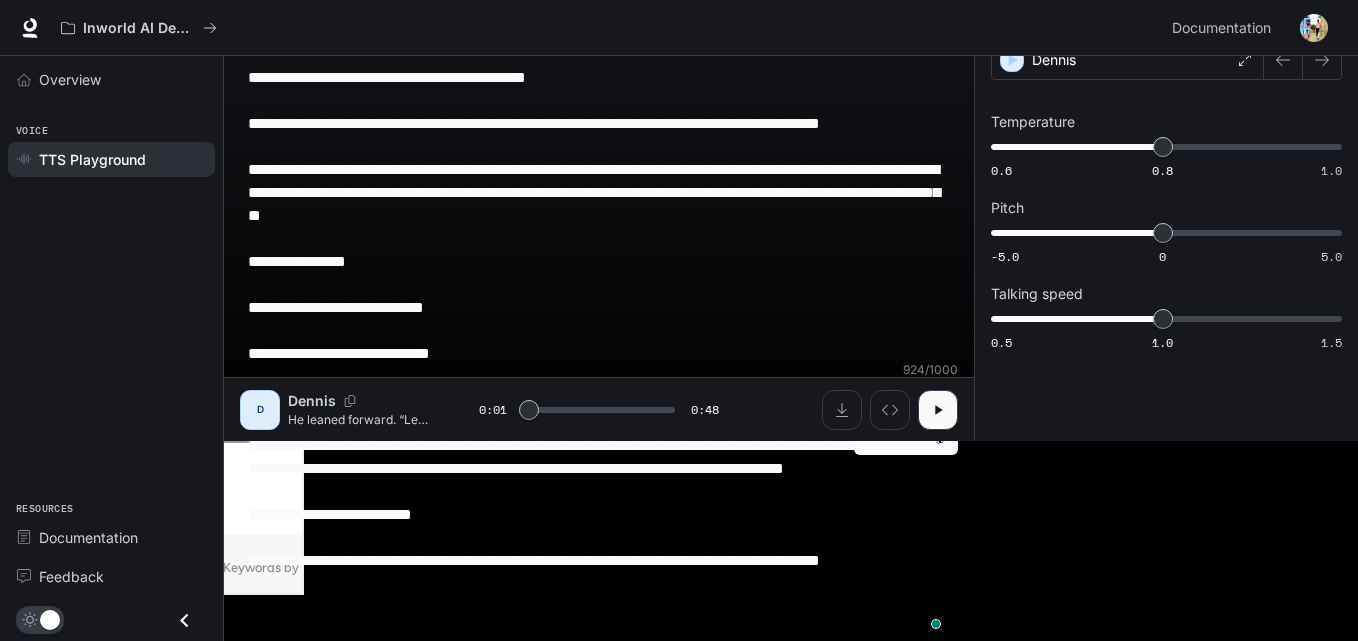 type on "***" 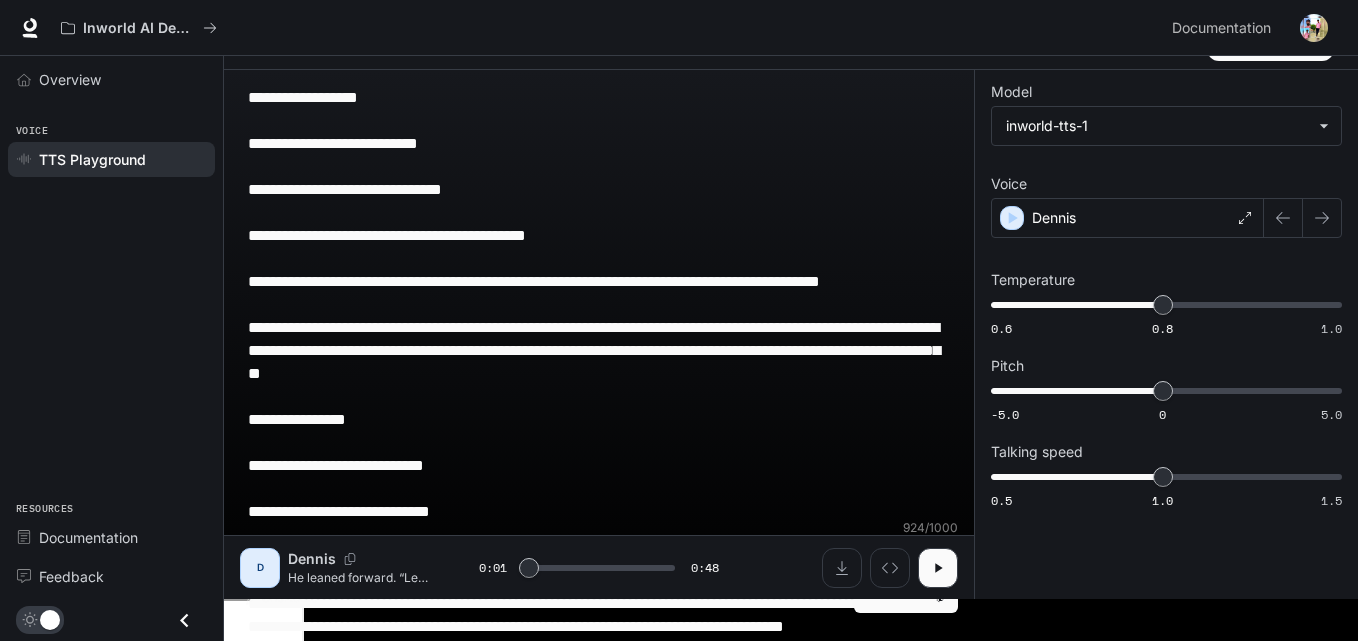 scroll, scrollTop: 0, scrollLeft: 0, axis: both 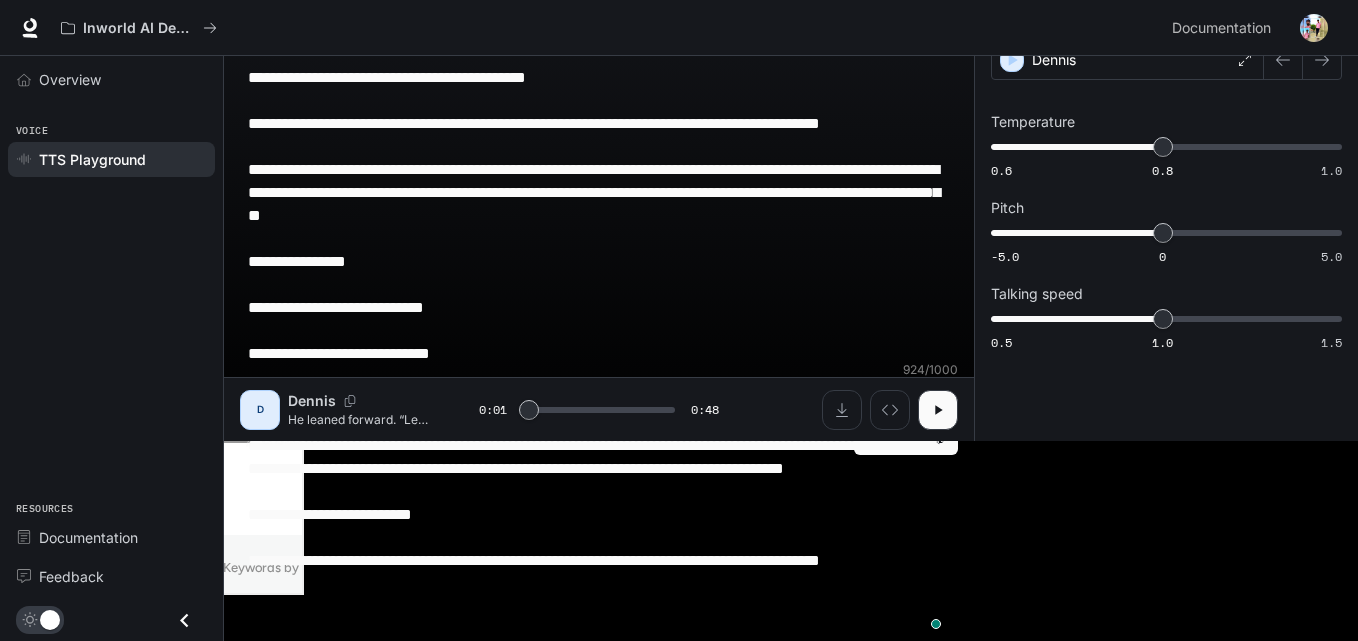 drag, startPoint x: 249, startPoint y: 133, endPoint x: 898, endPoint y: 680, distance: 848.7697 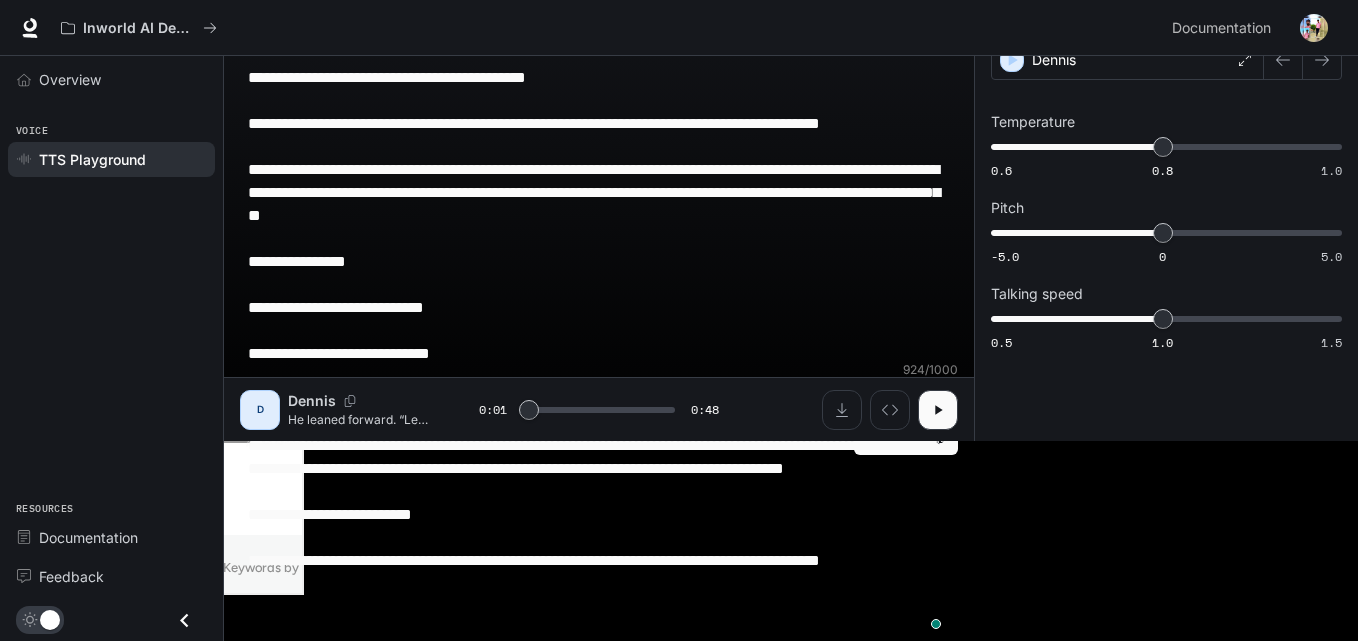 type 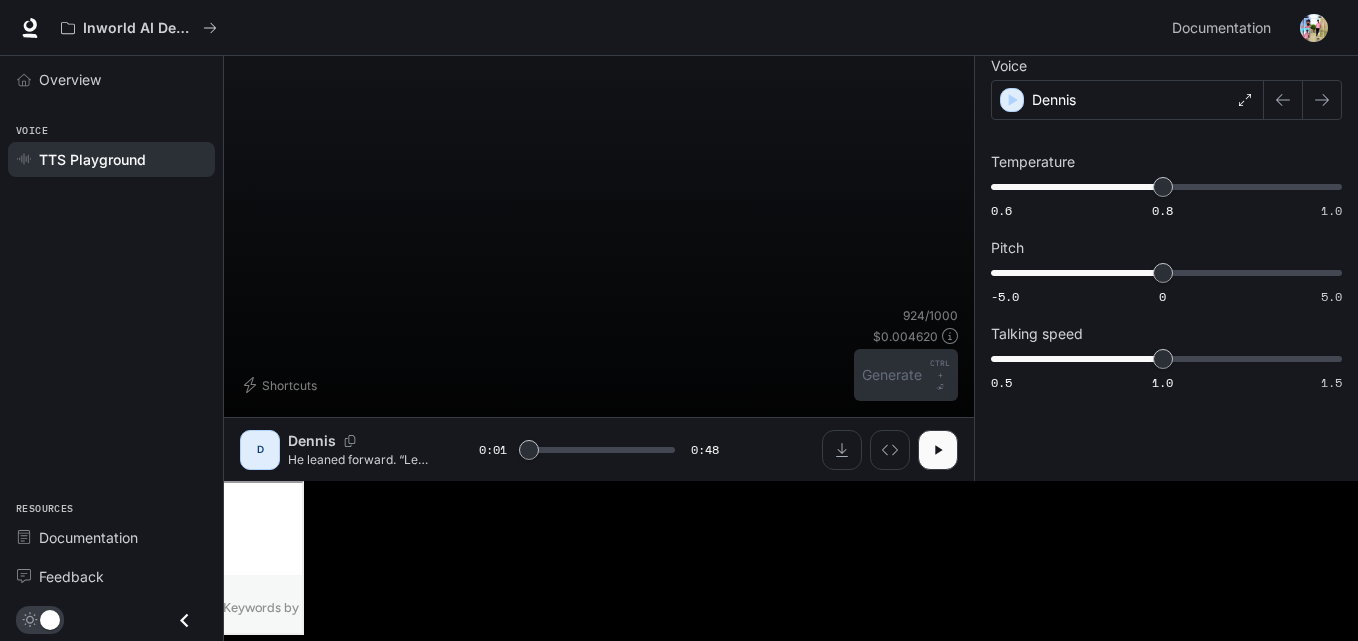 scroll, scrollTop: 1, scrollLeft: 0, axis: vertical 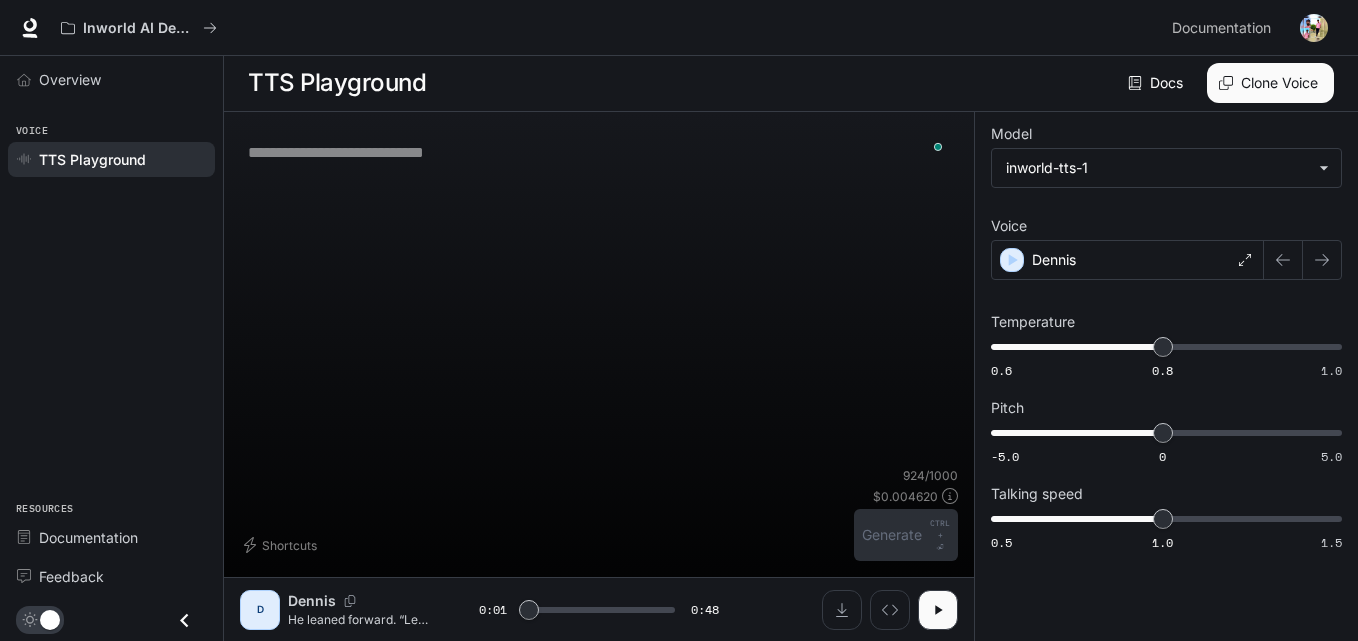 type on "***" 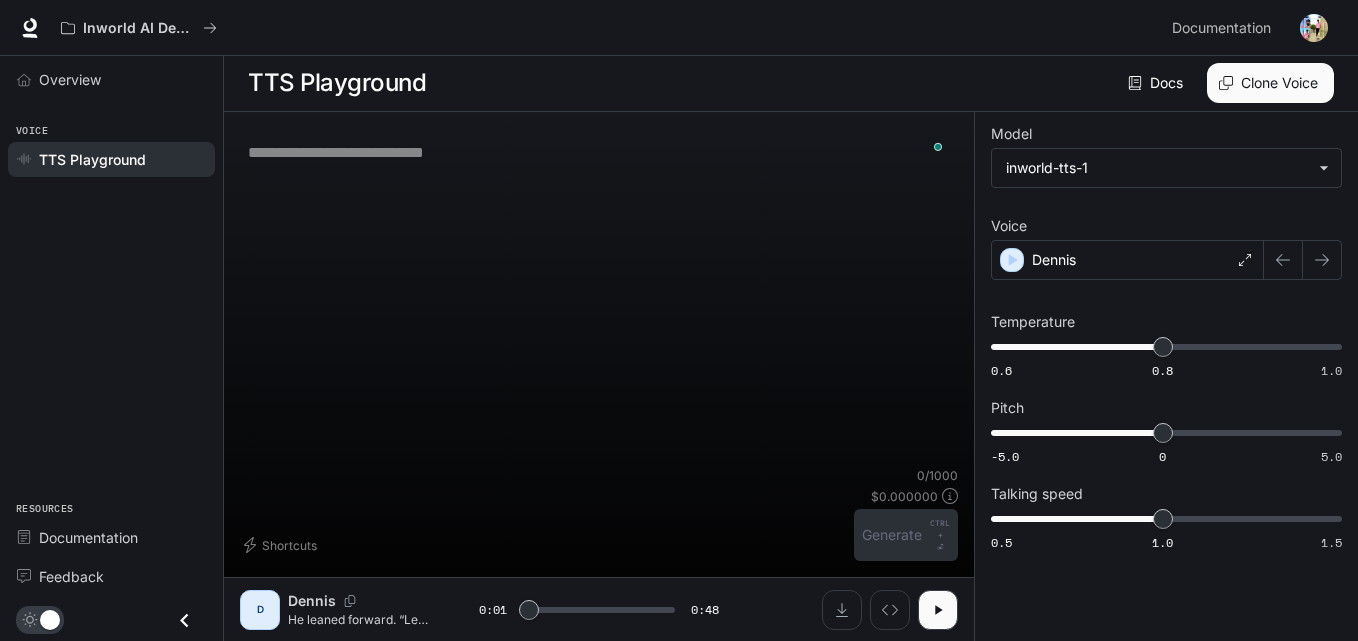 paste on "**********" 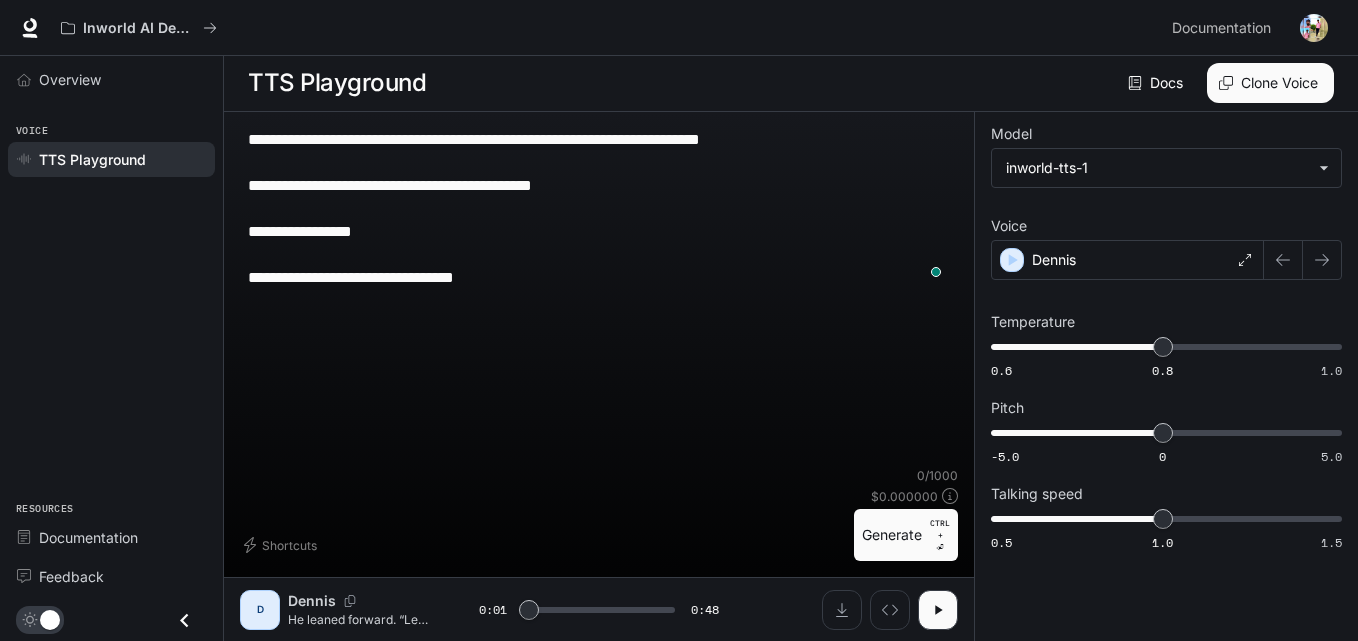 type on "***" 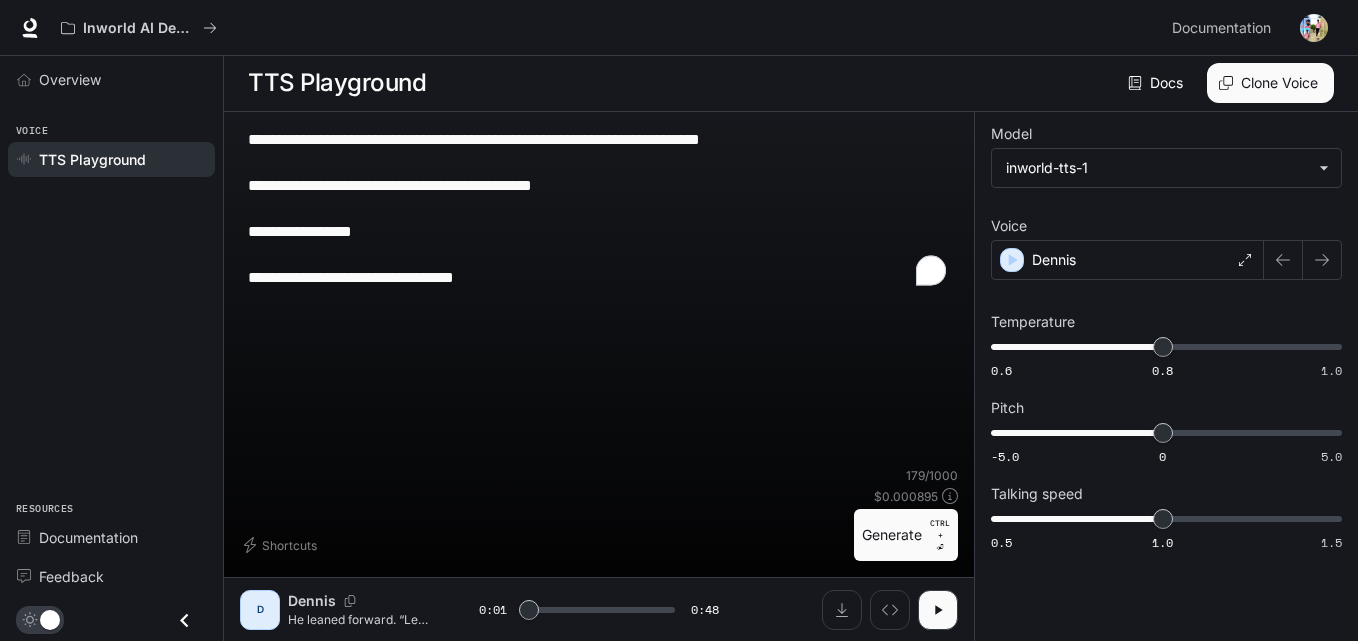 type on "**********" 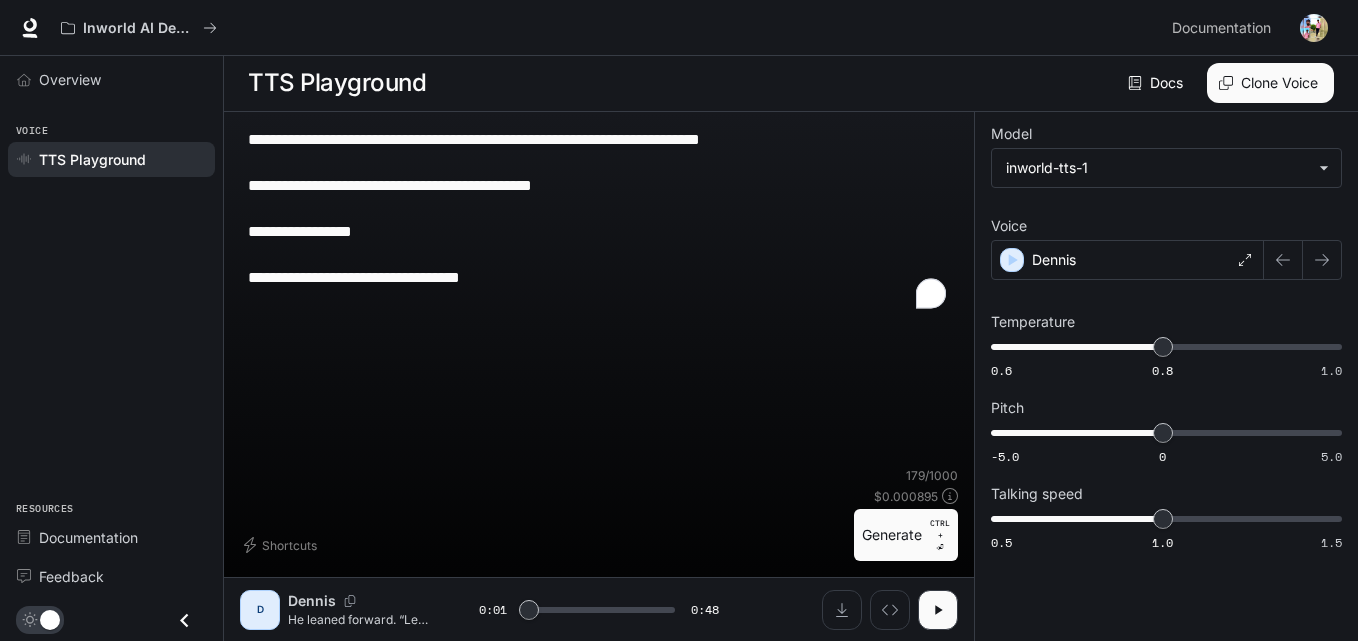 type on "***" 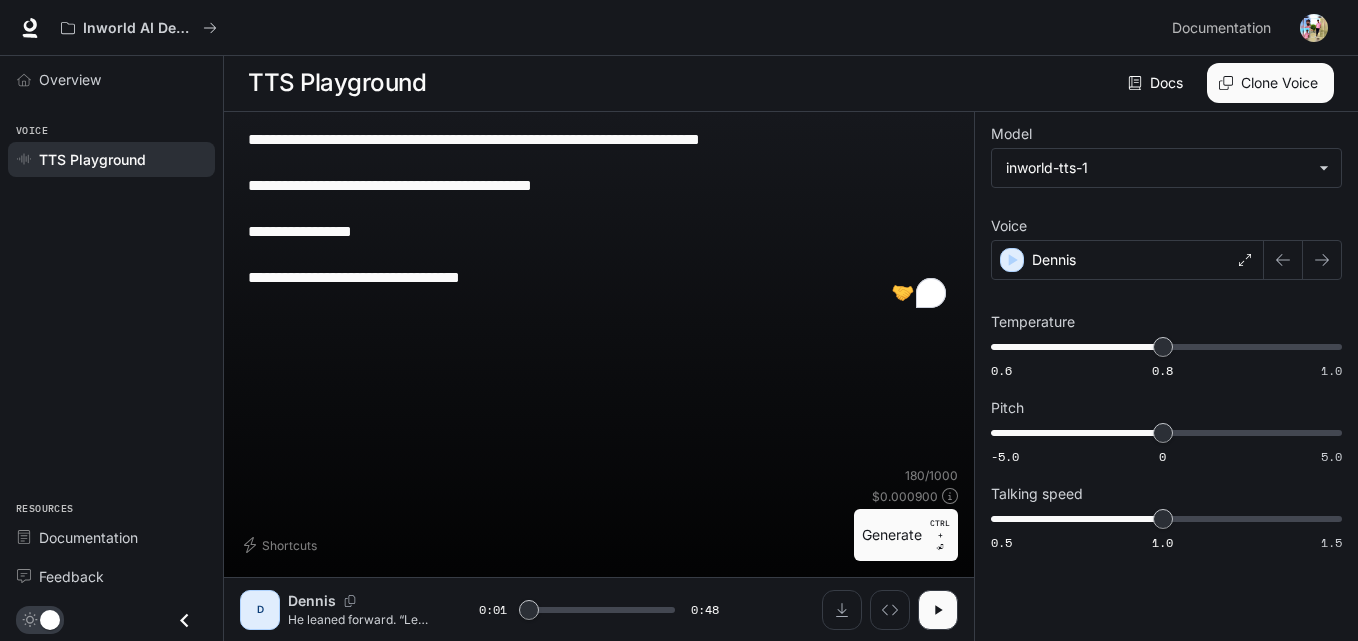 drag, startPoint x: 418, startPoint y: 317, endPoint x: 369, endPoint y: 314, distance: 49.09175 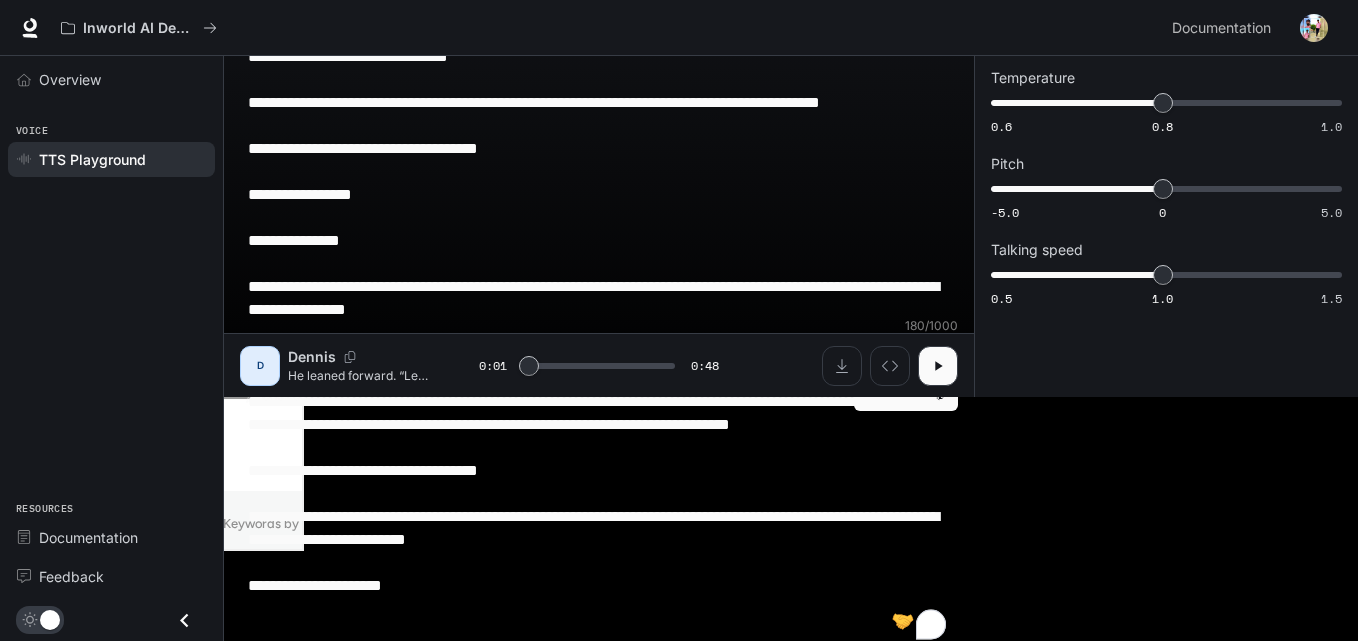 type on "***" 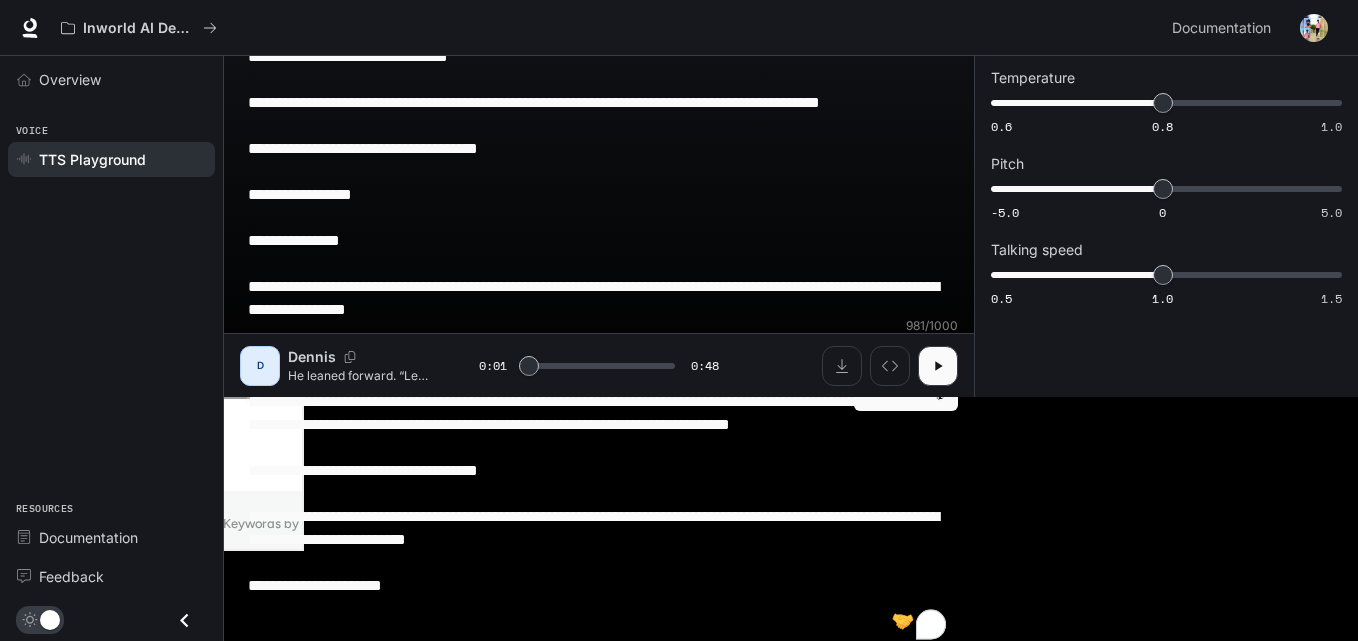 scroll, scrollTop: 247, scrollLeft: 0, axis: vertical 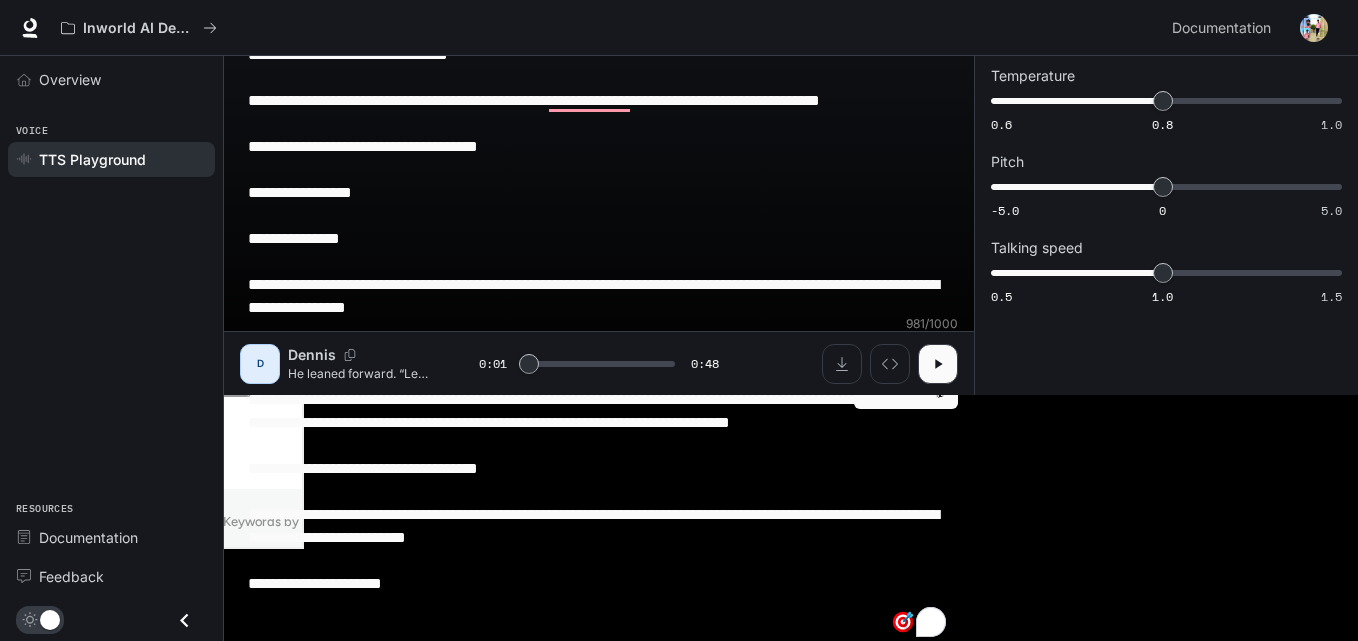 type on "**********" 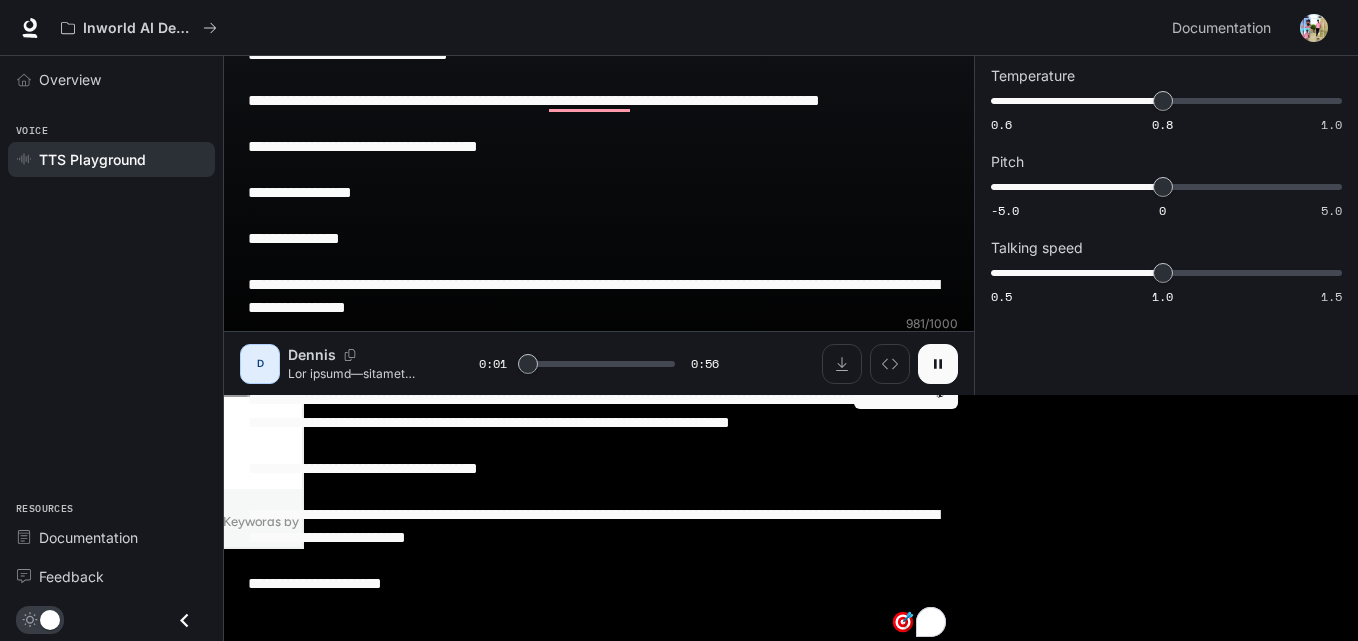 click 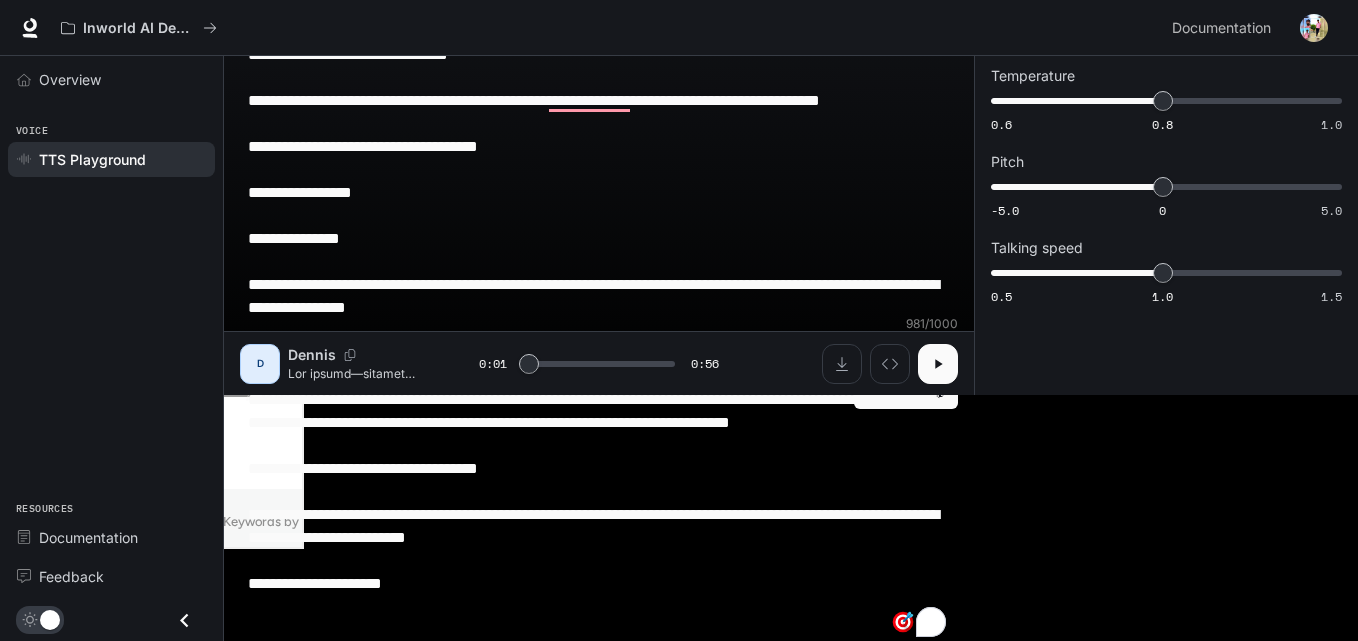 type on "*" 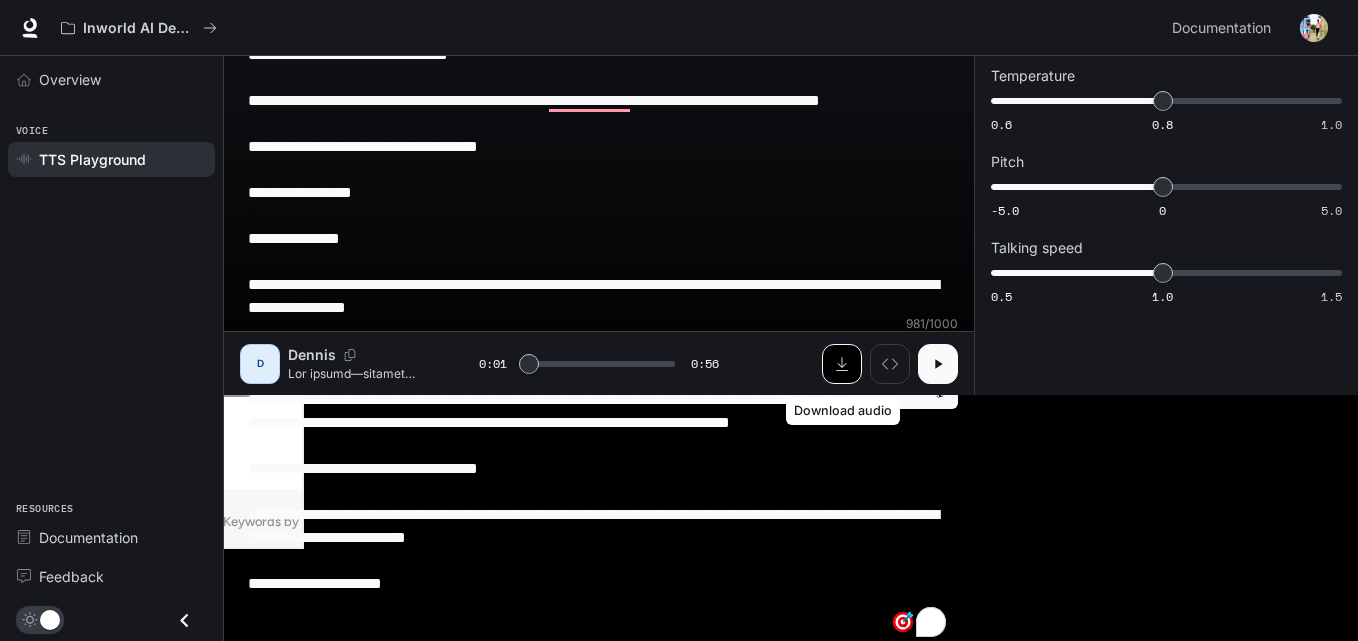 click 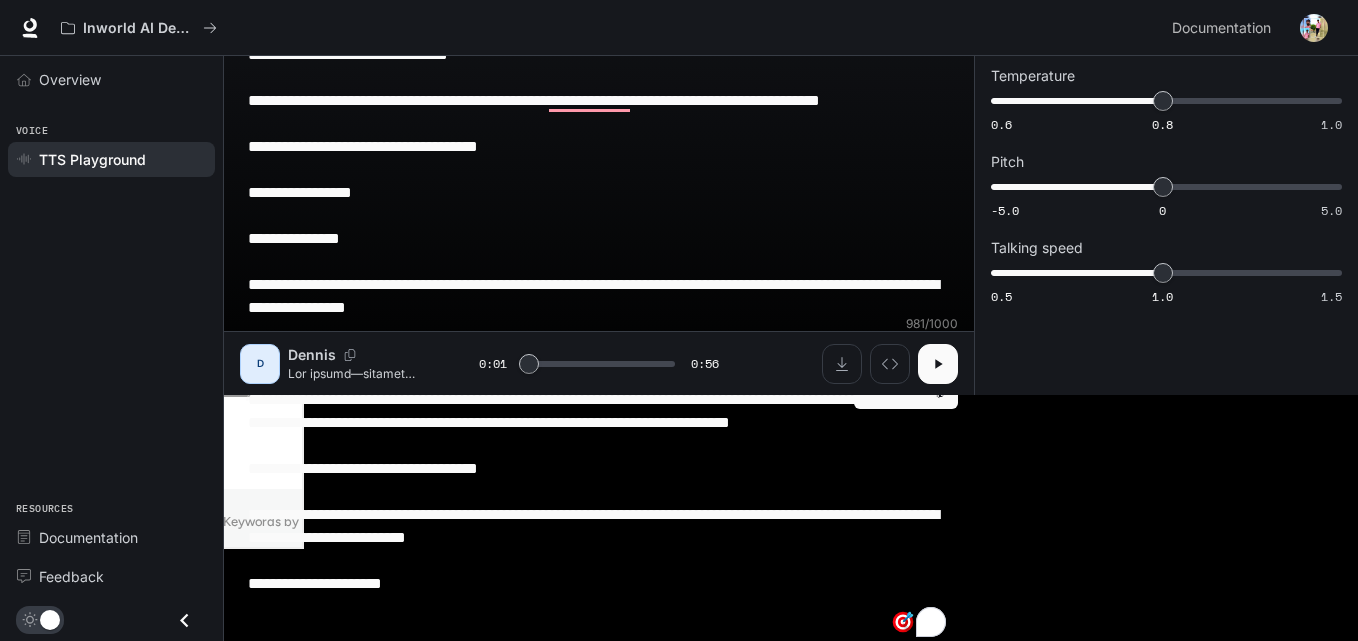 scroll, scrollTop: 0, scrollLeft: 0, axis: both 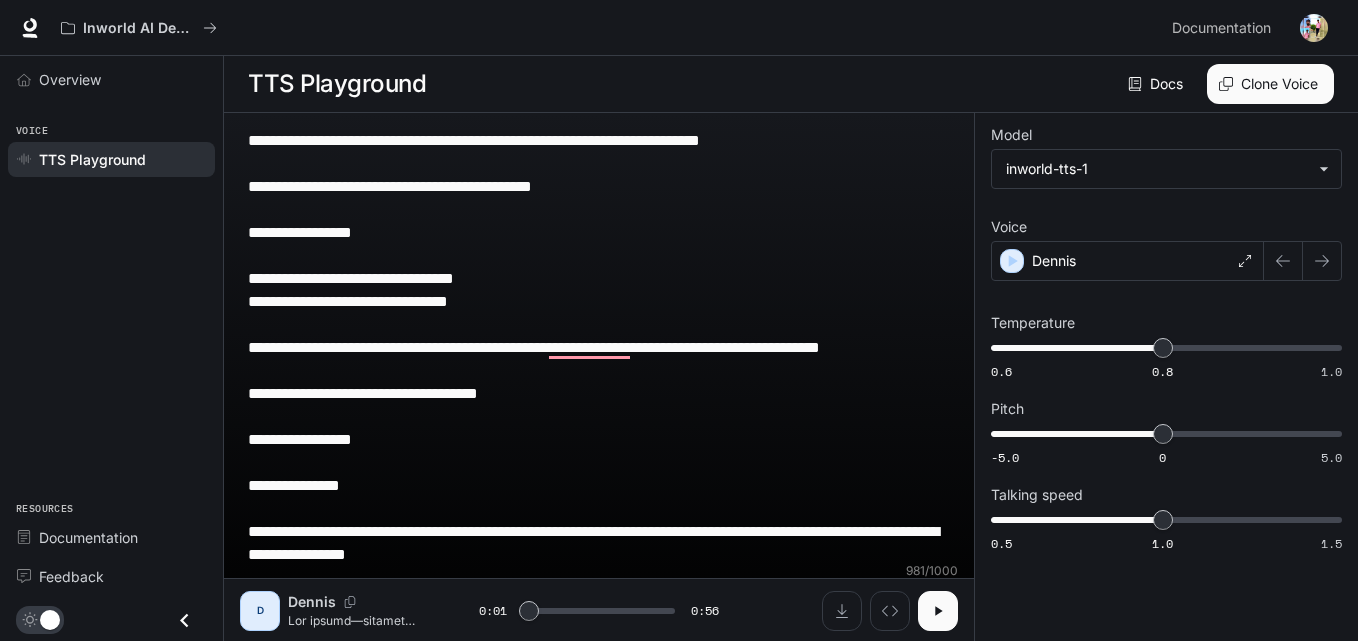 drag, startPoint x: 507, startPoint y: 625, endPoint x: 205, endPoint y: -87, distance: 773.40027 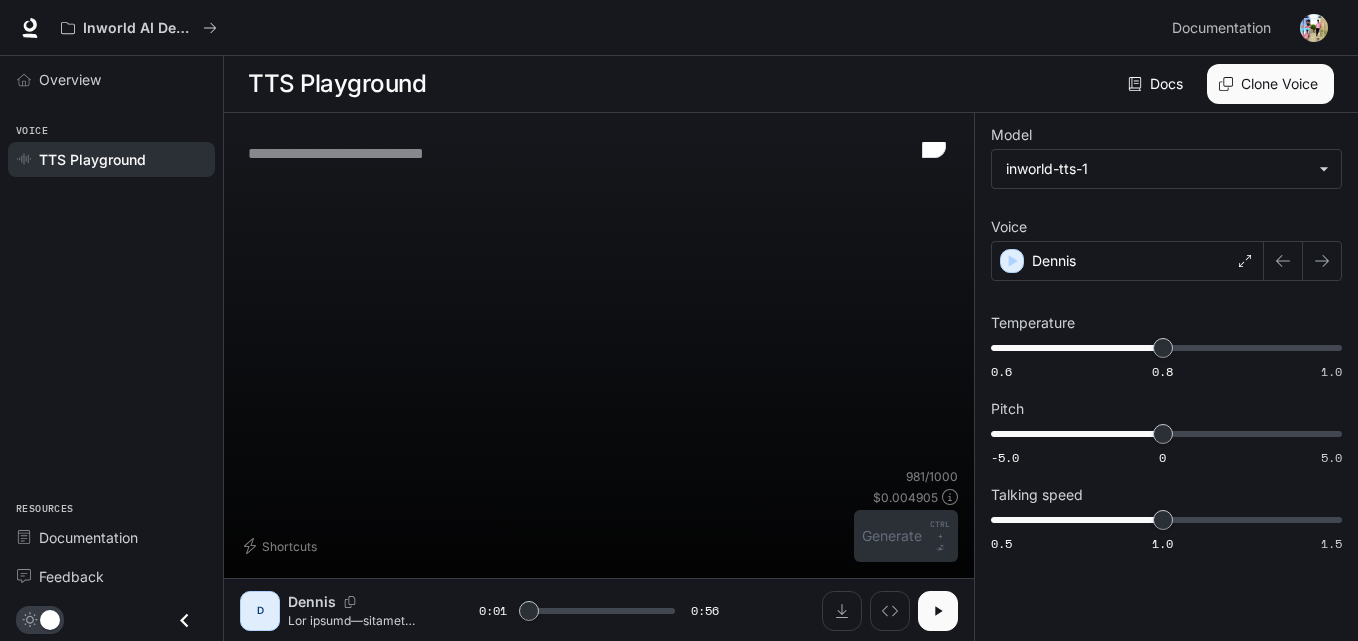 type on "*" 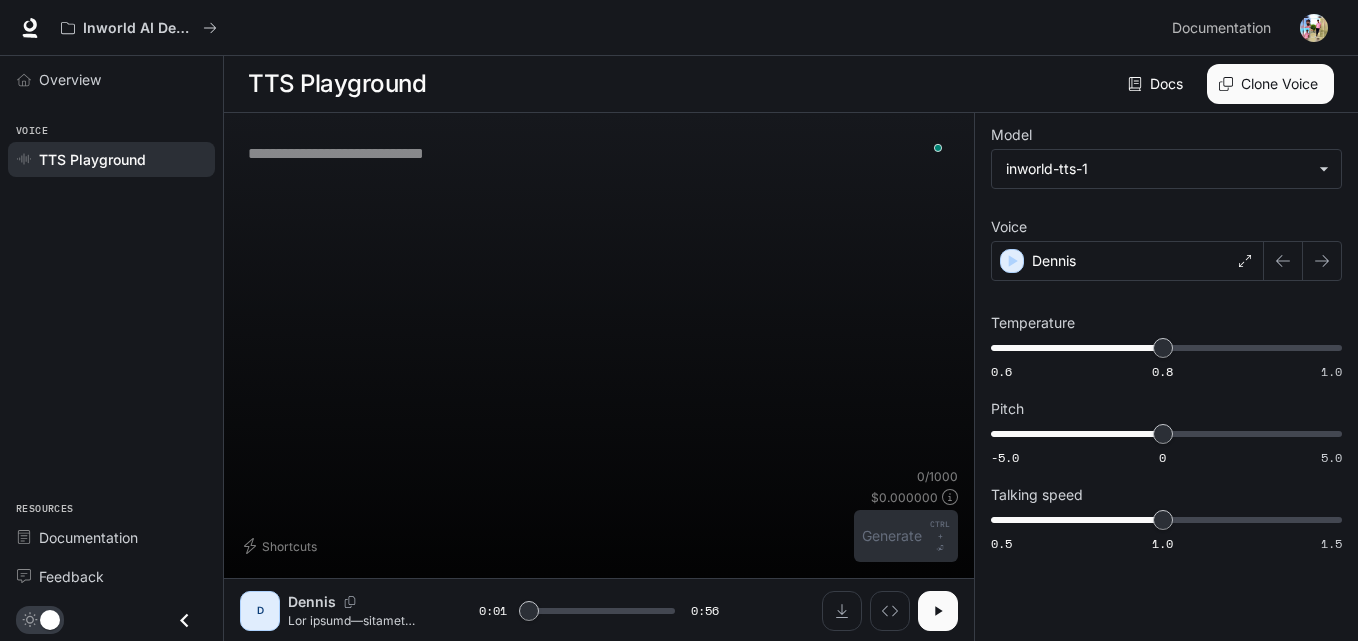 paste on "**********" 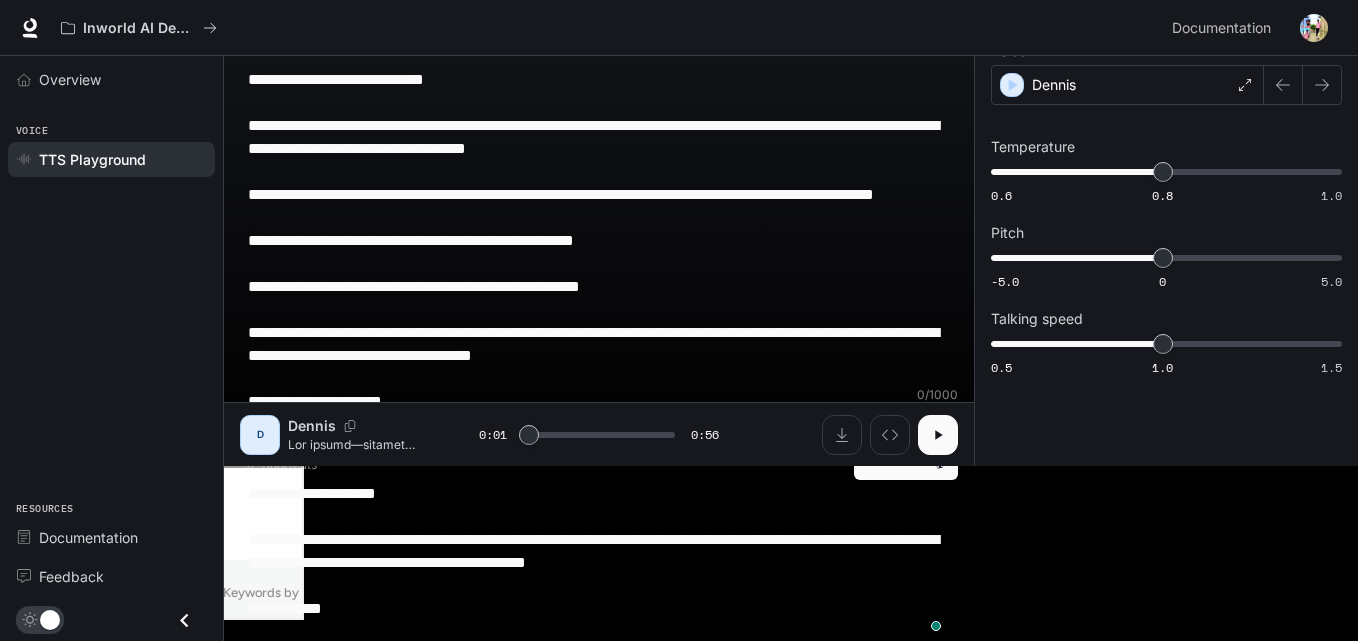type on "*" 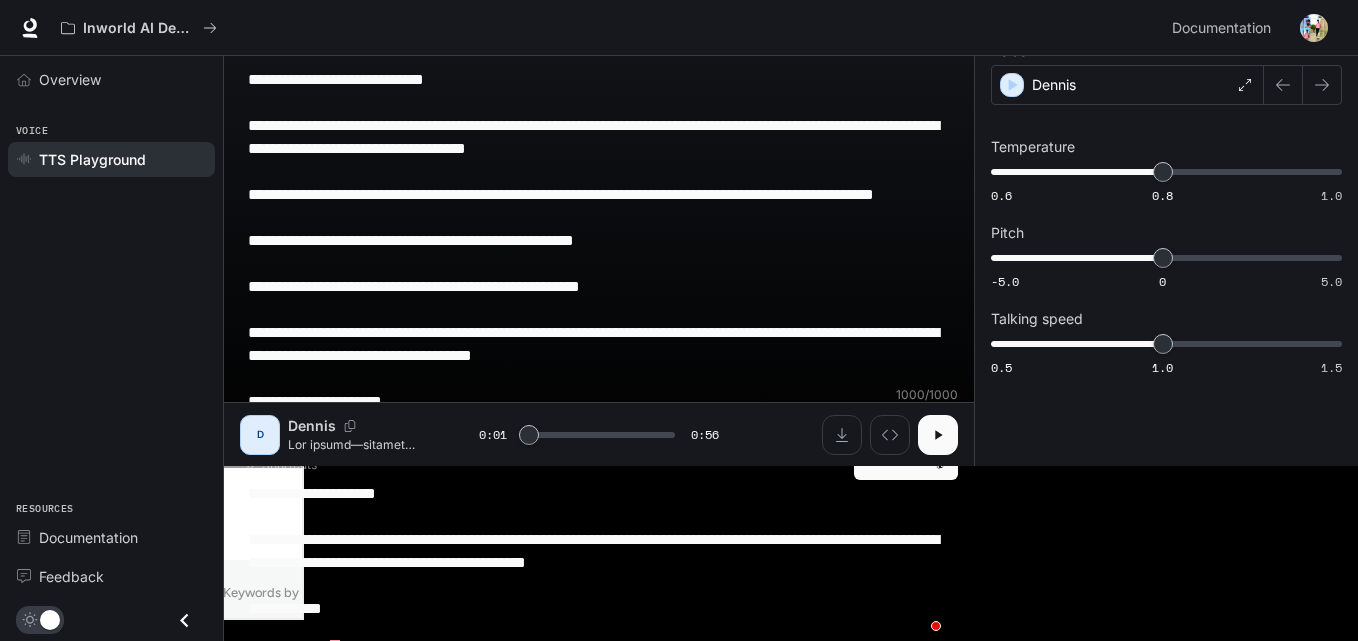 scroll, scrollTop: 178, scrollLeft: 0, axis: vertical 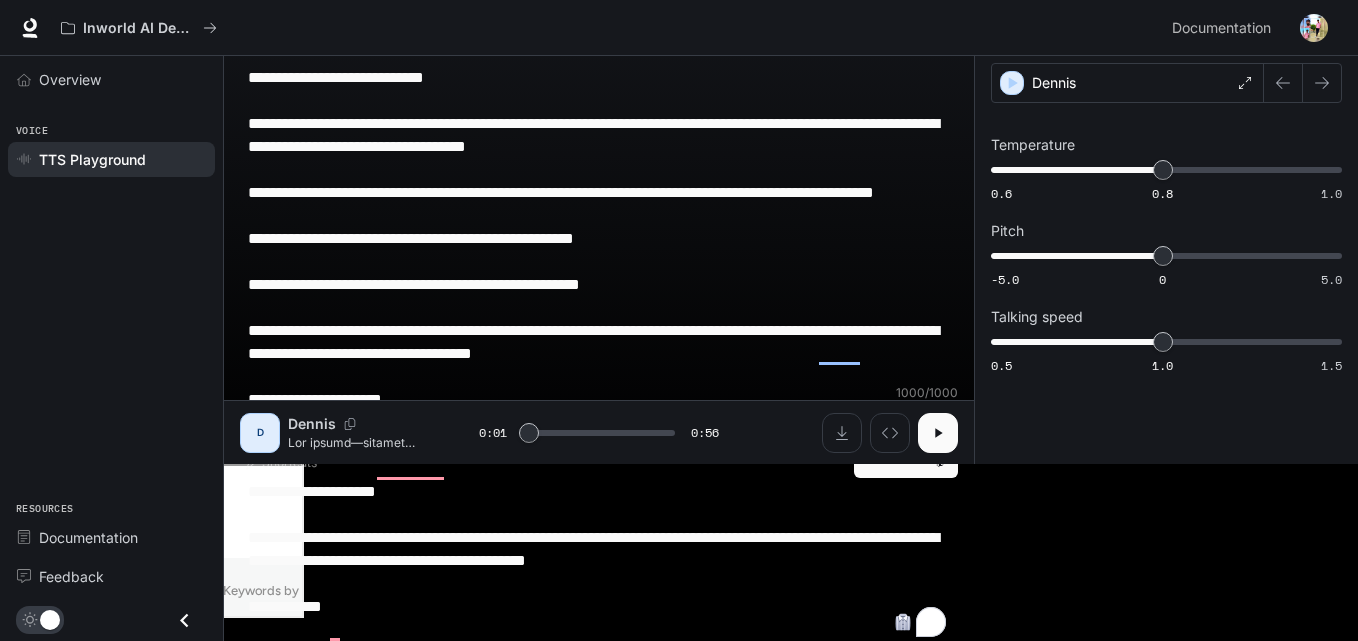 drag, startPoint x: 412, startPoint y: 636, endPoint x: 259, endPoint y: 613, distance: 154.7191 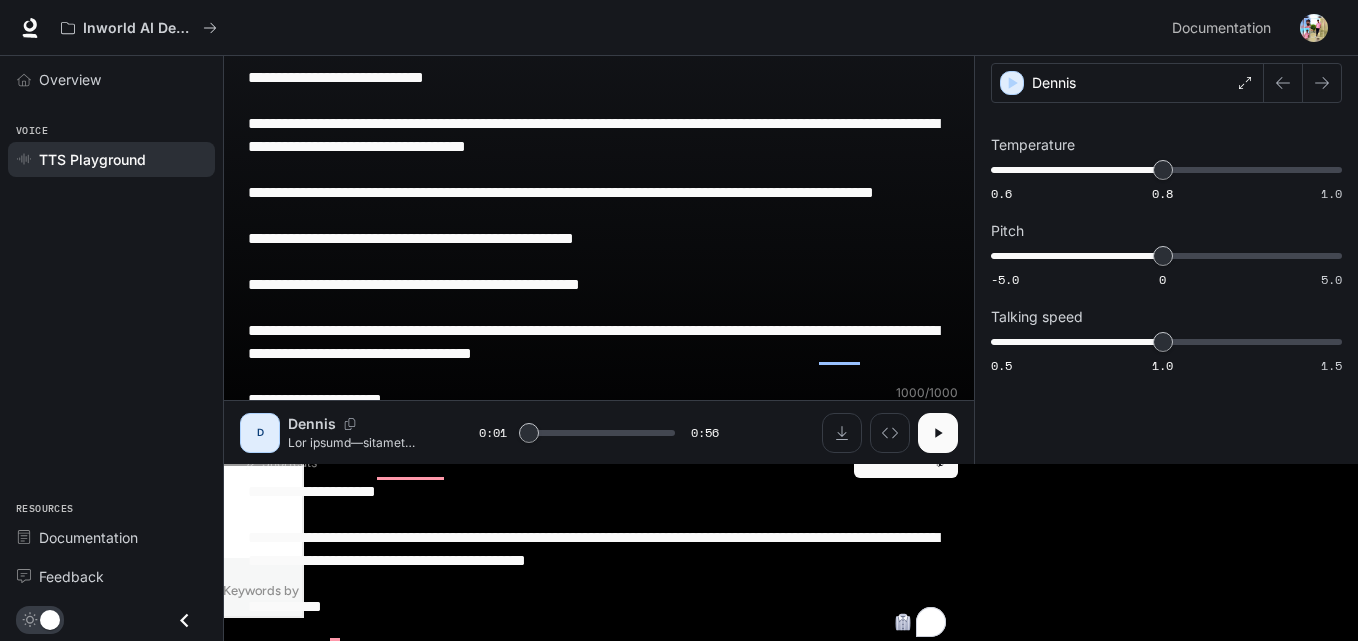 click on "**********" at bounding box center [599, 296] 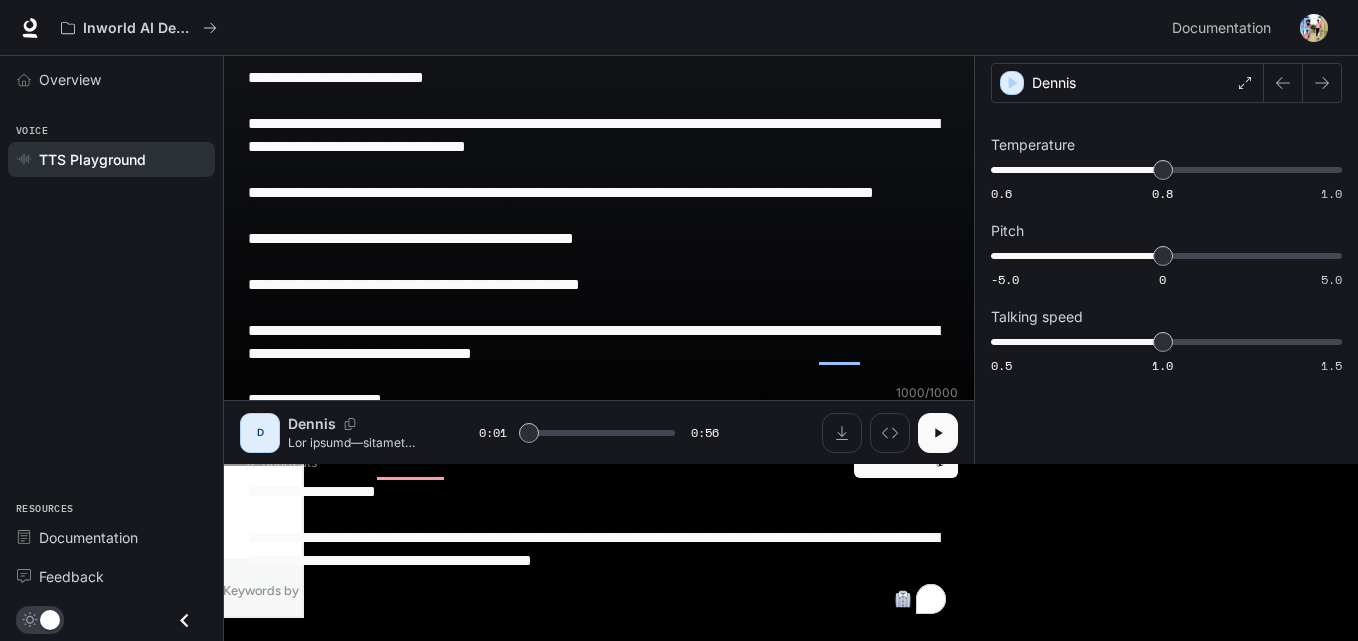 scroll, scrollTop: 155, scrollLeft: 0, axis: vertical 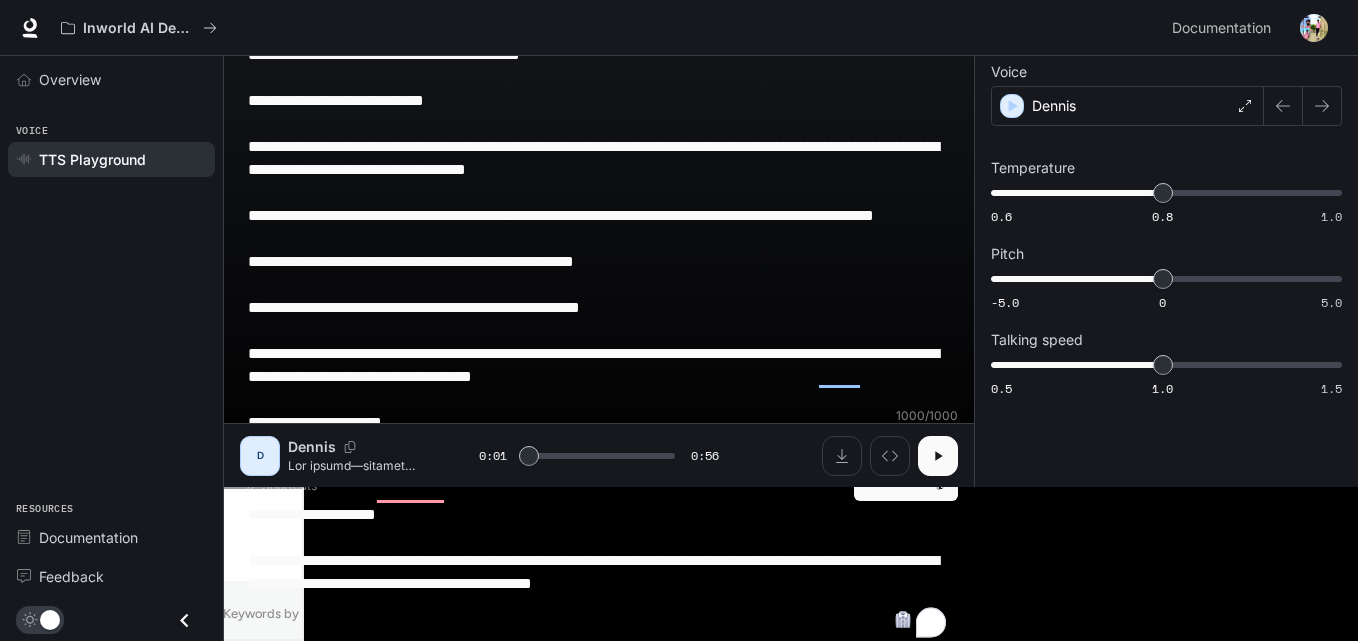 type on "*" 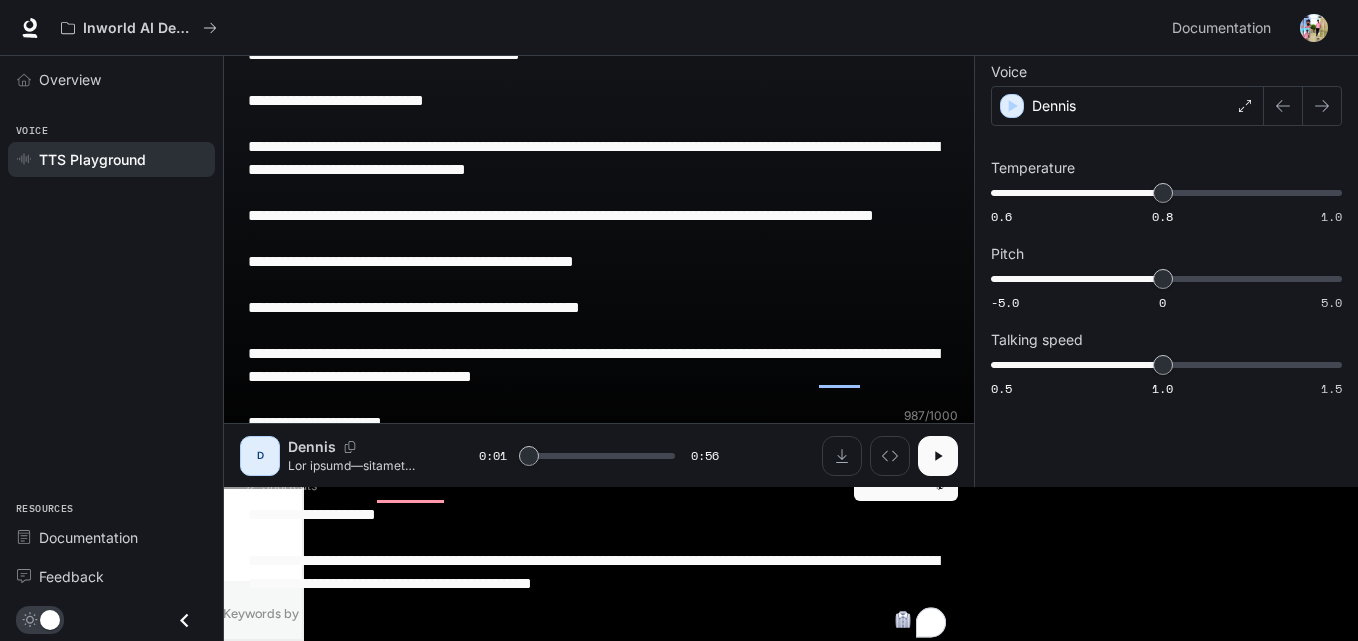 type on "**********" 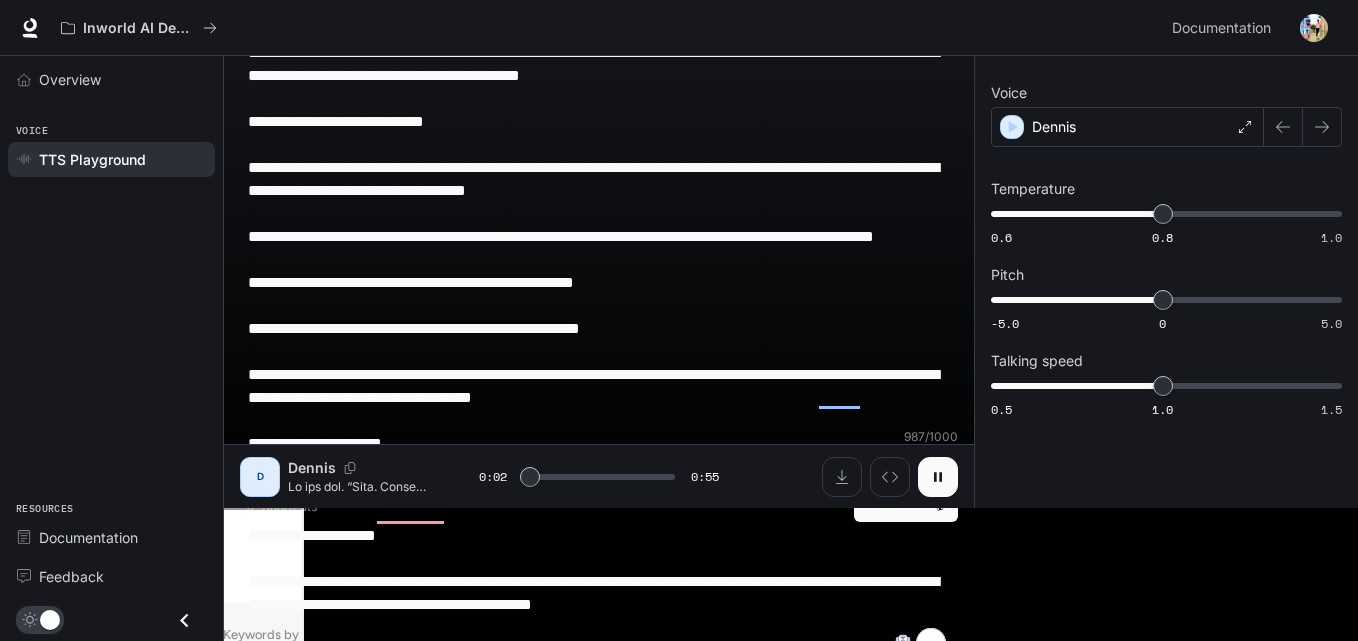 scroll, scrollTop: 155, scrollLeft: 0, axis: vertical 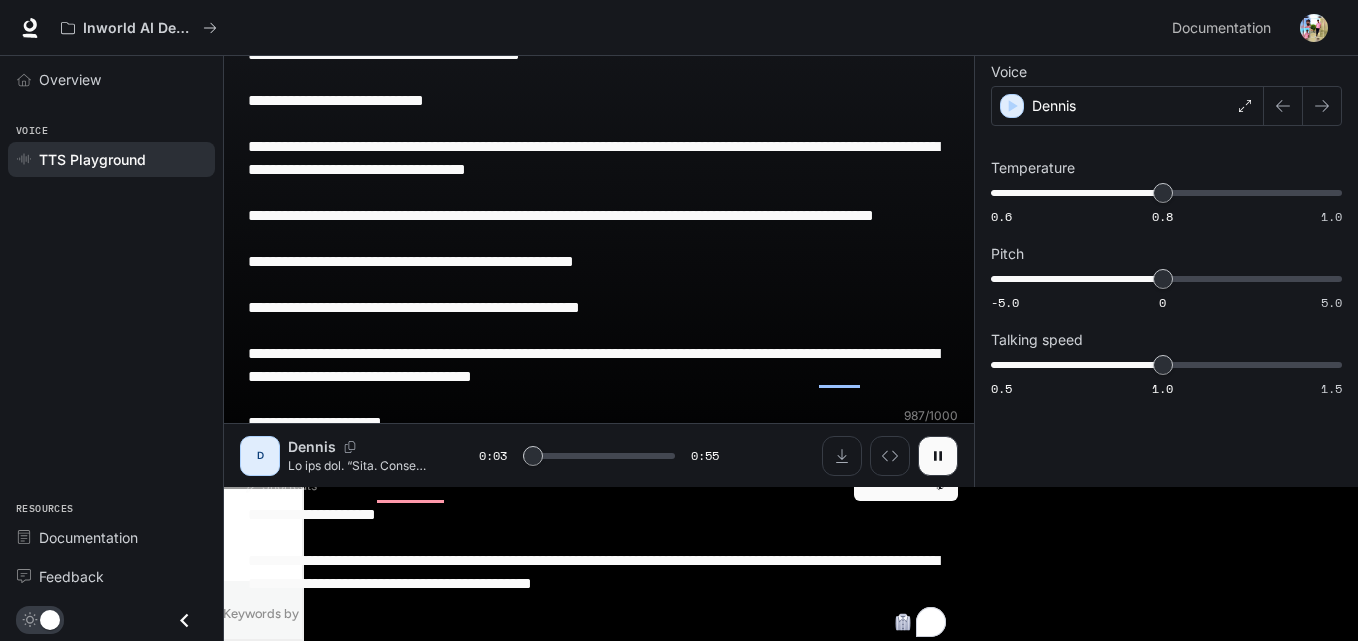 drag, startPoint x: 934, startPoint y: 456, endPoint x: 863, endPoint y: 462, distance: 71.25307 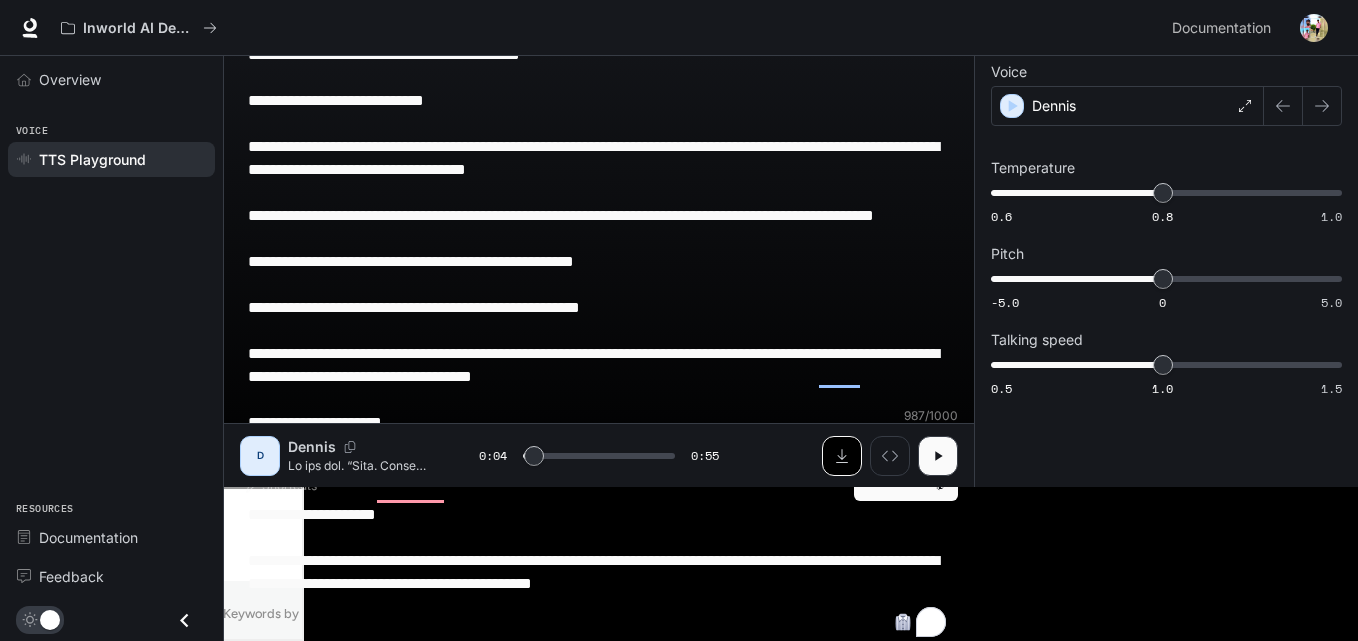 click 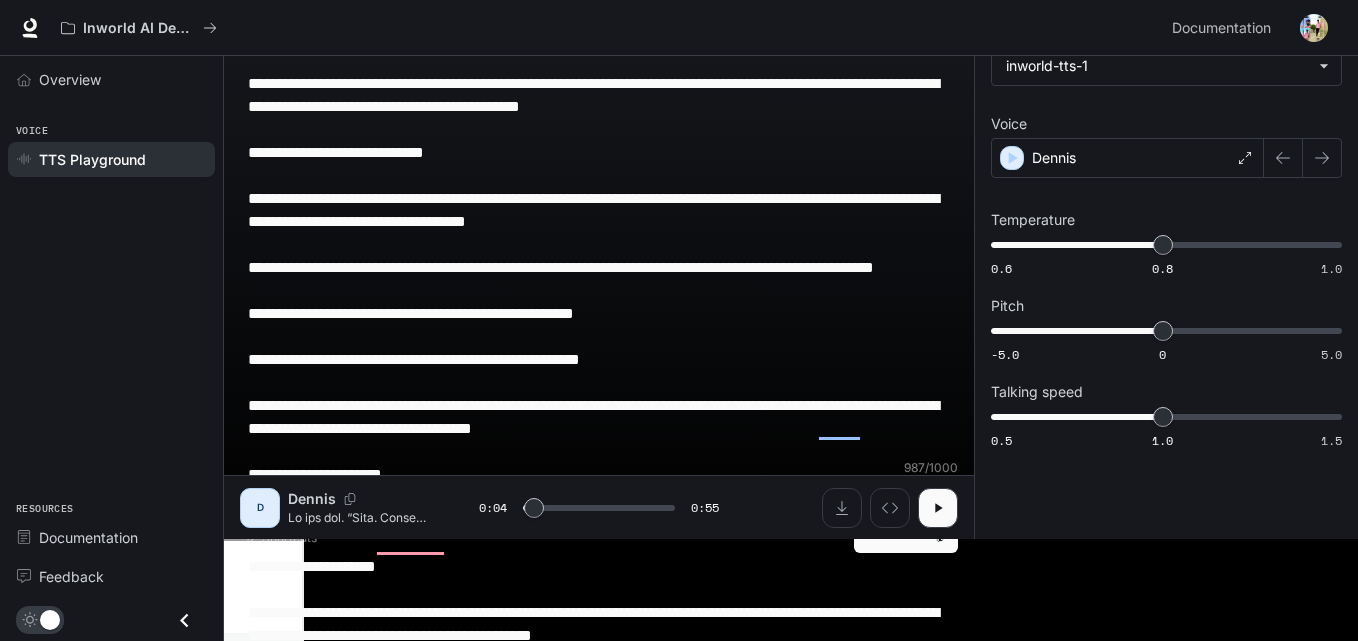 scroll, scrollTop: 55, scrollLeft: 0, axis: vertical 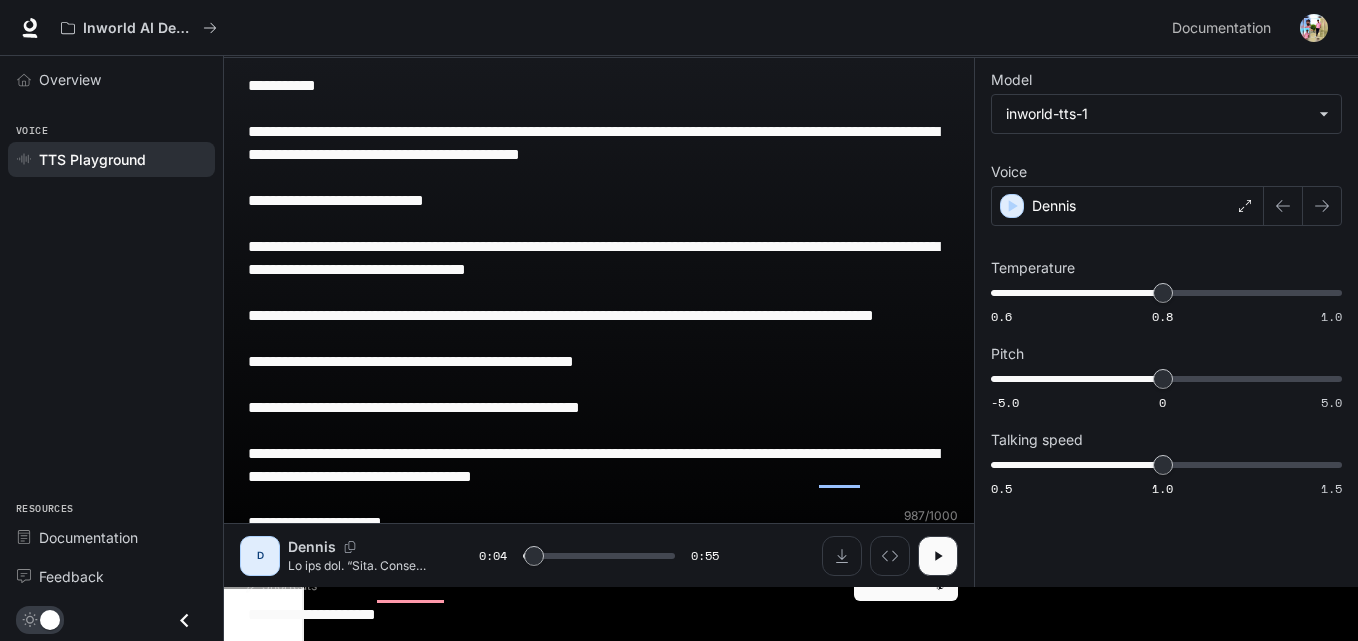 click on "**********" at bounding box center [599, 407] 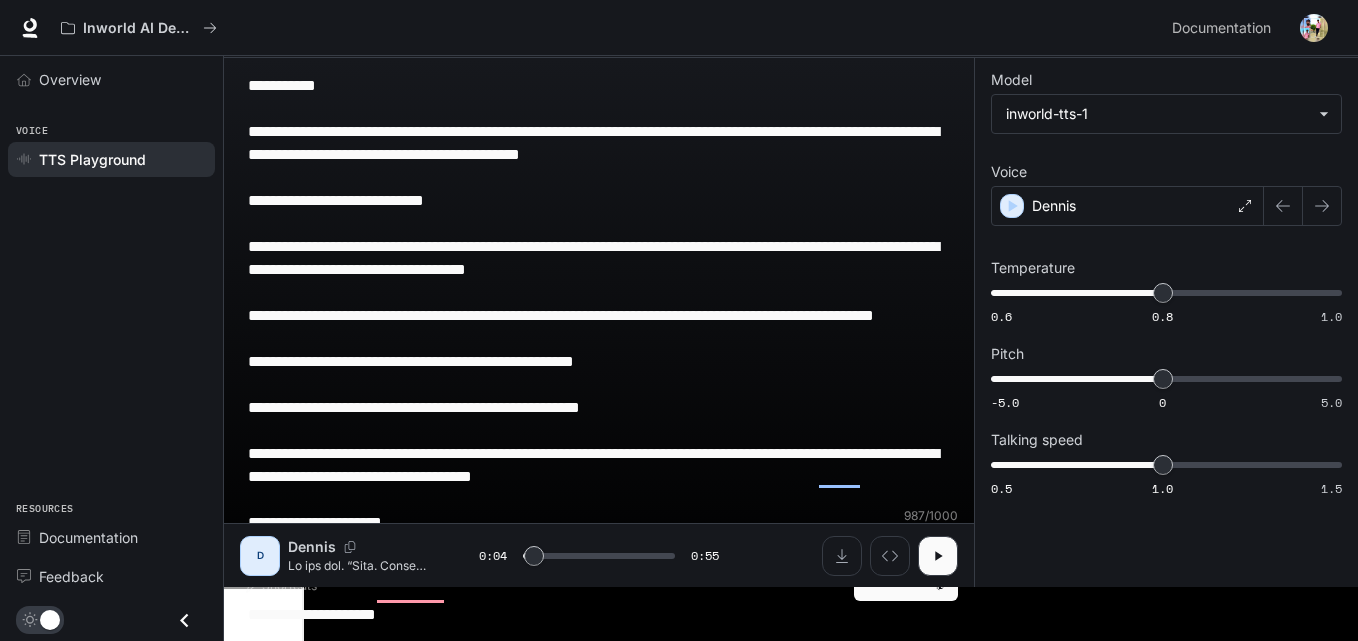 type 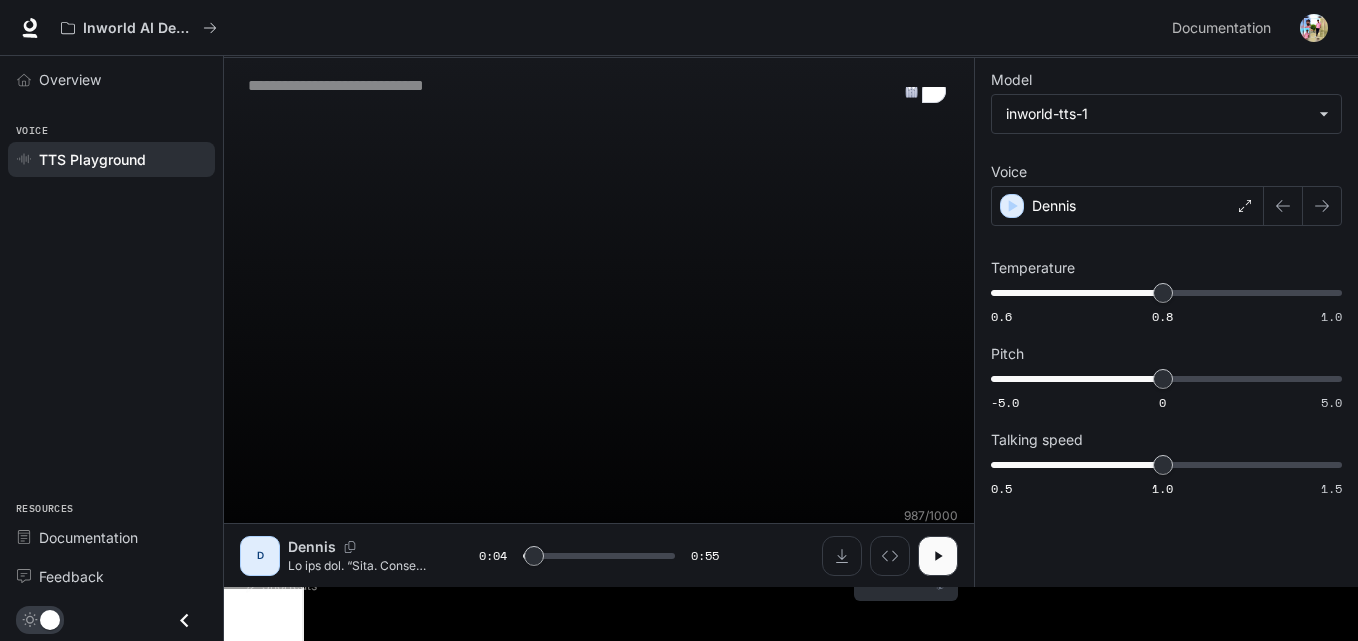 scroll, scrollTop: 1, scrollLeft: 0, axis: vertical 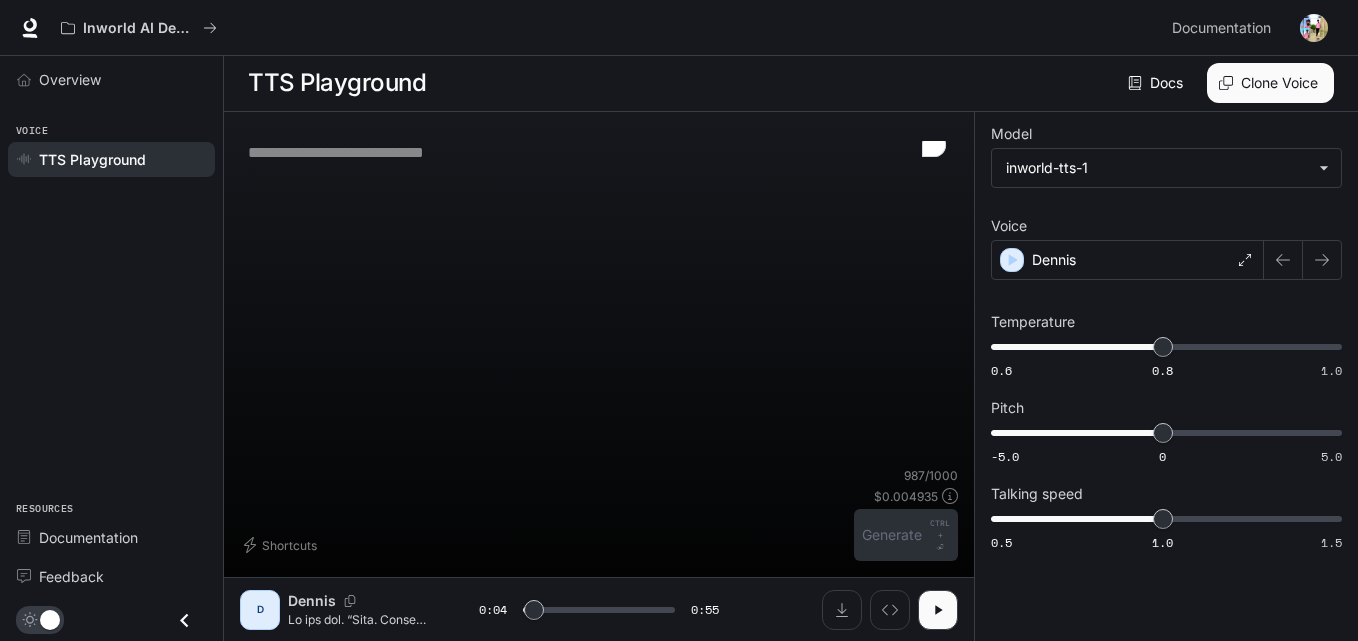 type on "***" 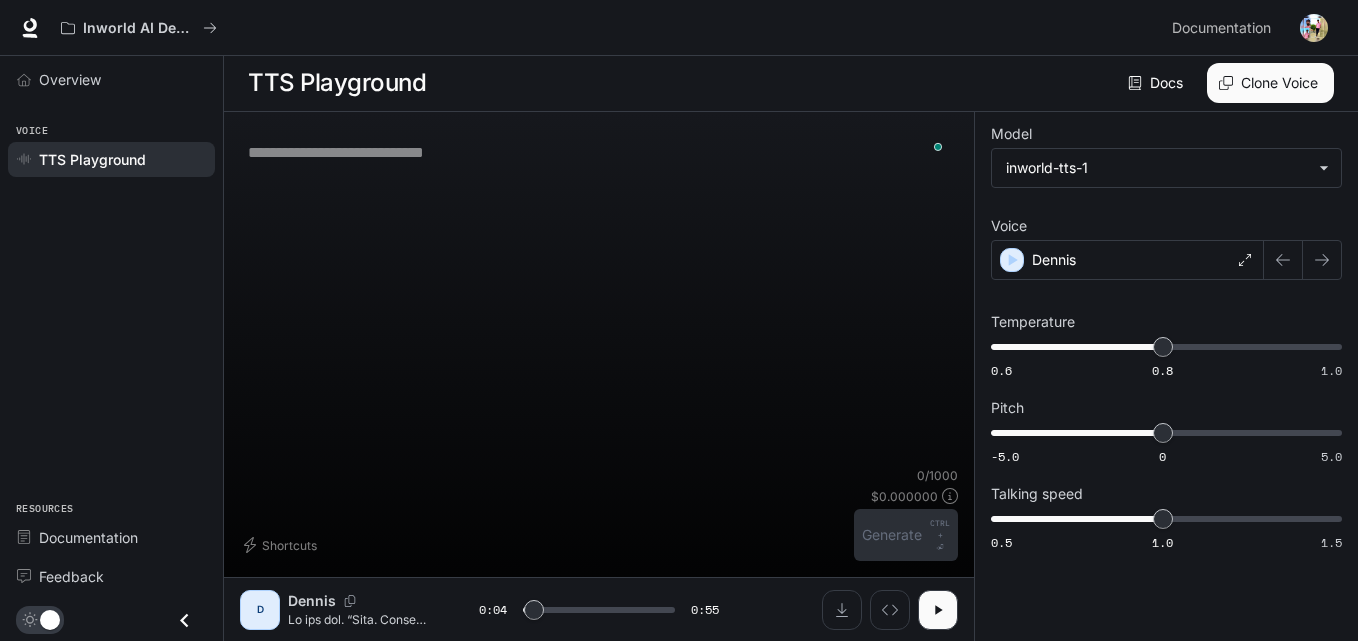 paste on "**********" 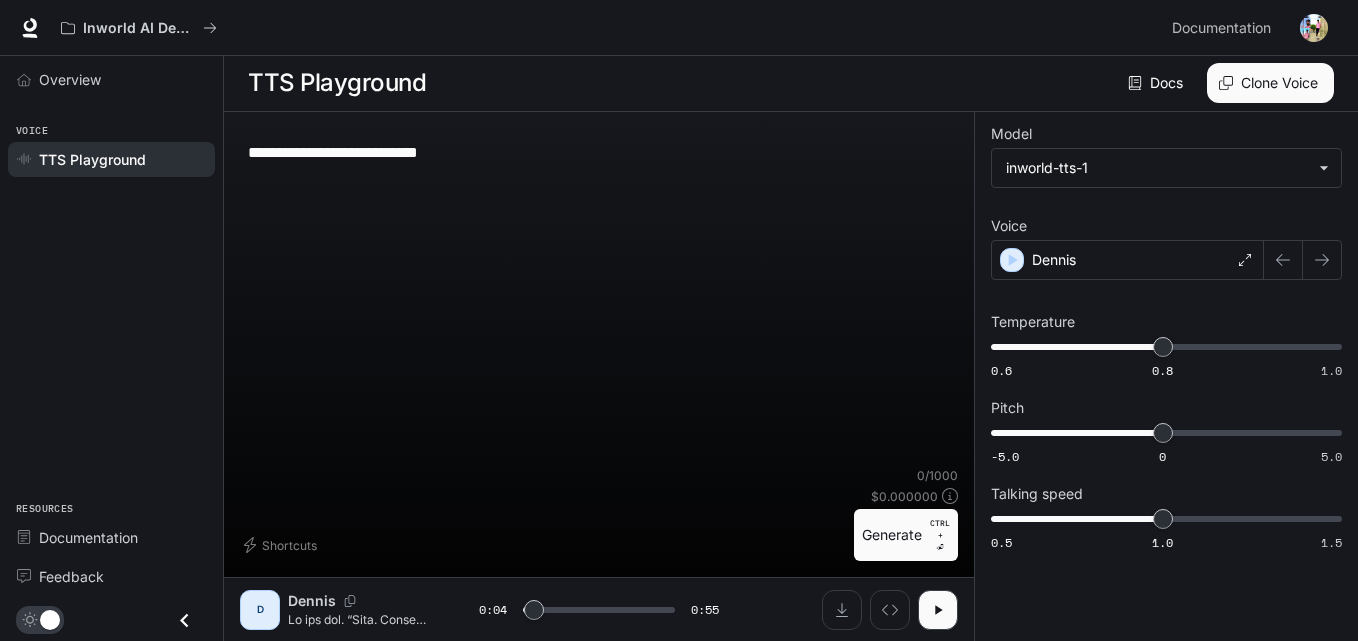 scroll, scrollTop: 176, scrollLeft: 0, axis: vertical 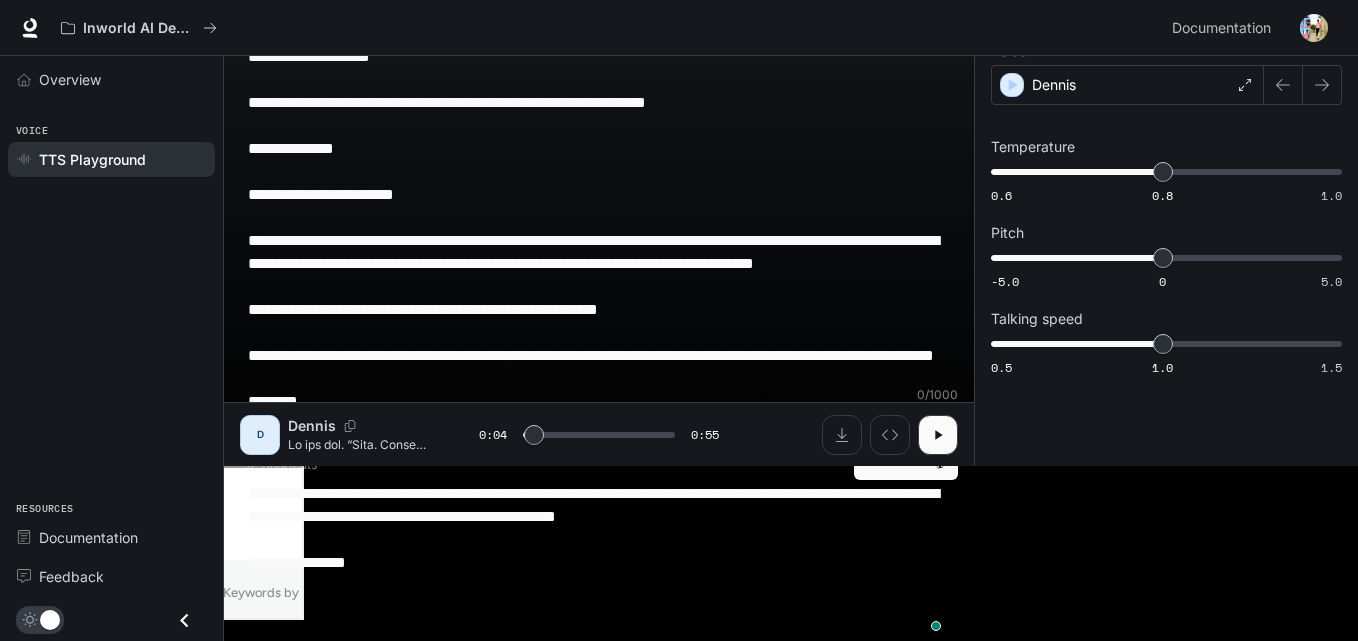 type on "***" 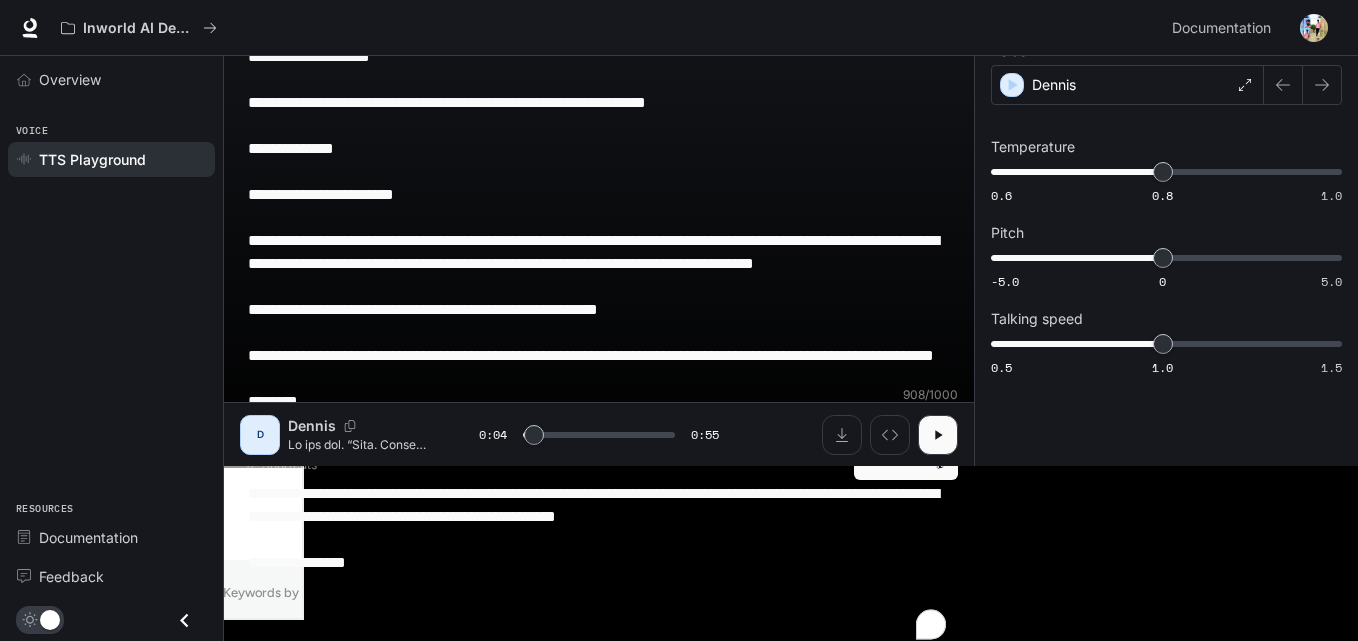 type on "**********" 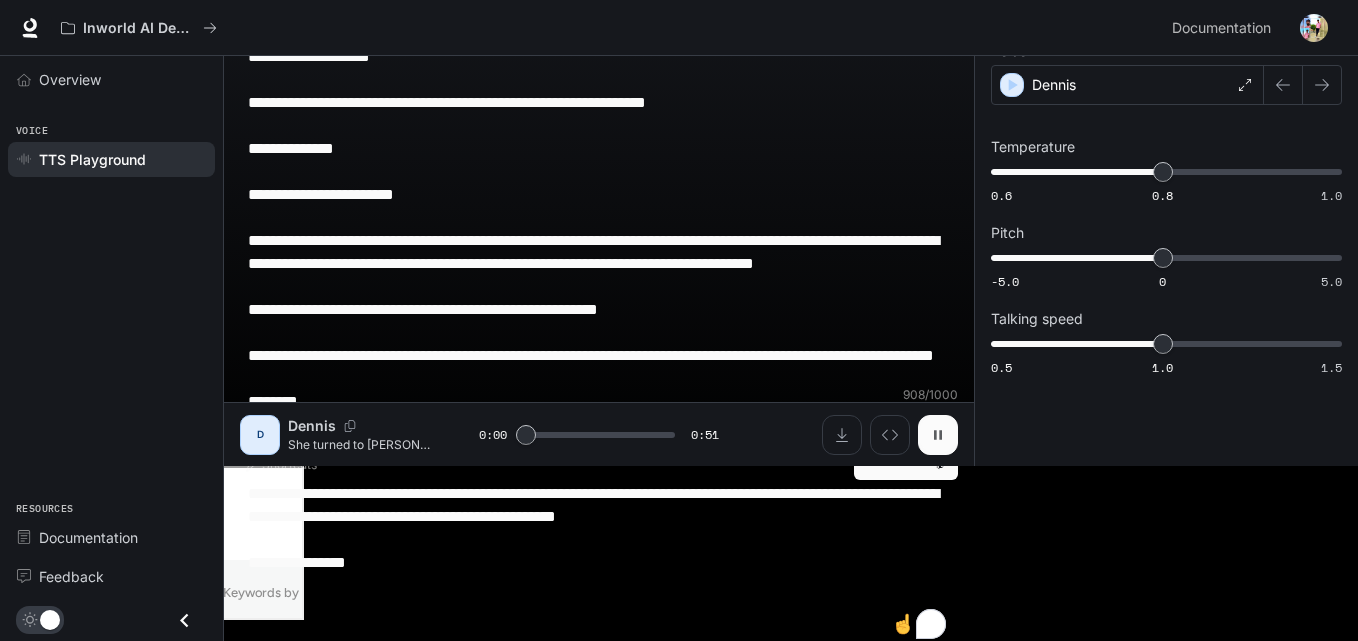 click 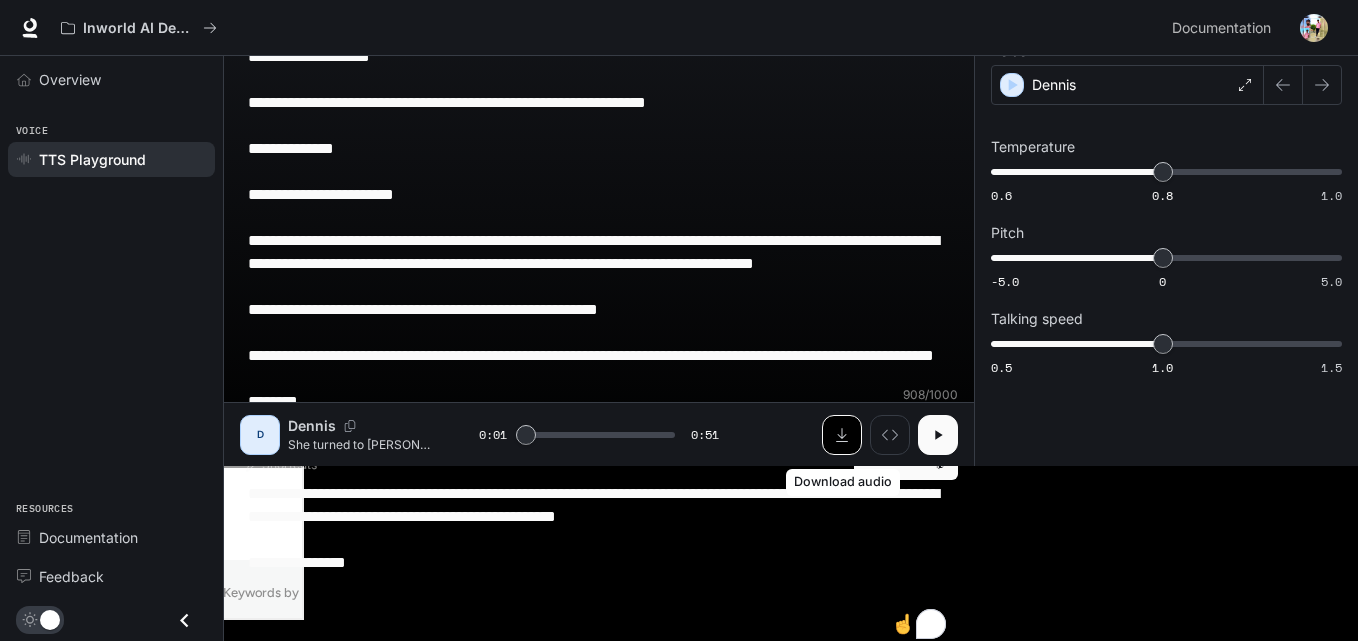click at bounding box center (842, 435) 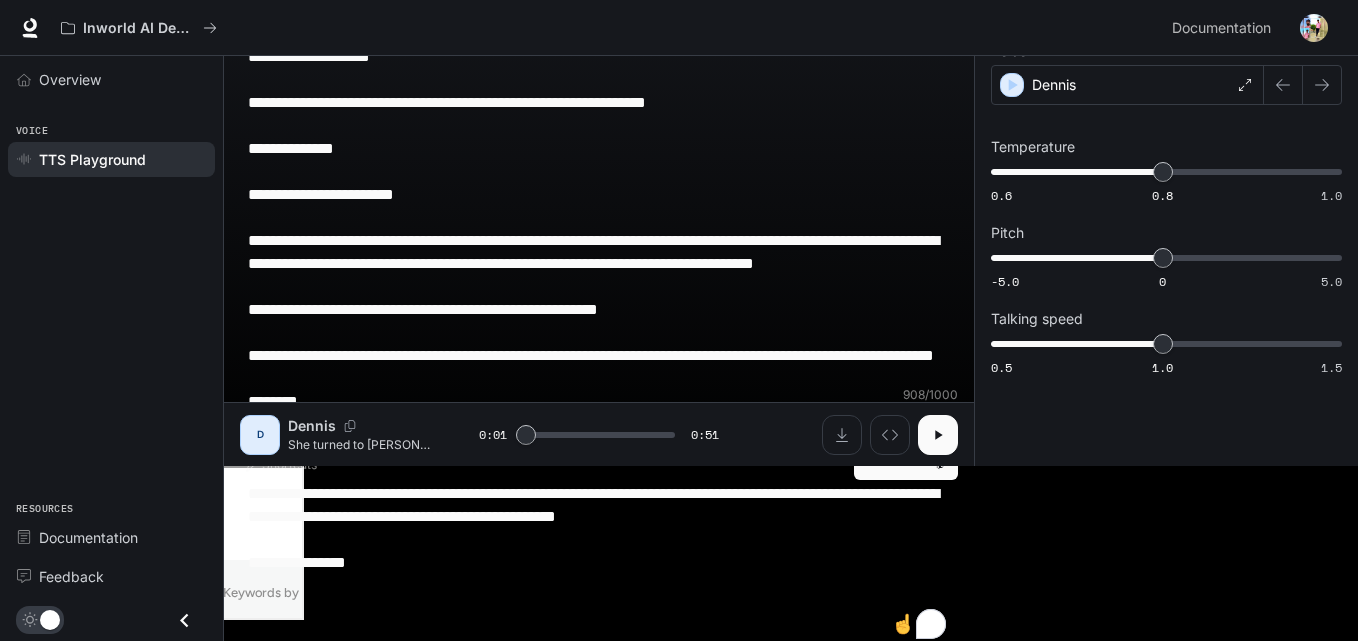 scroll, scrollTop: 178, scrollLeft: 0, axis: vertical 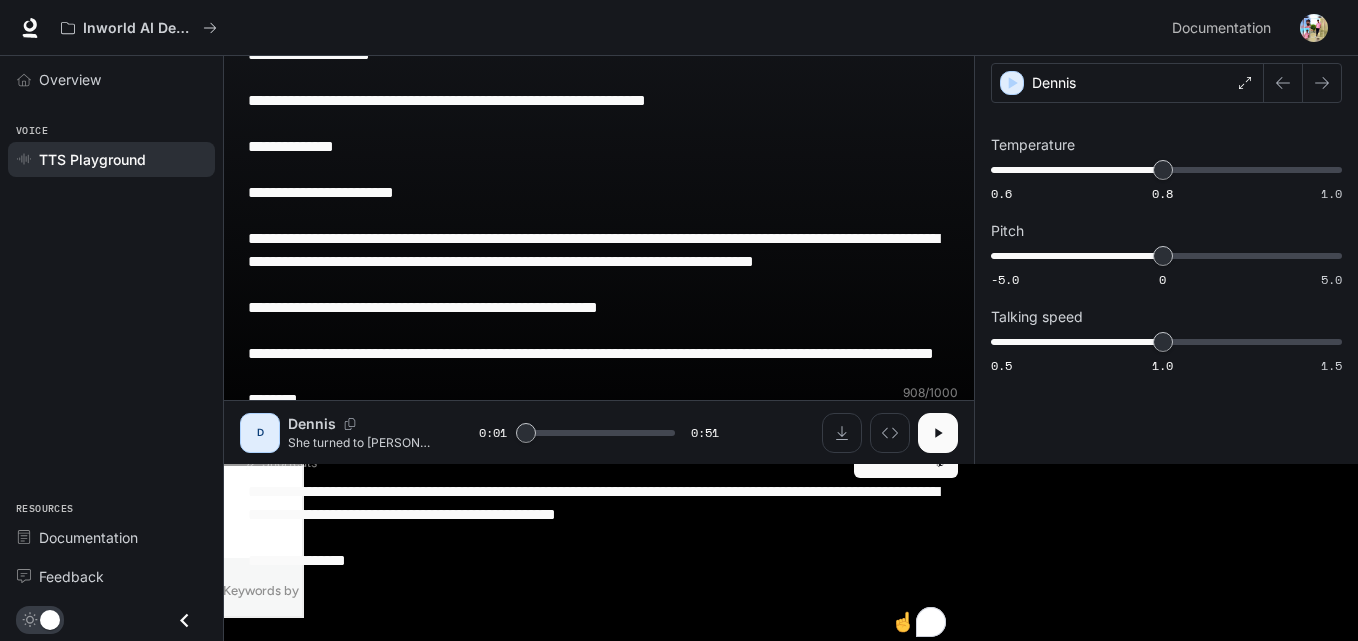 type on "*" 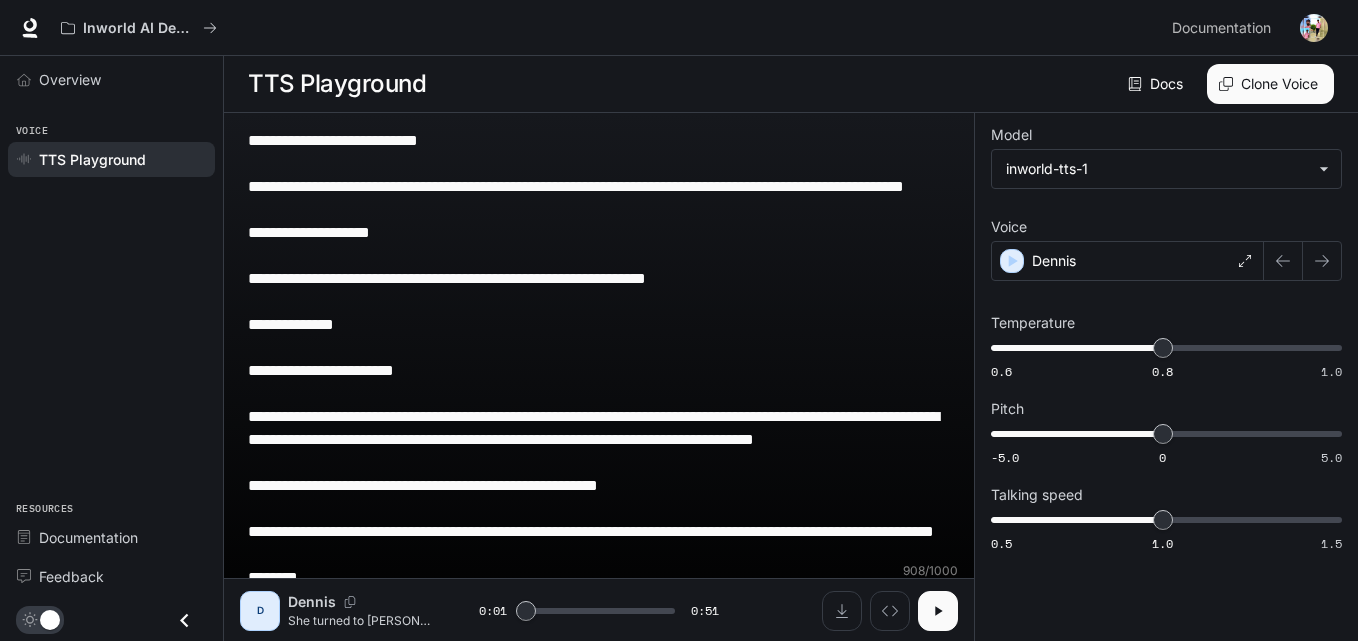 drag, startPoint x: 492, startPoint y: 617, endPoint x: 129, endPoint y: -70, distance: 777.0058 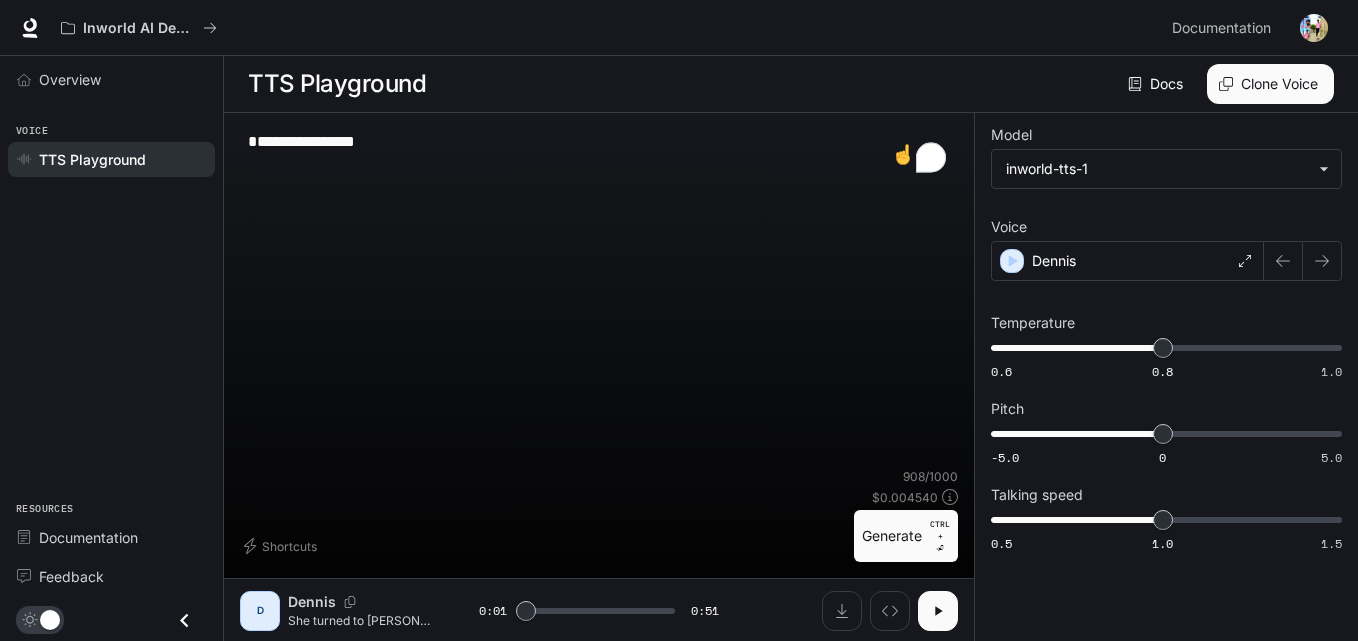 type on "*" 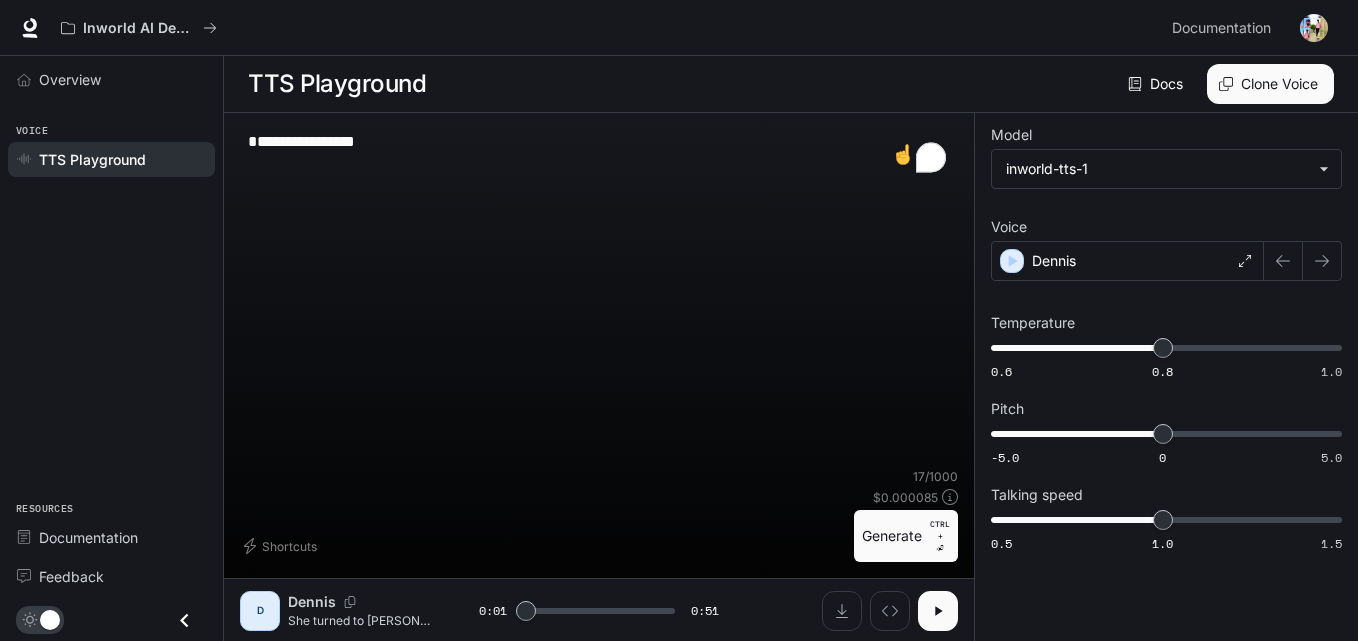 drag, startPoint x: 450, startPoint y: 168, endPoint x: 239, endPoint y: 95, distance: 223.27113 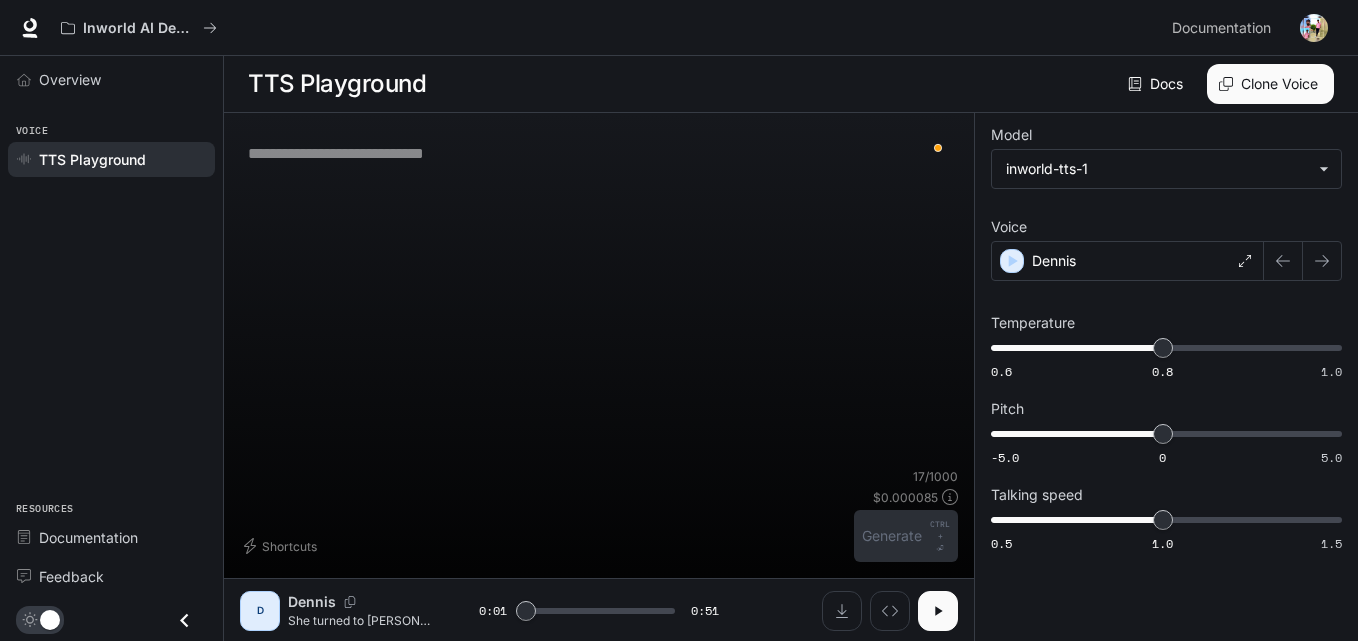 type on "*" 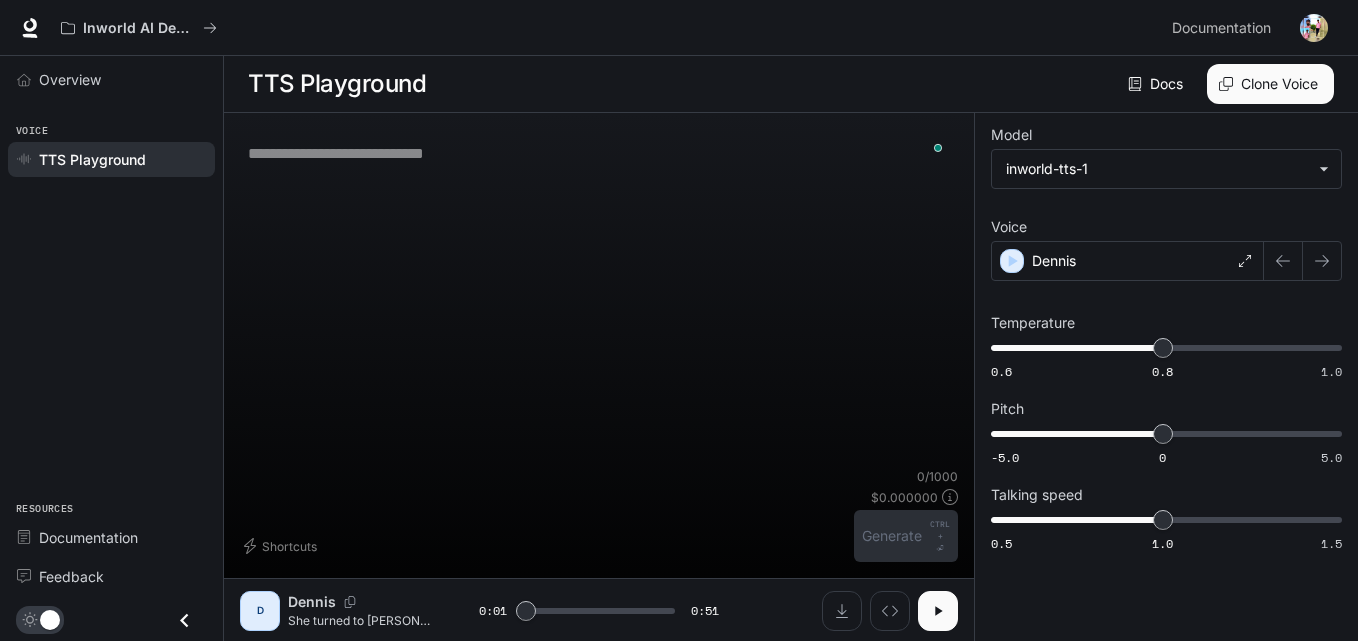 paste on "**********" 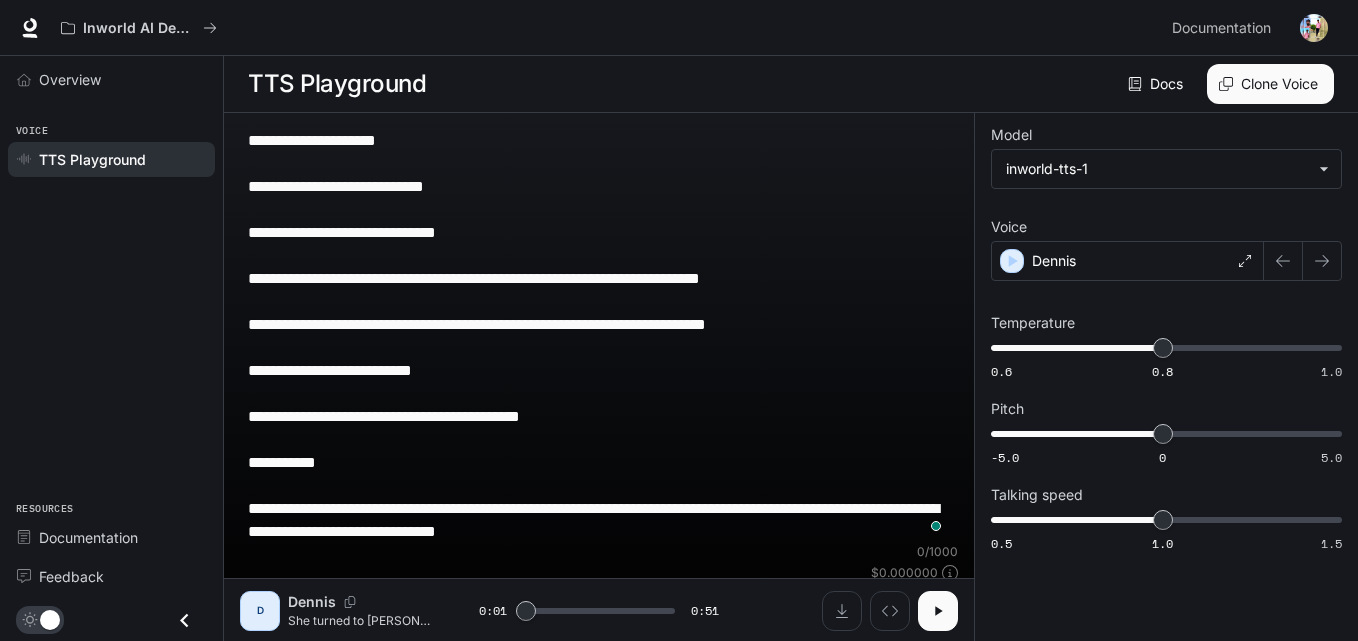 type on "*" 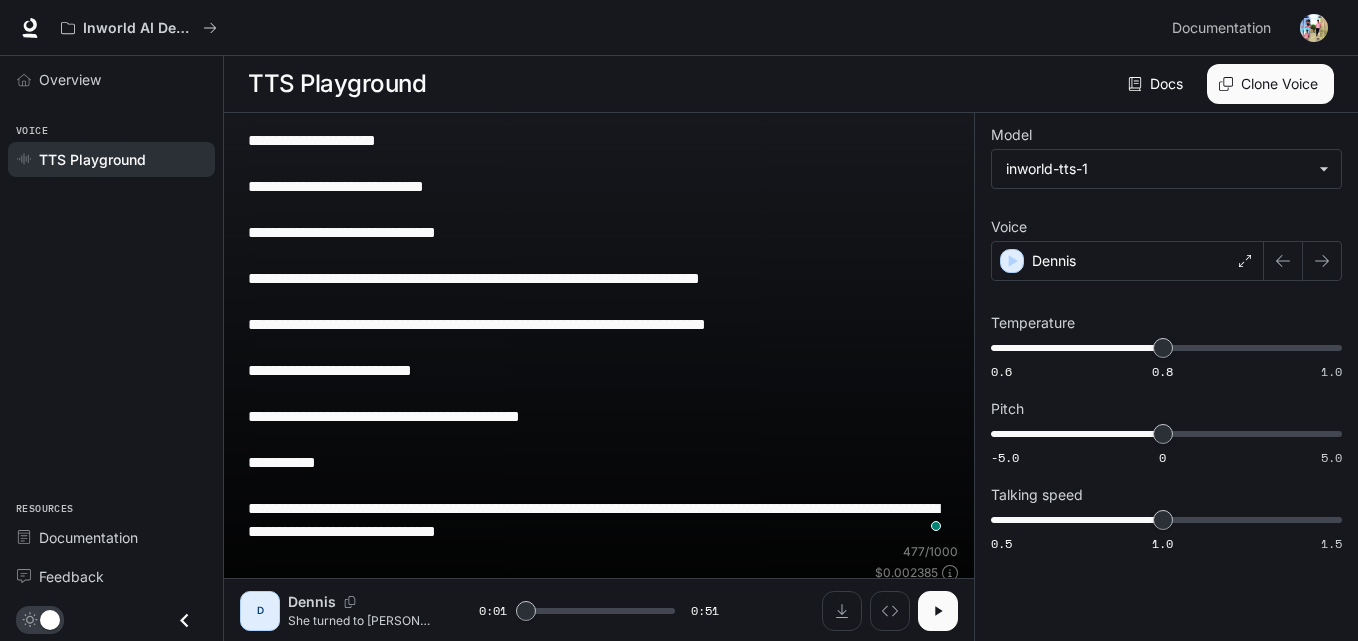 type on "**********" 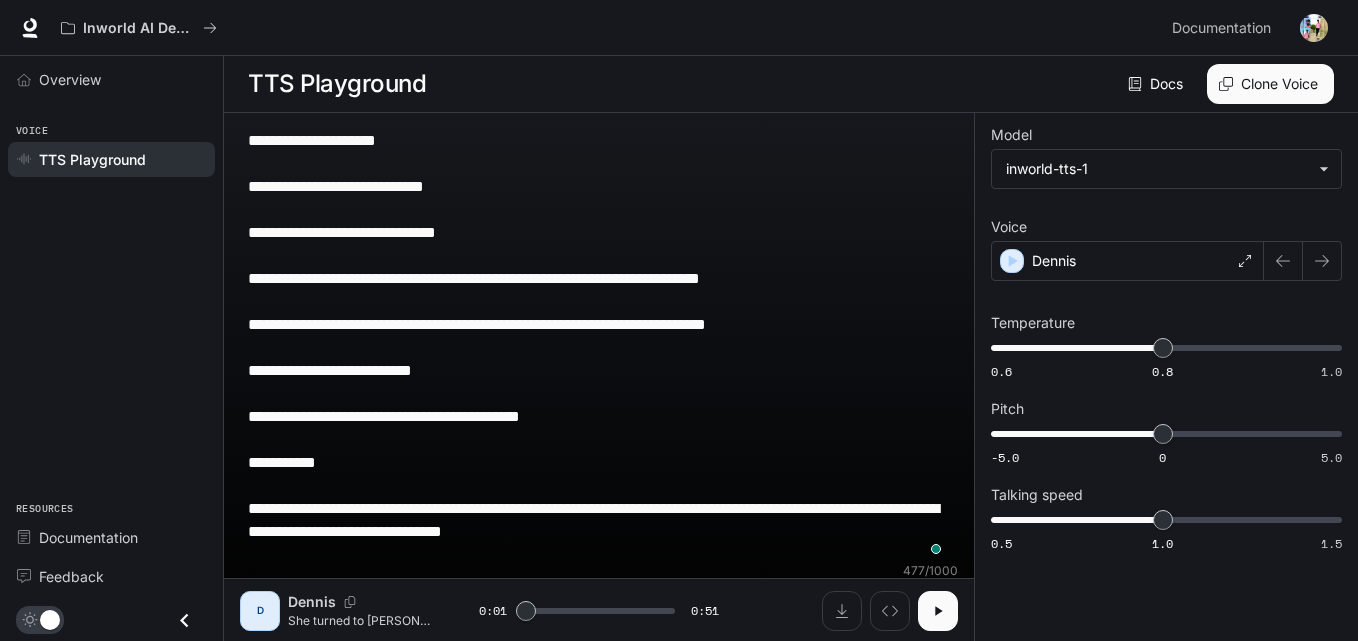 type on "*" 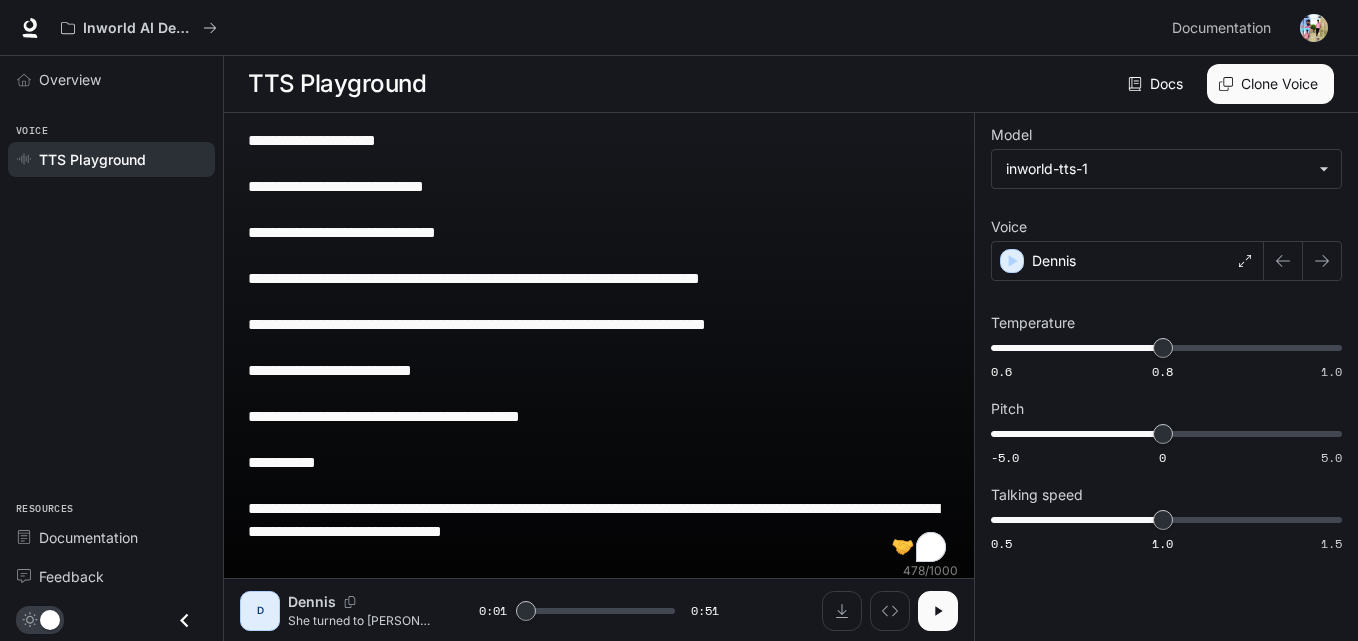 paste on "**********" 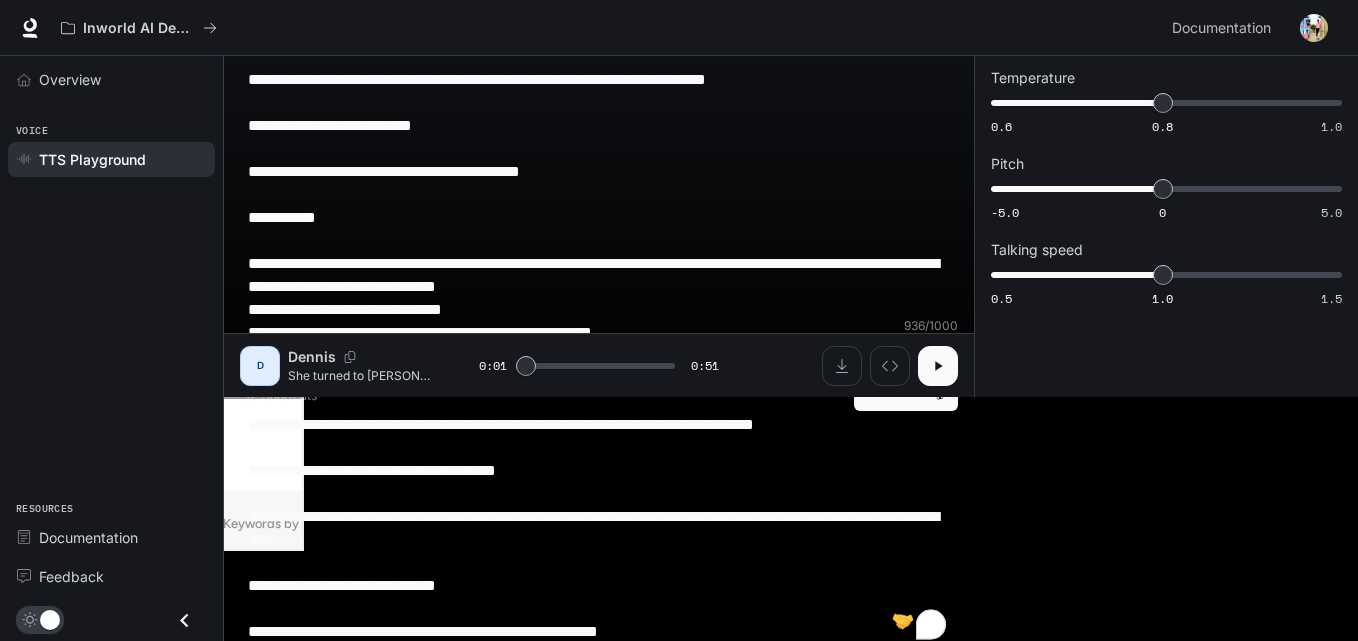 scroll, scrollTop: 247, scrollLeft: 0, axis: vertical 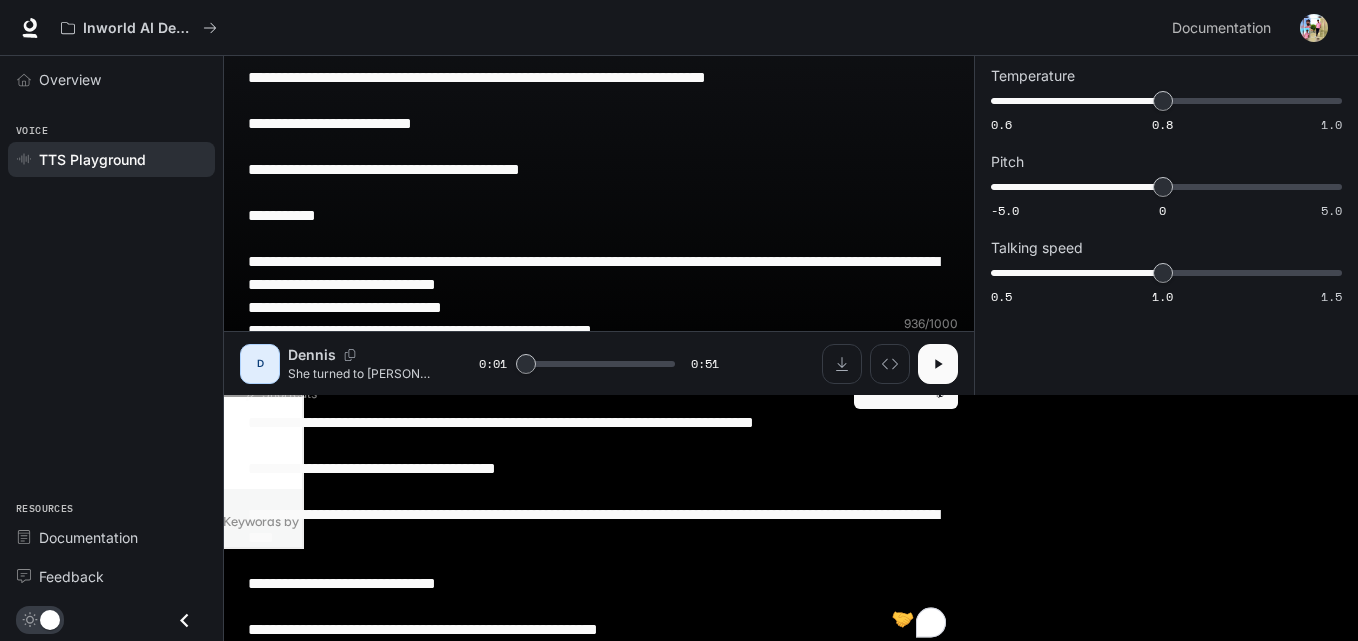 type on "*" 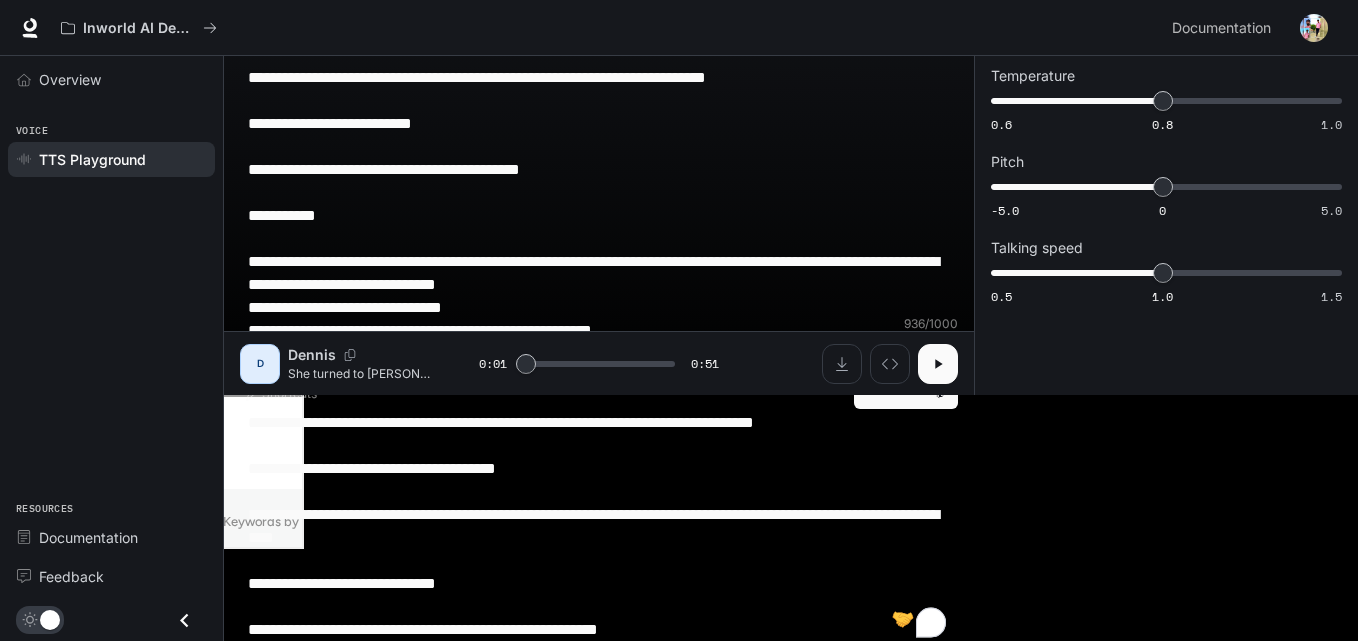 type on "**********" 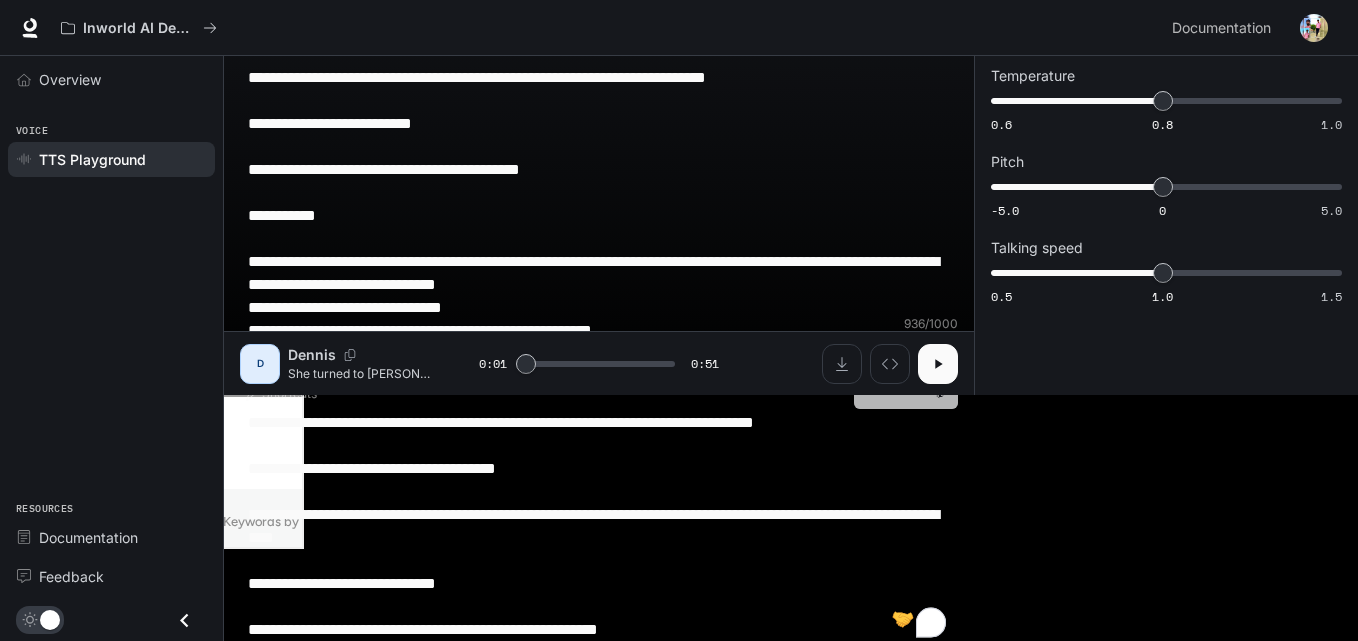 click on "Generate CTRL +  ⏎" at bounding box center [906, 383] 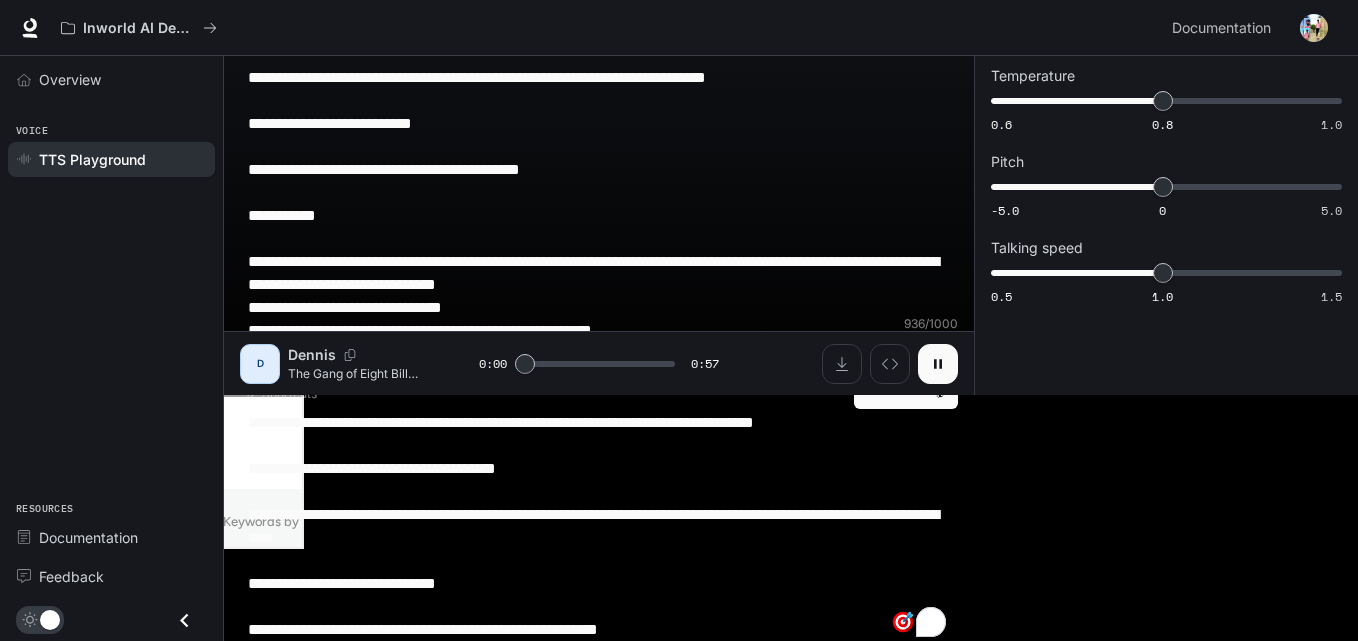 click at bounding box center [938, 364] 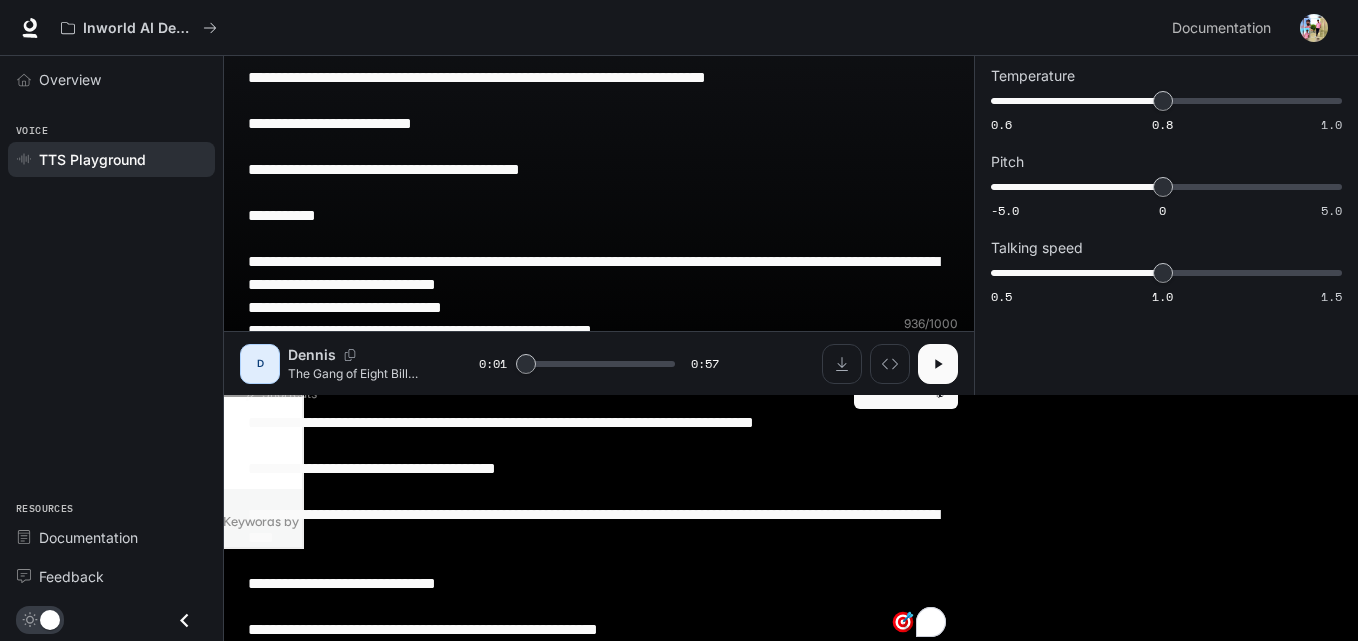 click at bounding box center (938, 364) 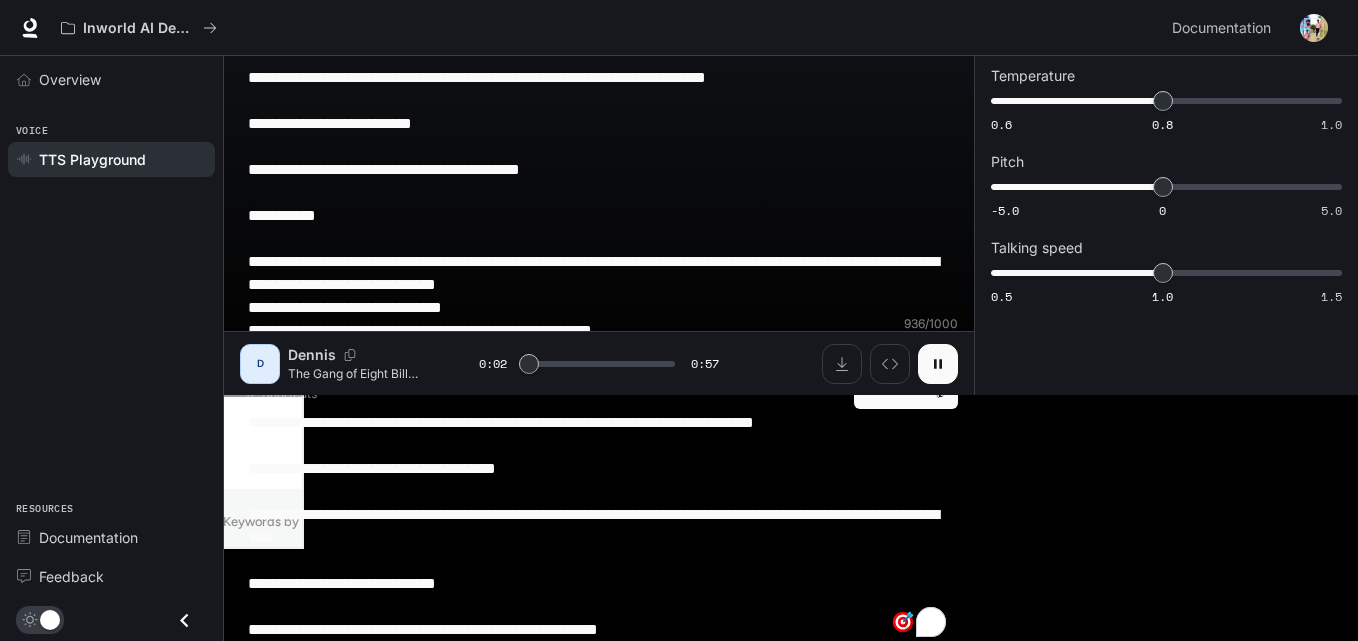 click 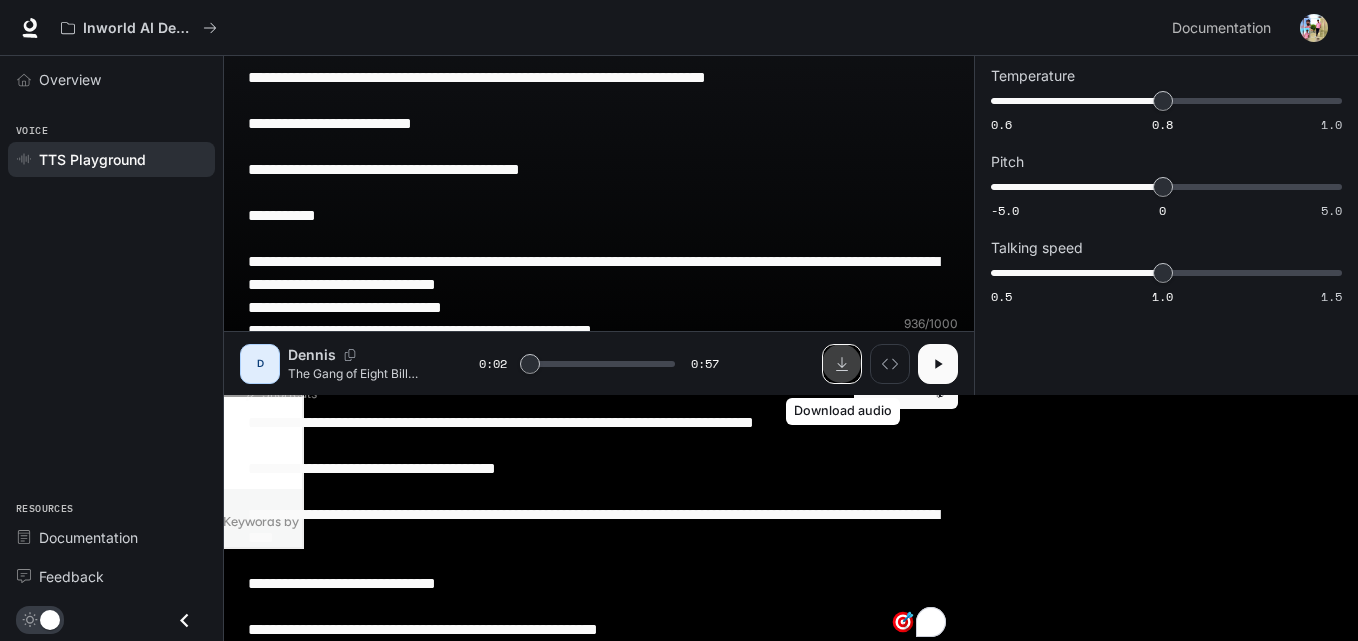 click 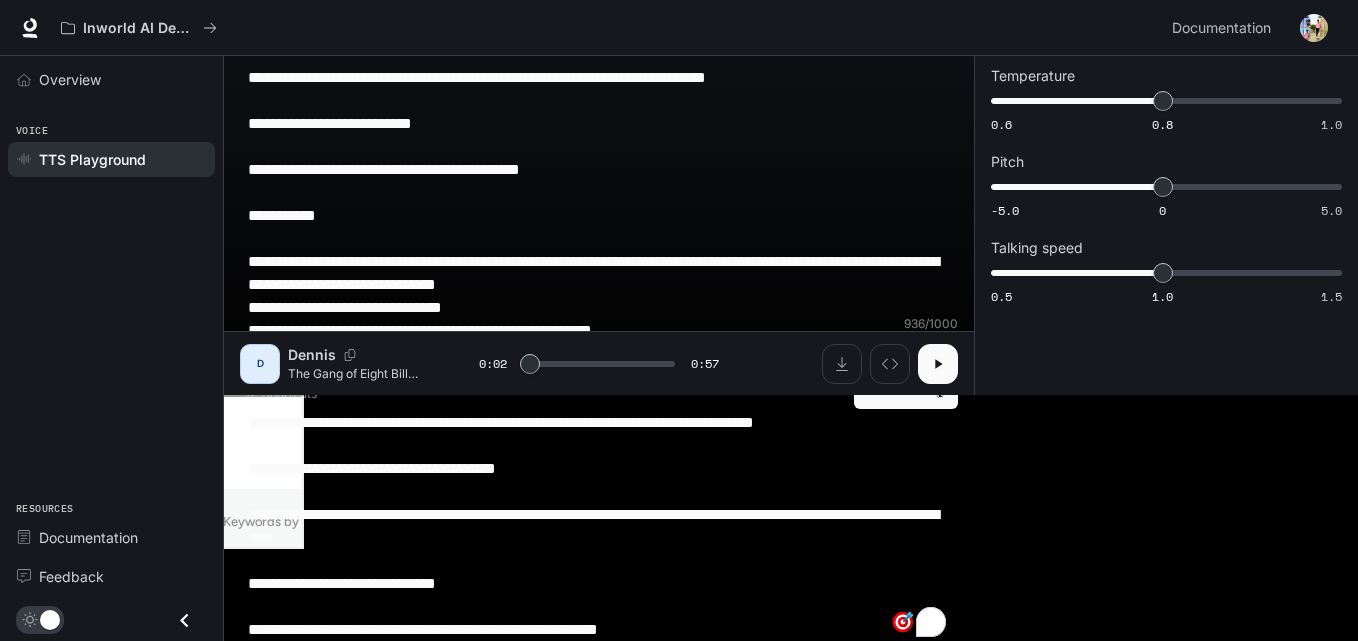 type on "***" 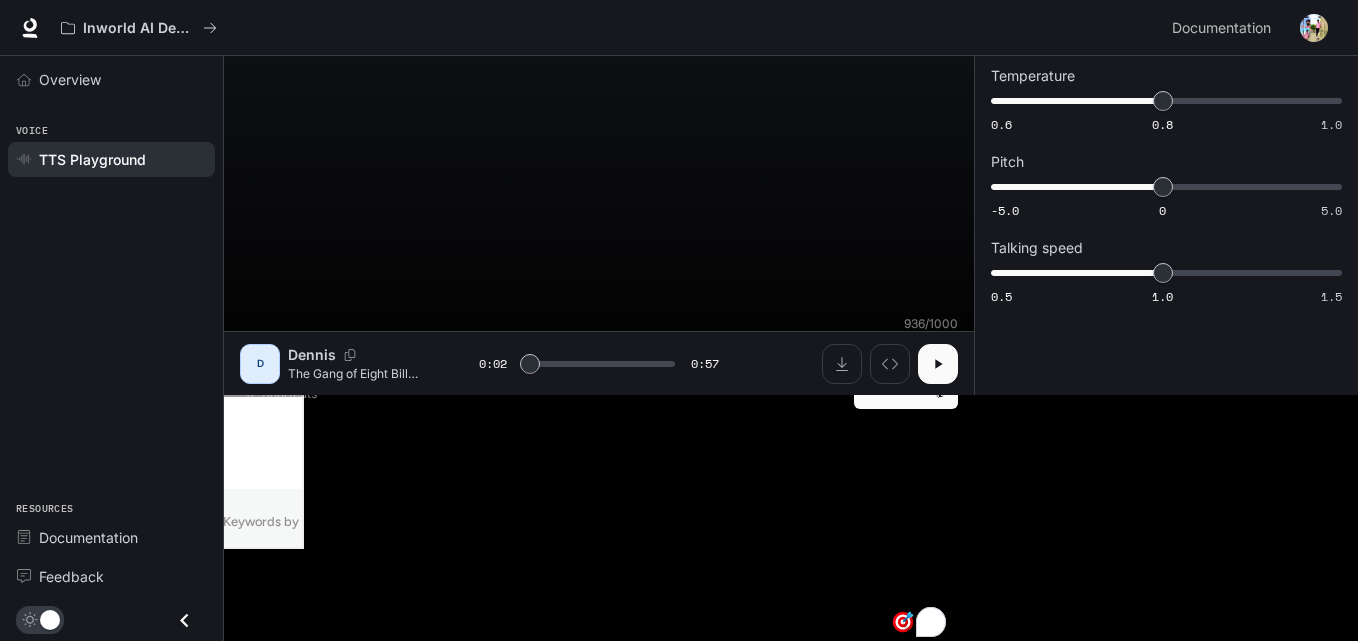 scroll, scrollTop: 1, scrollLeft: 0, axis: vertical 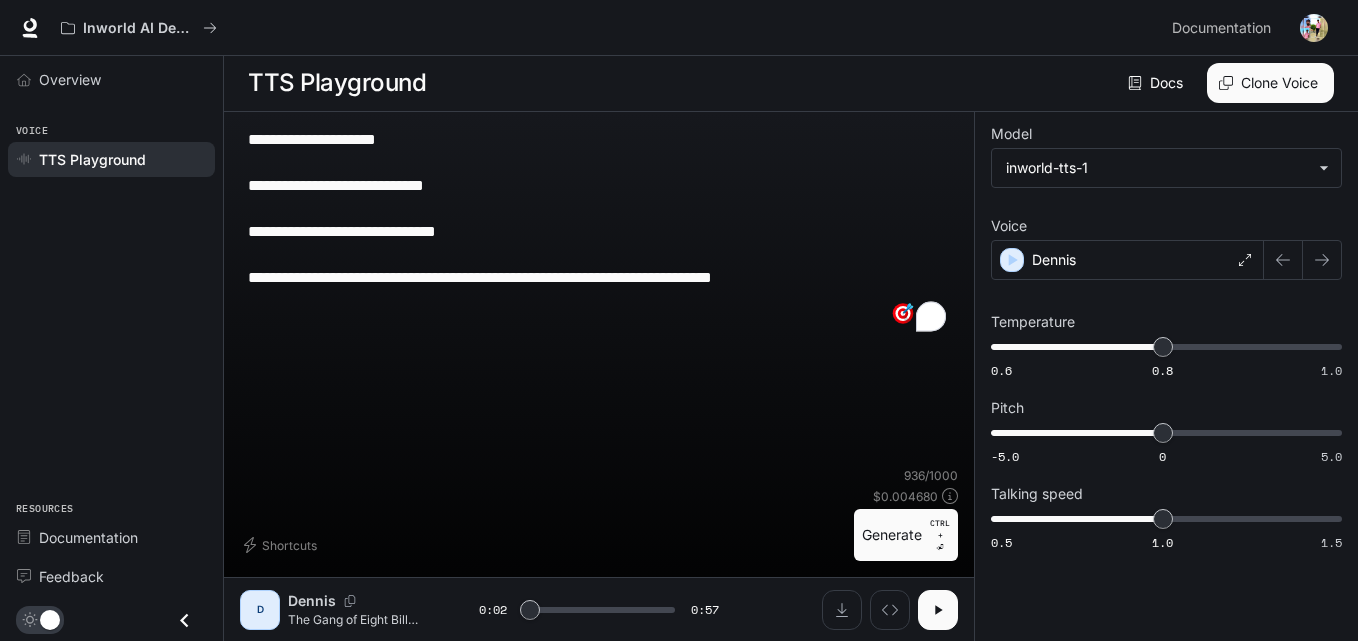 type on "***" 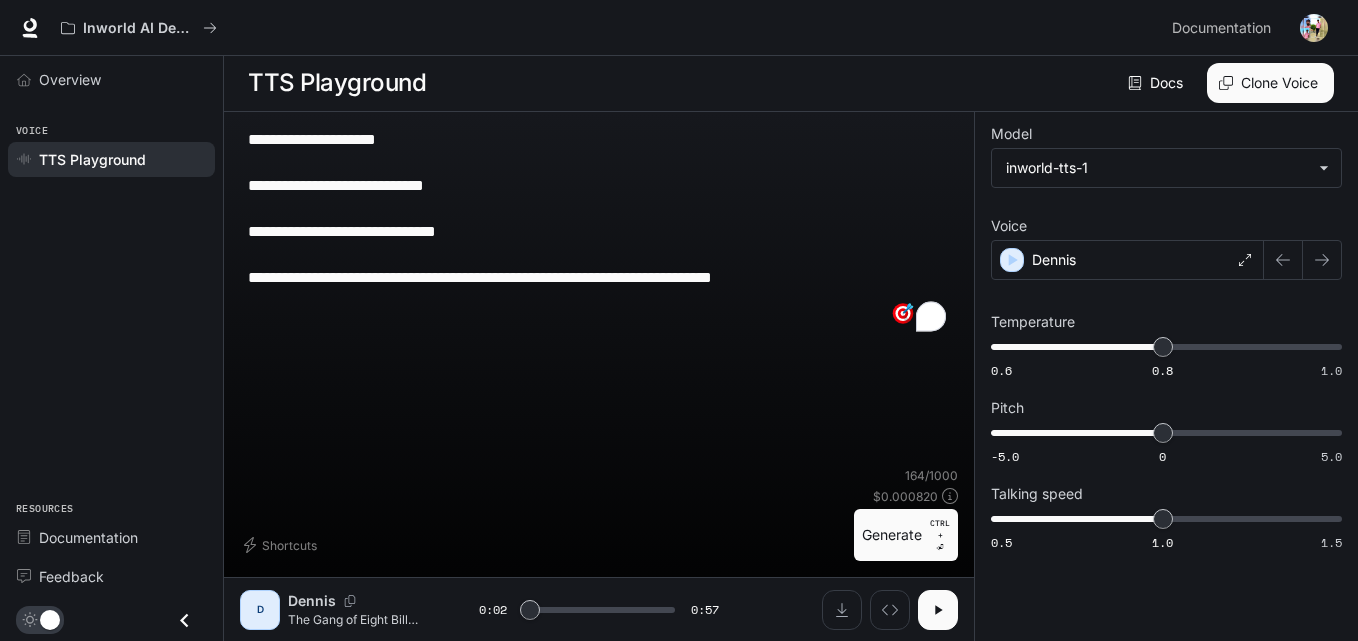 scroll, scrollTop: 0, scrollLeft: 0, axis: both 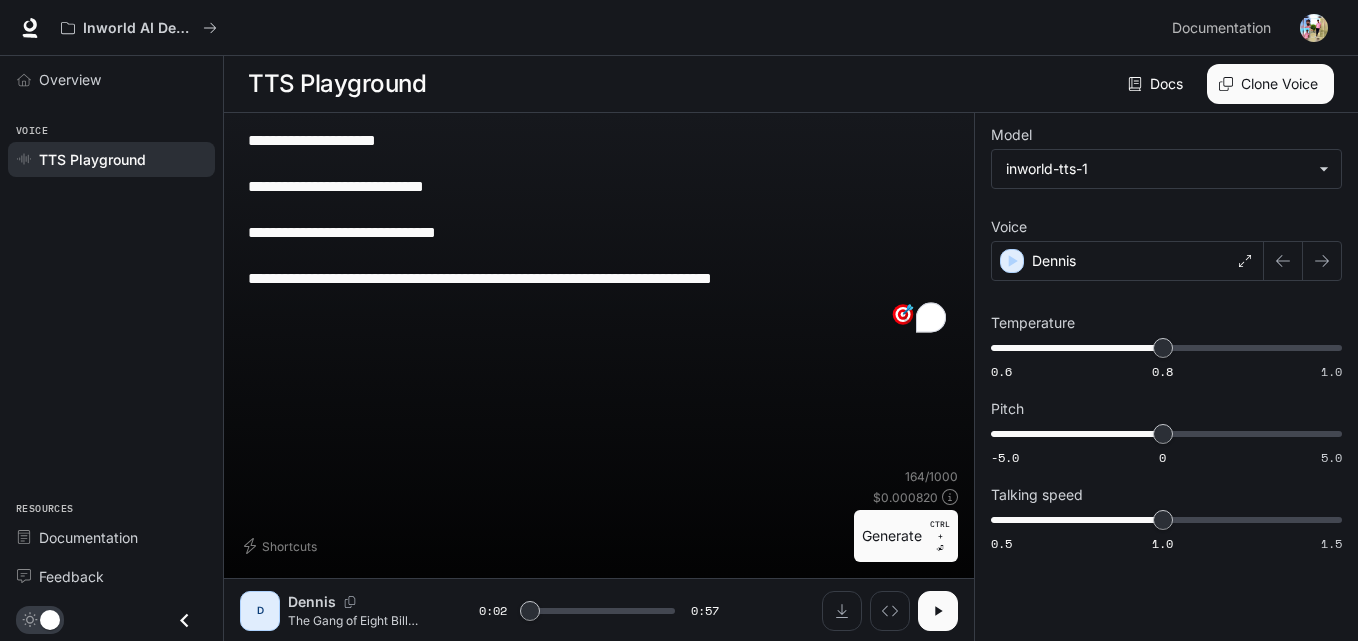 drag, startPoint x: 799, startPoint y: 283, endPoint x: 0, endPoint y: -87, distance: 880.5118 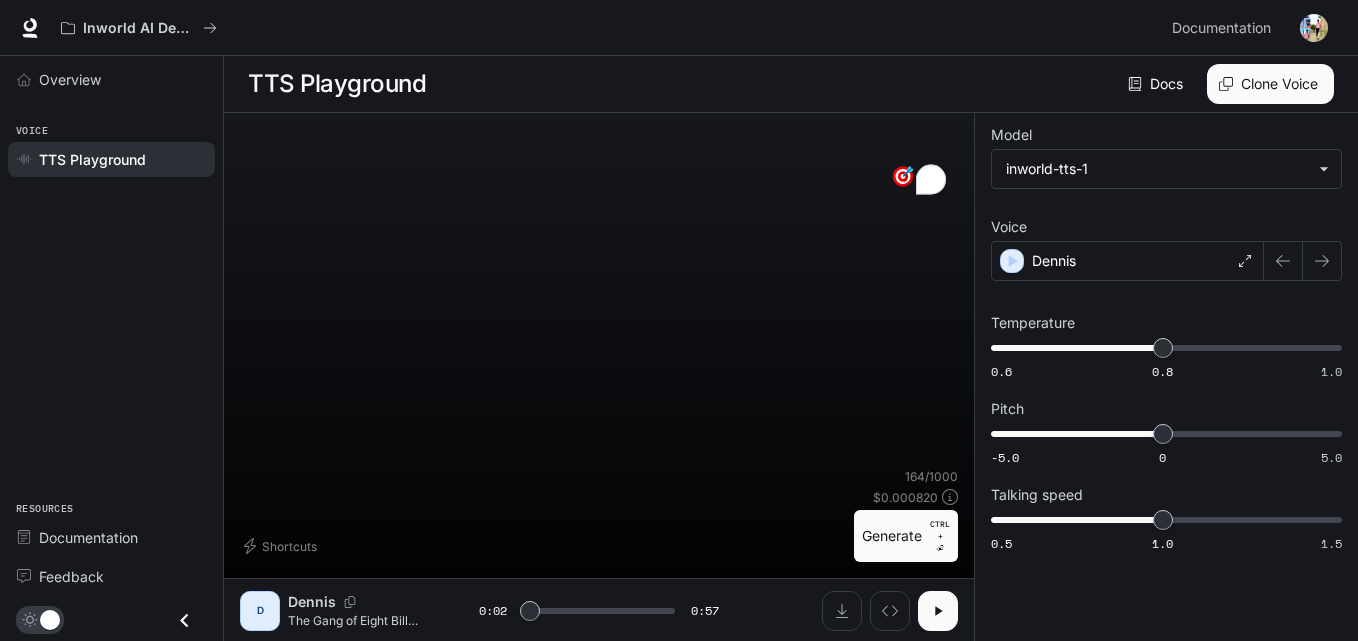 type on "***" 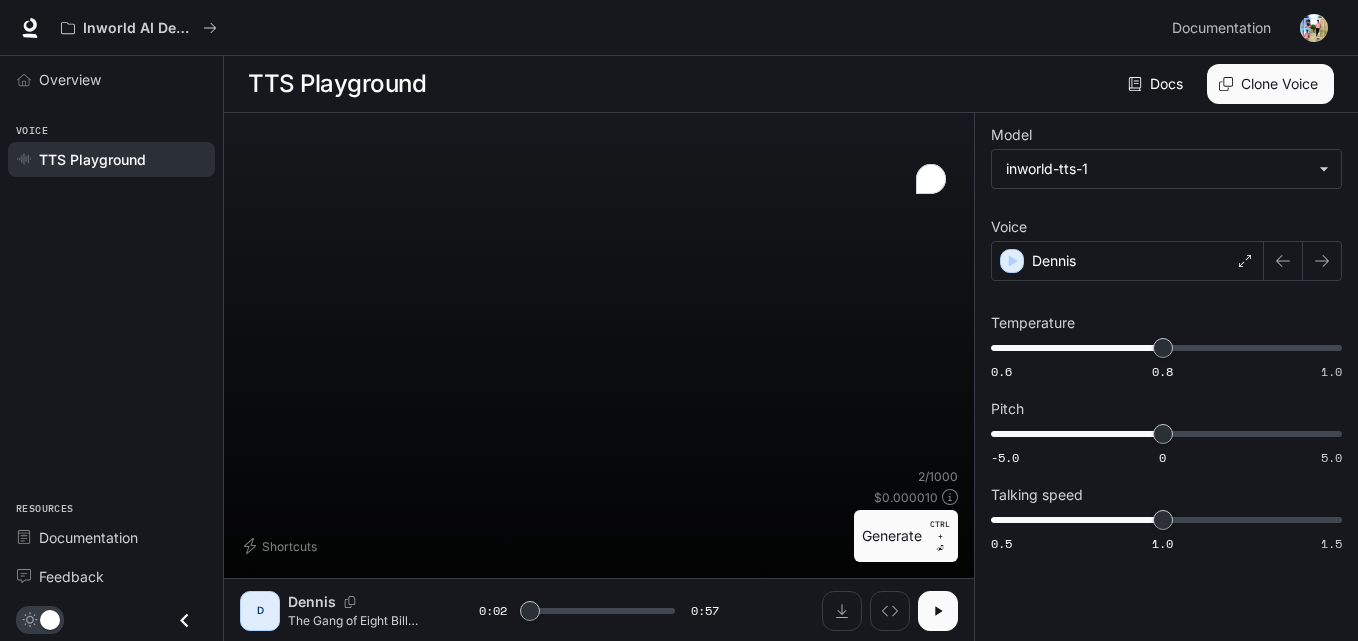 paste on "**********" 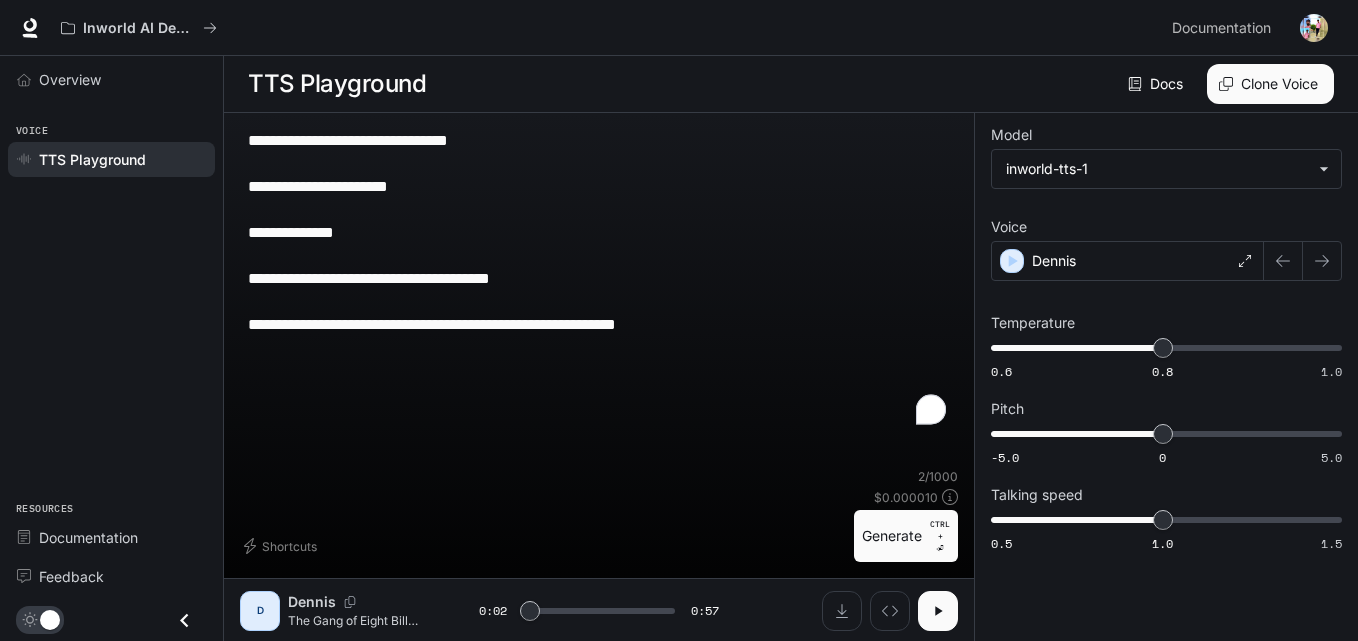 type on "***" 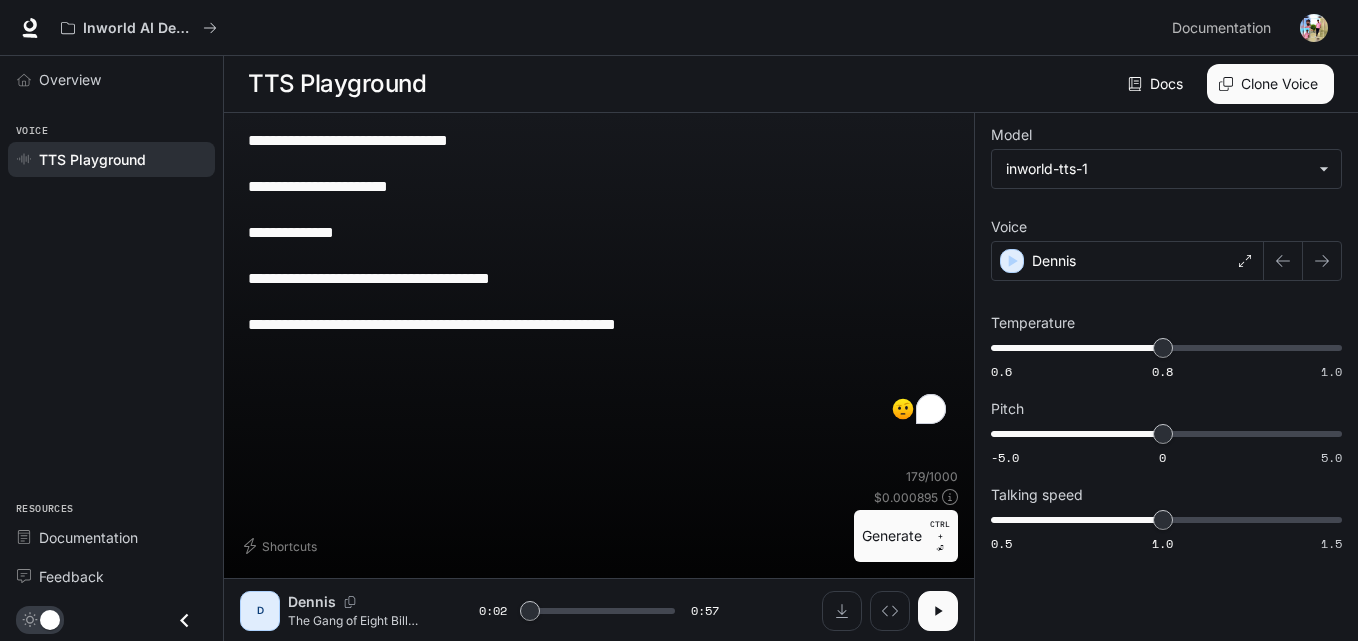 paste on "**********" 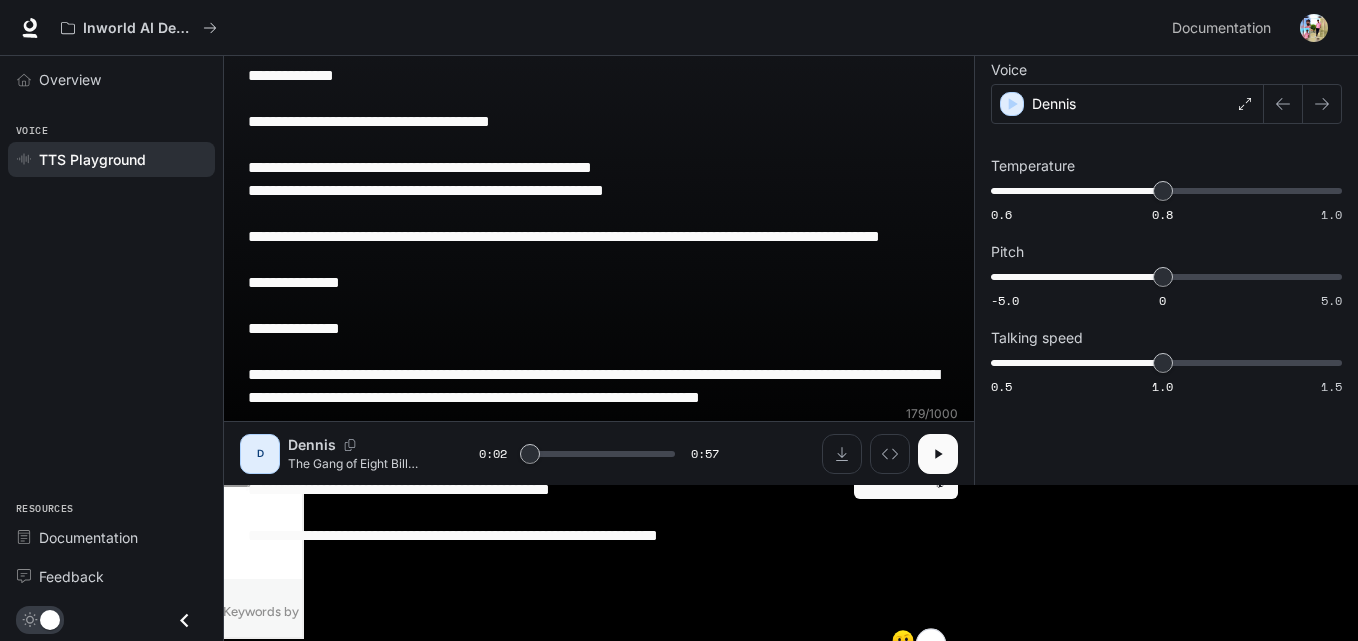 type on "***" 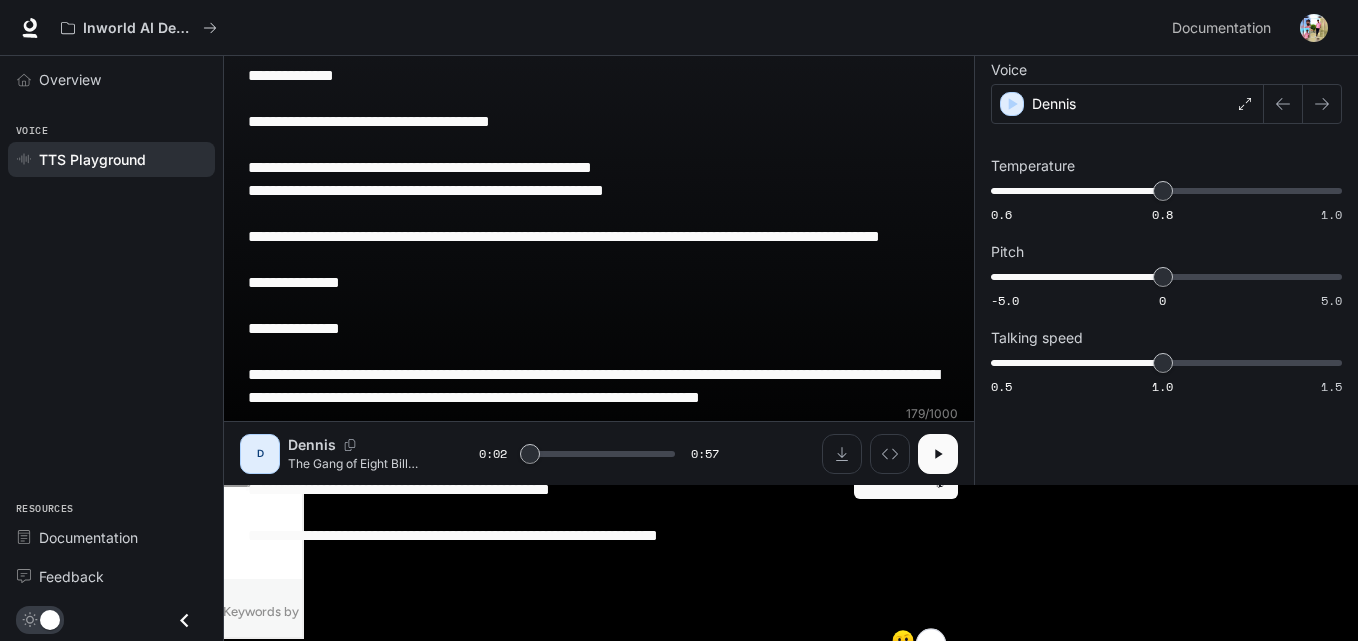 scroll, scrollTop: 178, scrollLeft: 0, axis: vertical 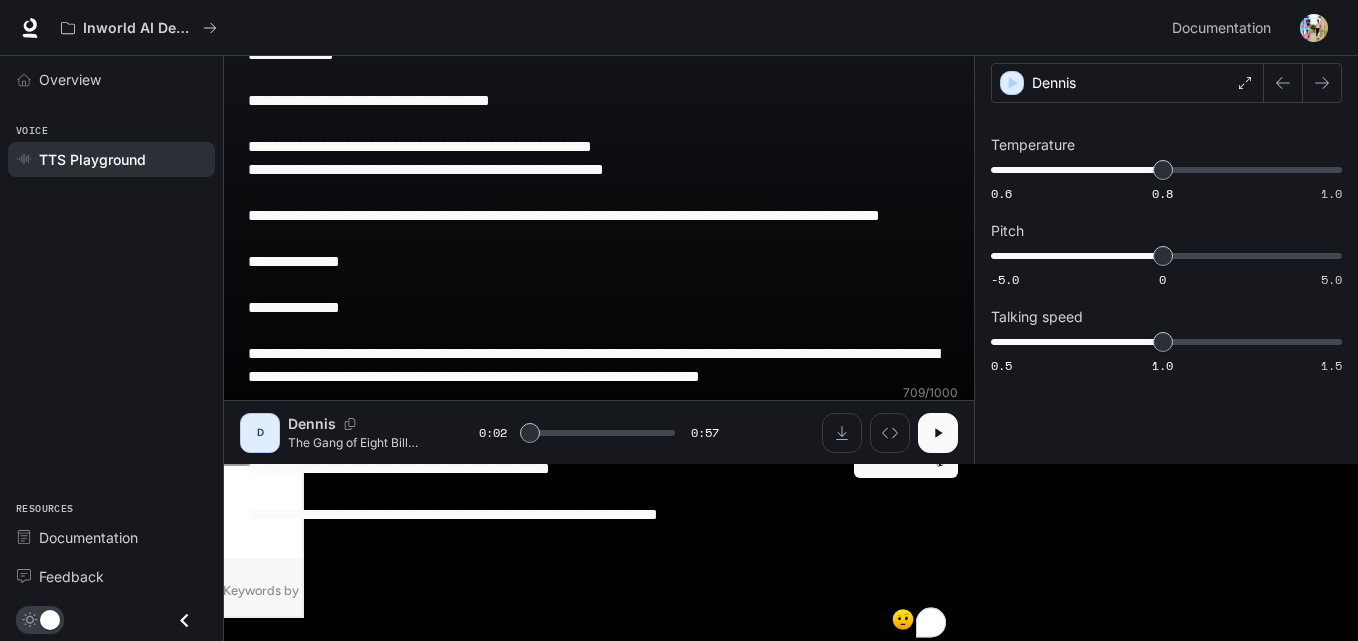 type on "**********" 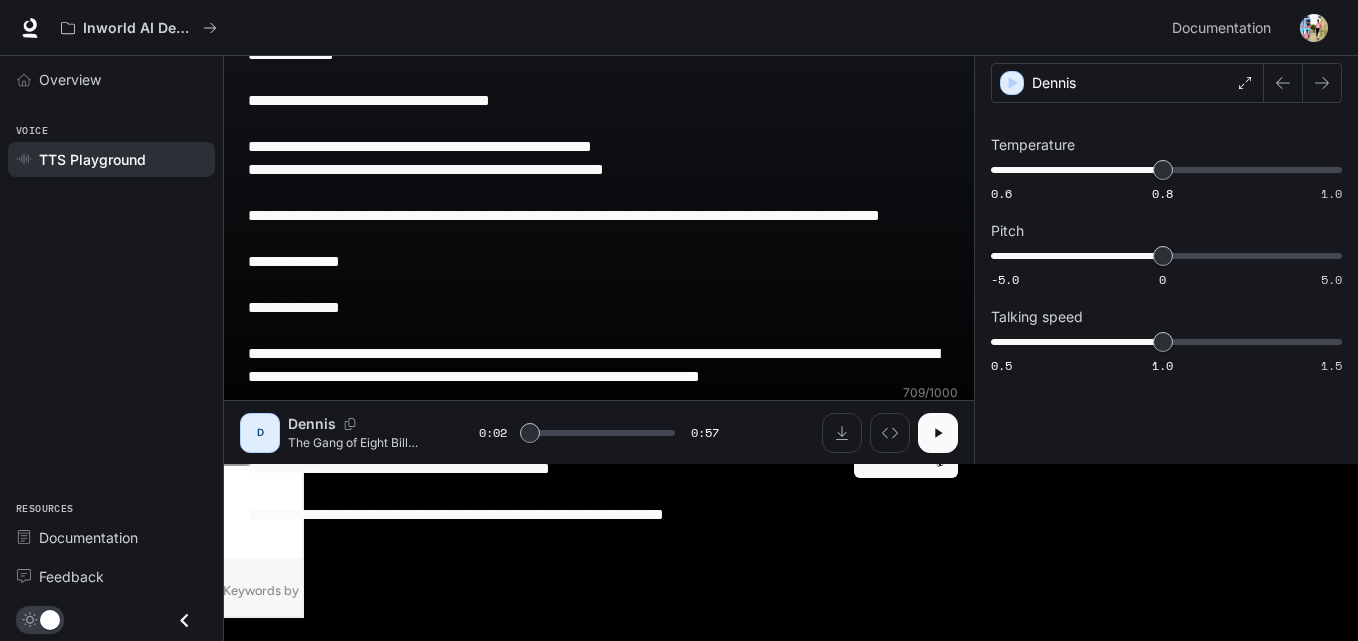 type on "***" 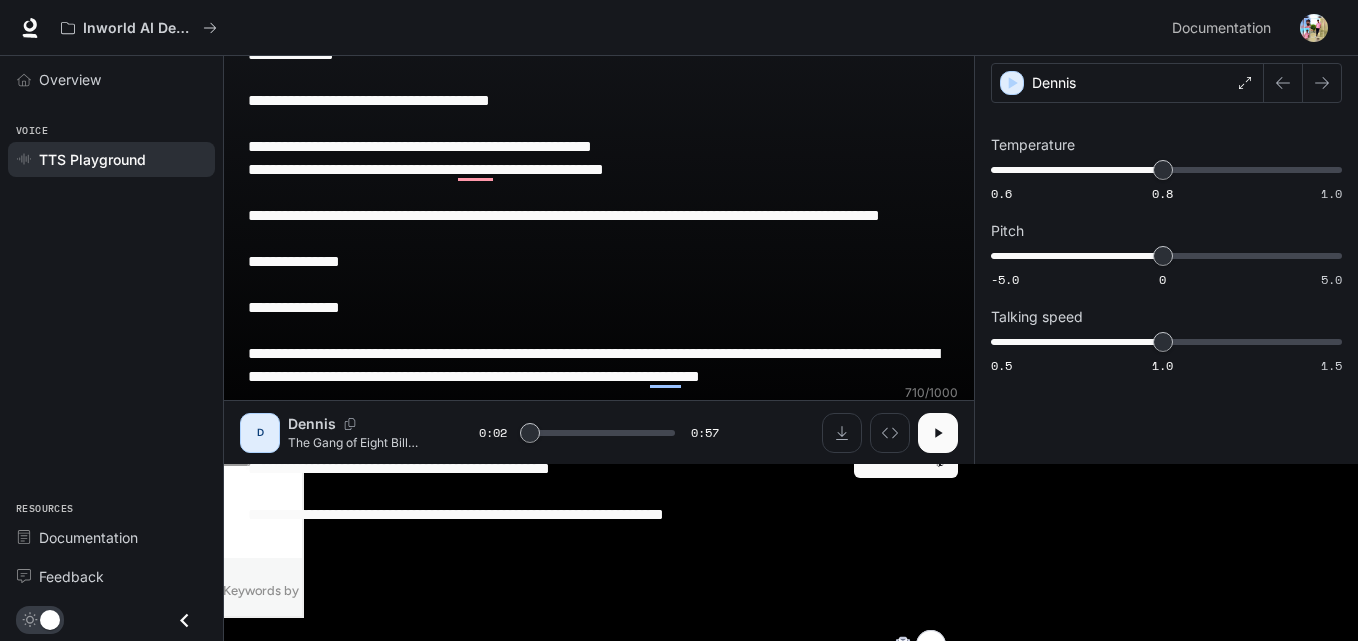 paste on "**********" 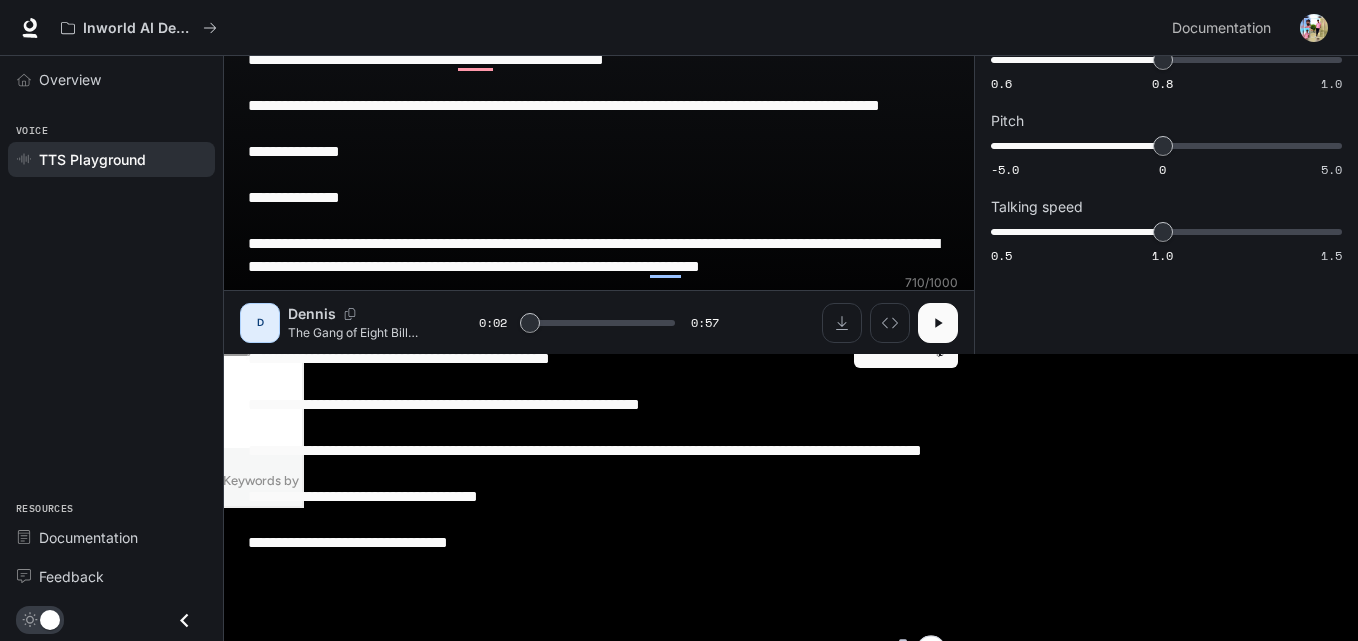 type on "***" 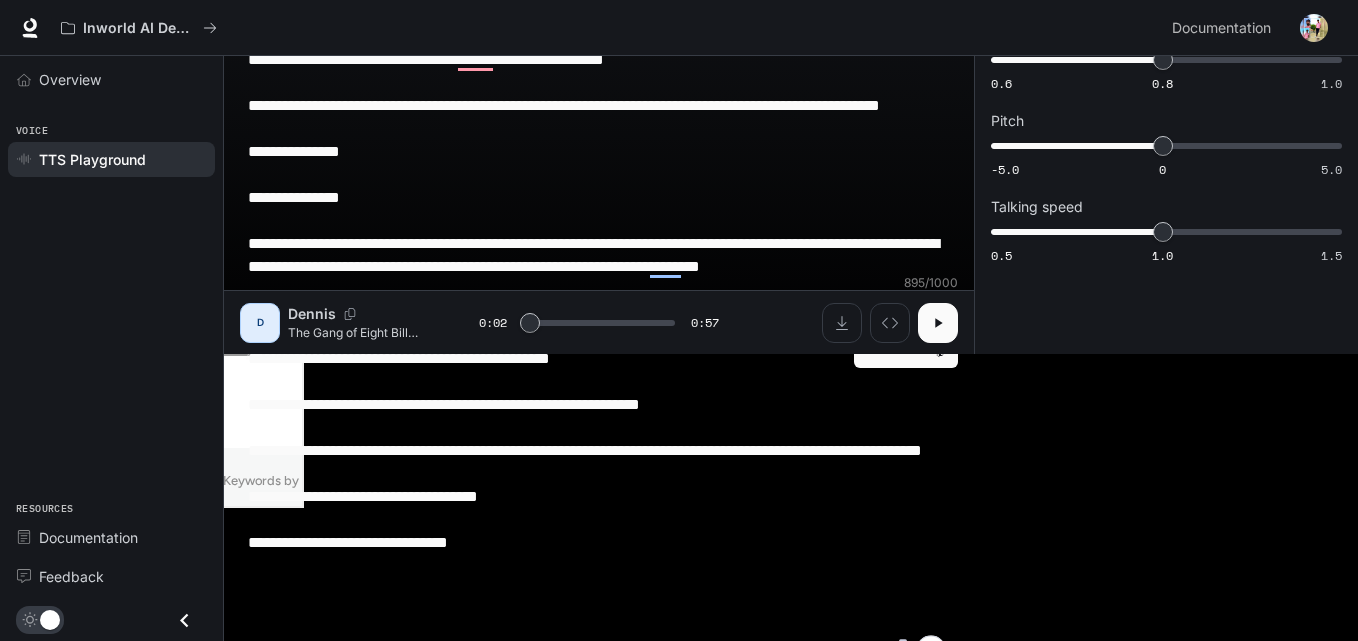 scroll, scrollTop: 316, scrollLeft: 0, axis: vertical 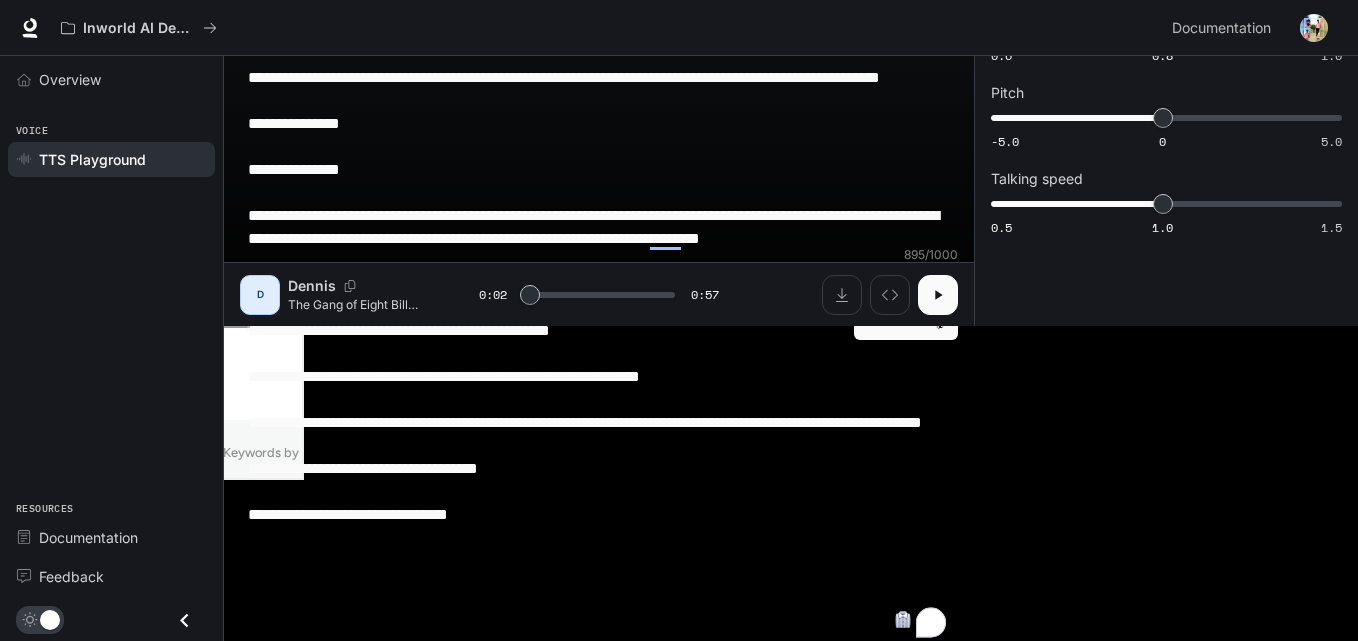 type on "**********" 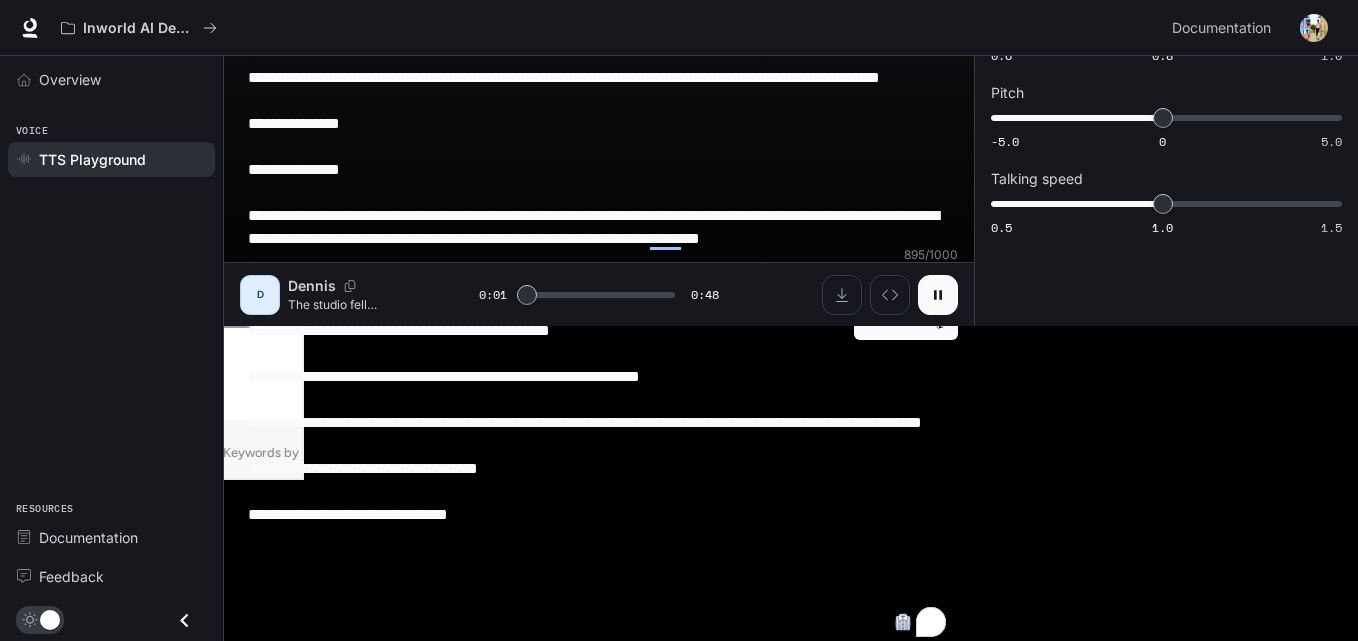 click at bounding box center [938, 295] 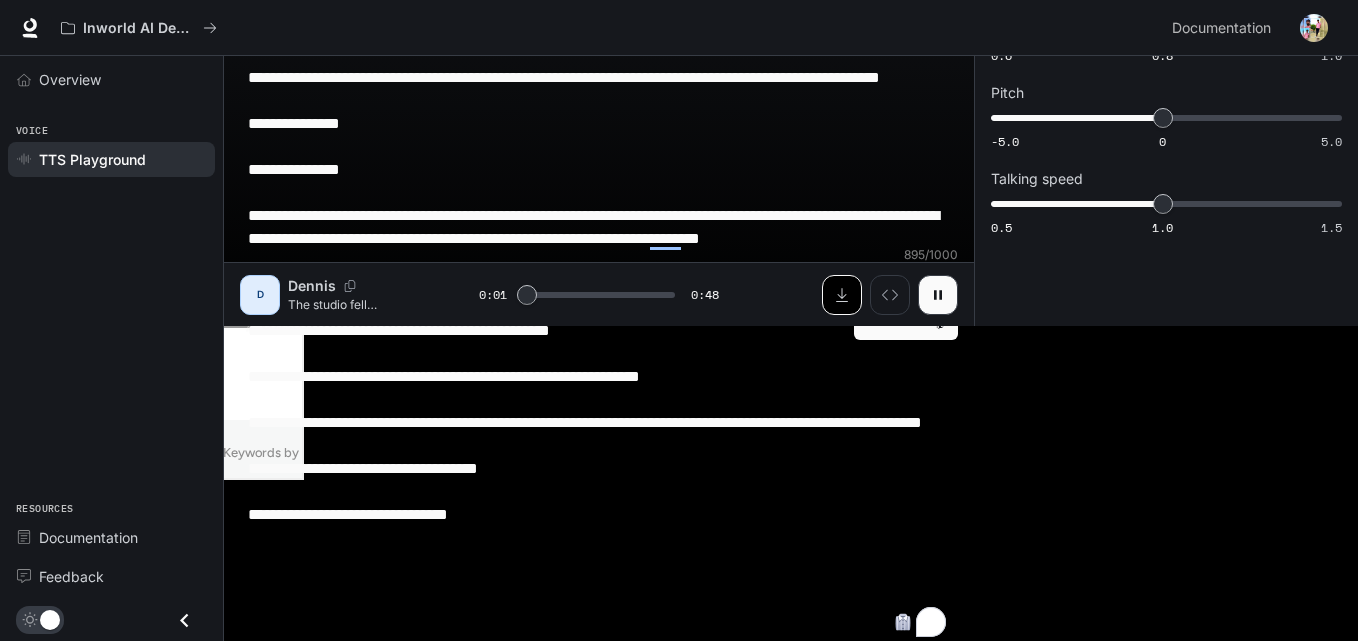 type on "***" 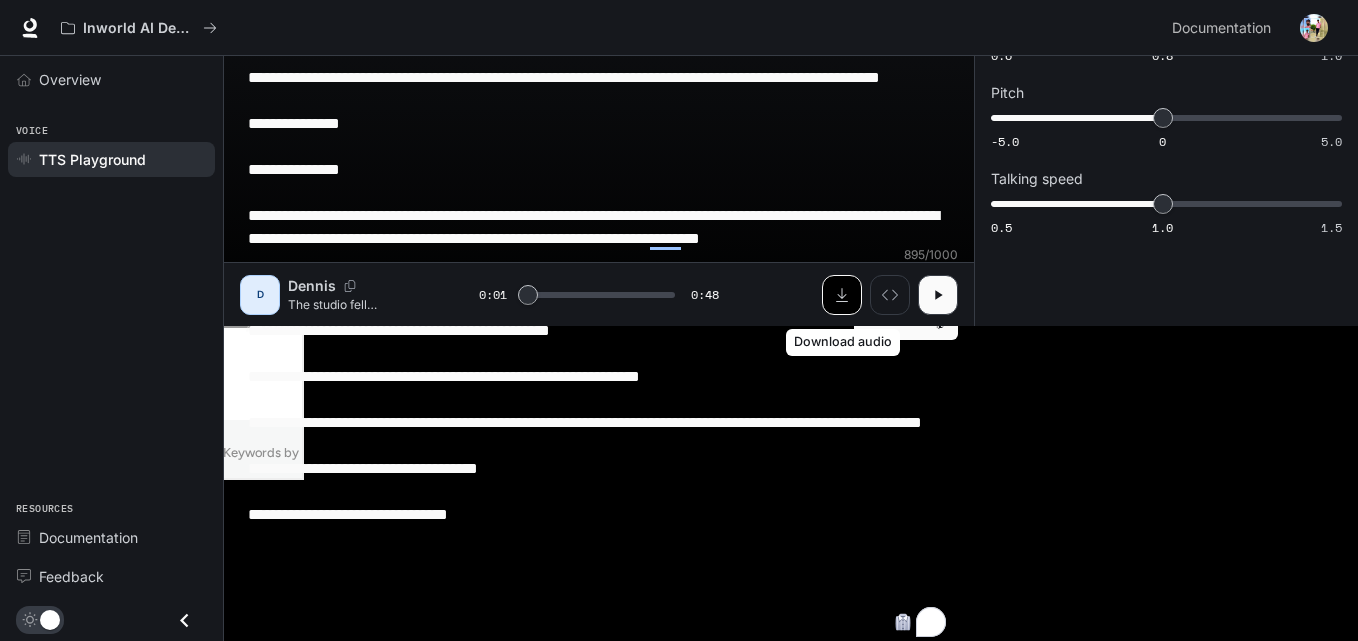 click at bounding box center (842, 295) 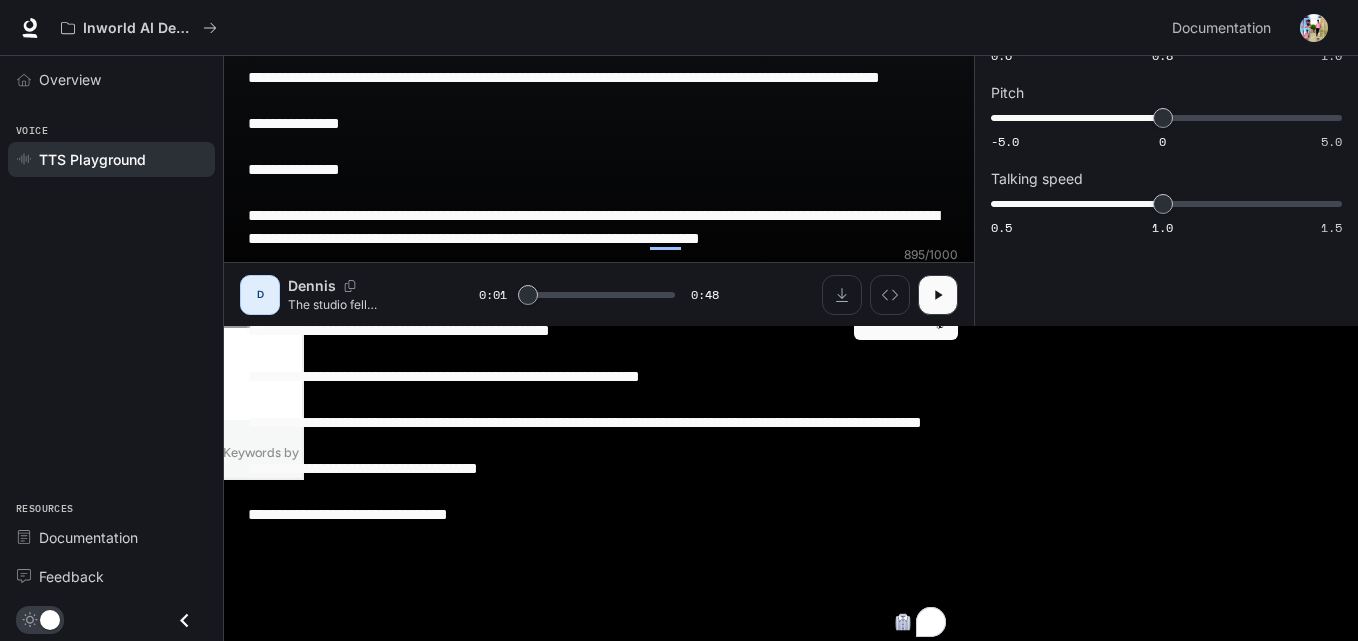 scroll, scrollTop: 0, scrollLeft: 0, axis: both 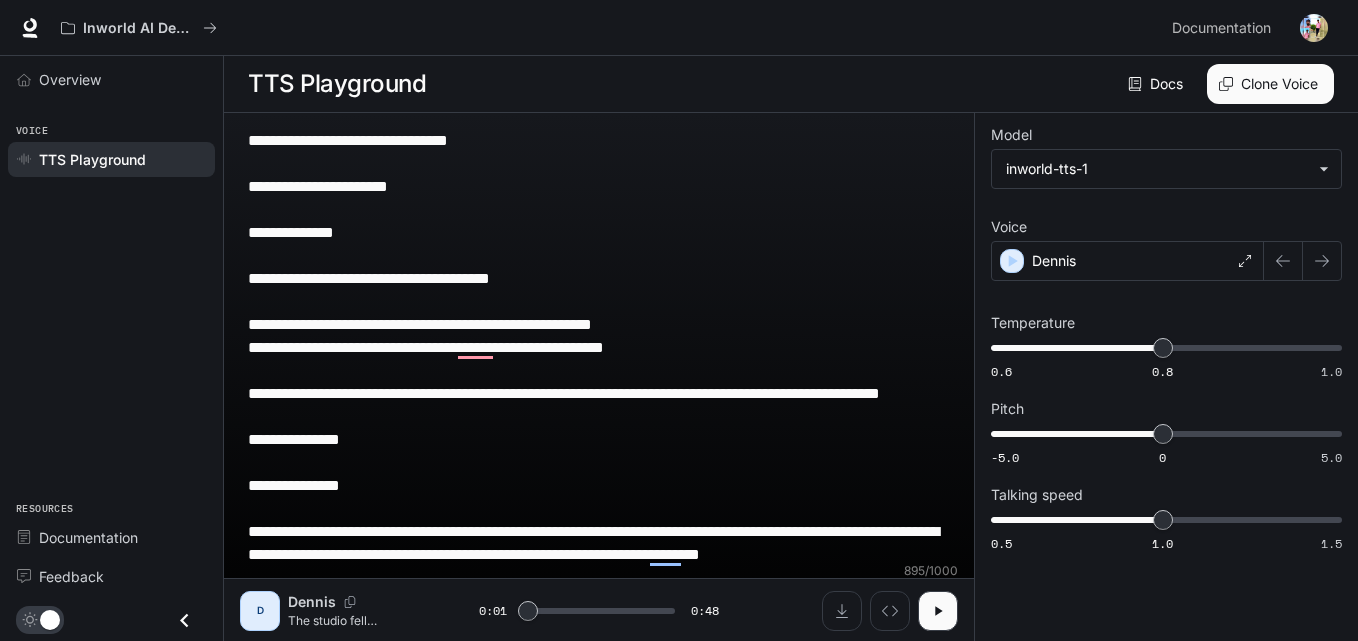 drag, startPoint x: 521, startPoint y: 587, endPoint x: 0, endPoint y: -87, distance: 851.89026 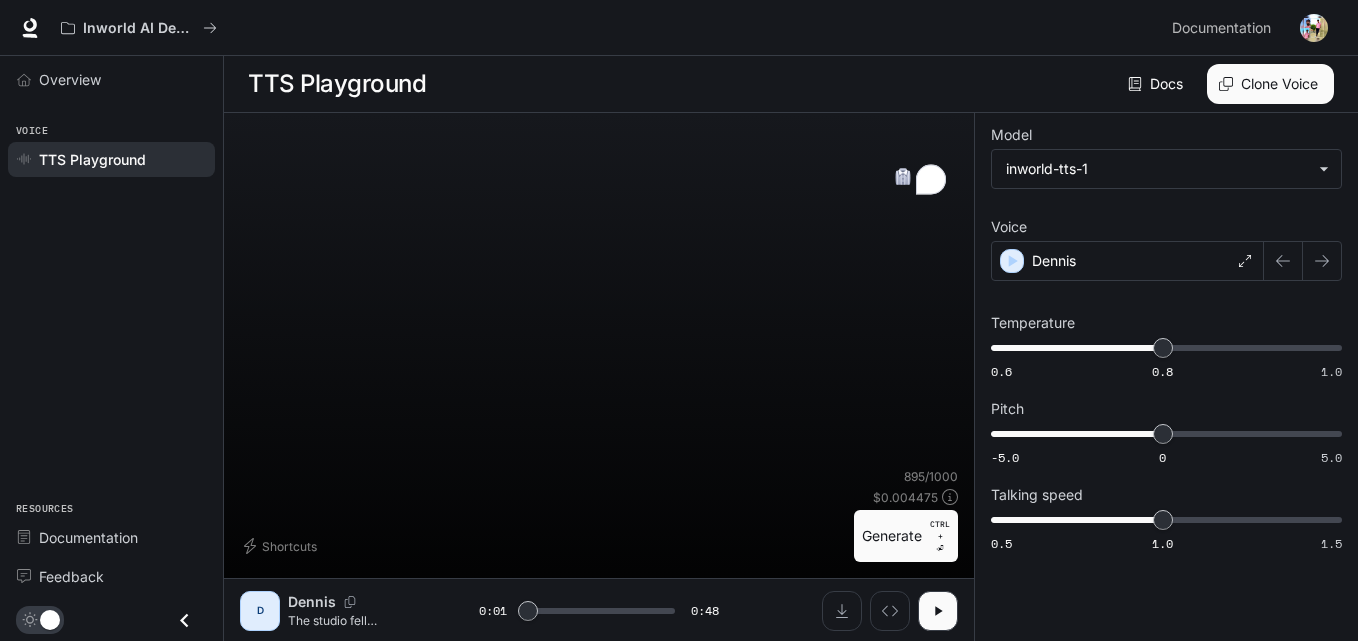type on "***" 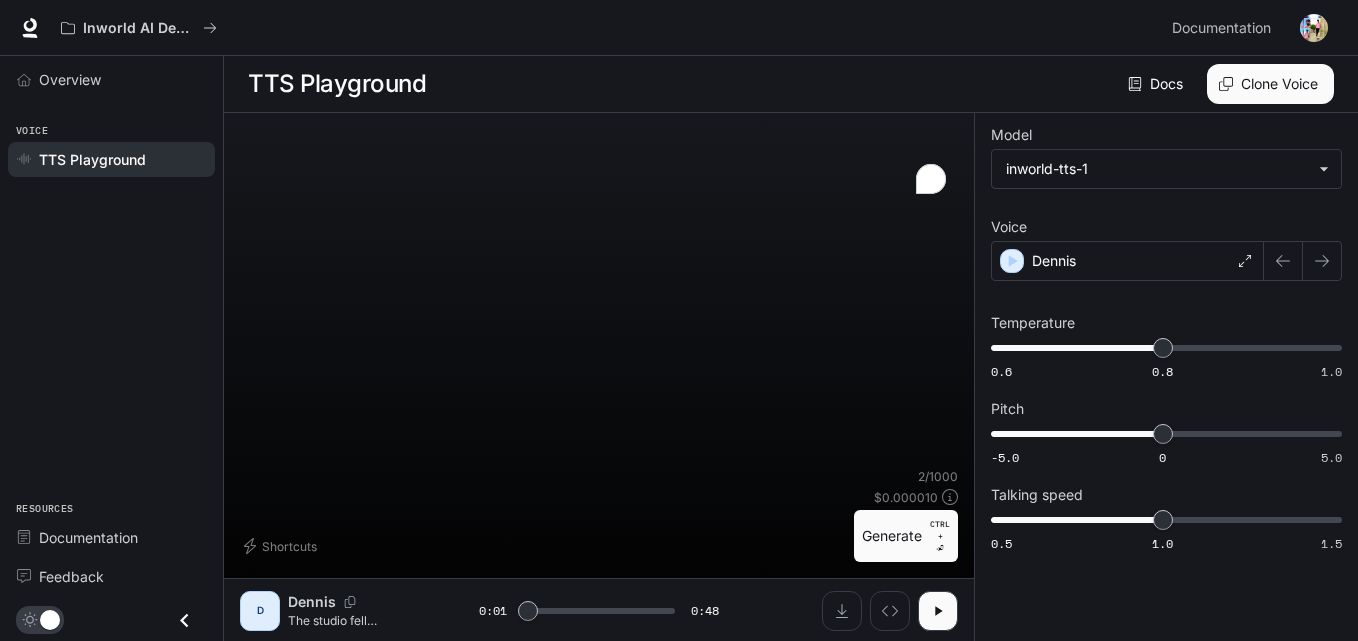 paste on "**********" 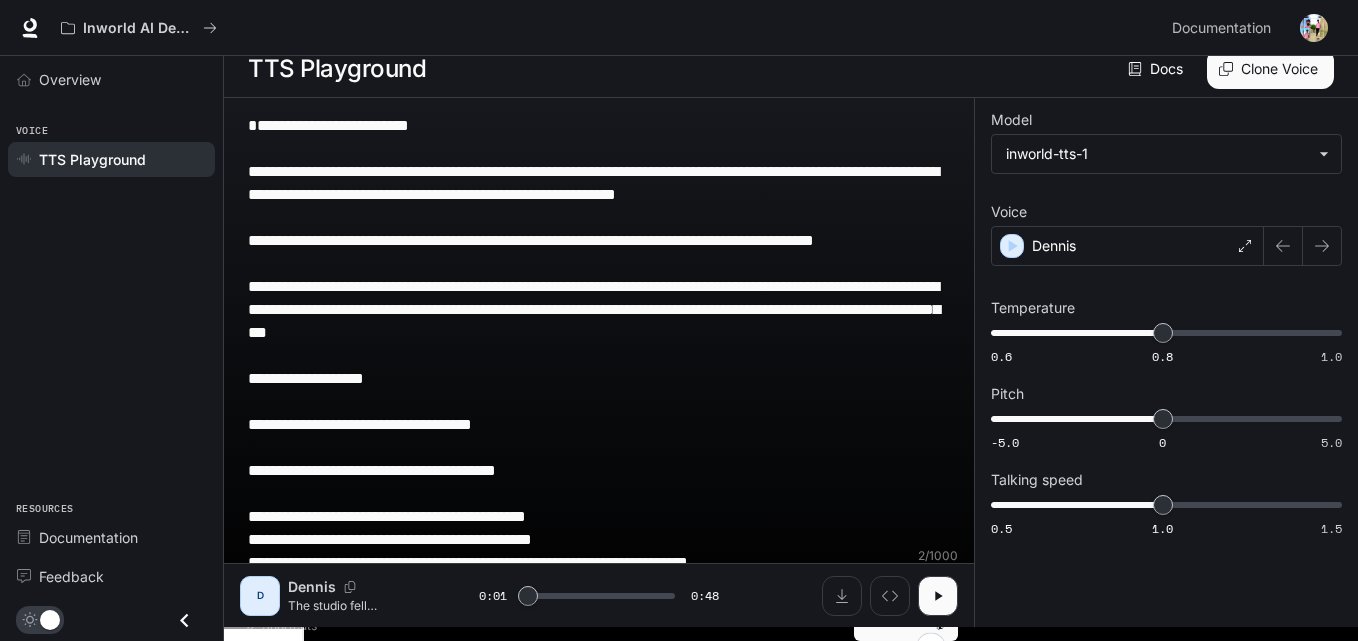 type on "***" 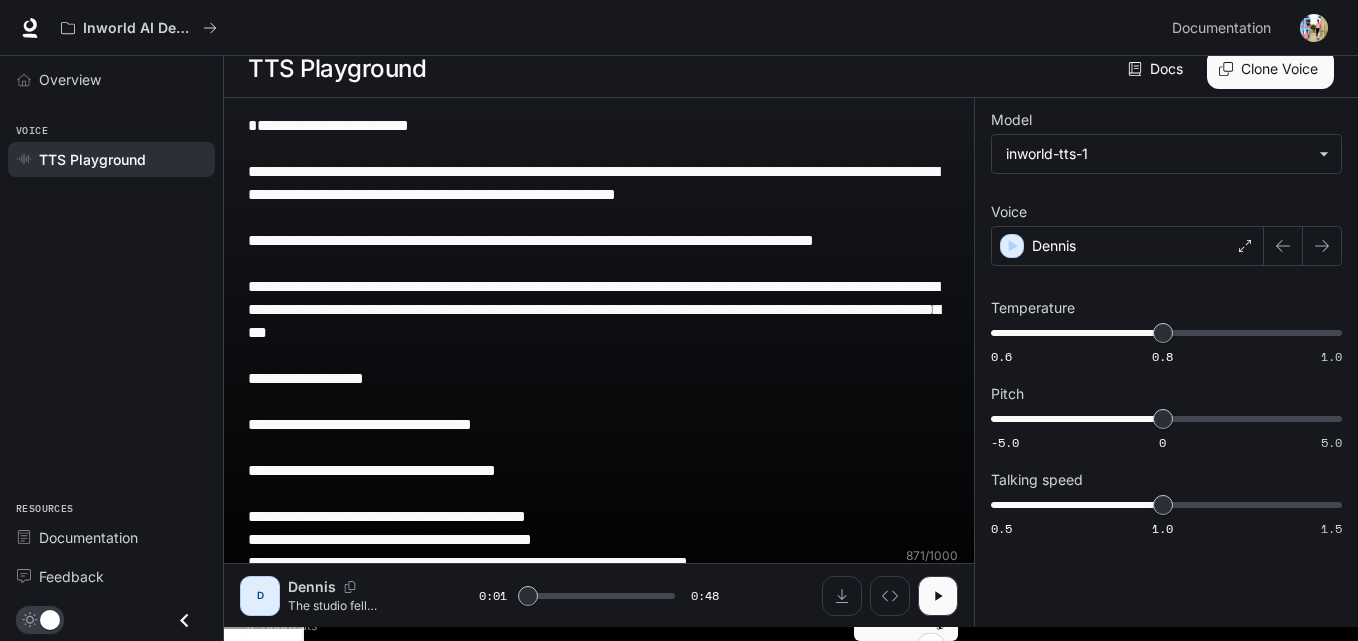 scroll, scrollTop: 40, scrollLeft: 0, axis: vertical 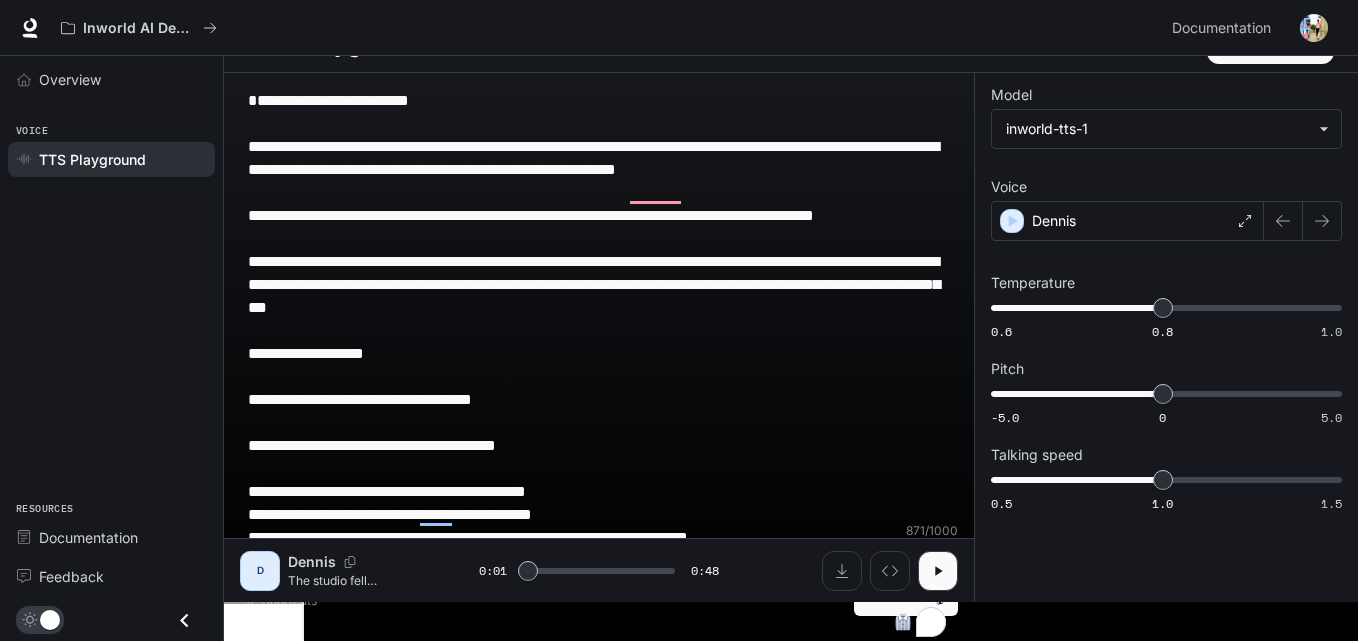 type on "**********" 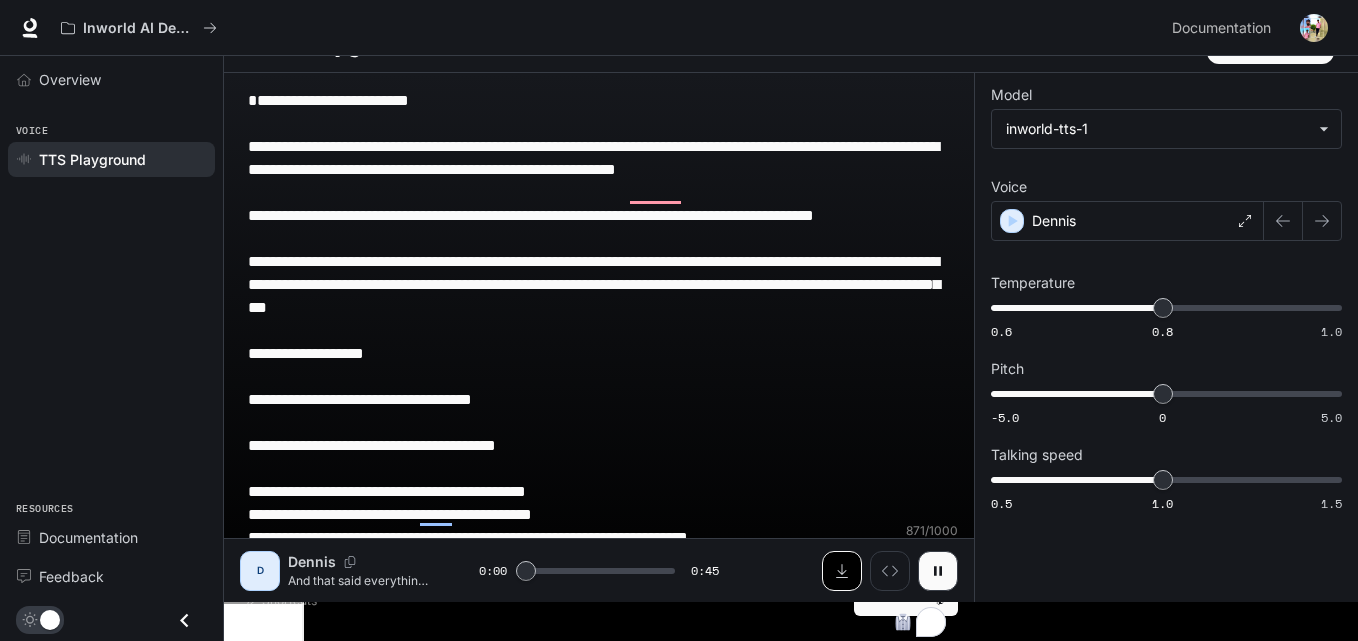 click 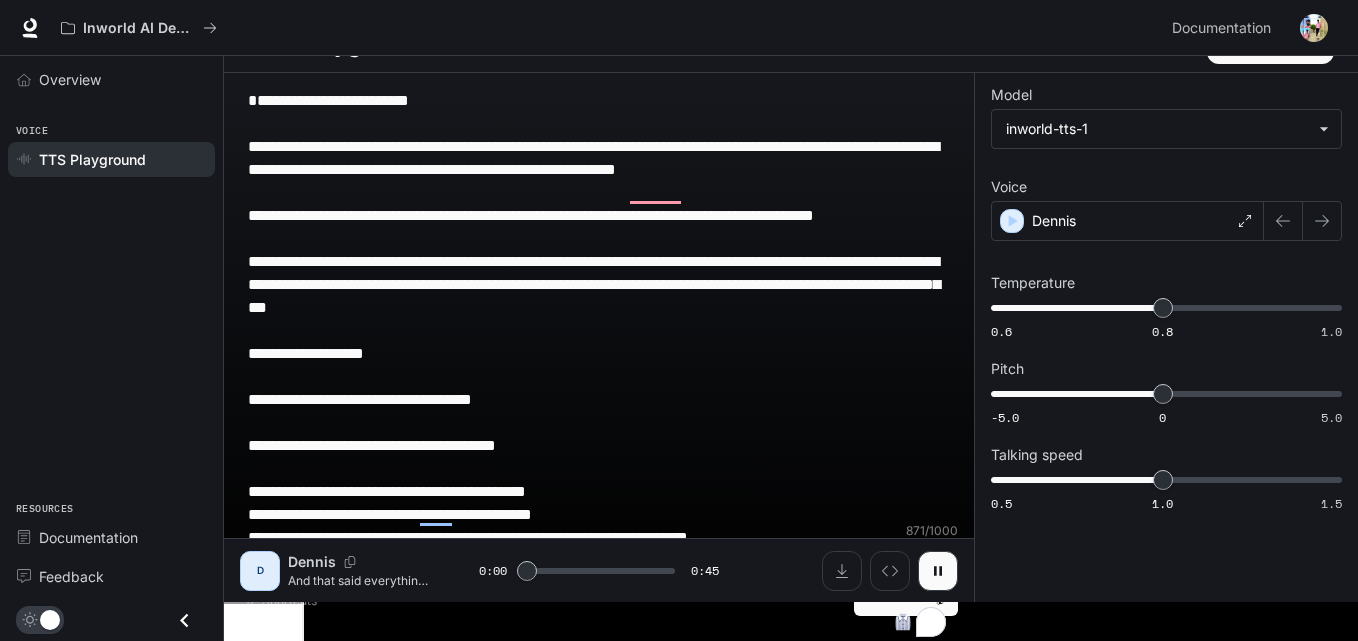 type on "***" 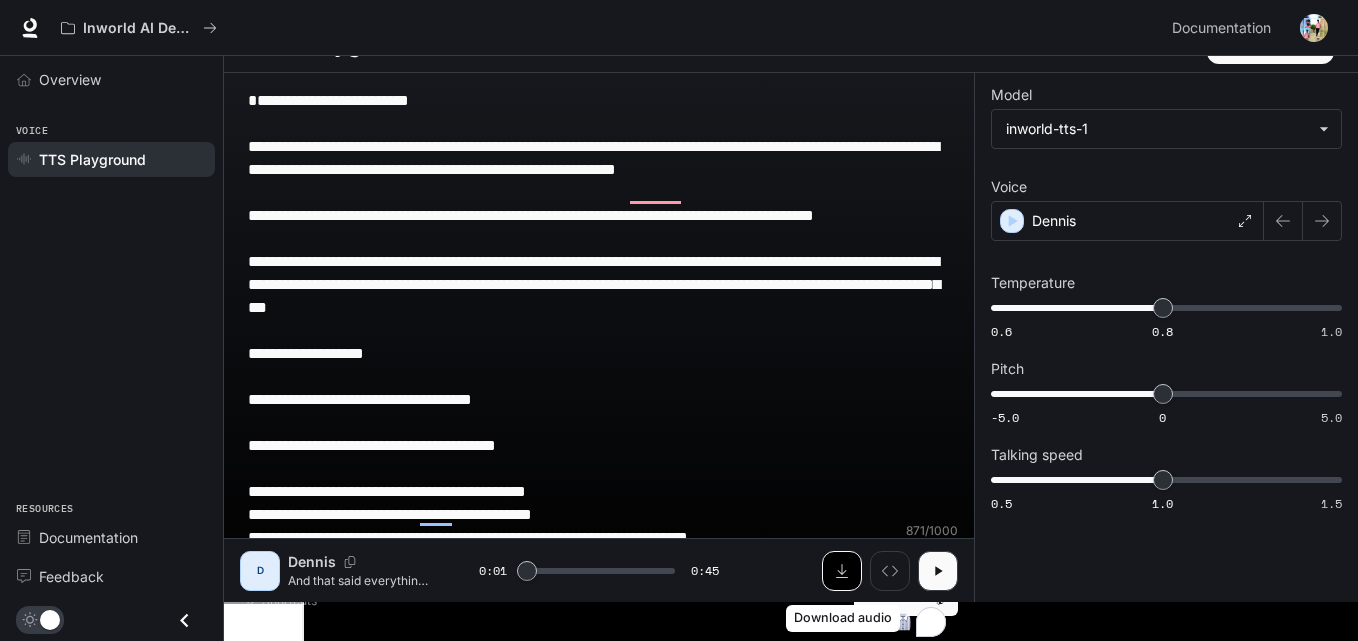 click at bounding box center (842, 571) 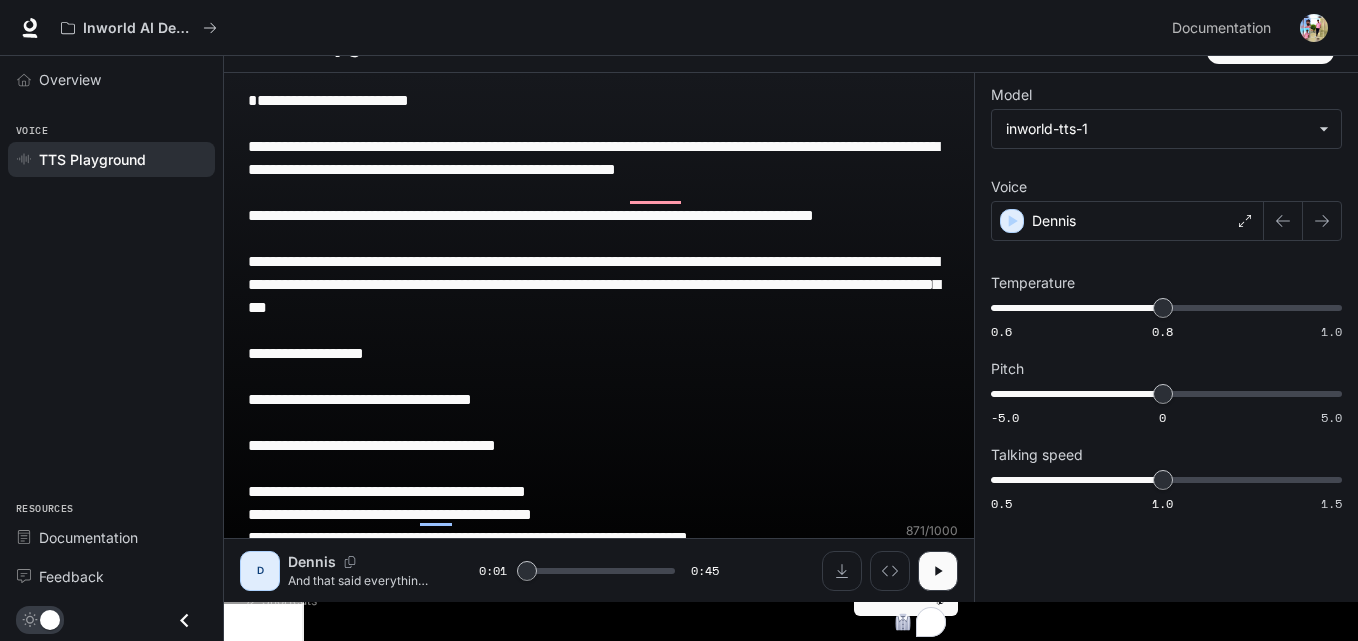 drag, startPoint x: 249, startPoint y: 128, endPoint x: 863, endPoint y: 680, distance: 825.65125 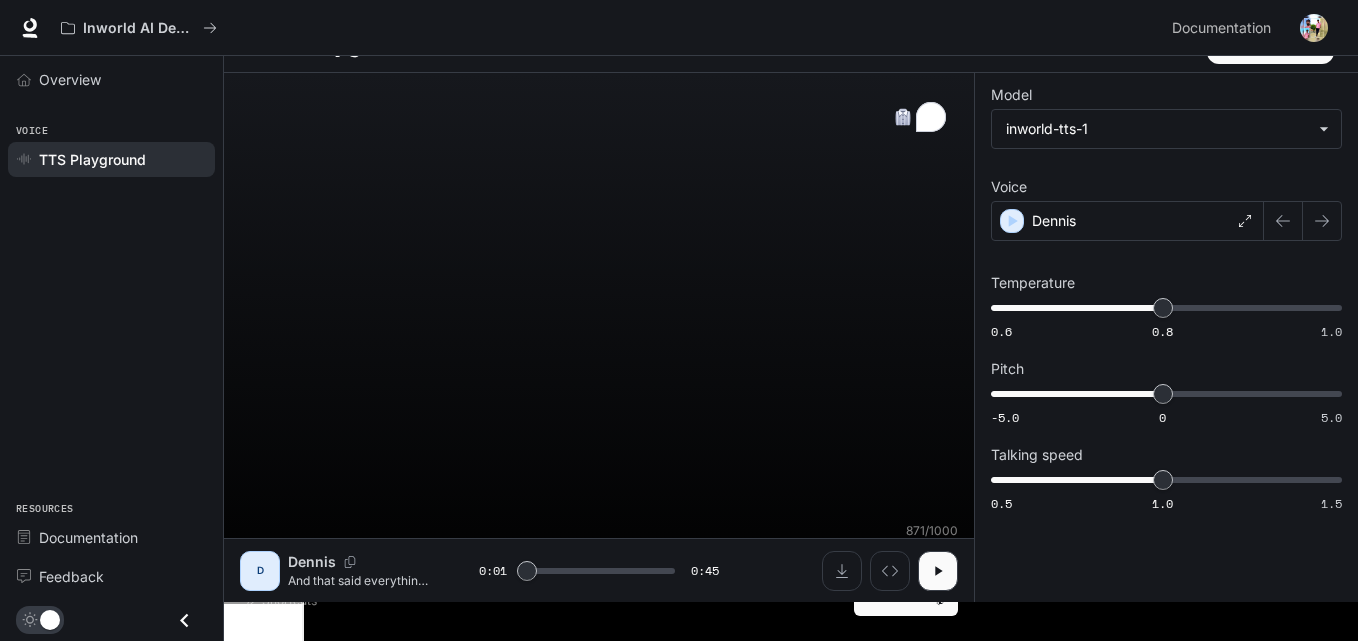 scroll, scrollTop: 1, scrollLeft: 0, axis: vertical 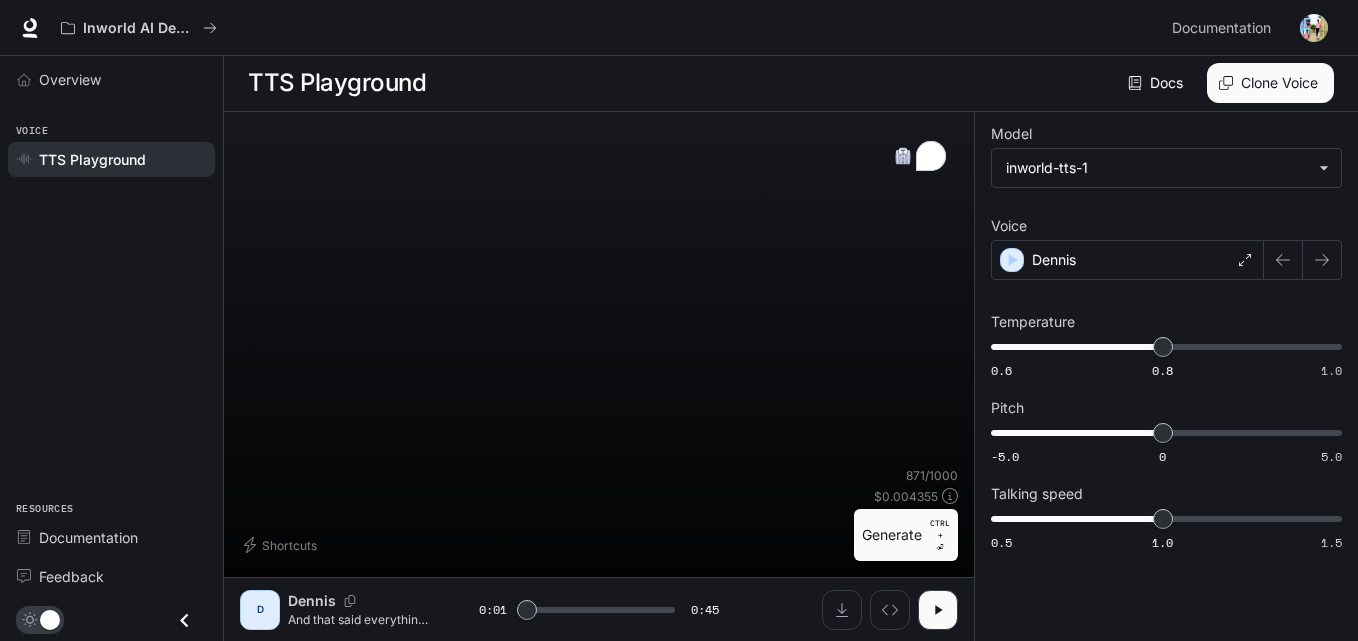 type on "***" 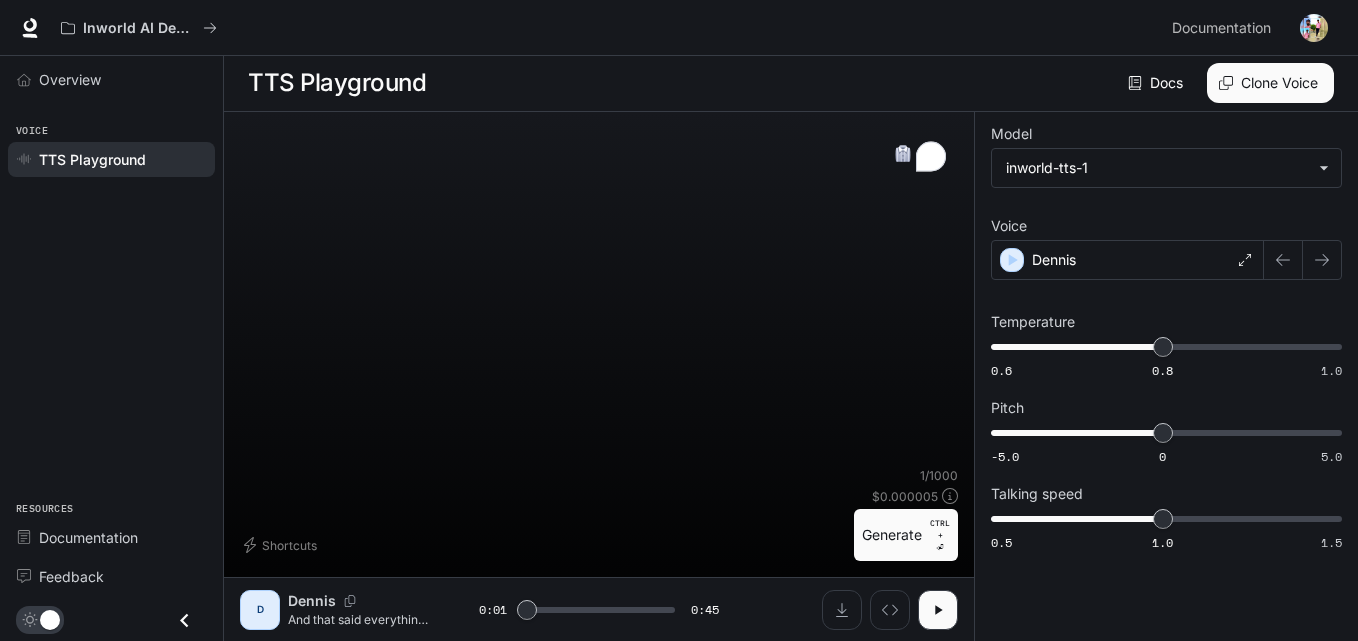 click on "* ​" at bounding box center (599, 152) 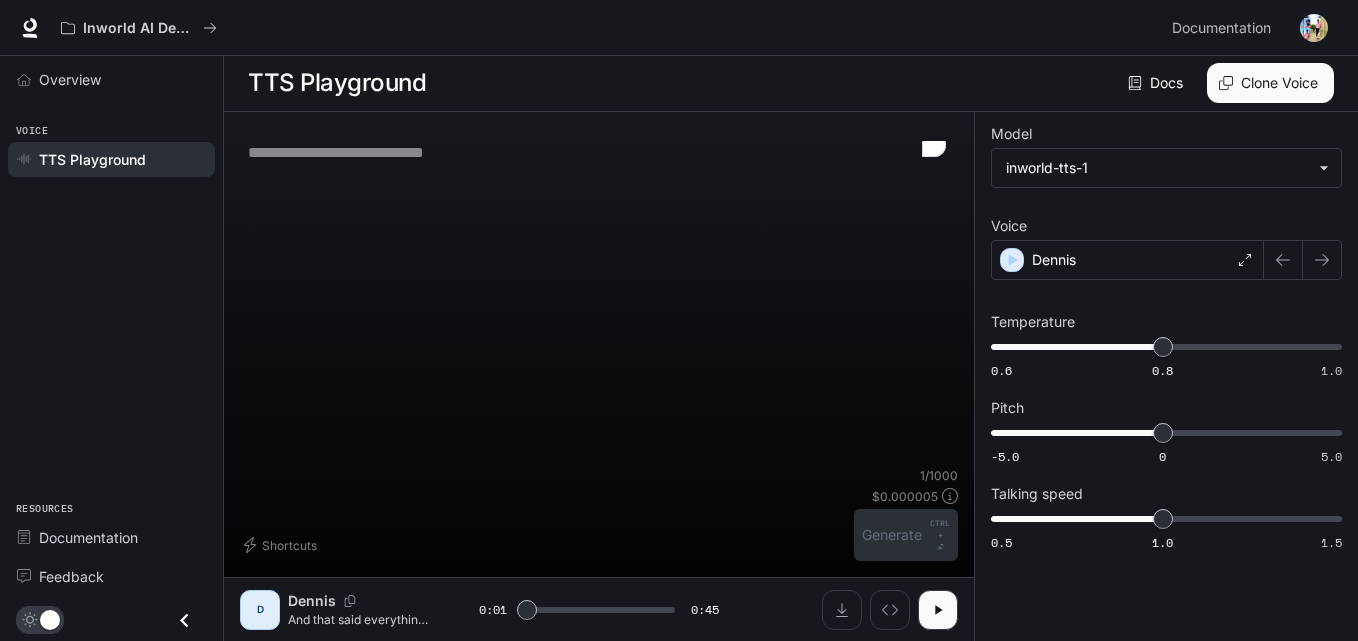 type on "***" 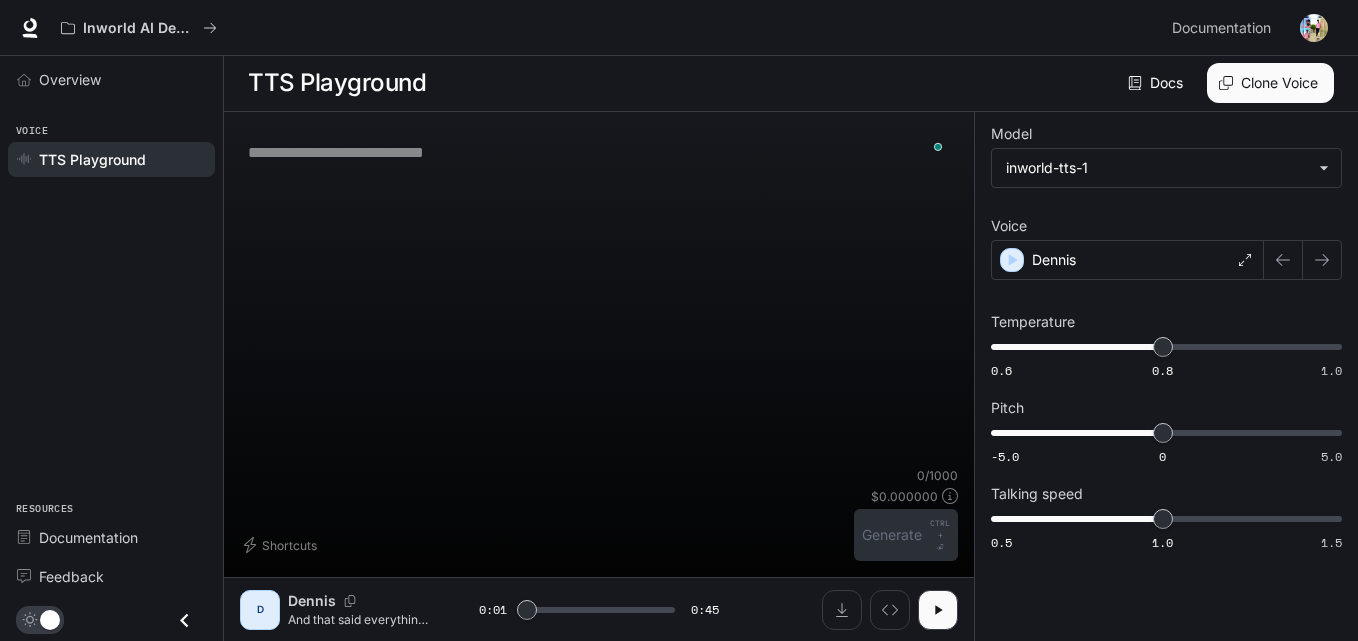 paste on "**********" 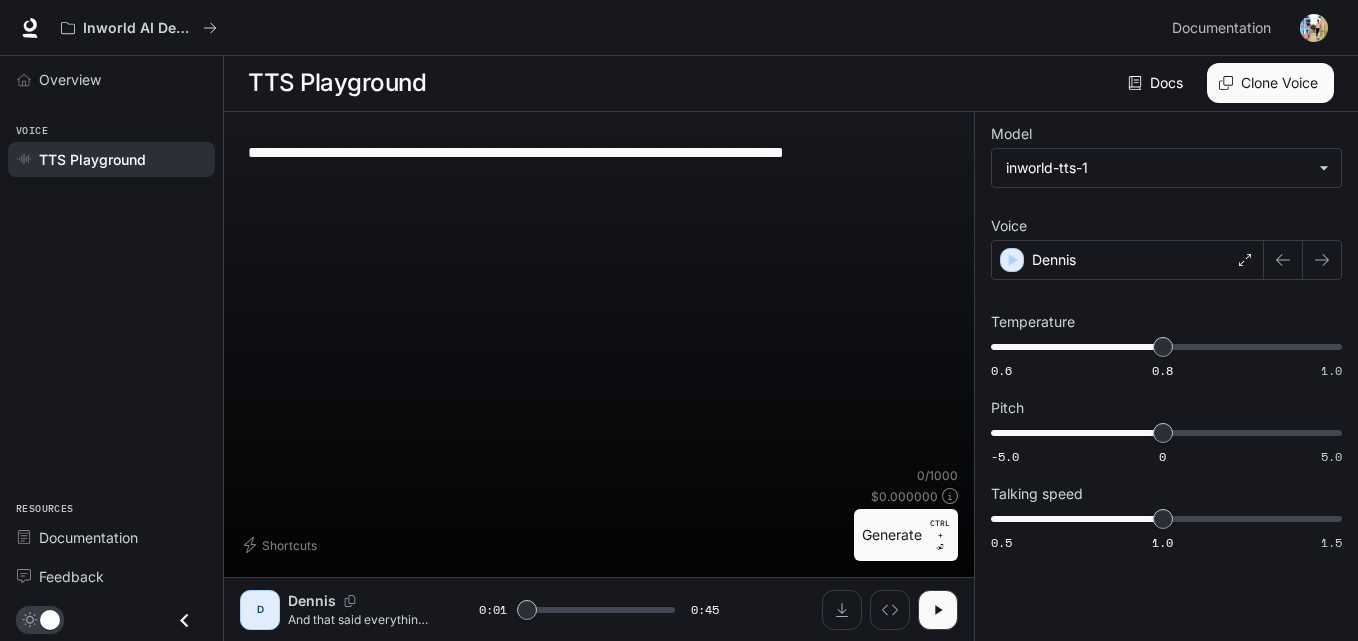 scroll, scrollTop: 38, scrollLeft: 0, axis: vertical 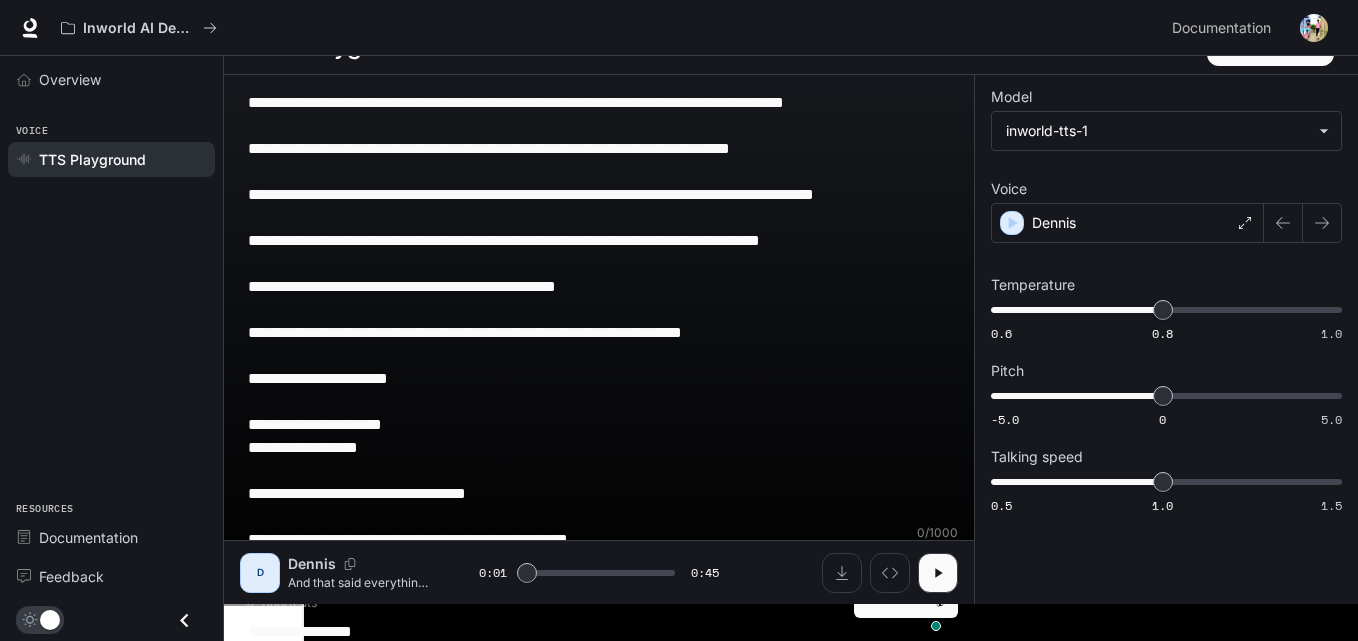 type on "***" 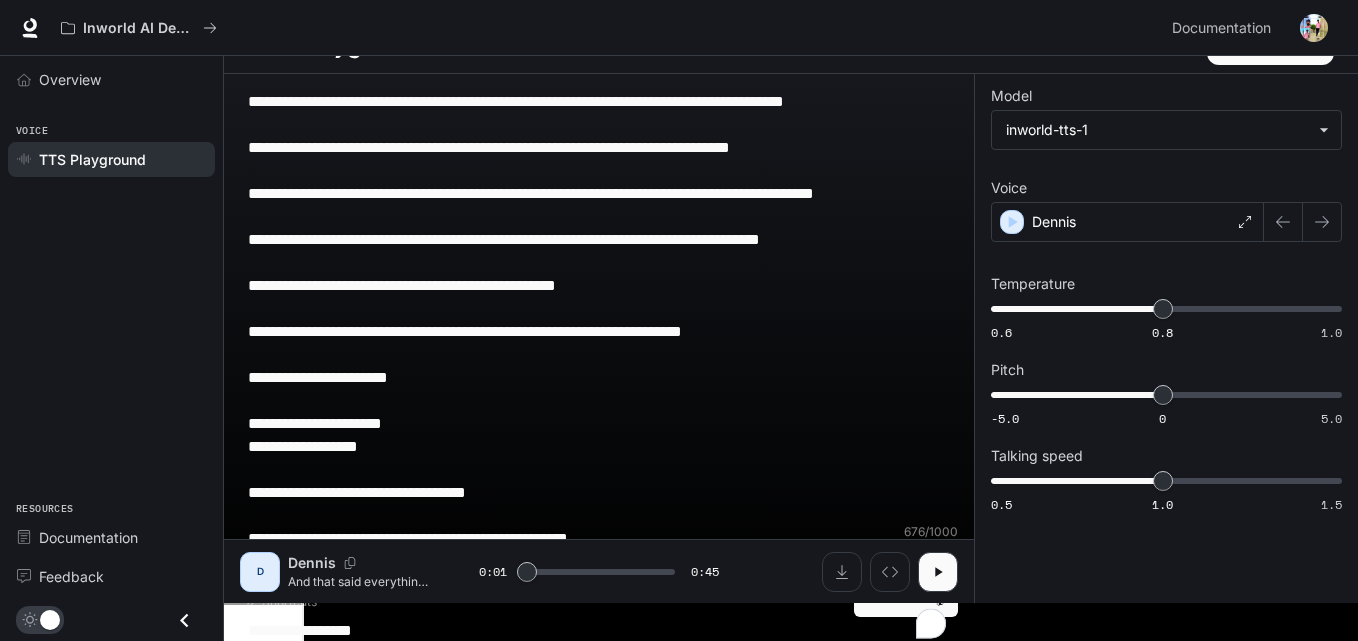 scroll, scrollTop: 40, scrollLeft: 0, axis: vertical 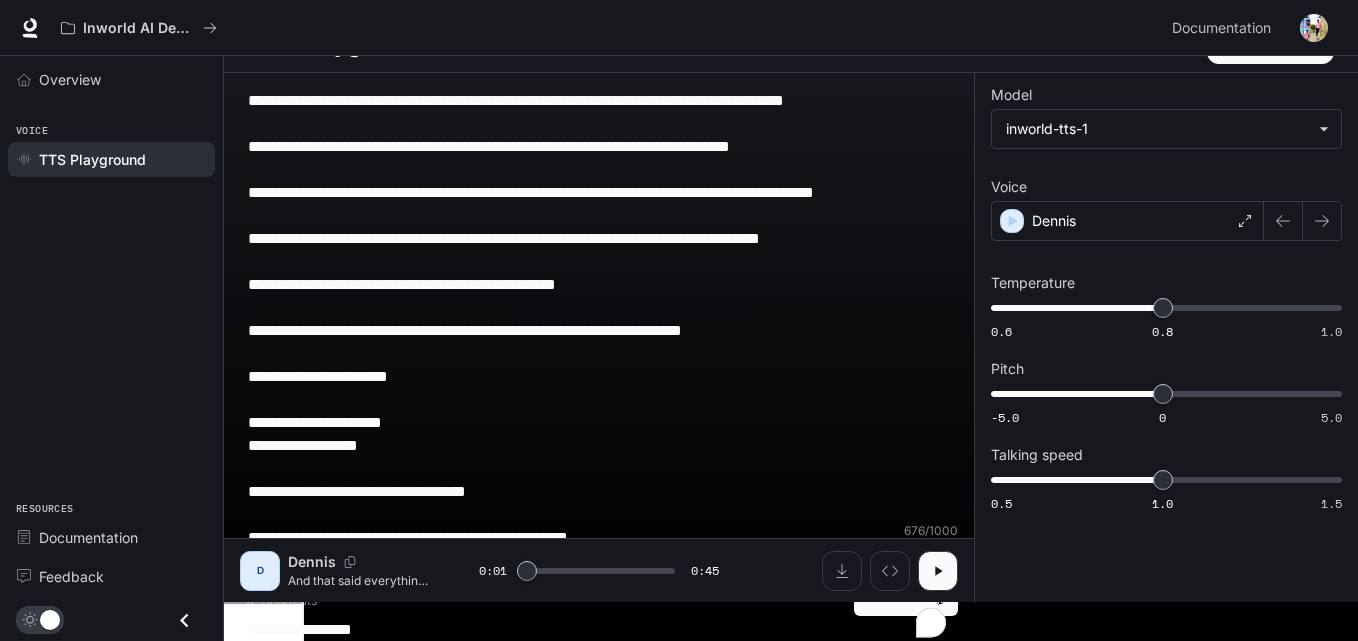 type on "**********" 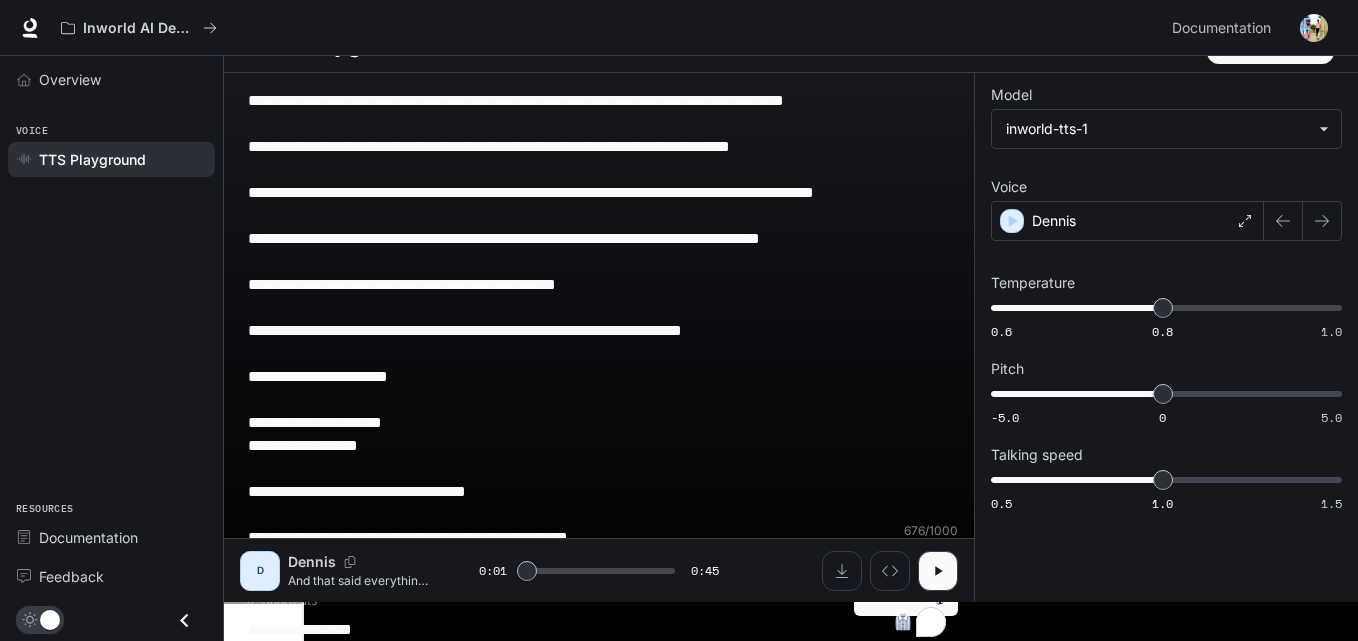 type on "***" 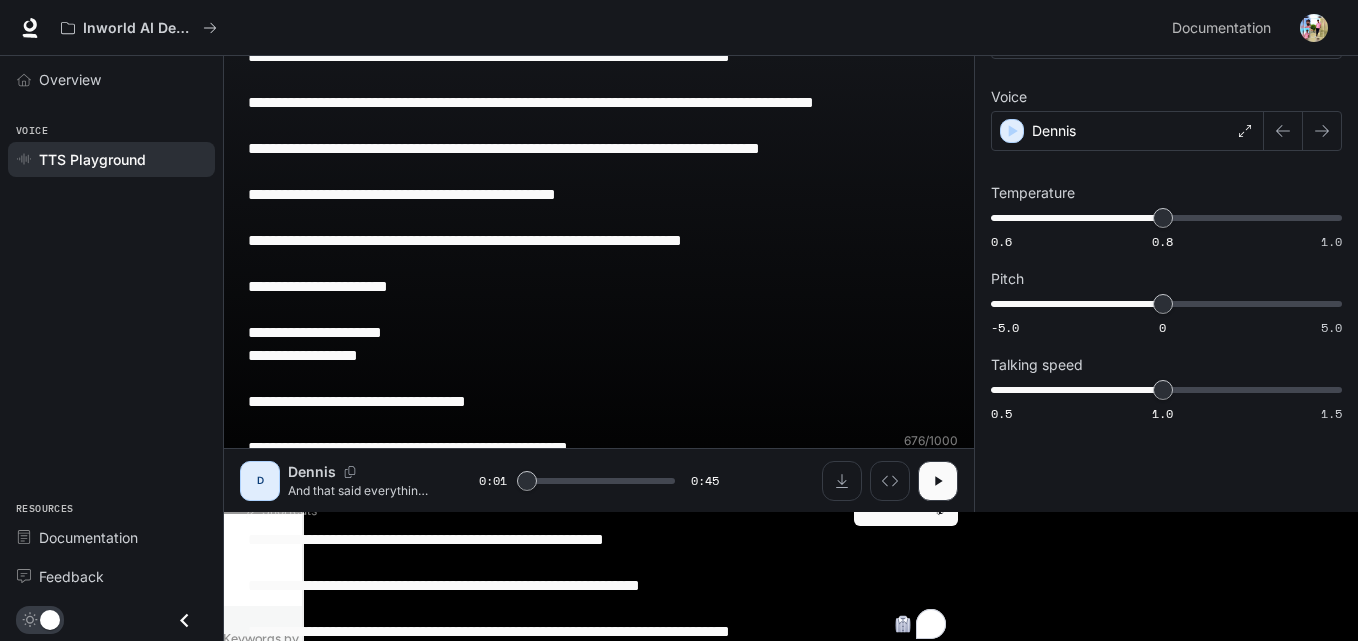 type on "***" 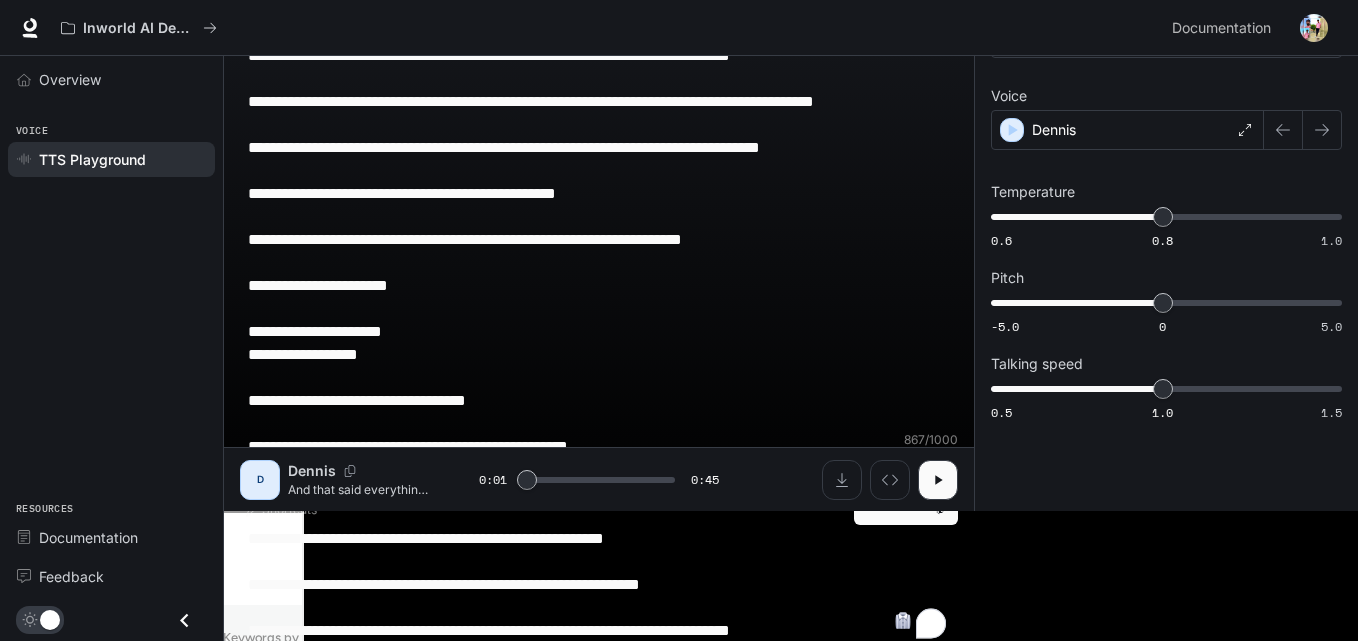 scroll, scrollTop: 132, scrollLeft: 0, axis: vertical 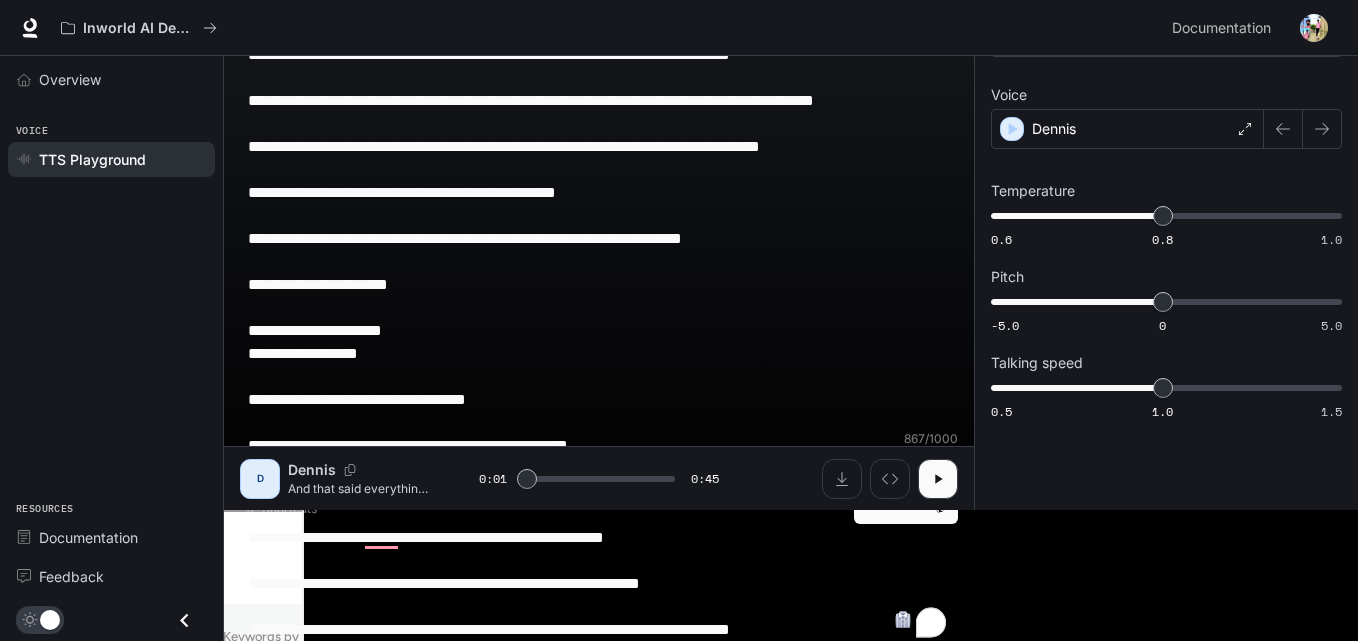 type on "**********" 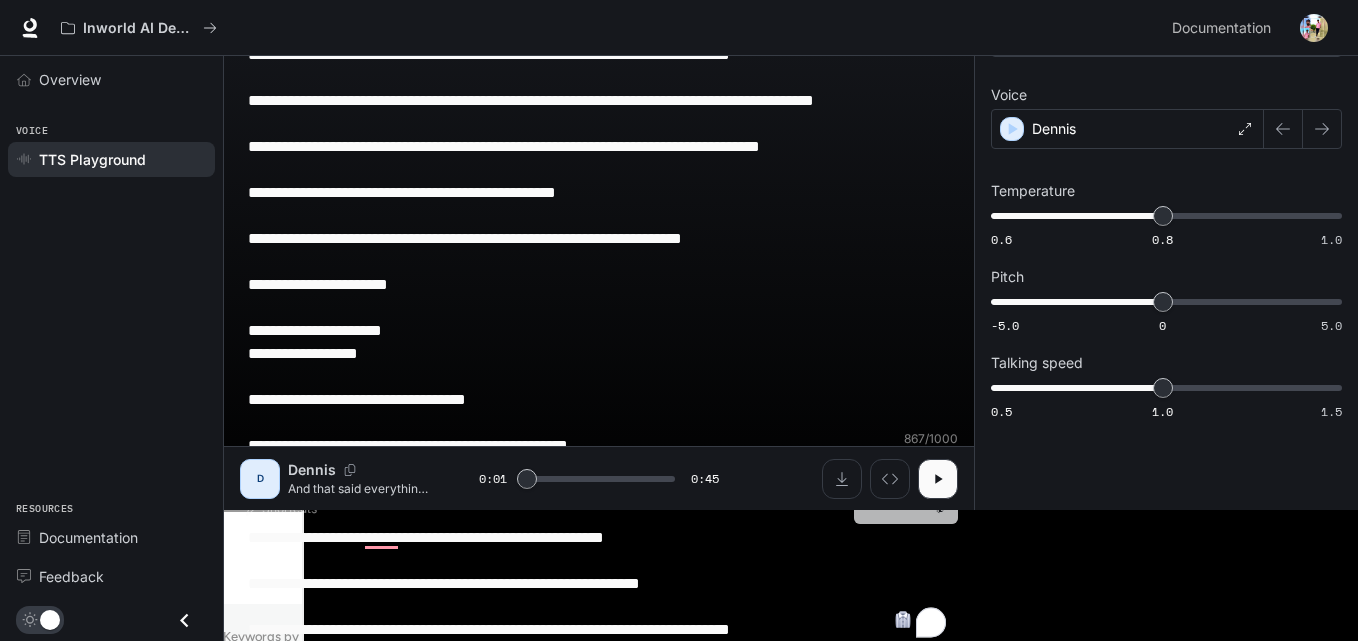 click on "Generate CTRL +  ⏎" at bounding box center [906, 498] 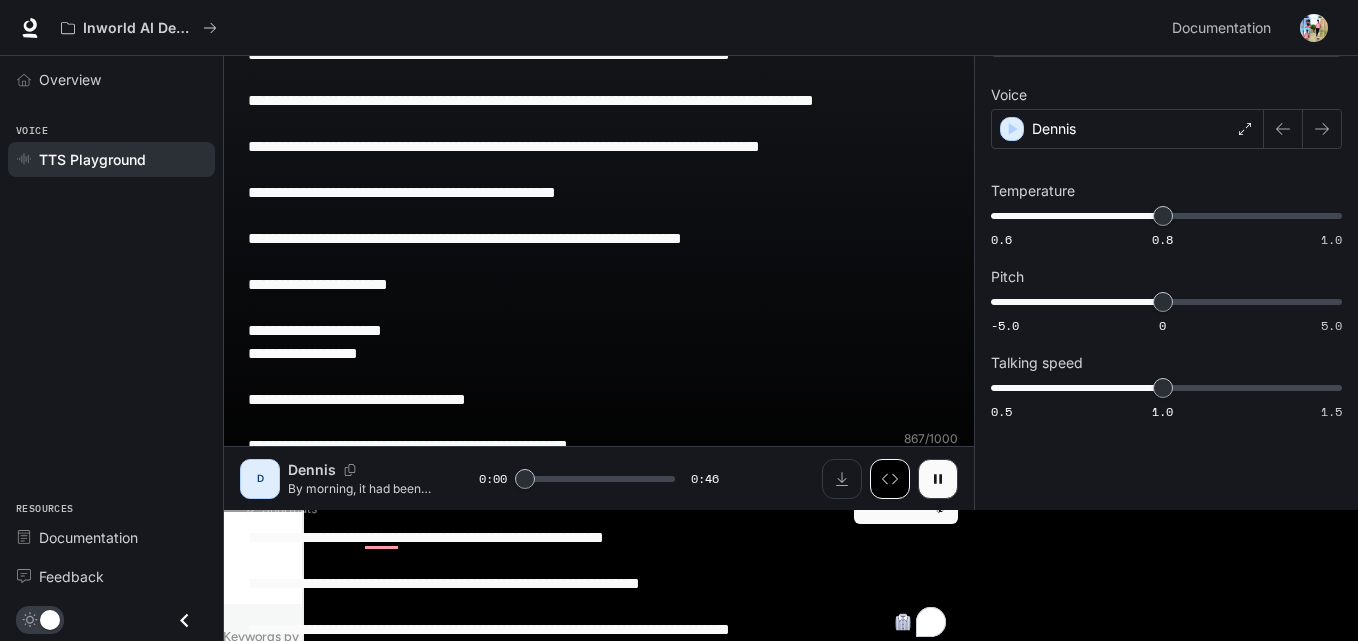 click 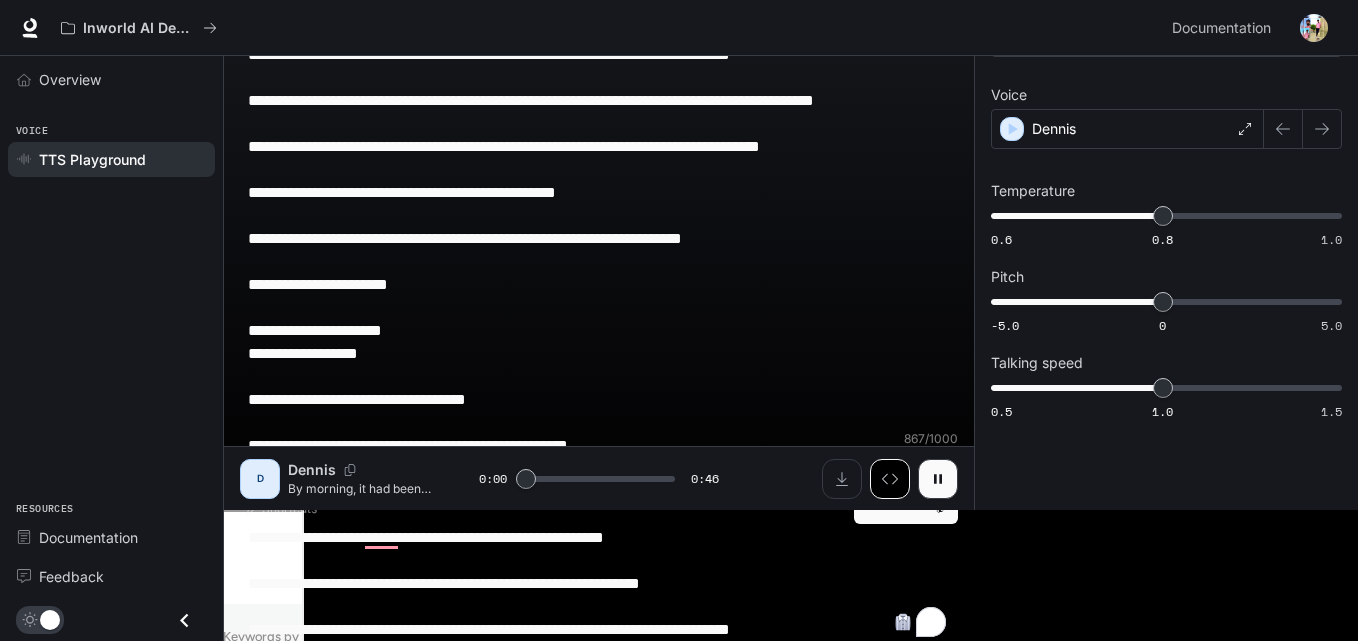 type on "***" 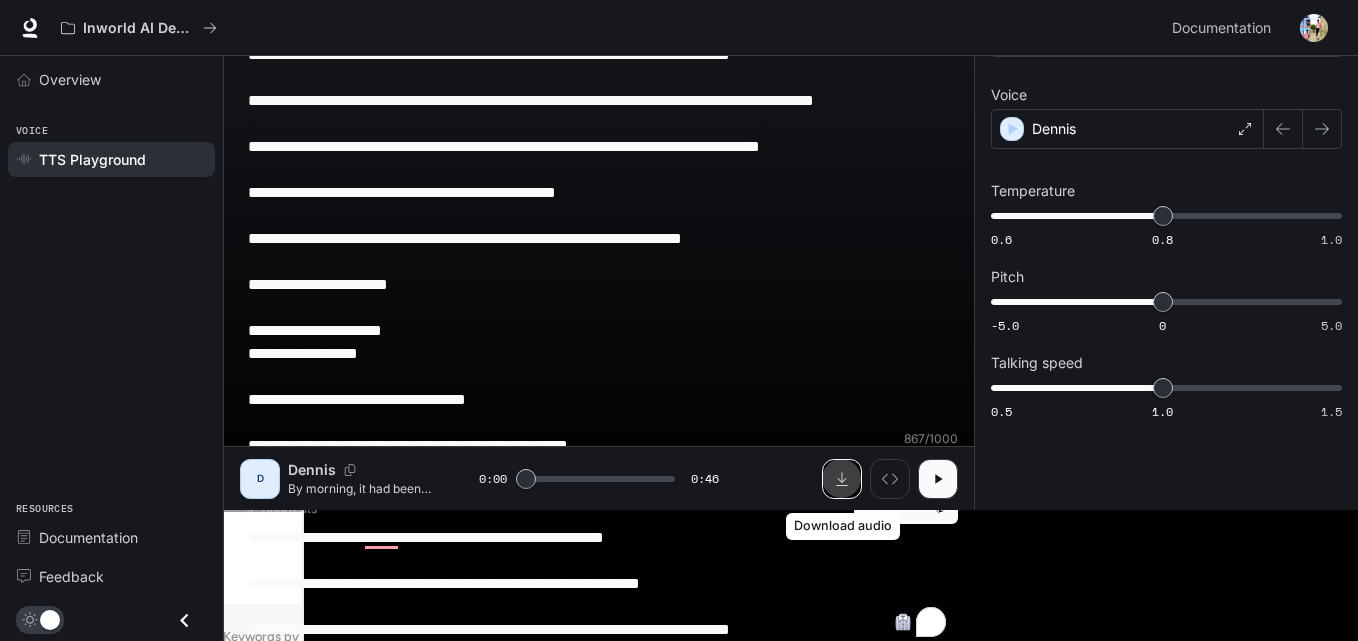click 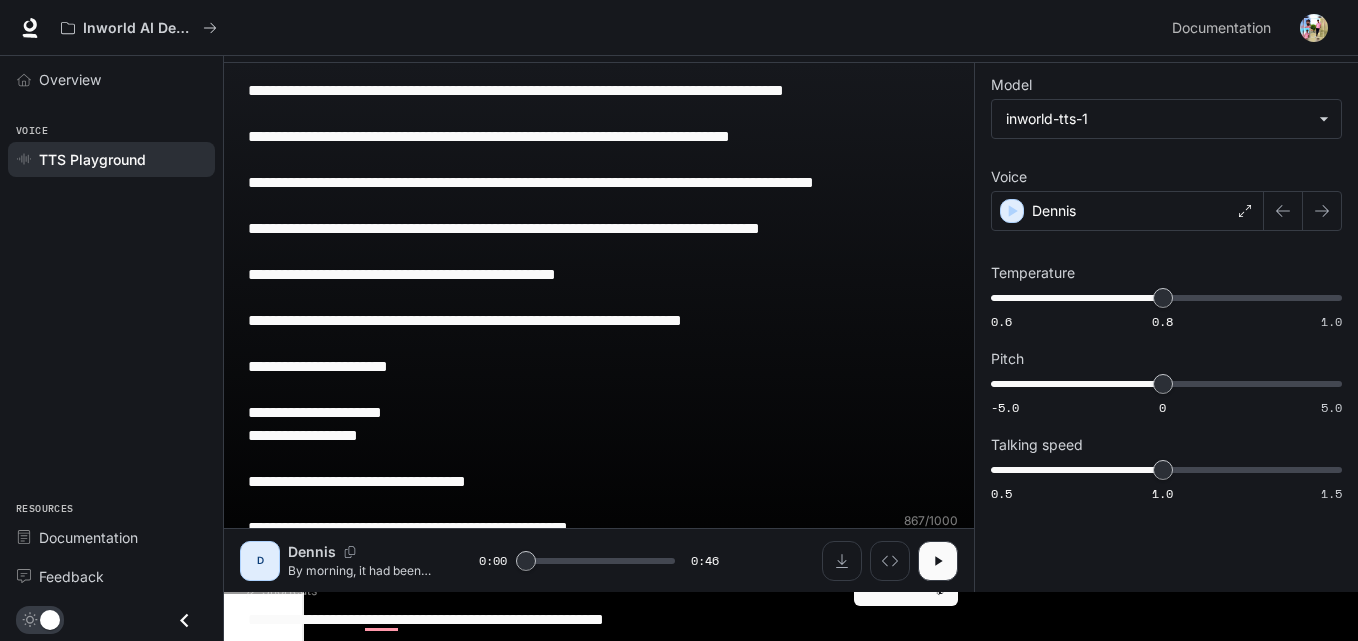 scroll, scrollTop: 0, scrollLeft: 0, axis: both 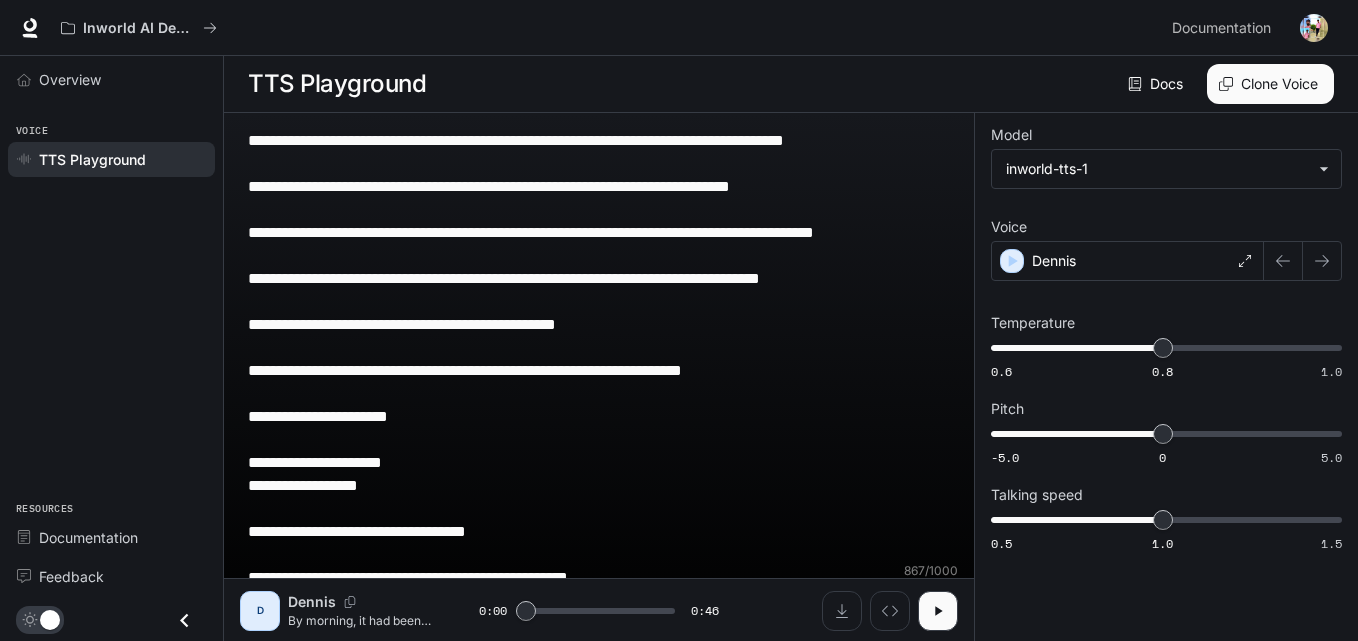 drag, startPoint x: 247, startPoint y: 137, endPoint x: 369, endPoint y: 269, distance: 179.74426 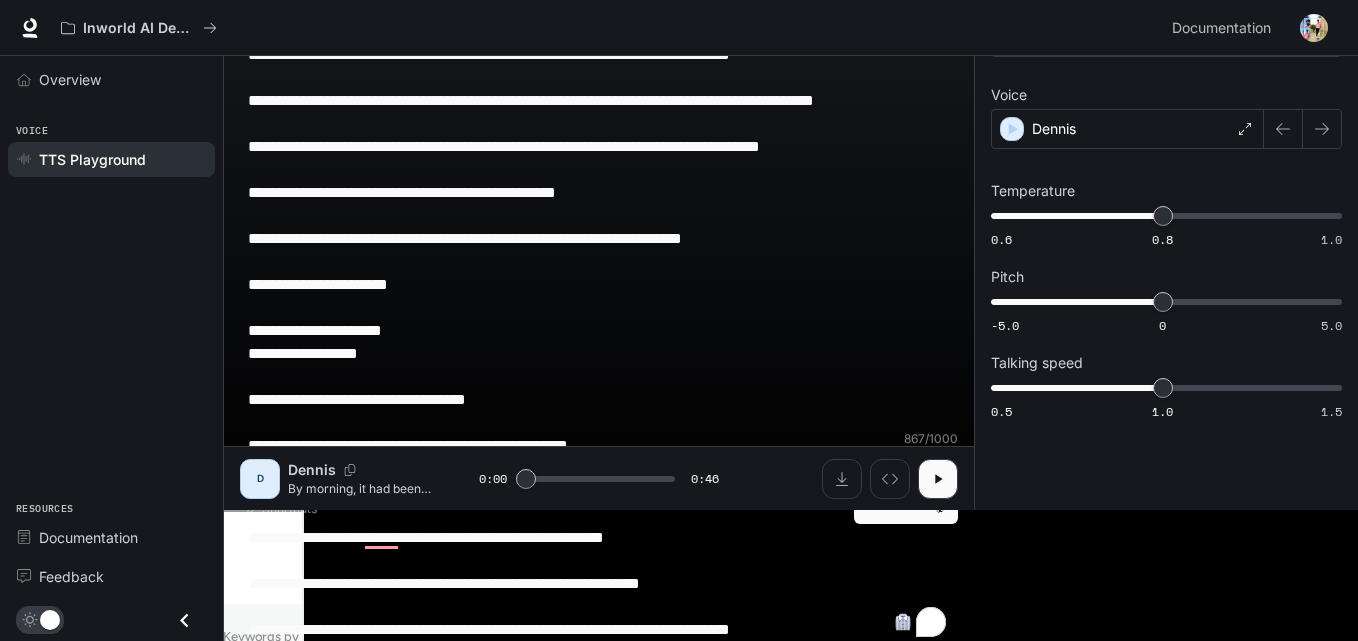 drag, startPoint x: 249, startPoint y: 137, endPoint x: 820, endPoint y: 679, distance: 787.277 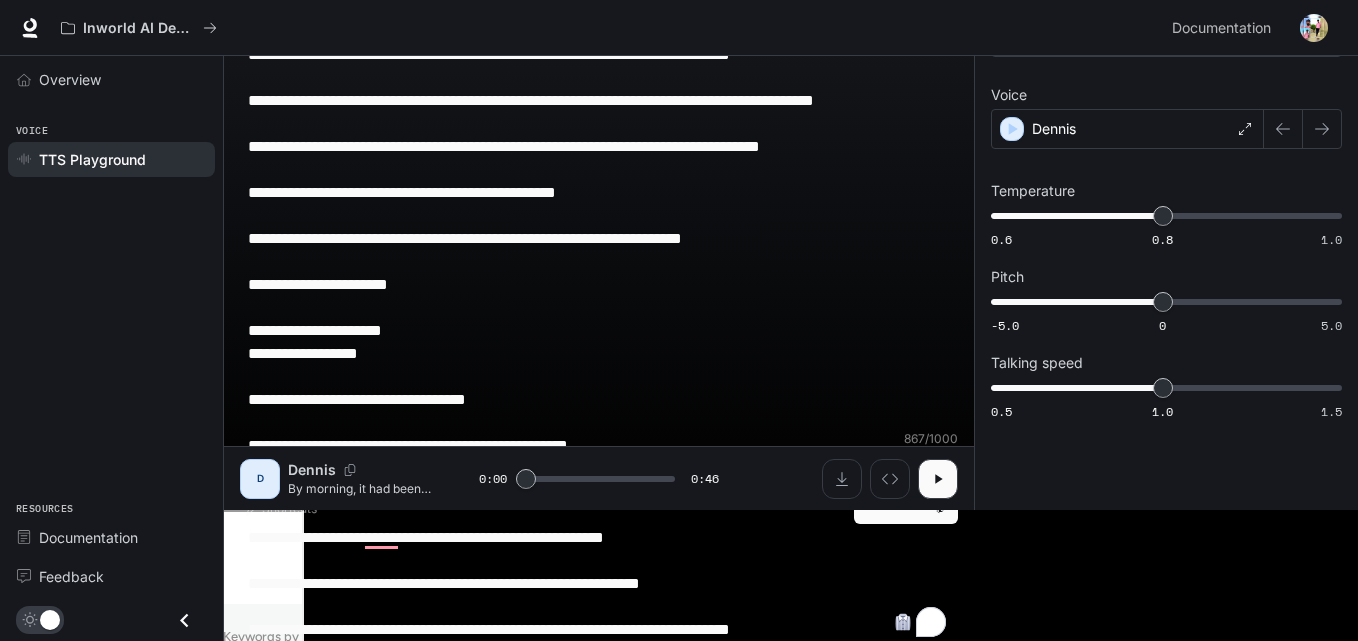 click on "**********" at bounding box center [679, 269] 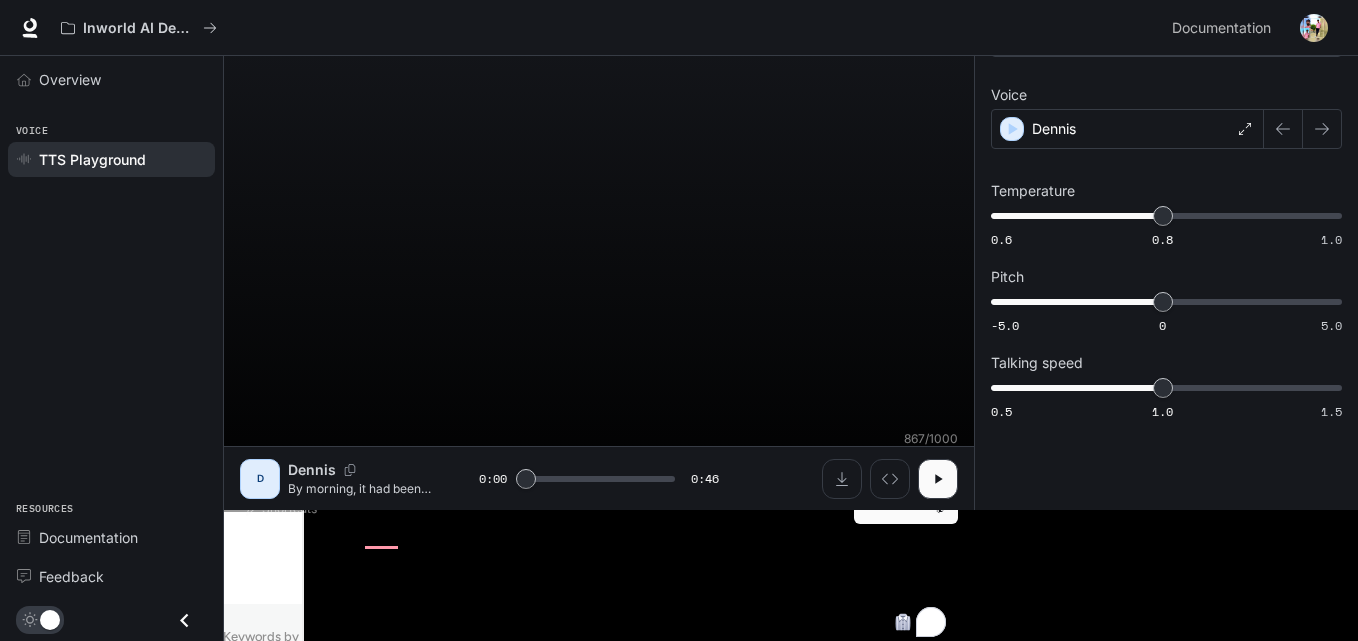 scroll, scrollTop: 1, scrollLeft: 0, axis: vertical 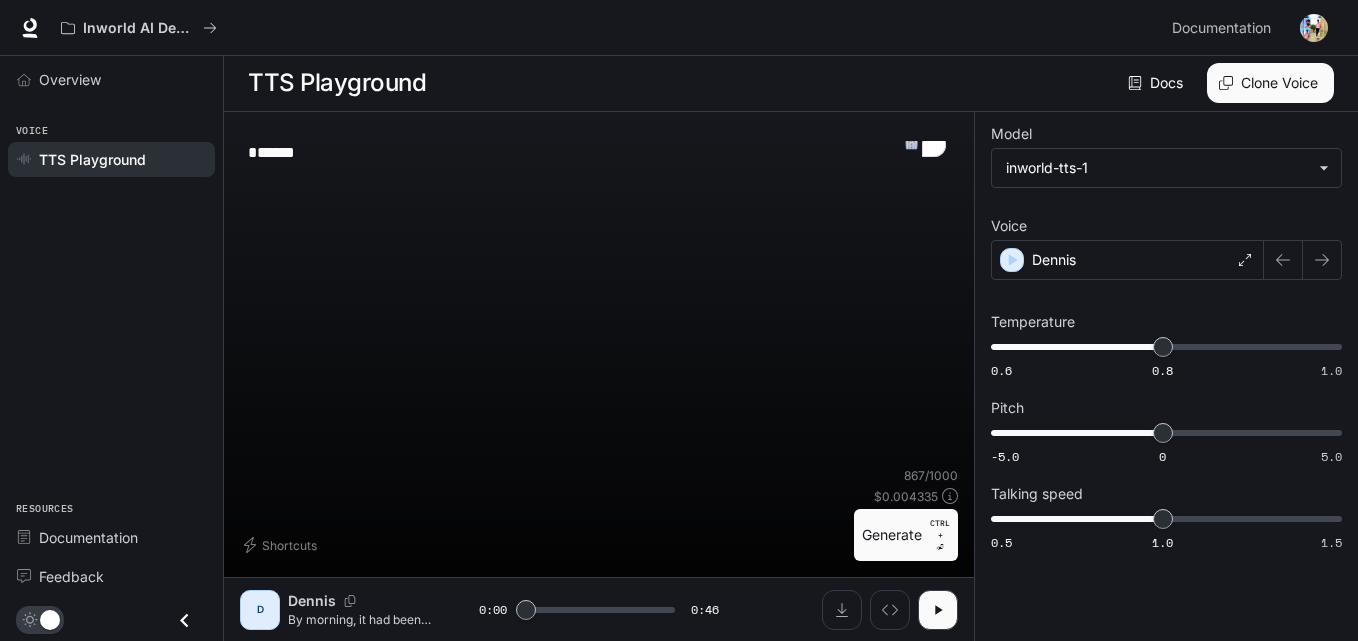 type on "***" 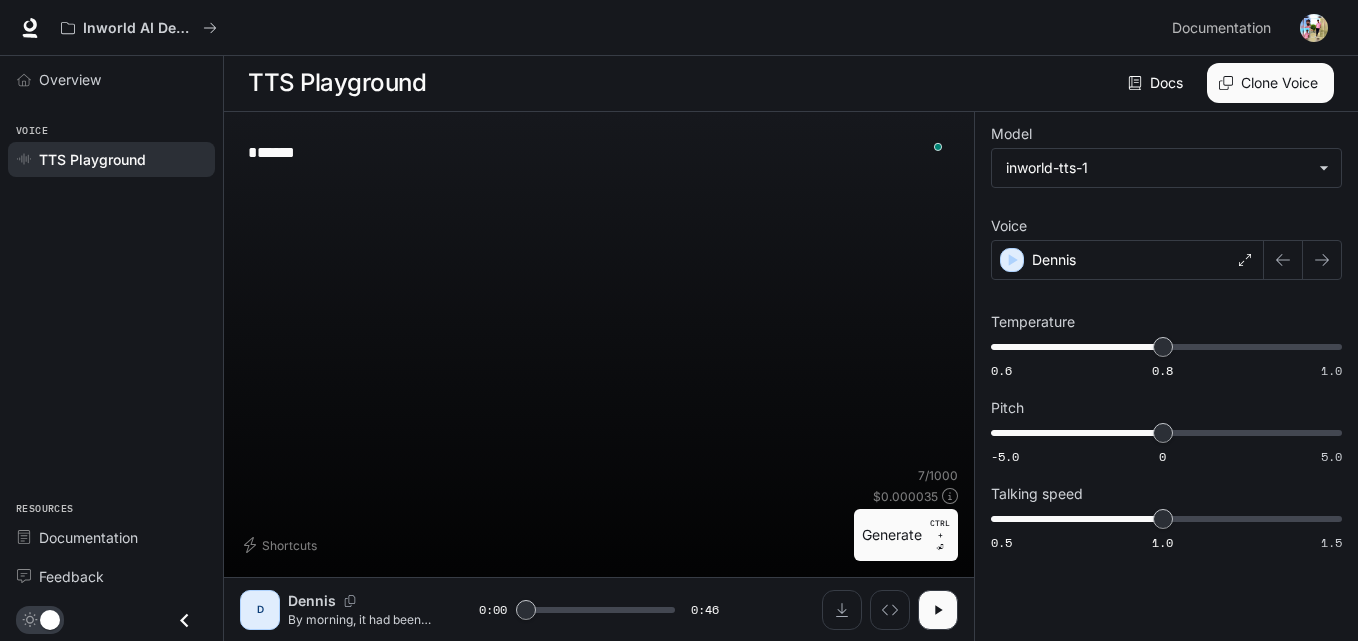 drag, startPoint x: 407, startPoint y: 162, endPoint x: 325, endPoint y: 157, distance: 82.1523 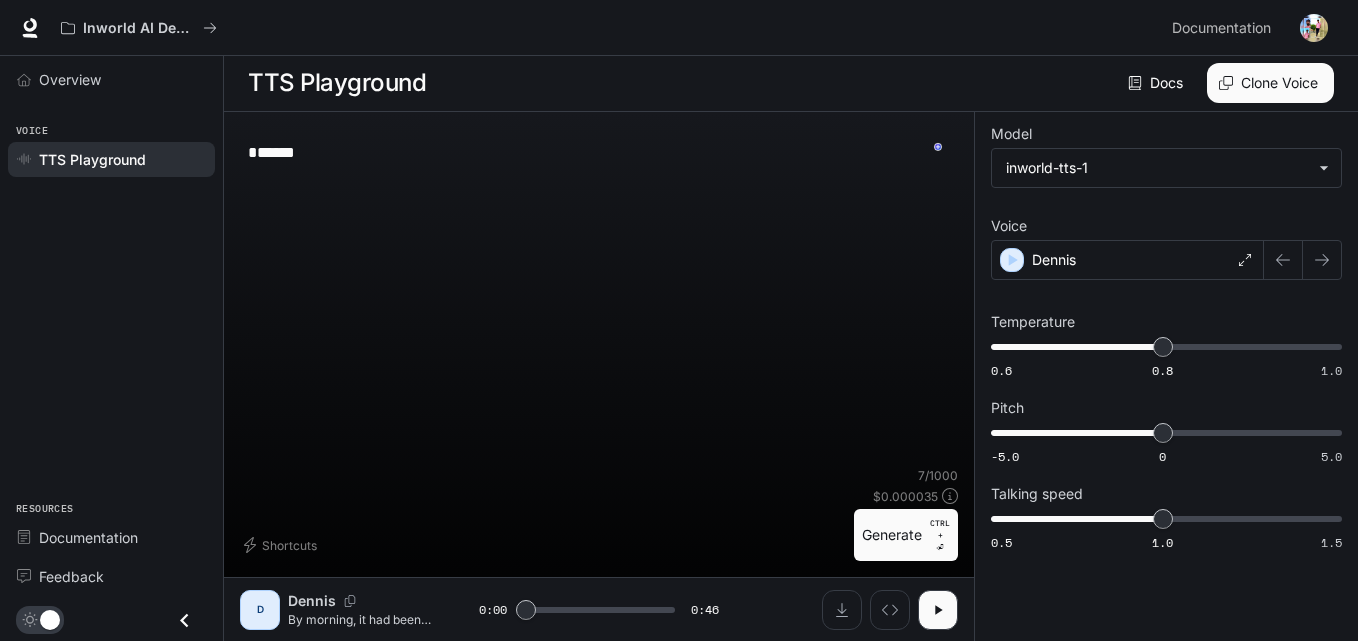 type 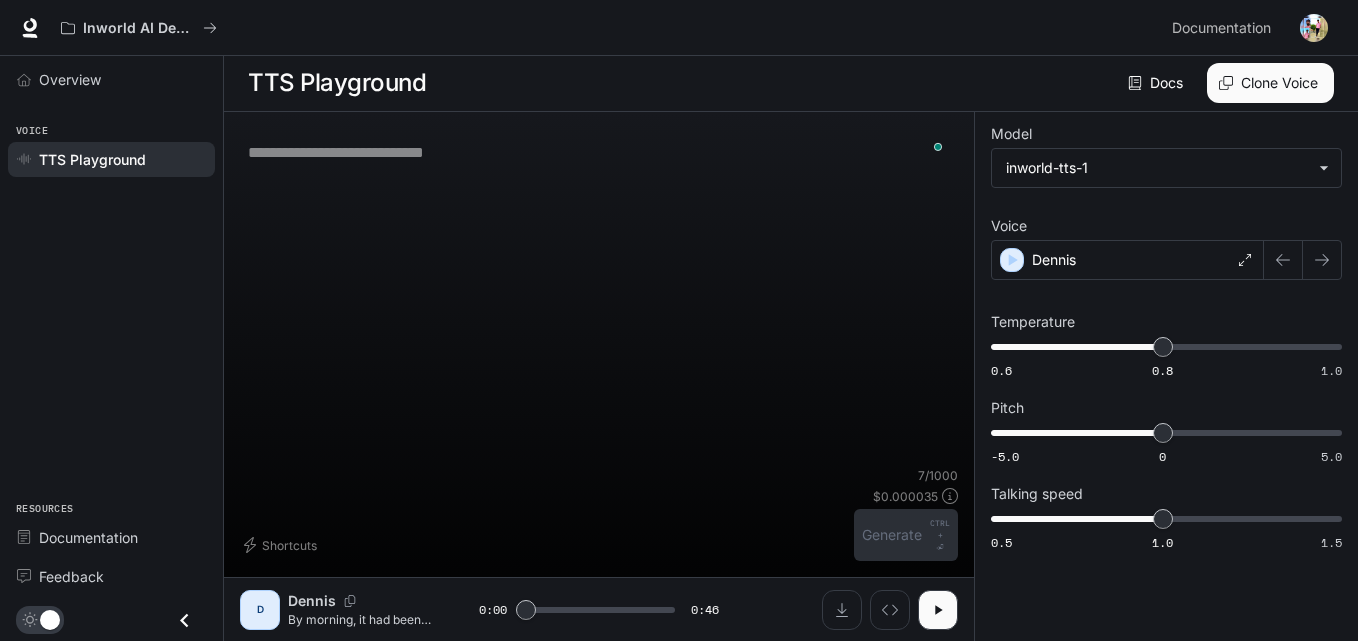 type on "***" 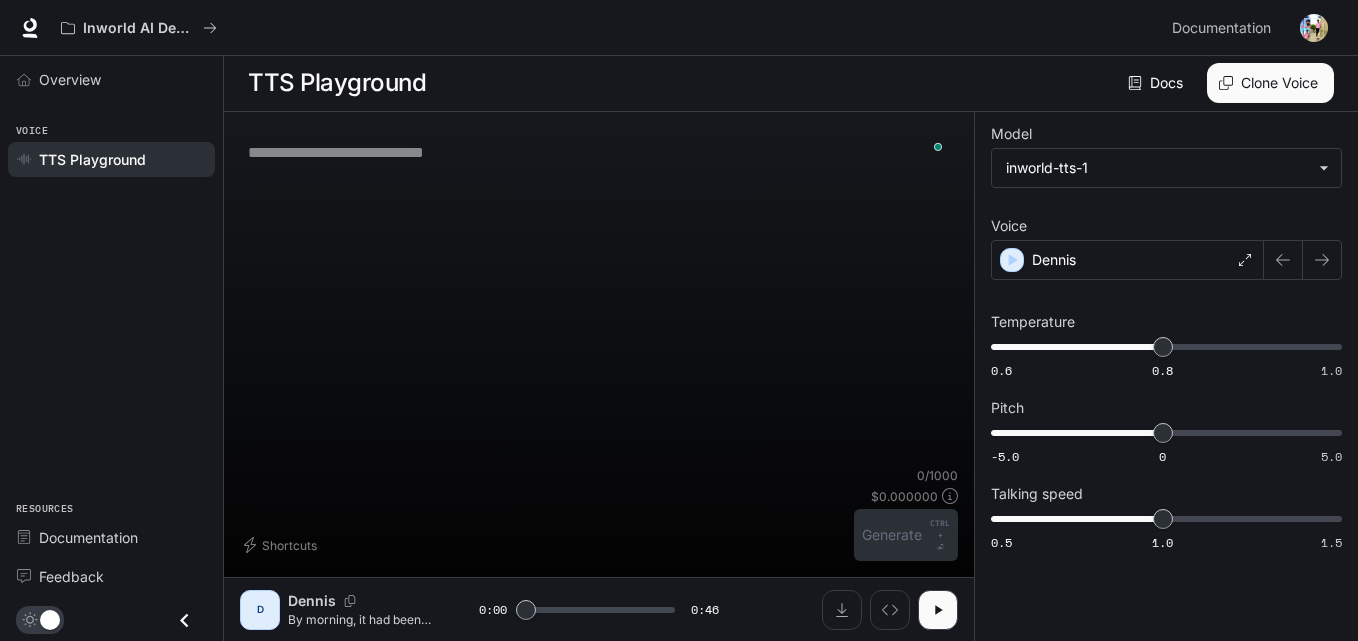 paste on "**********" 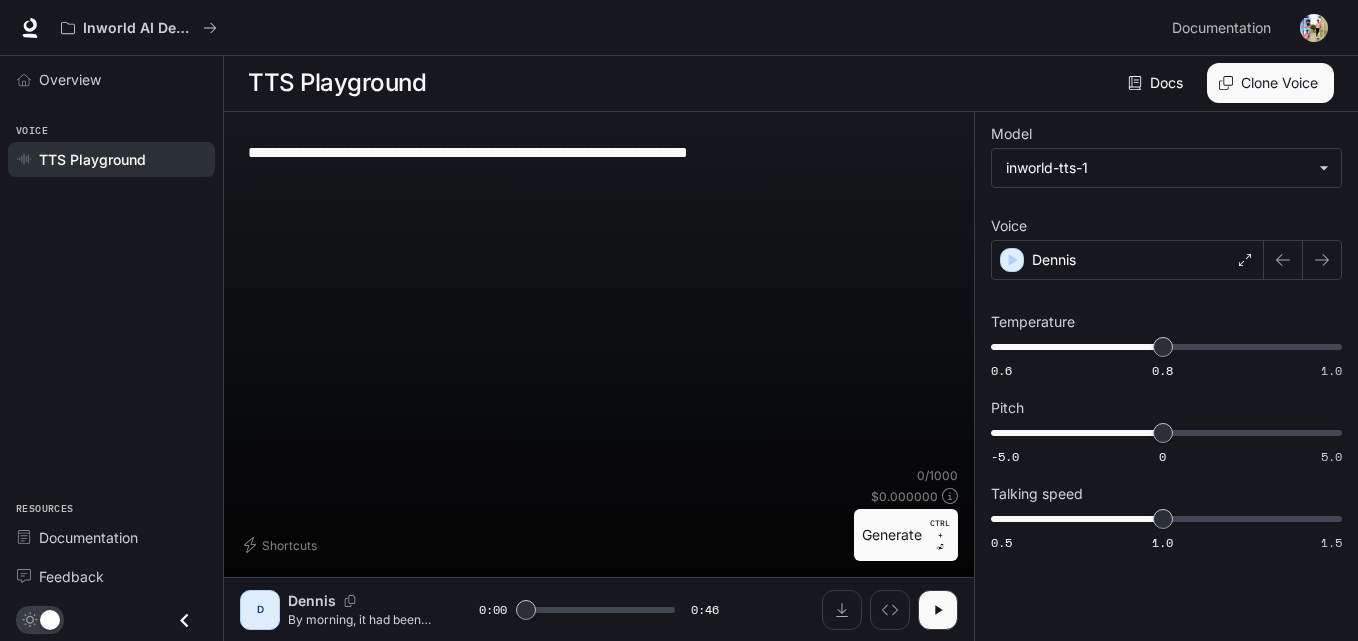 scroll, scrollTop: 86, scrollLeft: 0, axis: vertical 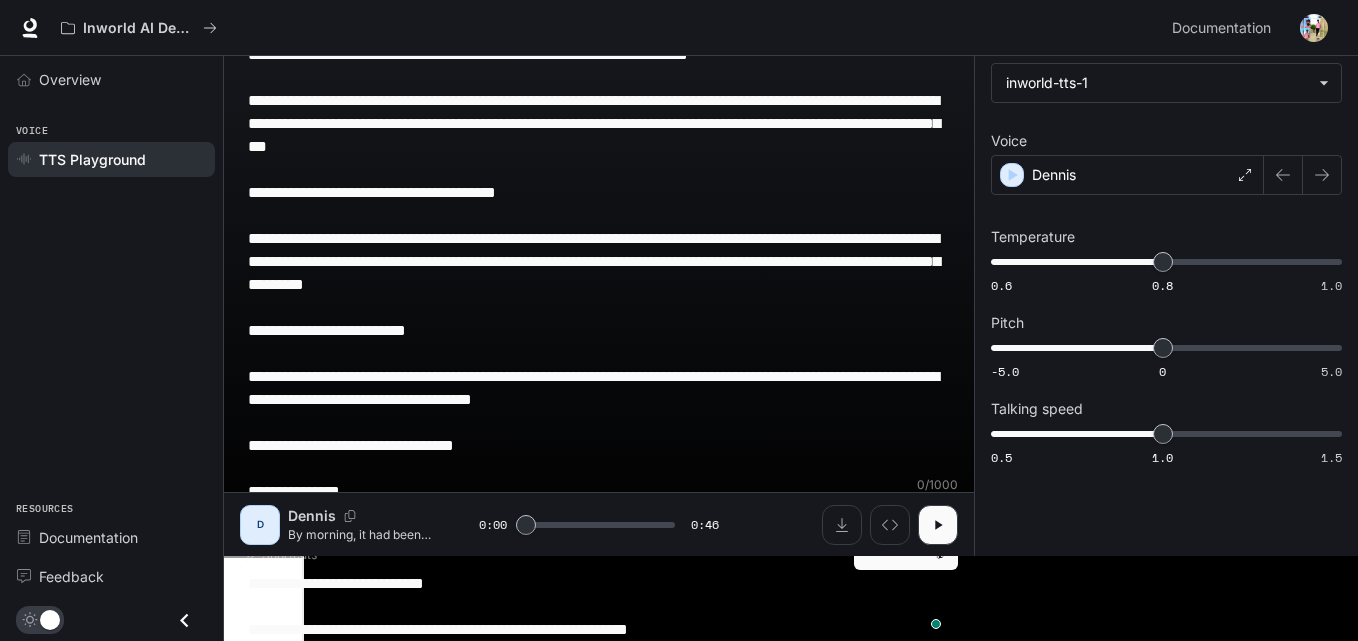 type on "***" 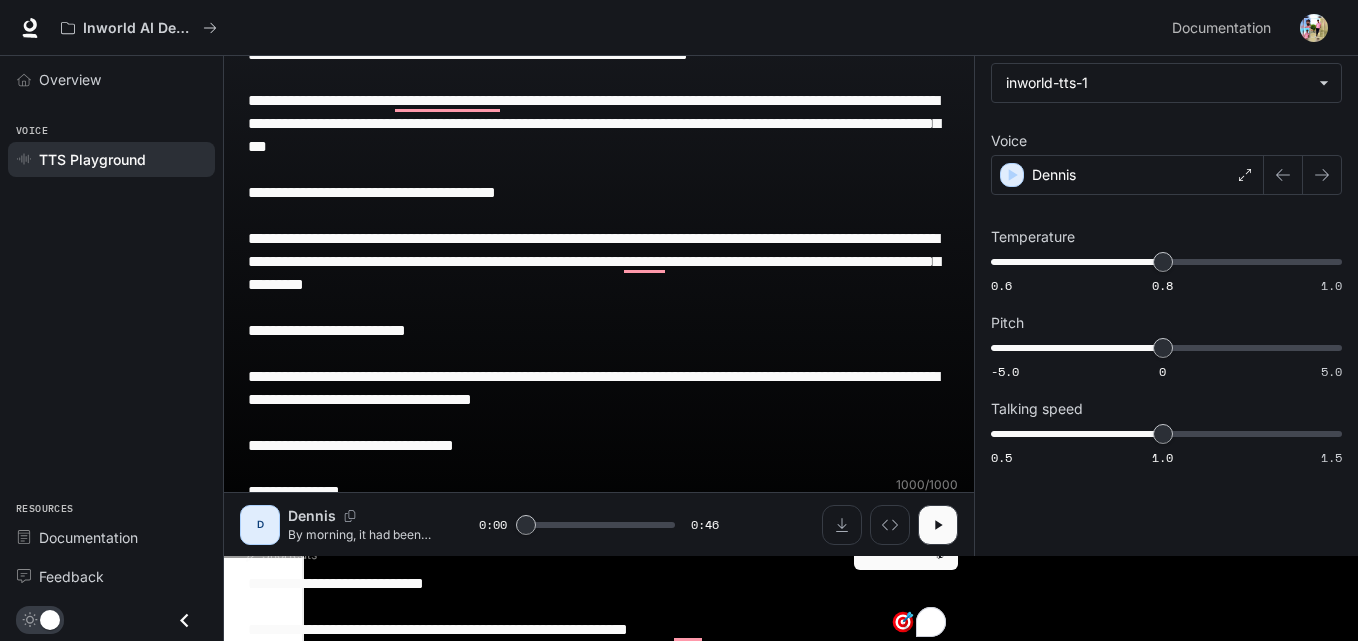 drag, startPoint x: 737, startPoint y: 629, endPoint x: 523, endPoint y: 627, distance: 214.00934 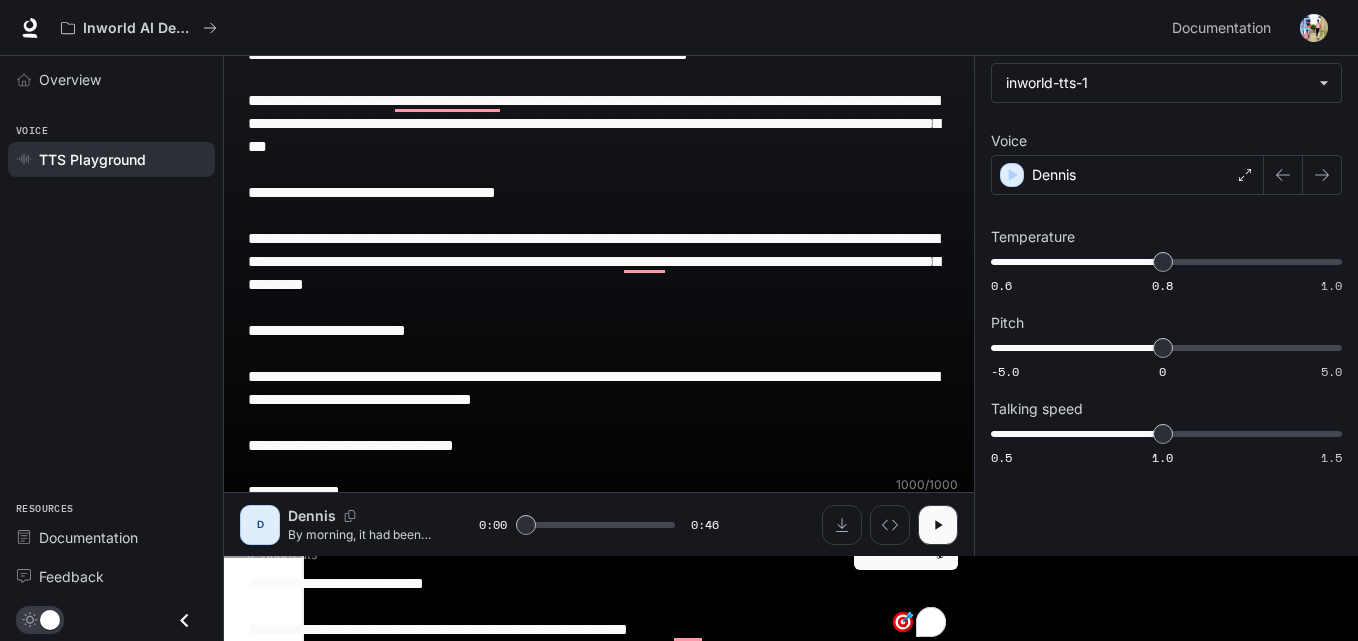 click on "**********" at bounding box center [599, 342] 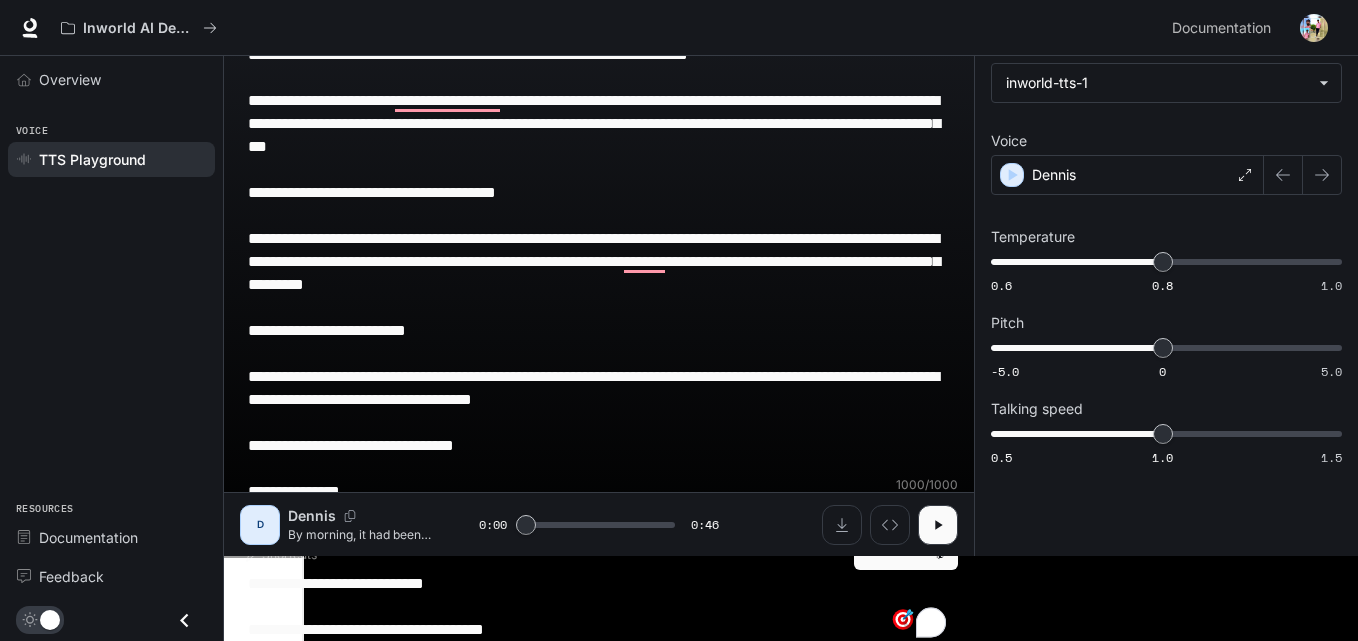 type on "***" 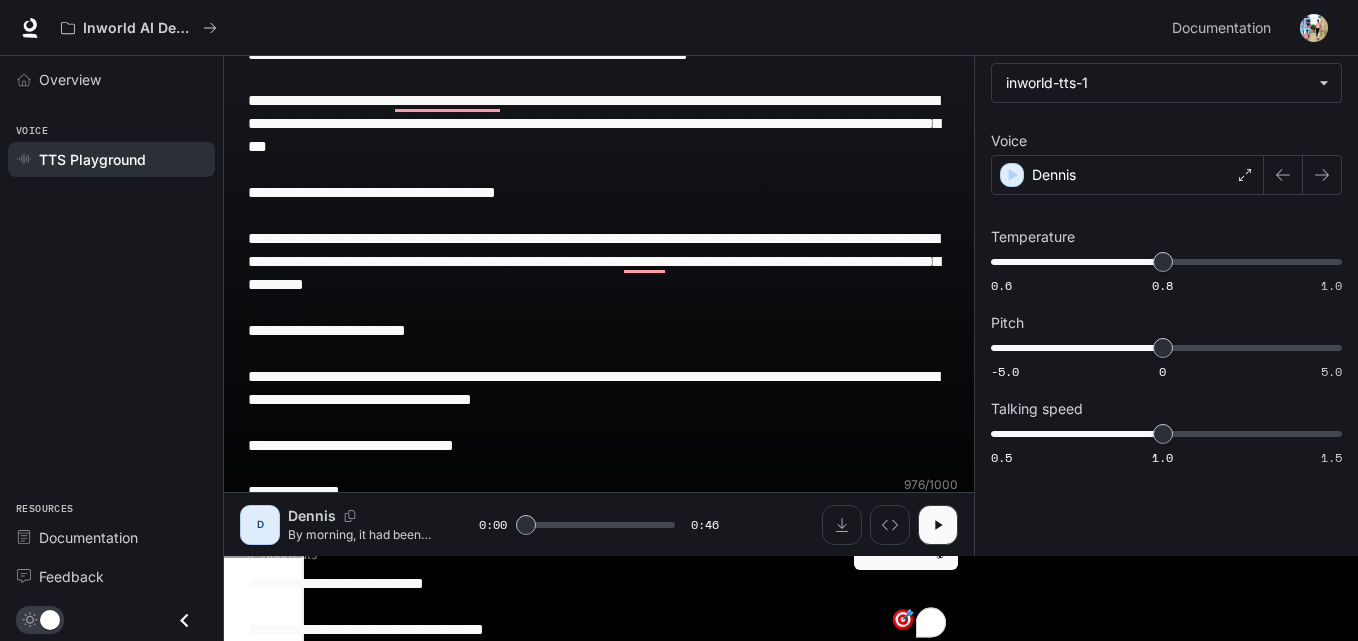 type on "**********" 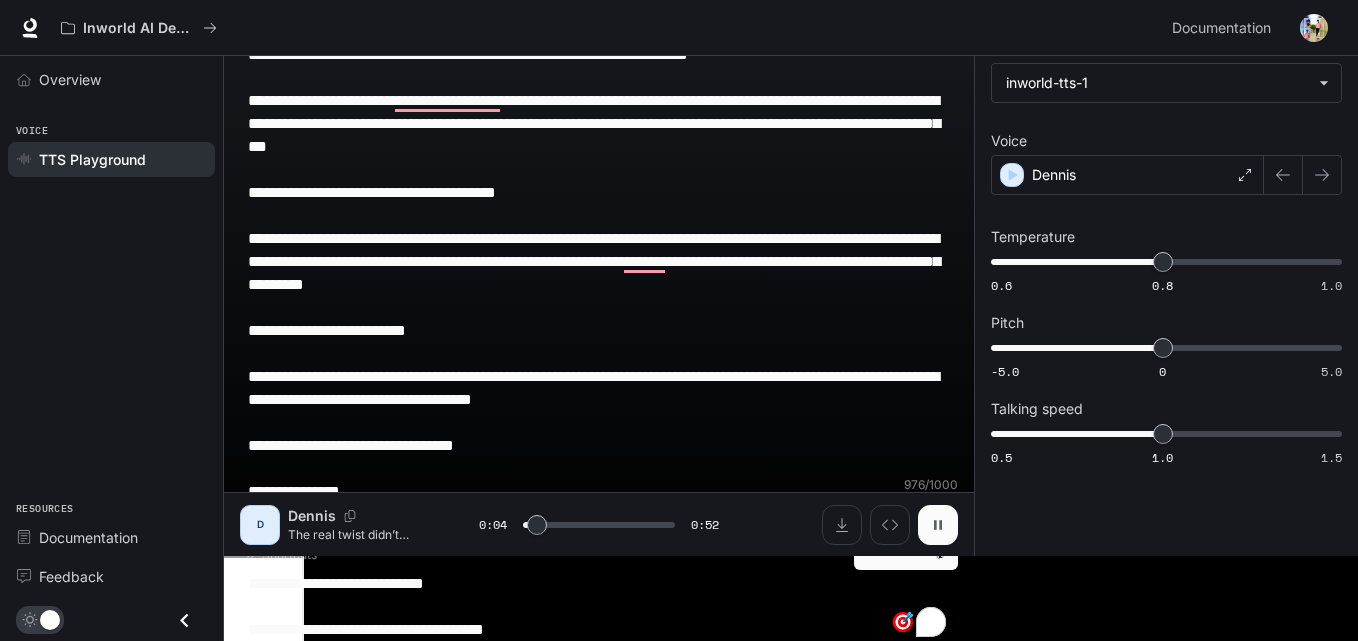 click 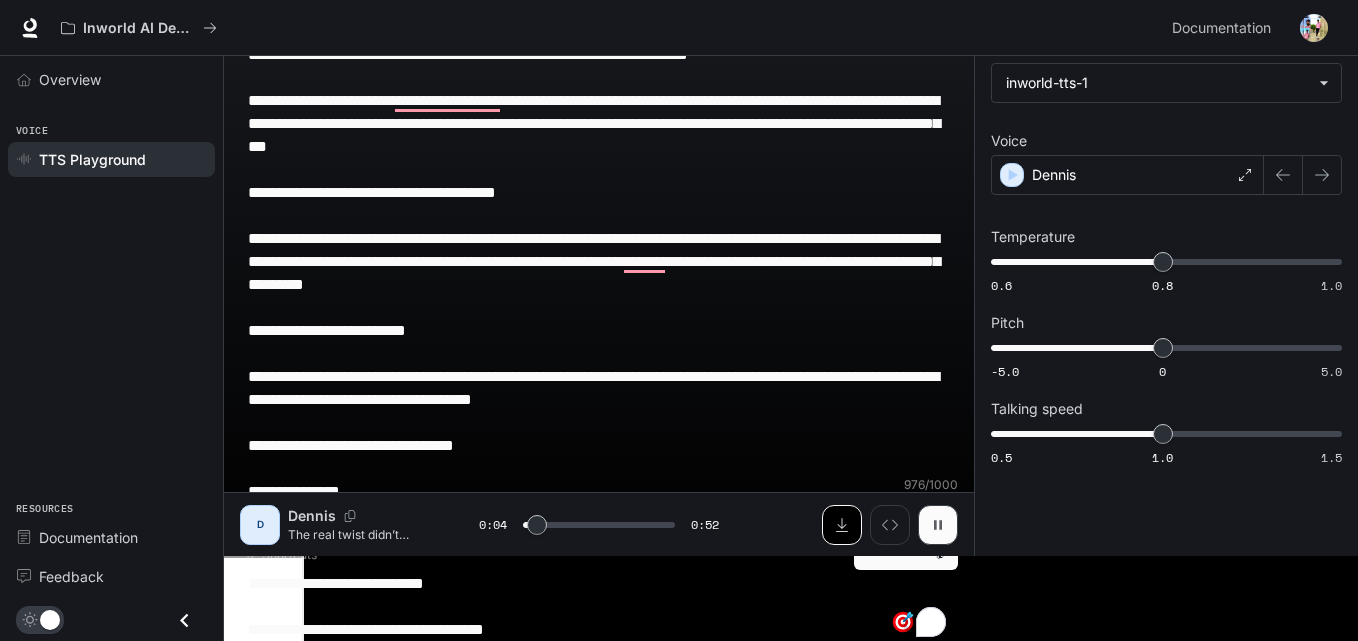 type on "***" 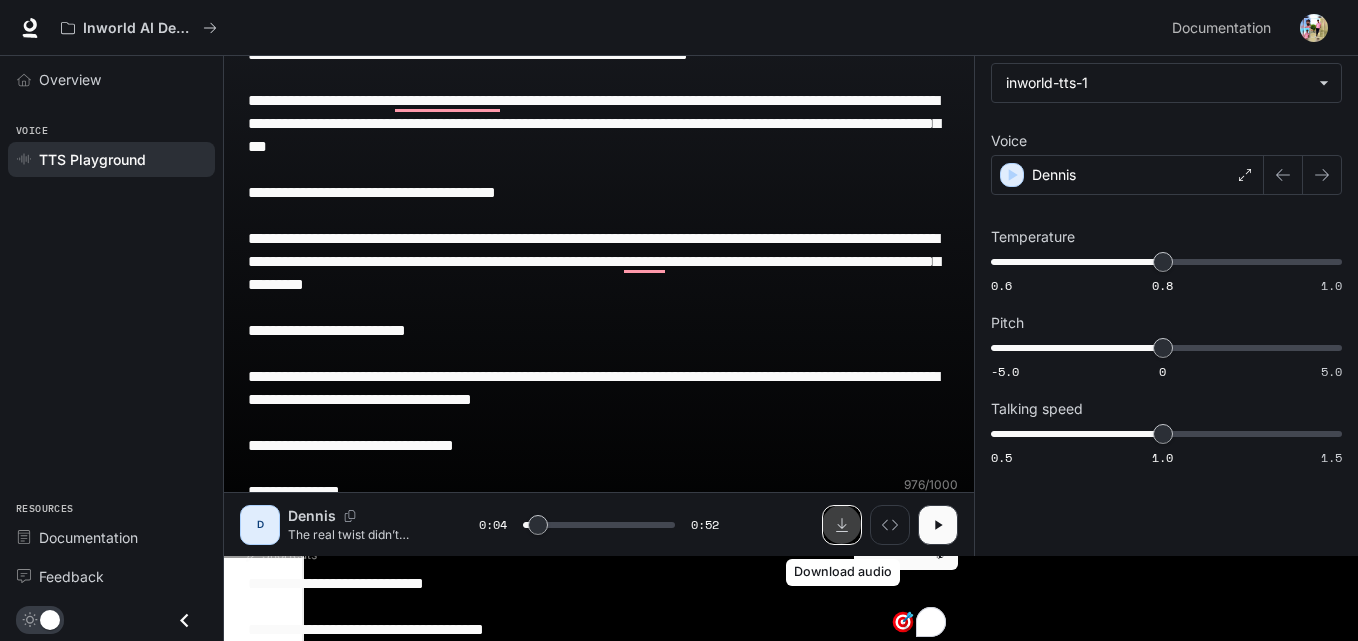 click 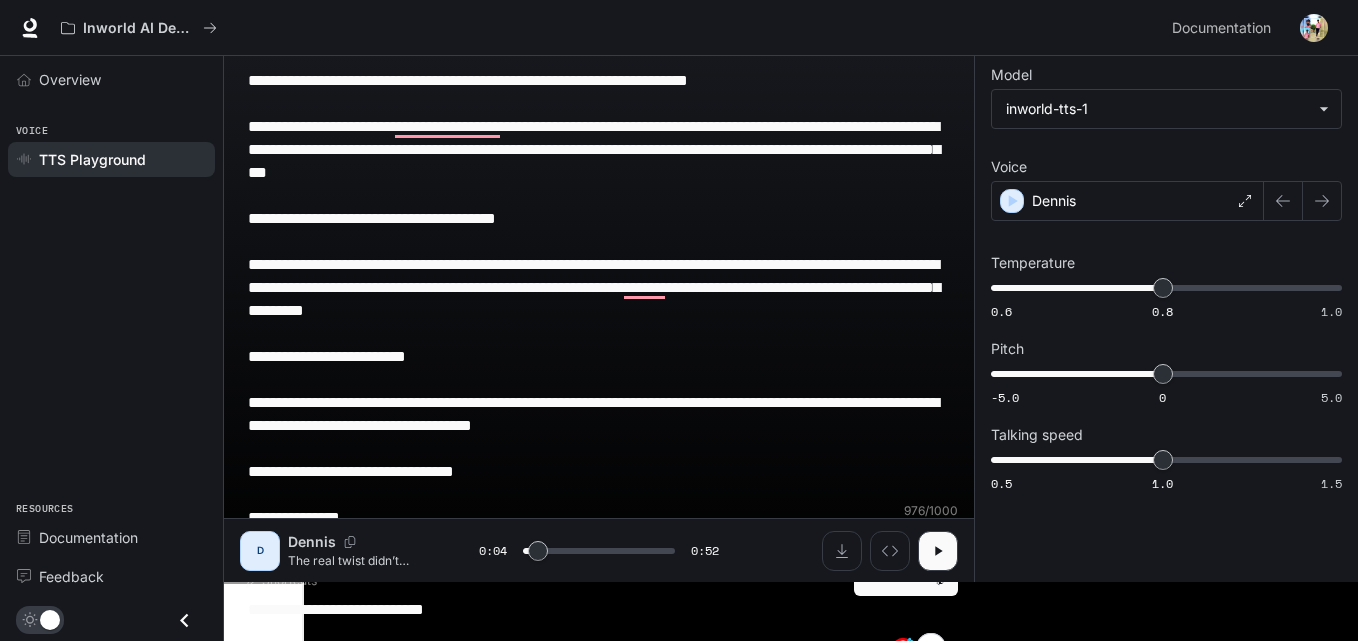 scroll, scrollTop: 86, scrollLeft: 0, axis: vertical 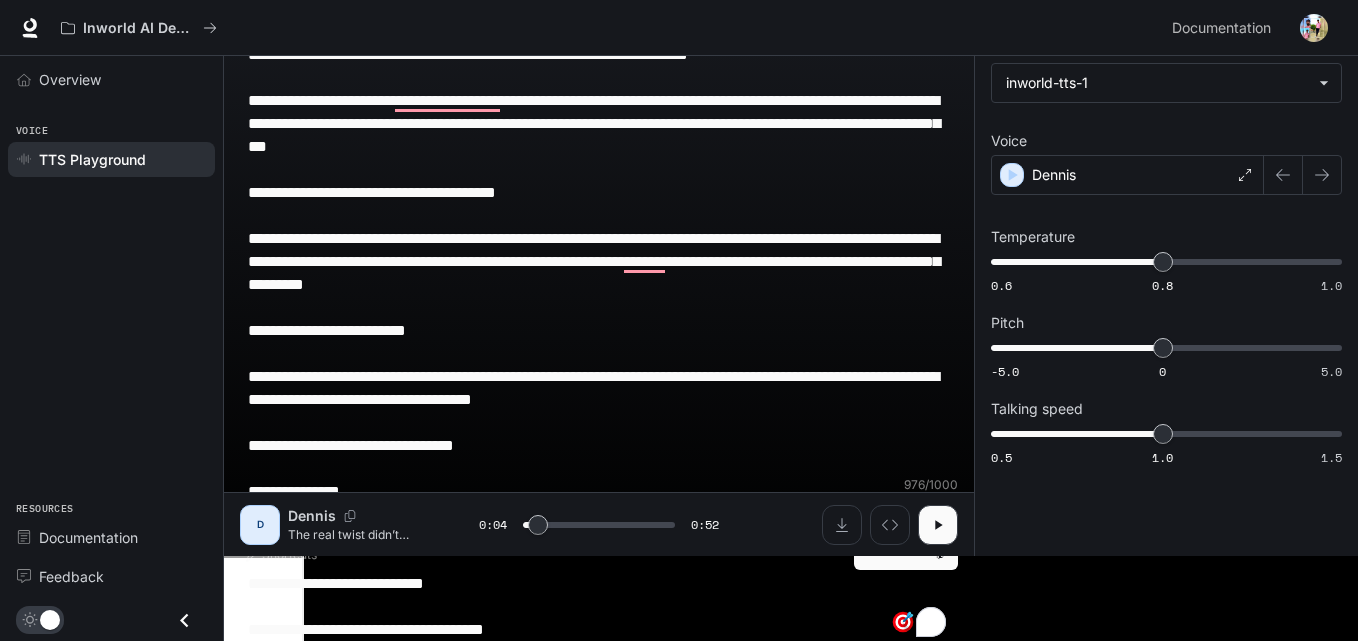 click on "**********" at bounding box center (599, 342) 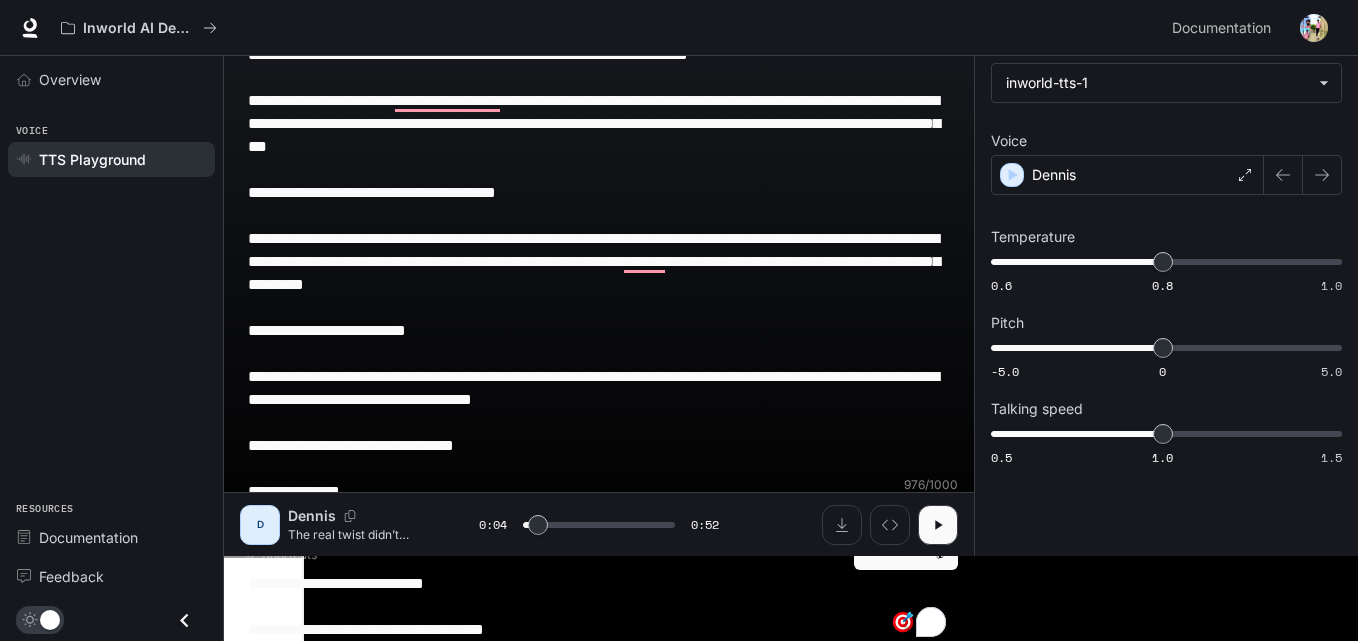 type 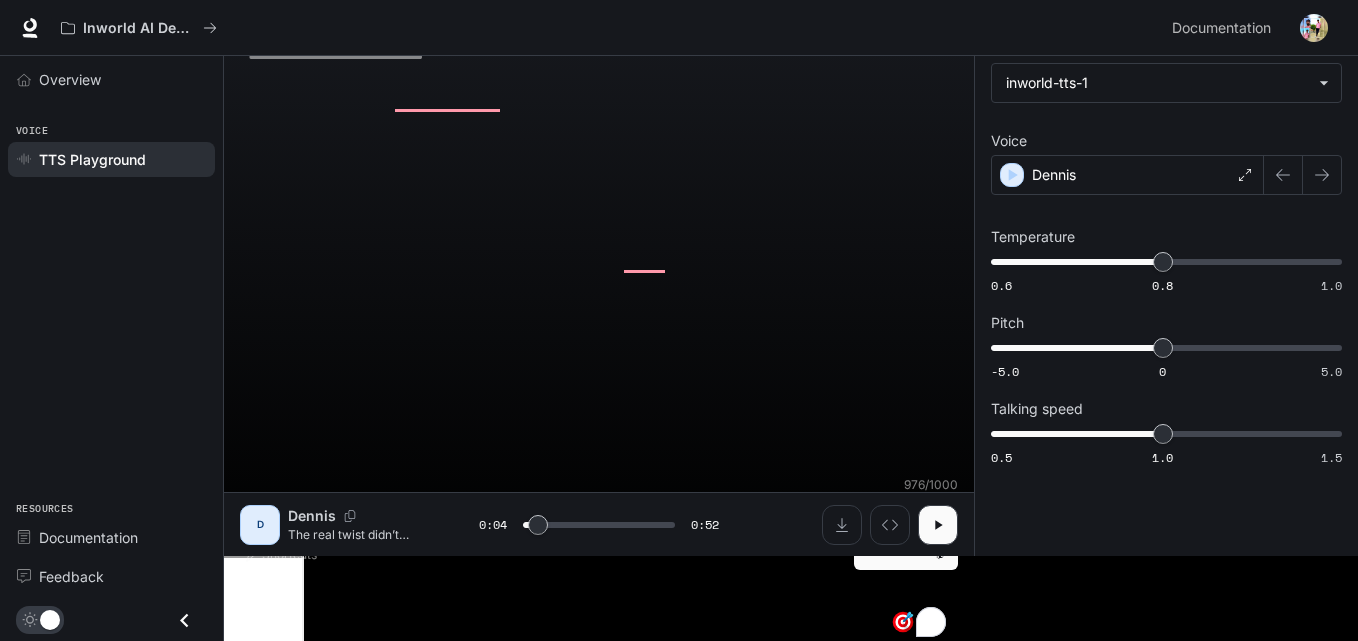 scroll, scrollTop: 1, scrollLeft: 0, axis: vertical 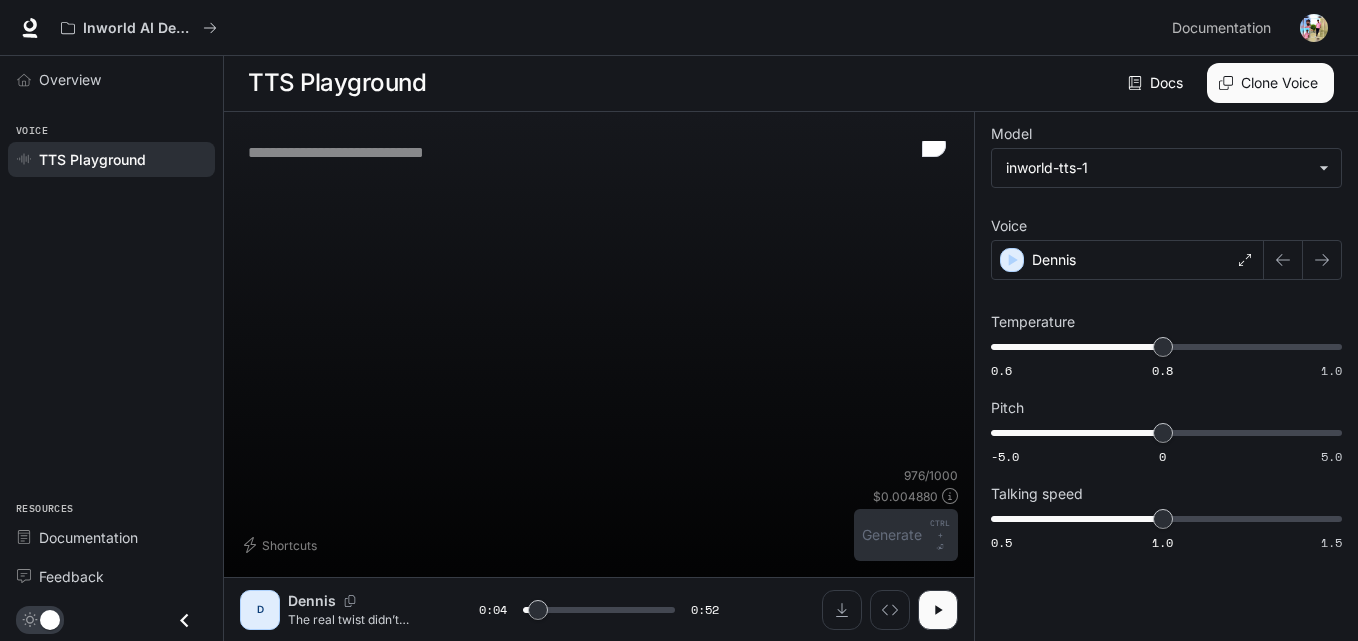 type on "***" 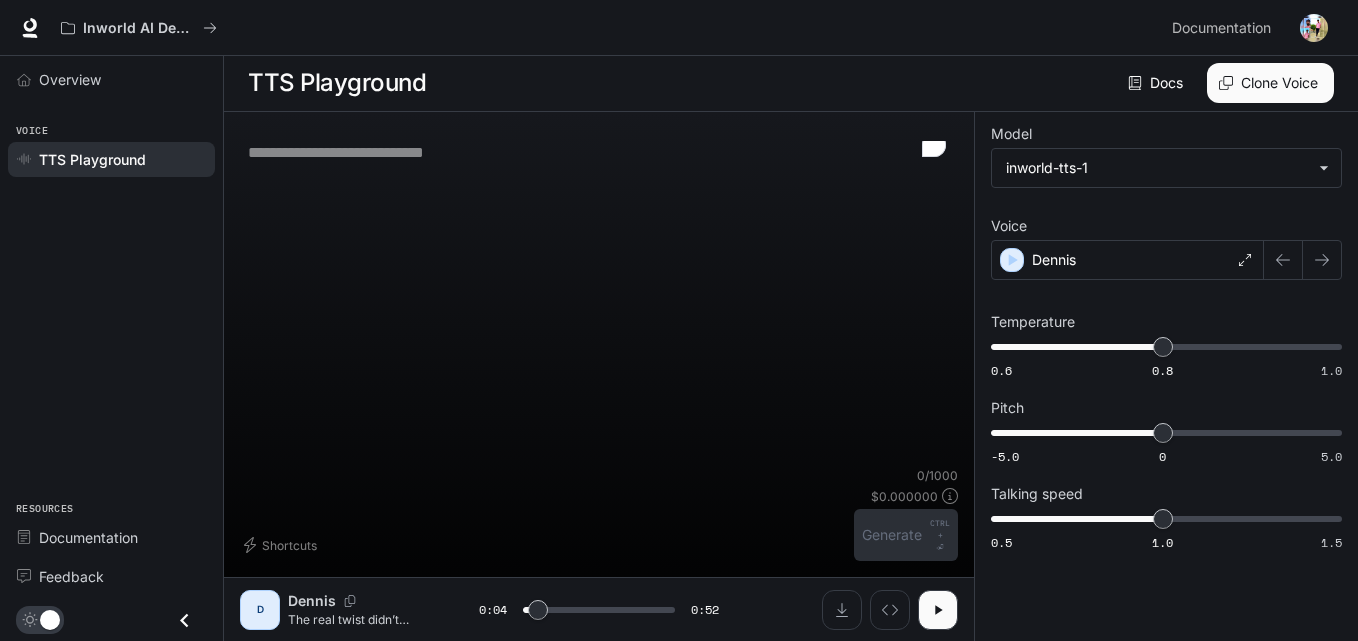paste on "**********" 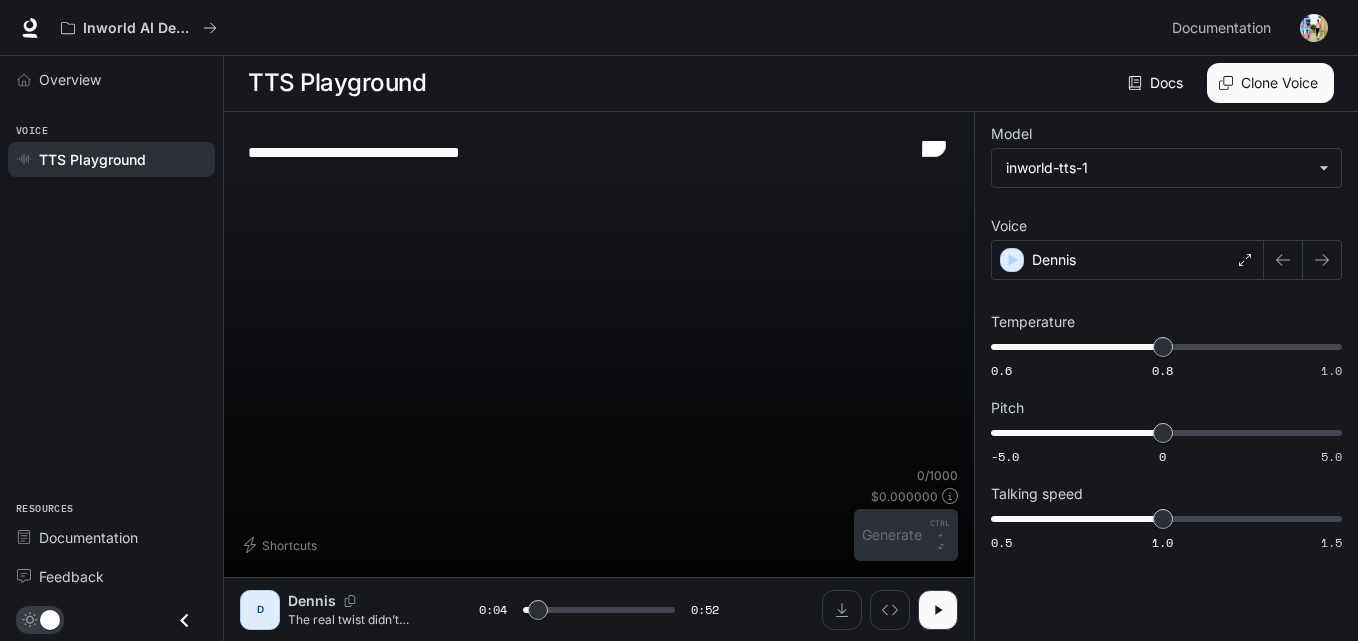 type on "***" 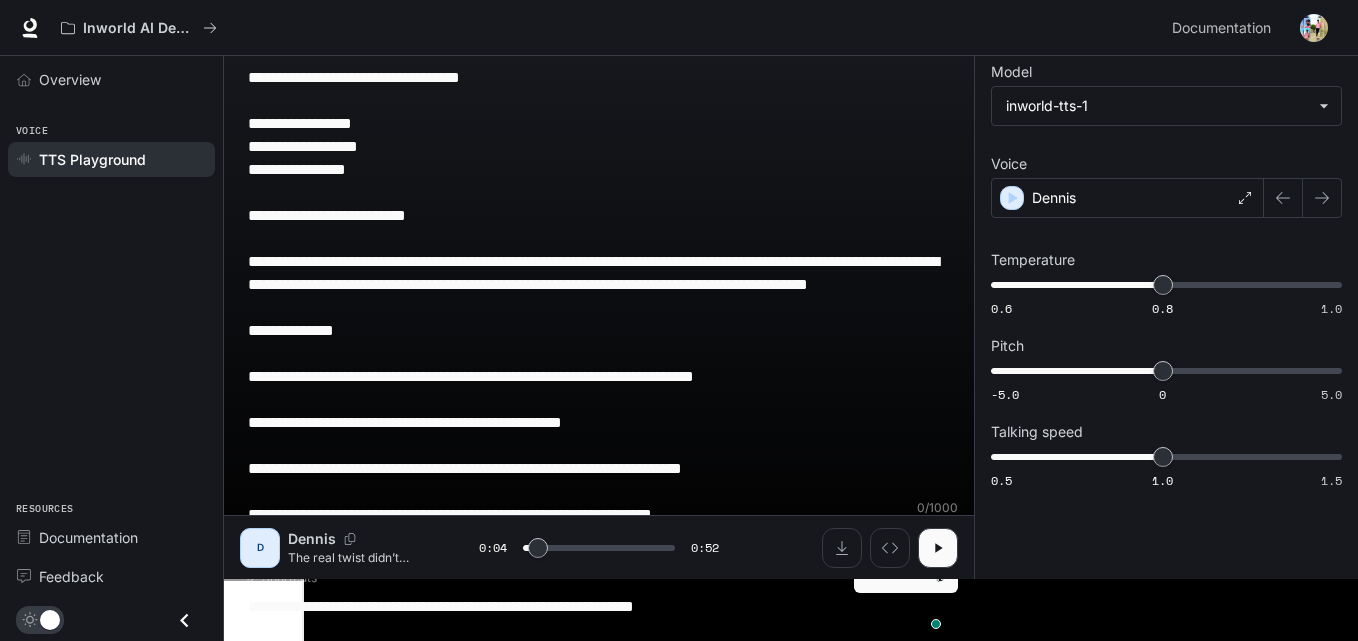 type on "**********" 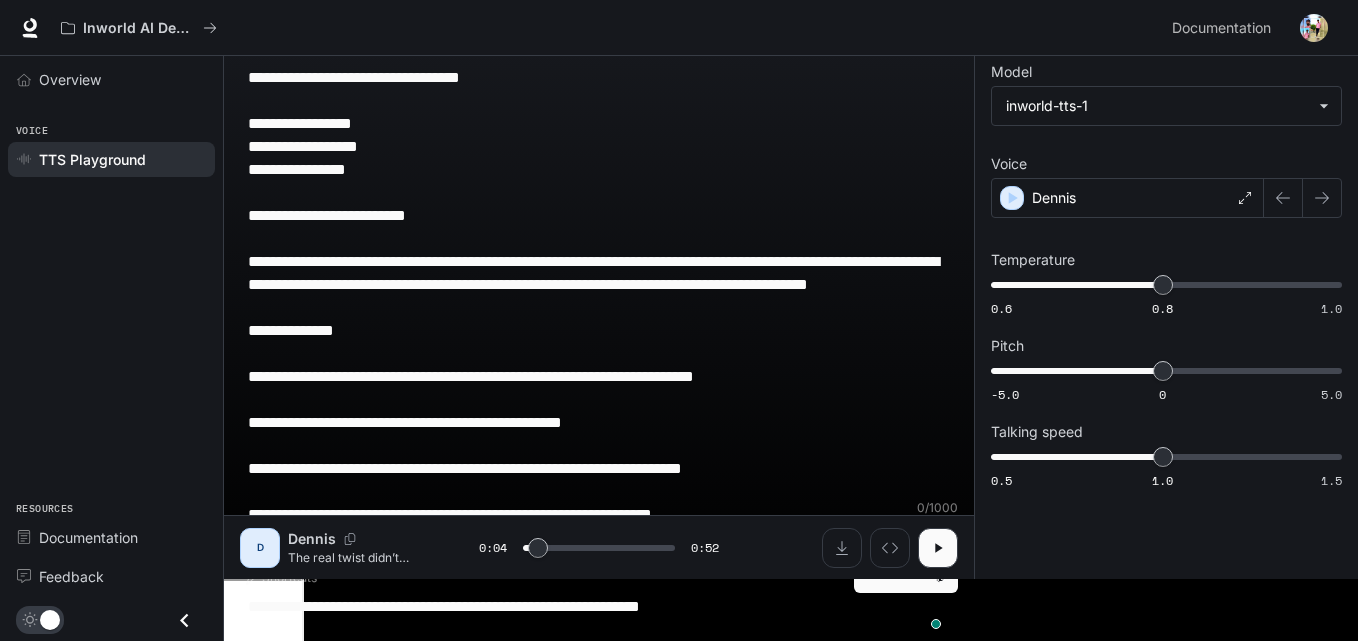 scroll, scrollTop: 86, scrollLeft: 0, axis: vertical 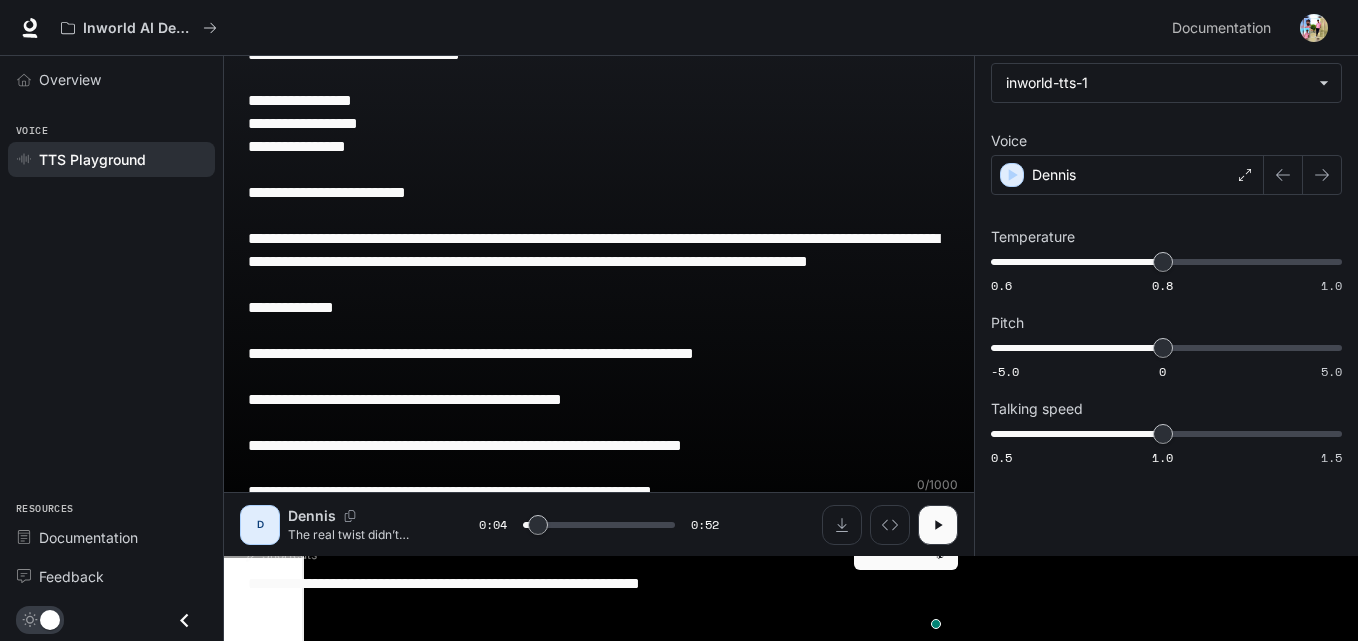 type on "***" 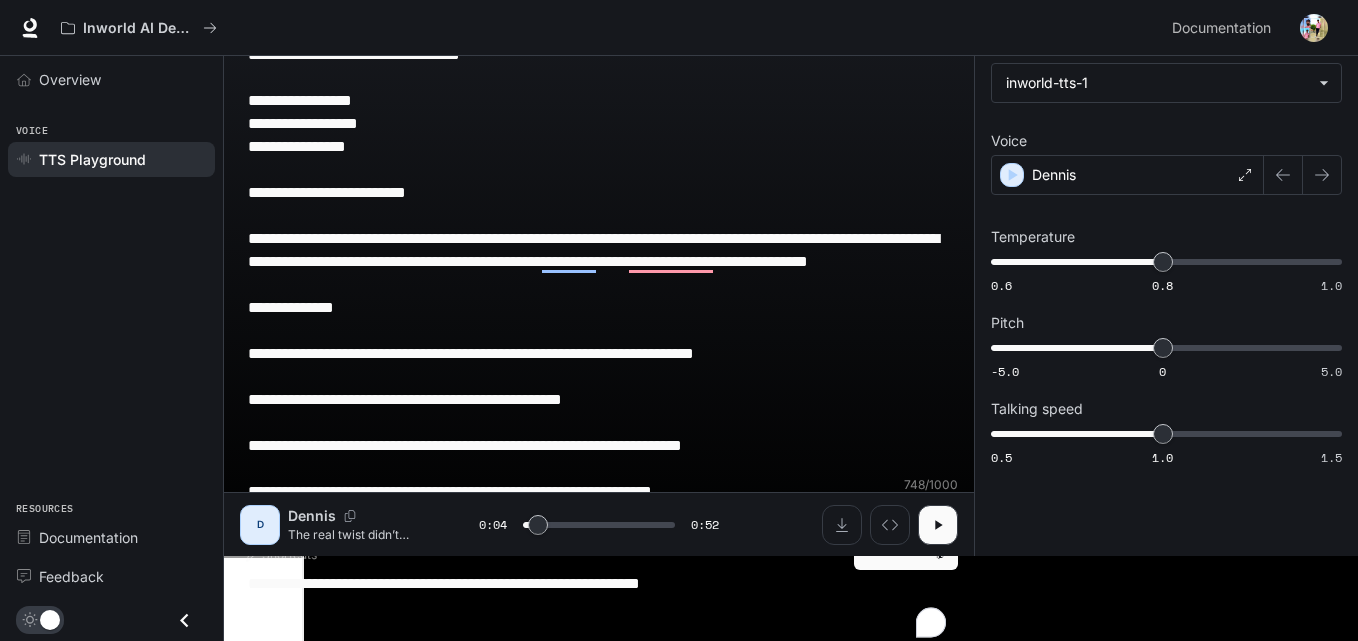 type on "**********" 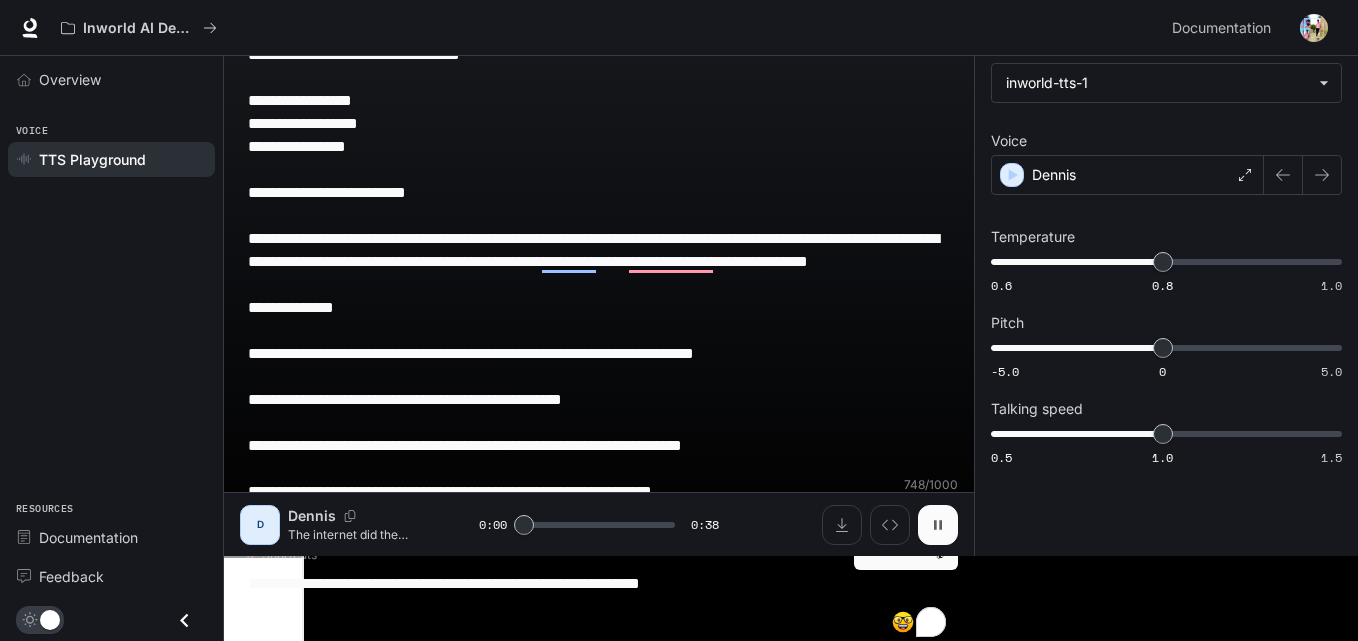 click at bounding box center (938, 525) 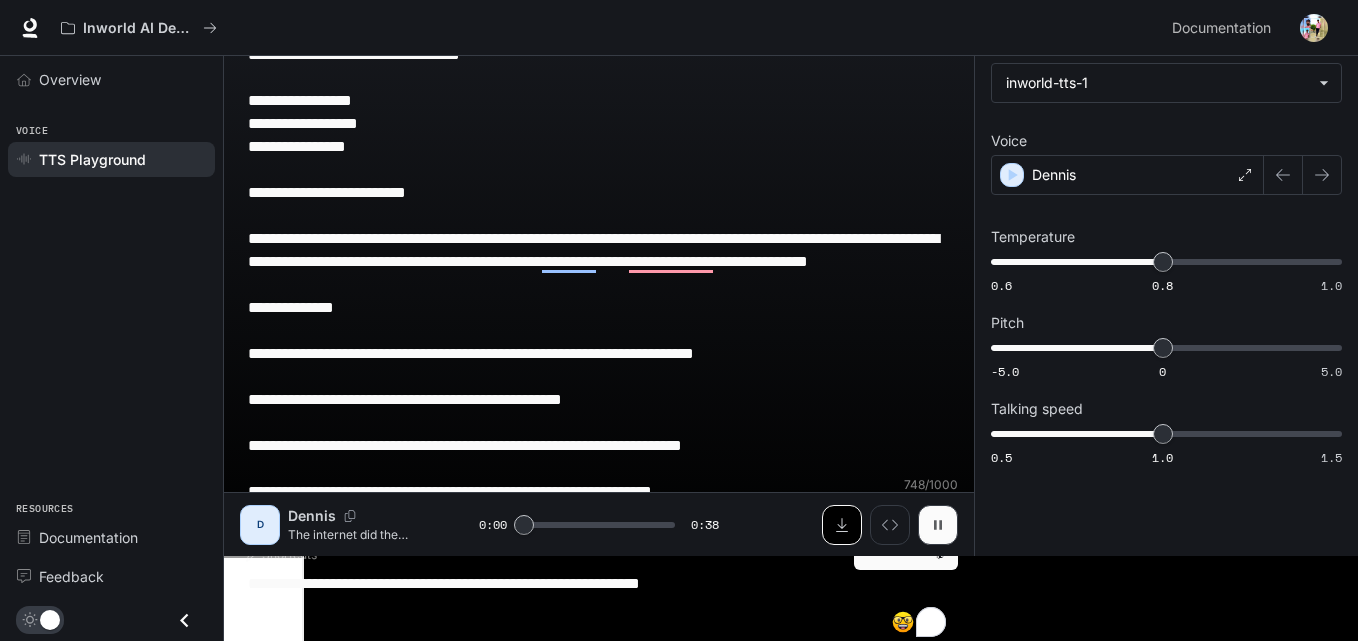 type on "***" 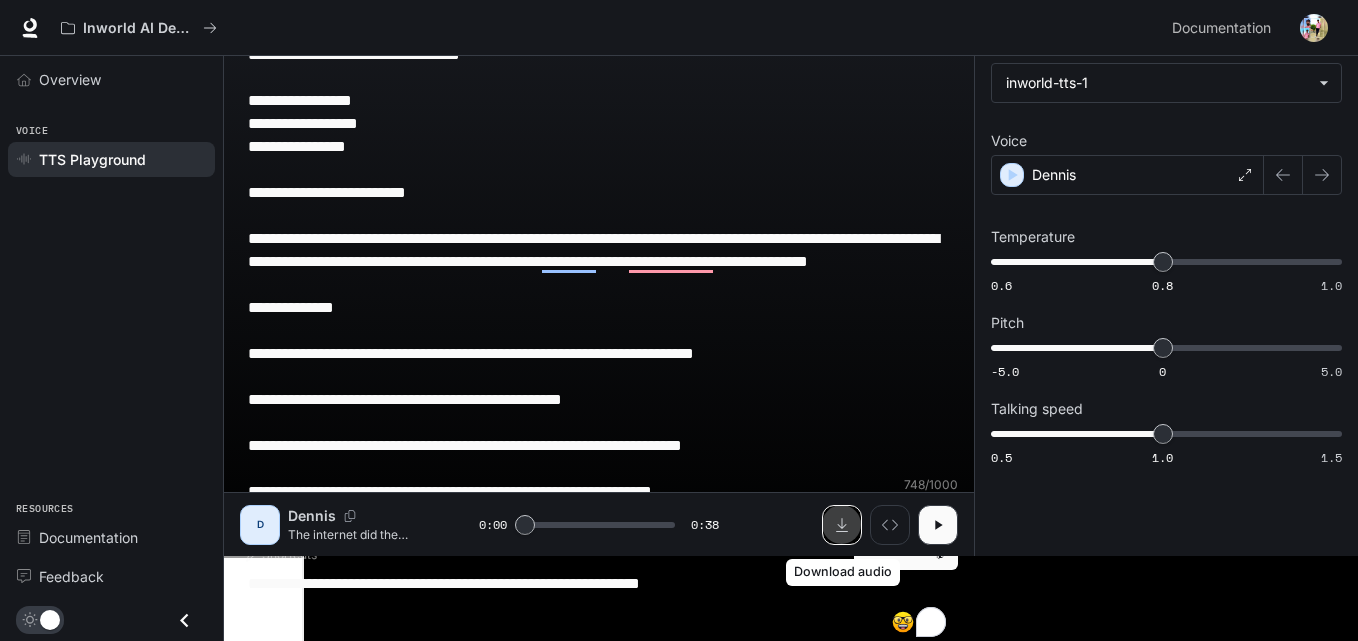 click 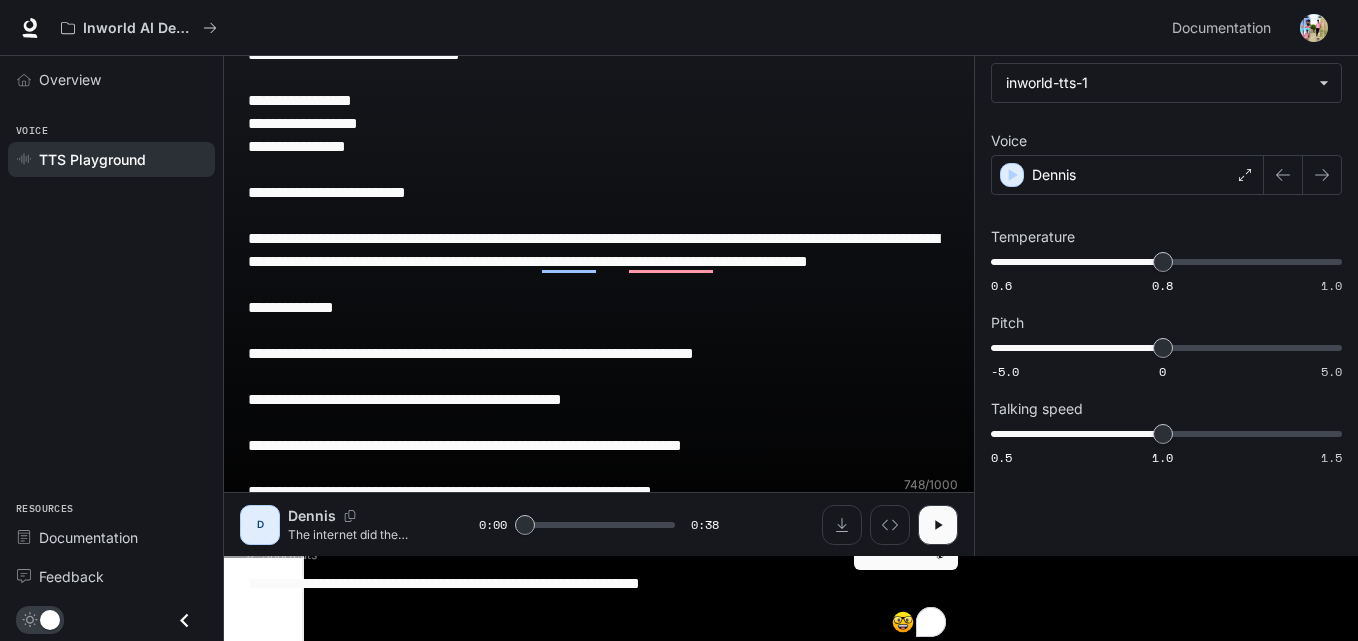 click on "**********" at bounding box center [599, 342] 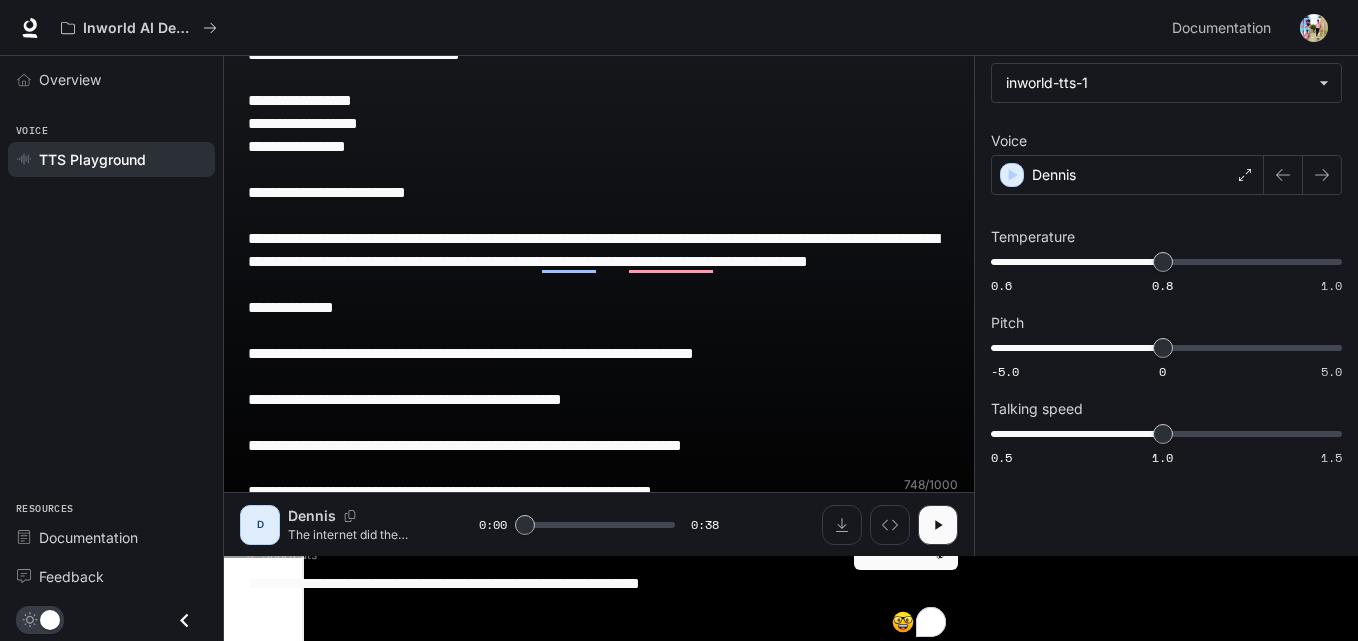 type 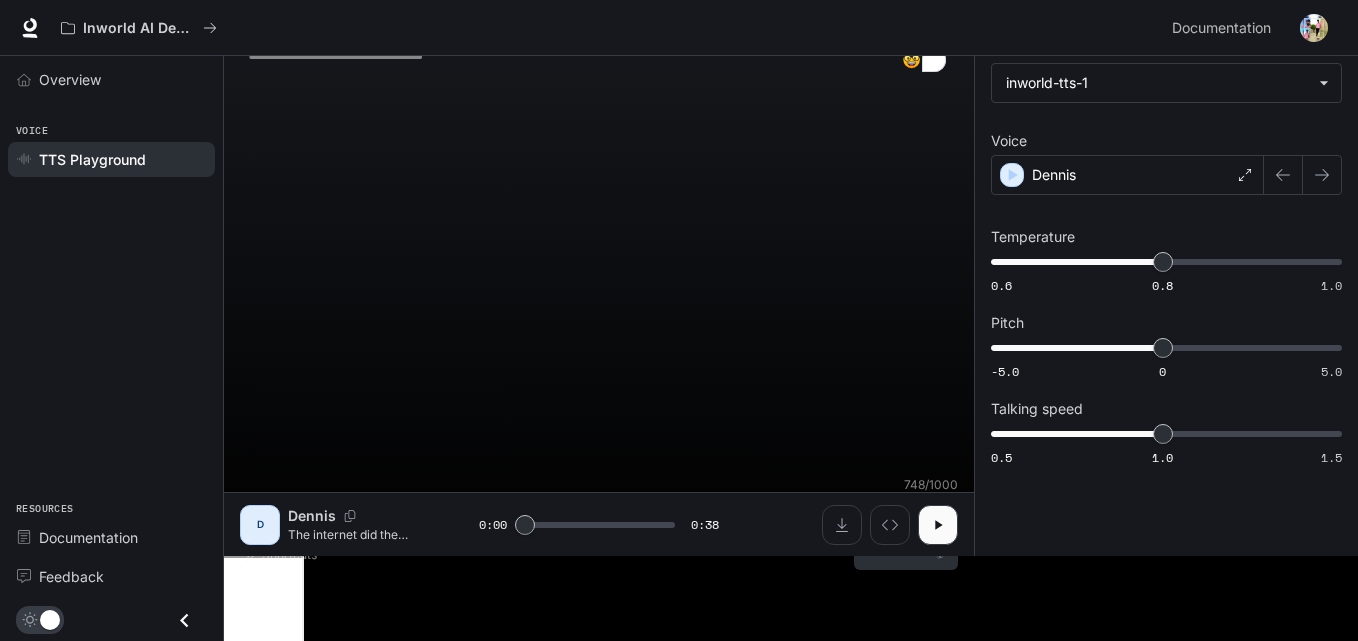 scroll, scrollTop: 1, scrollLeft: 0, axis: vertical 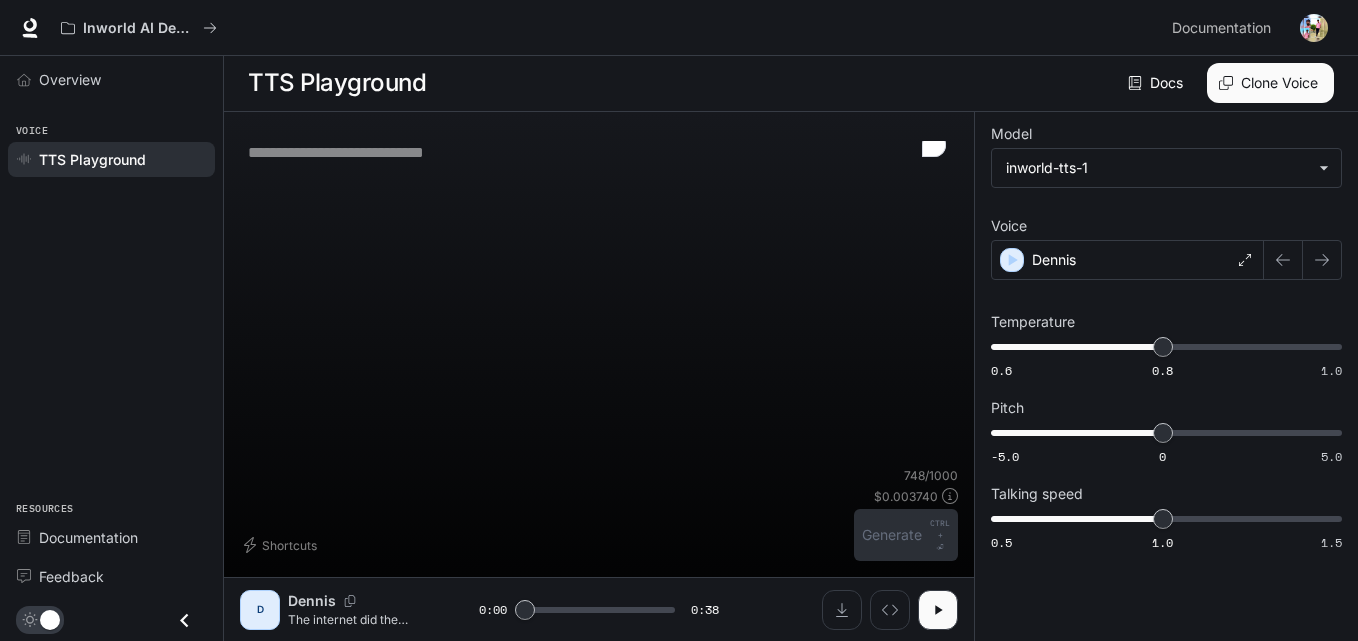 type on "***" 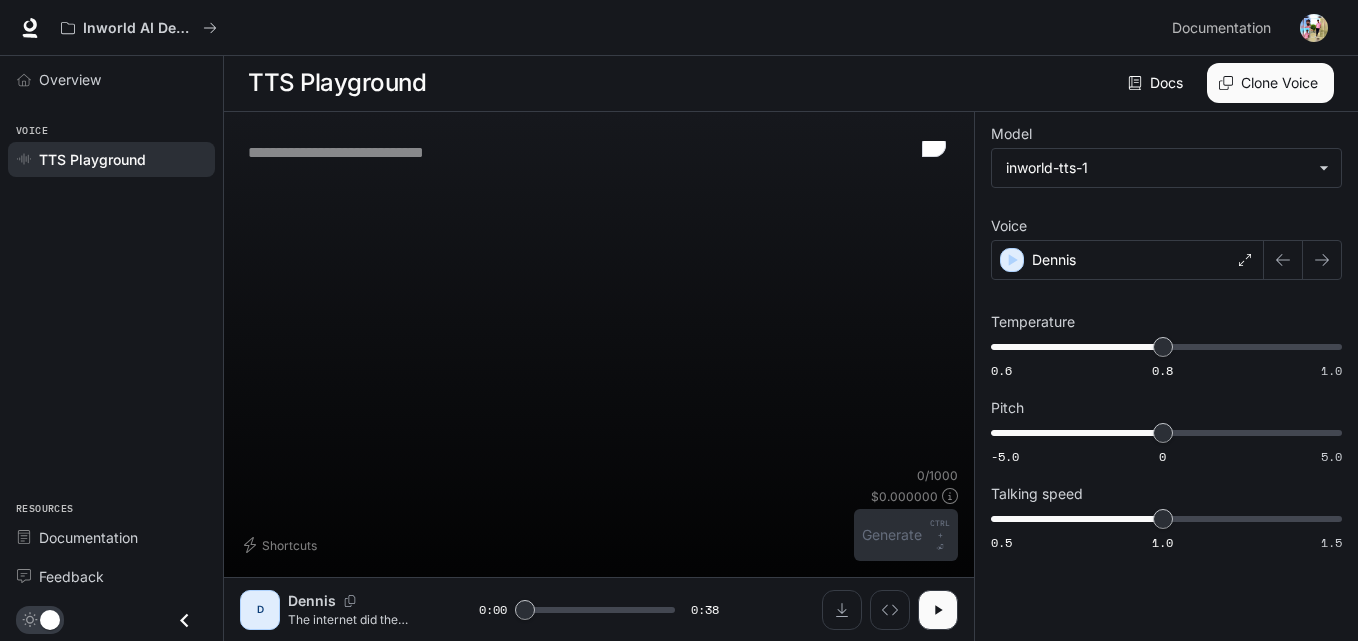 paste on "**********" 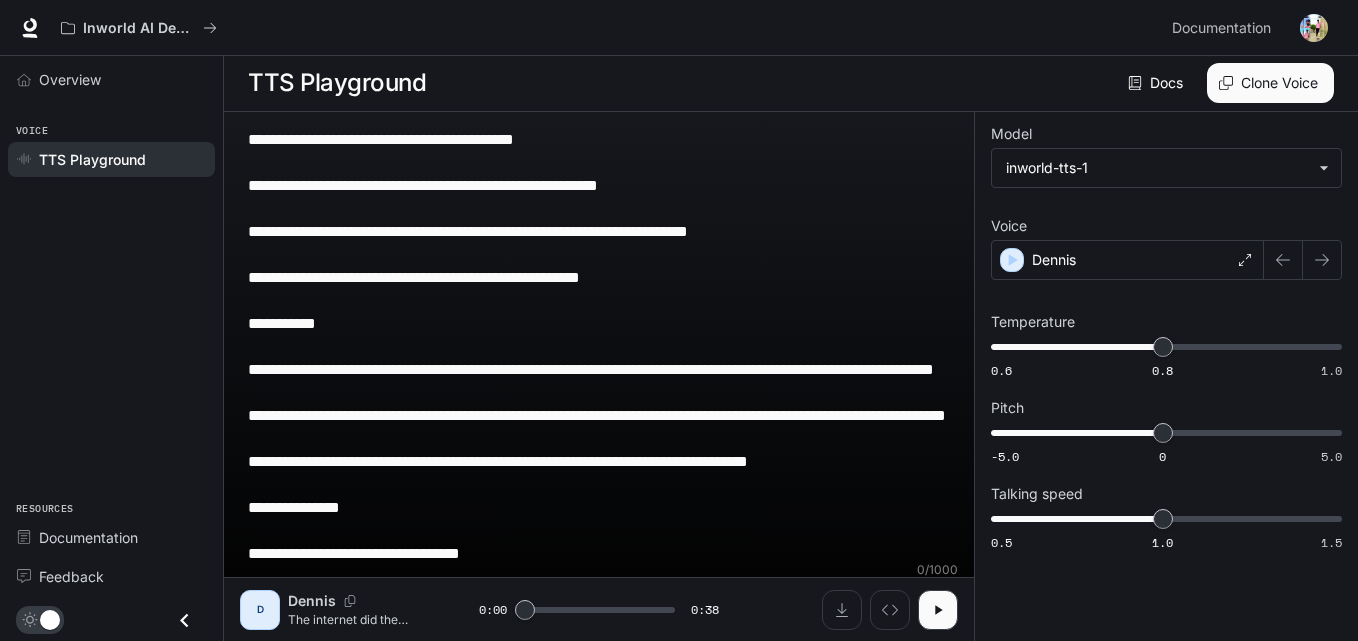 scroll, scrollTop: 107, scrollLeft: 0, axis: vertical 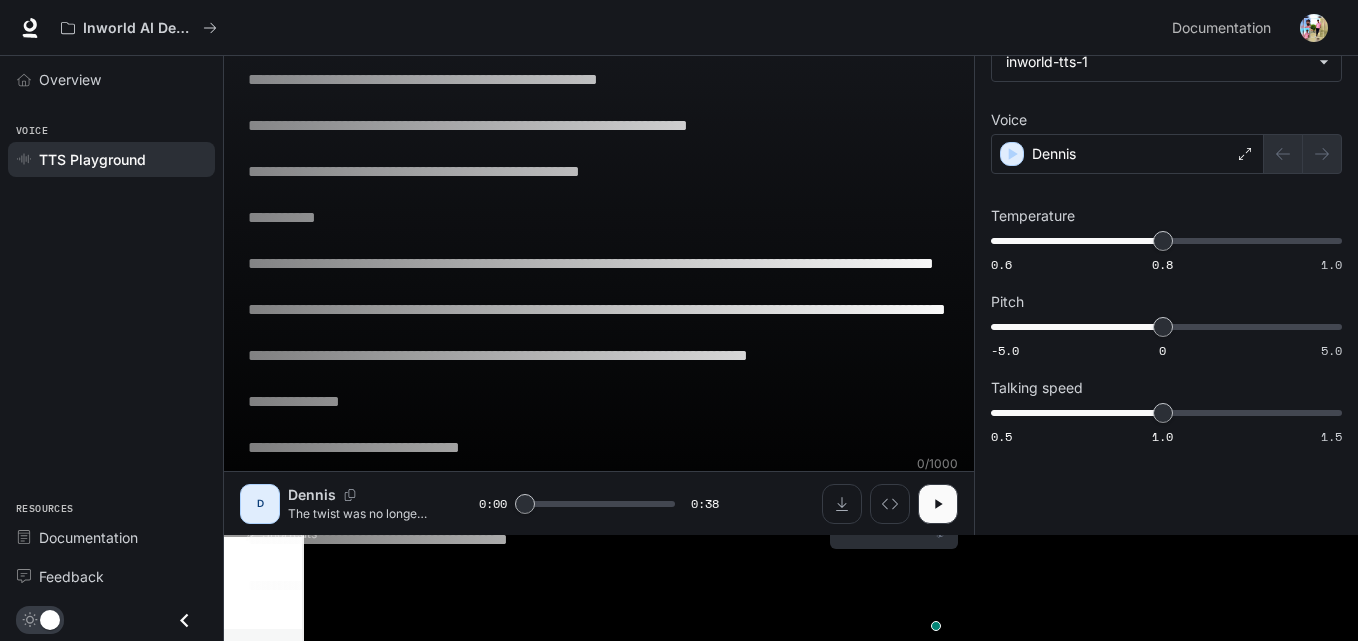 type on "***" 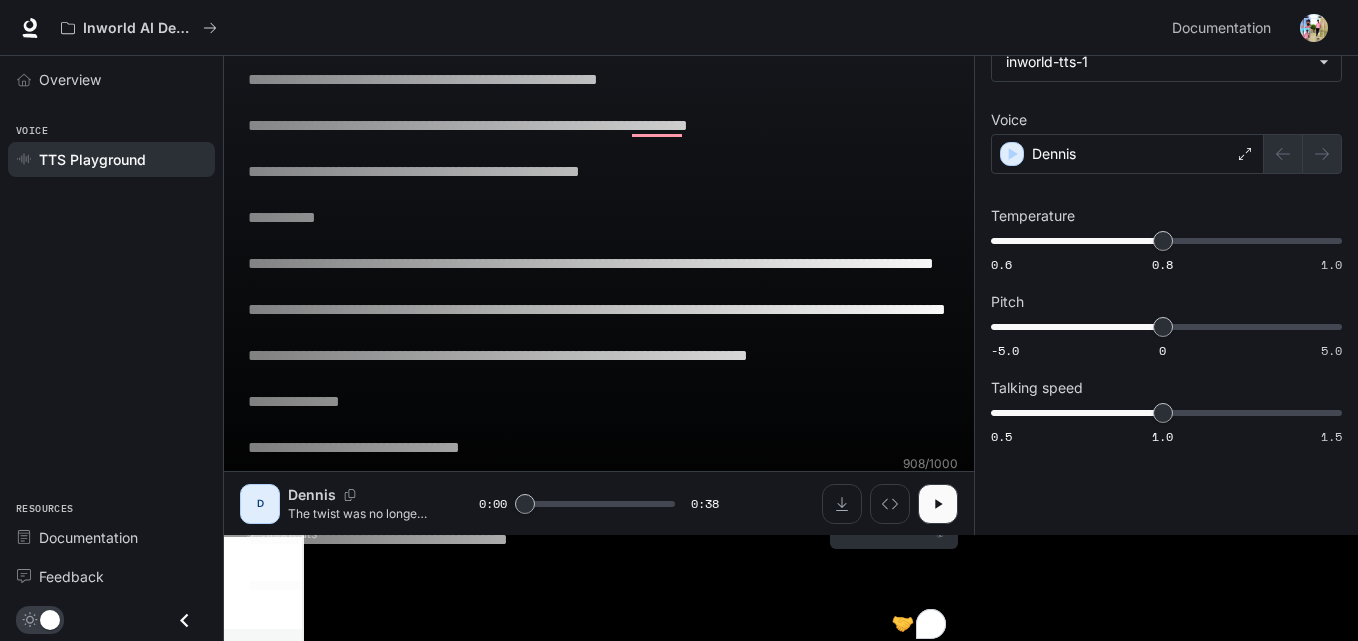 type on "**********" 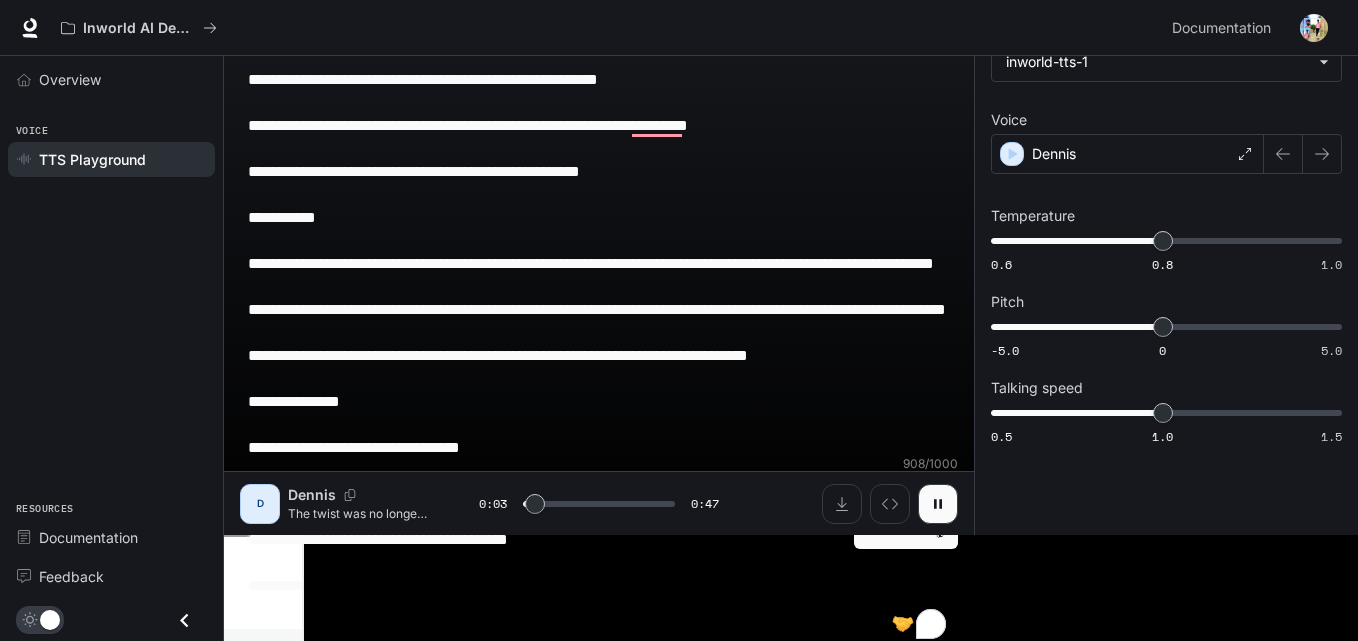 click on "**********" at bounding box center (599, 332) 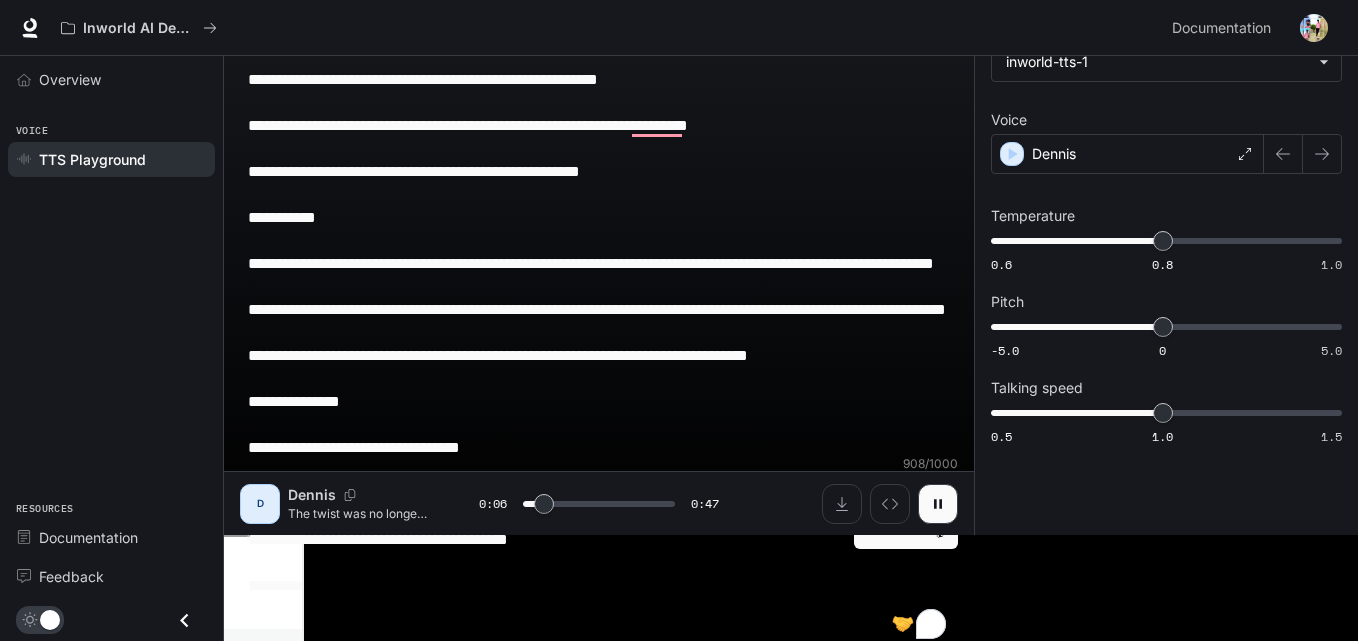 type on "***" 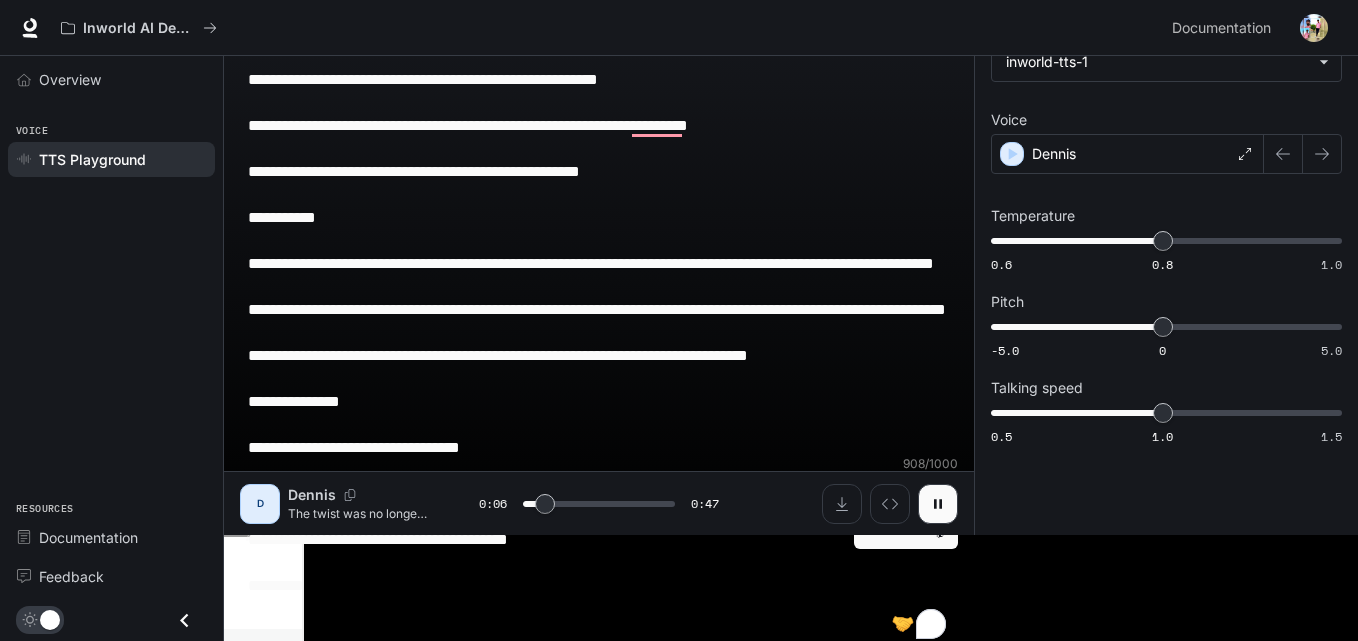 type 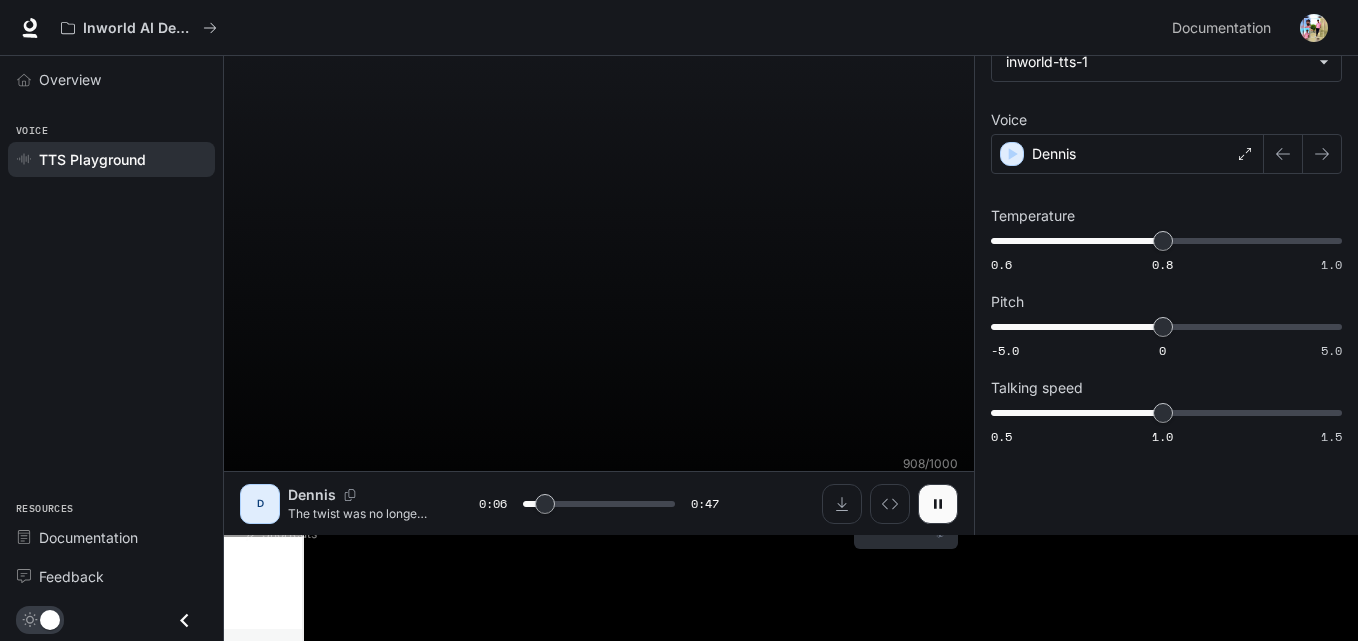 scroll, scrollTop: 1, scrollLeft: 0, axis: vertical 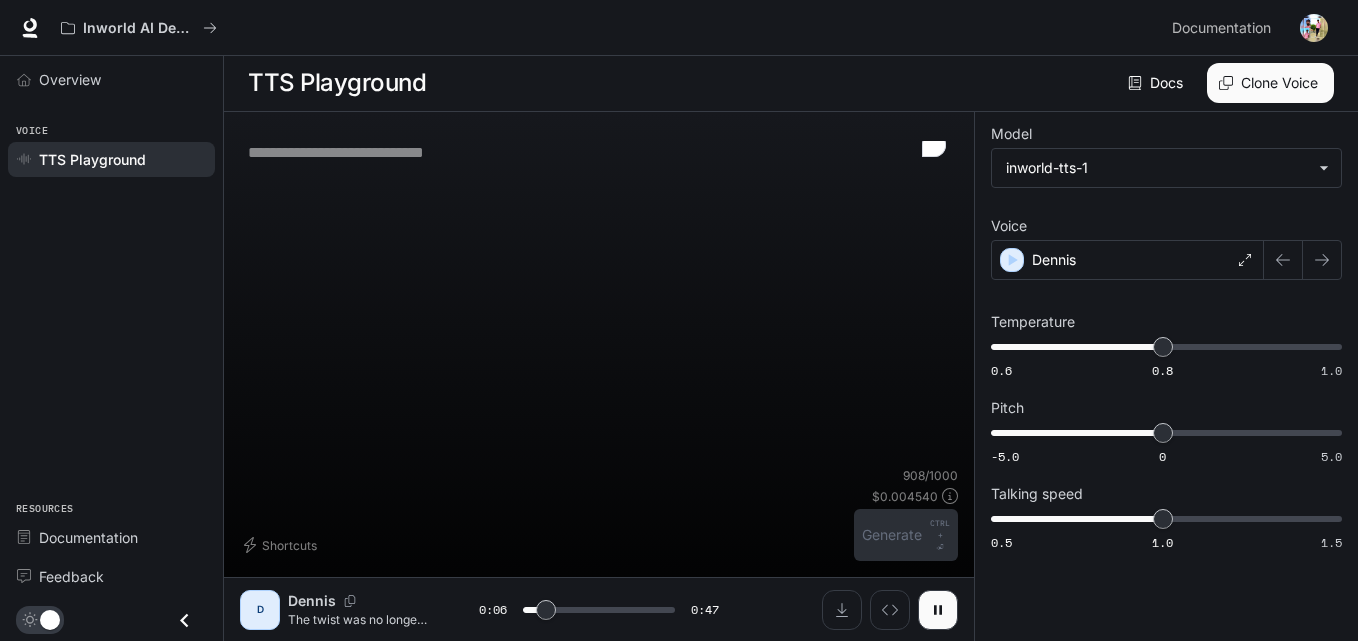 type on "***" 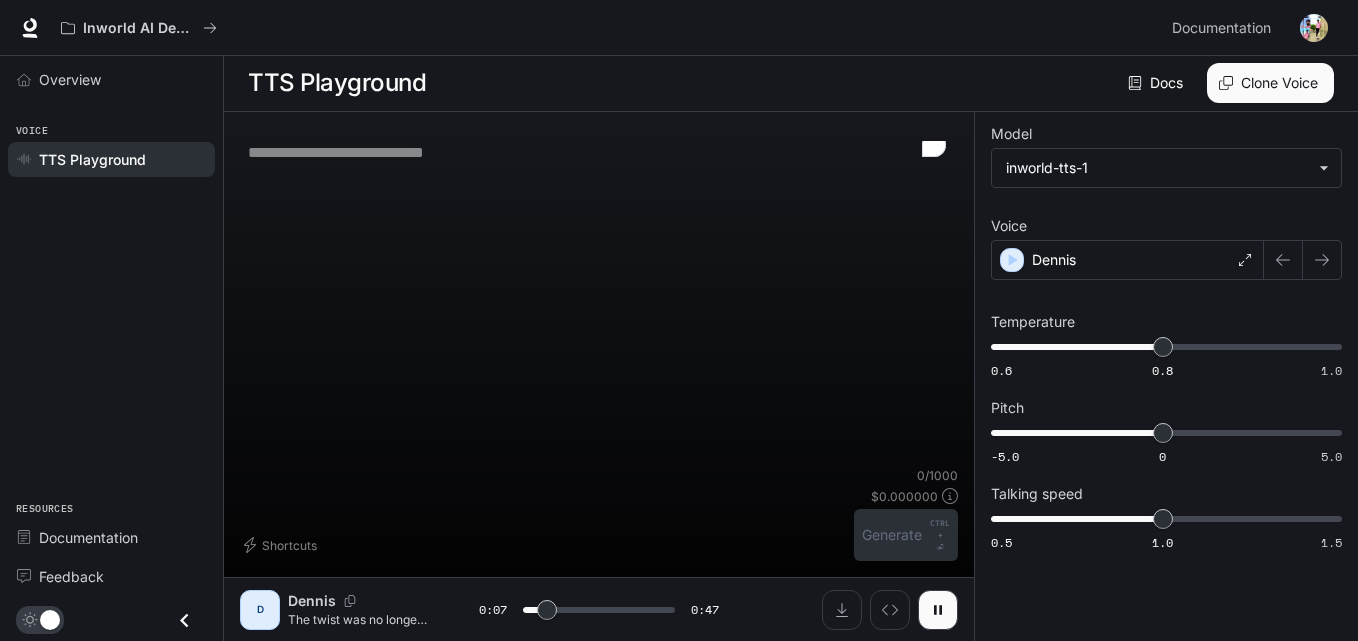 paste on "**********" 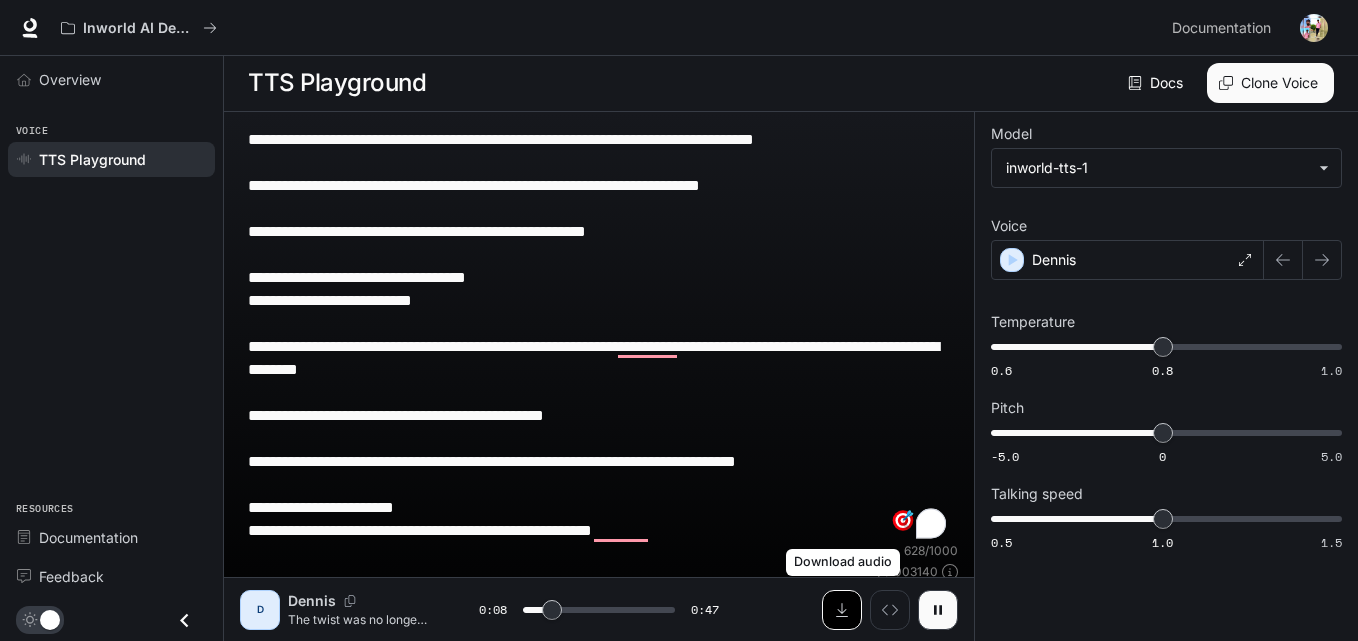 type on "***" 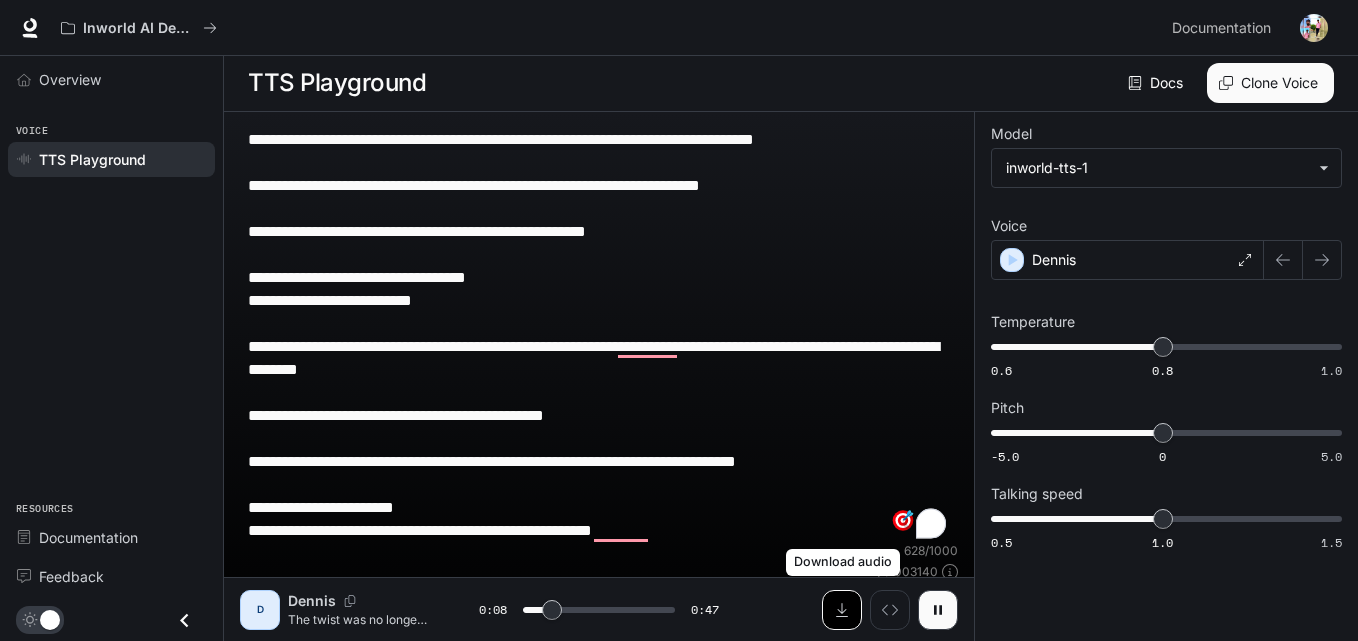type on "**********" 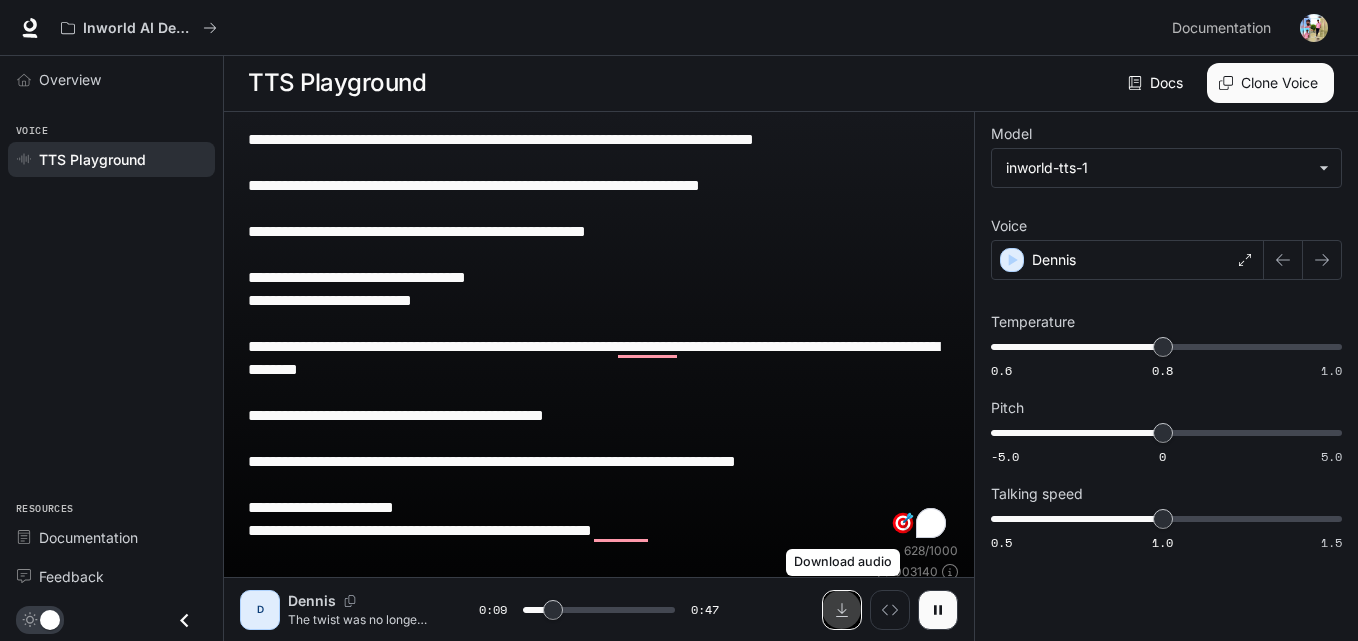 click 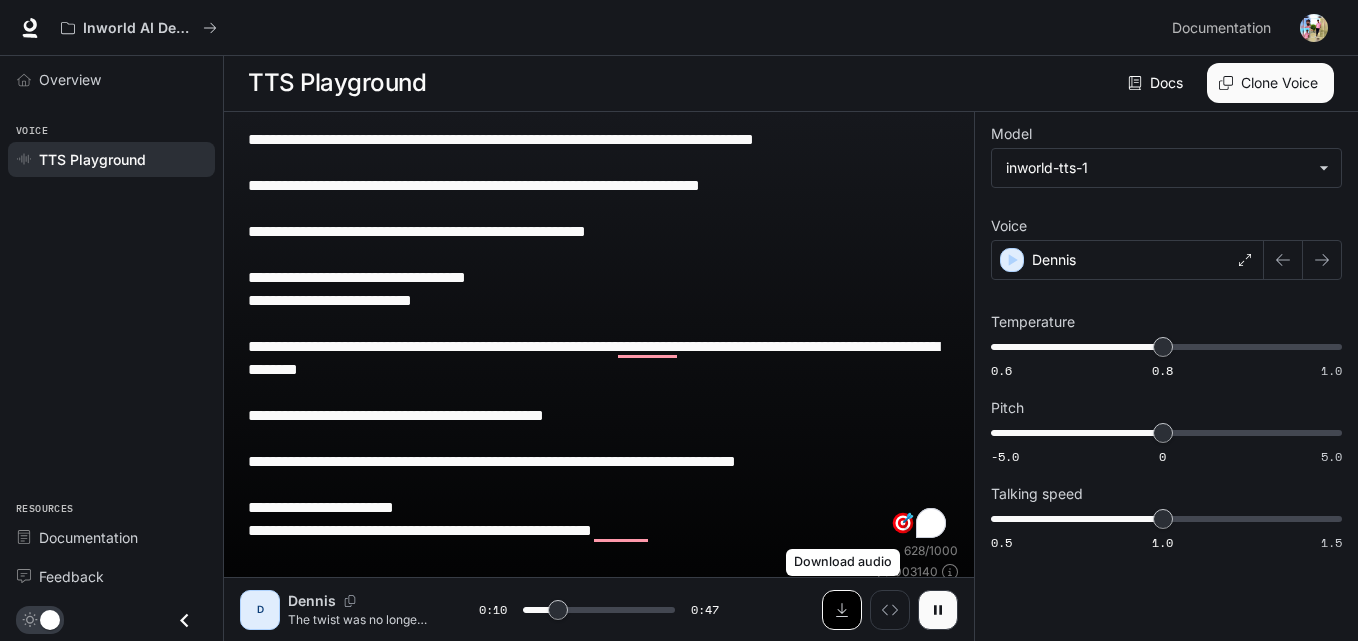 type on "****" 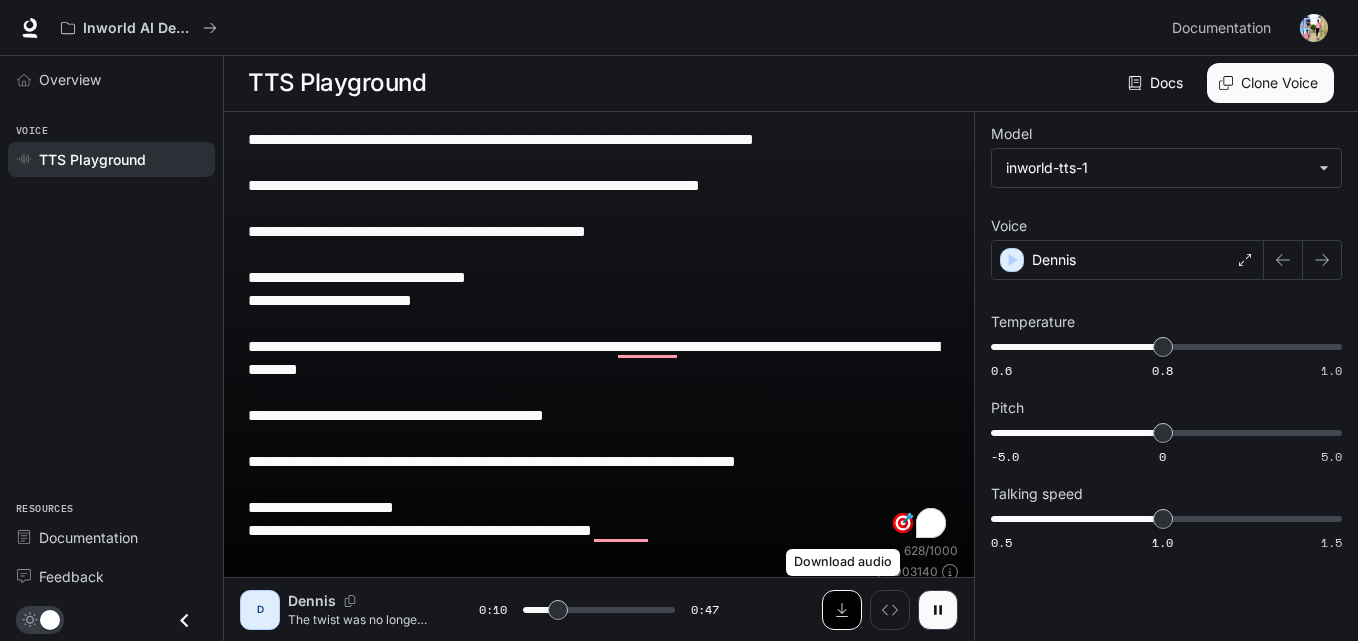 type 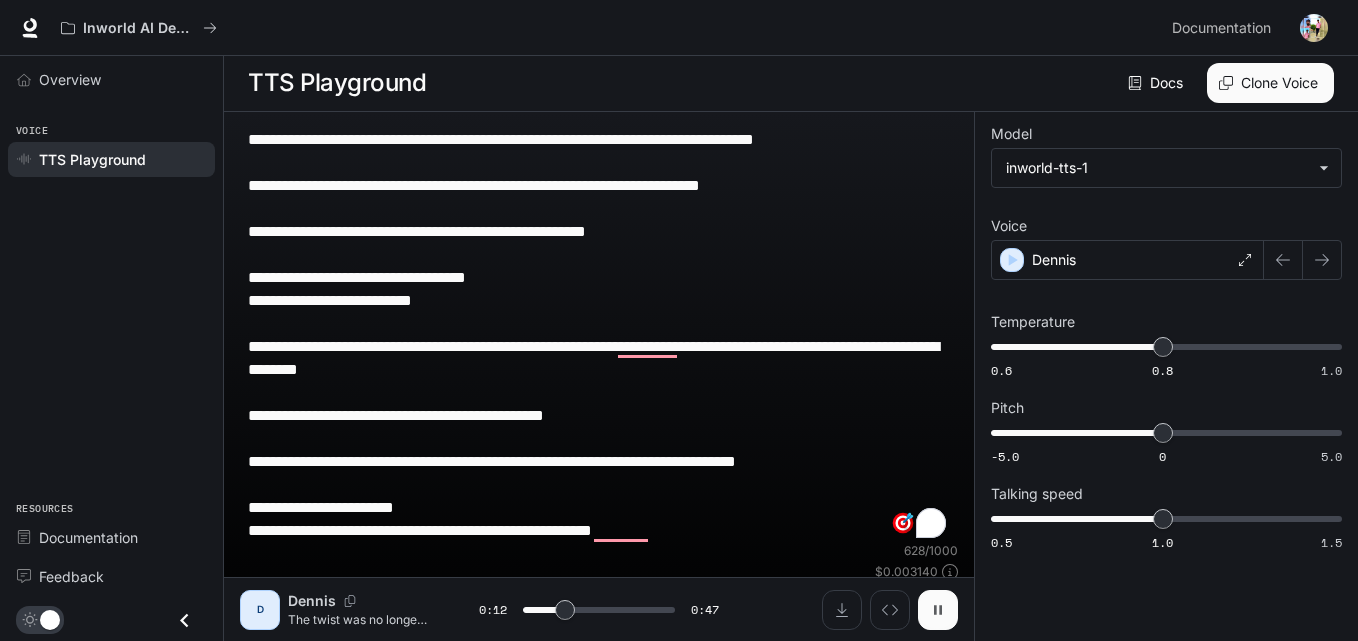 click at bounding box center [938, 610] 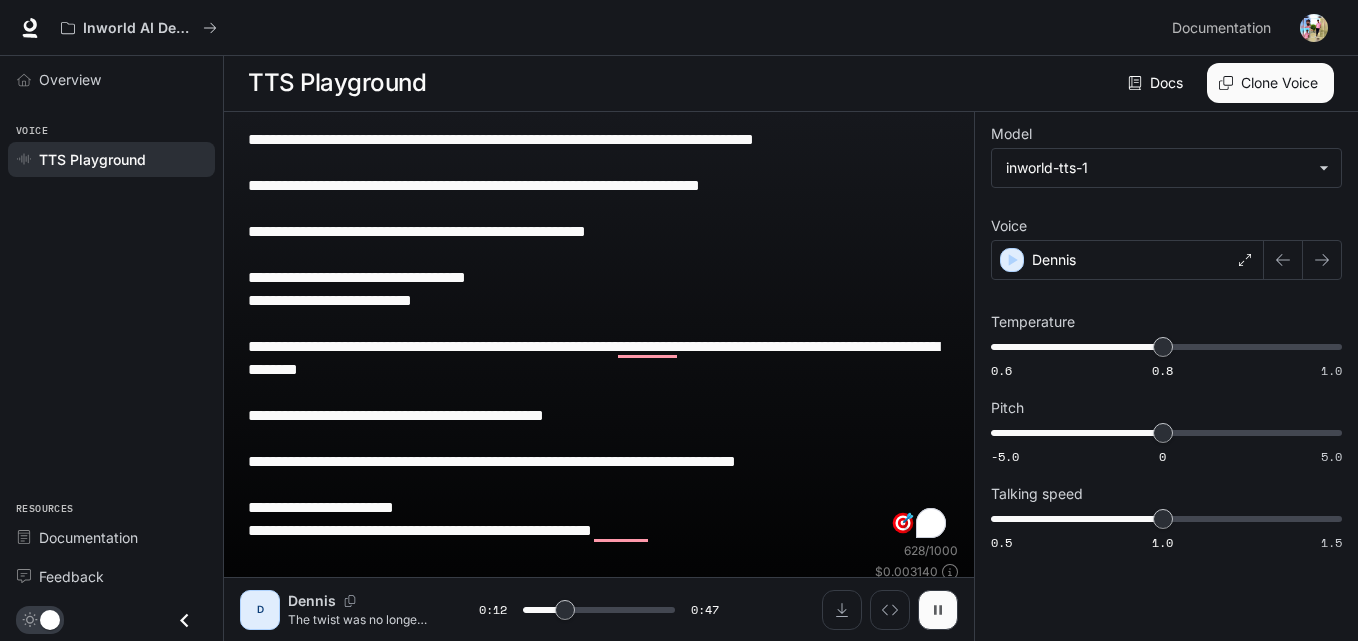 type on "****" 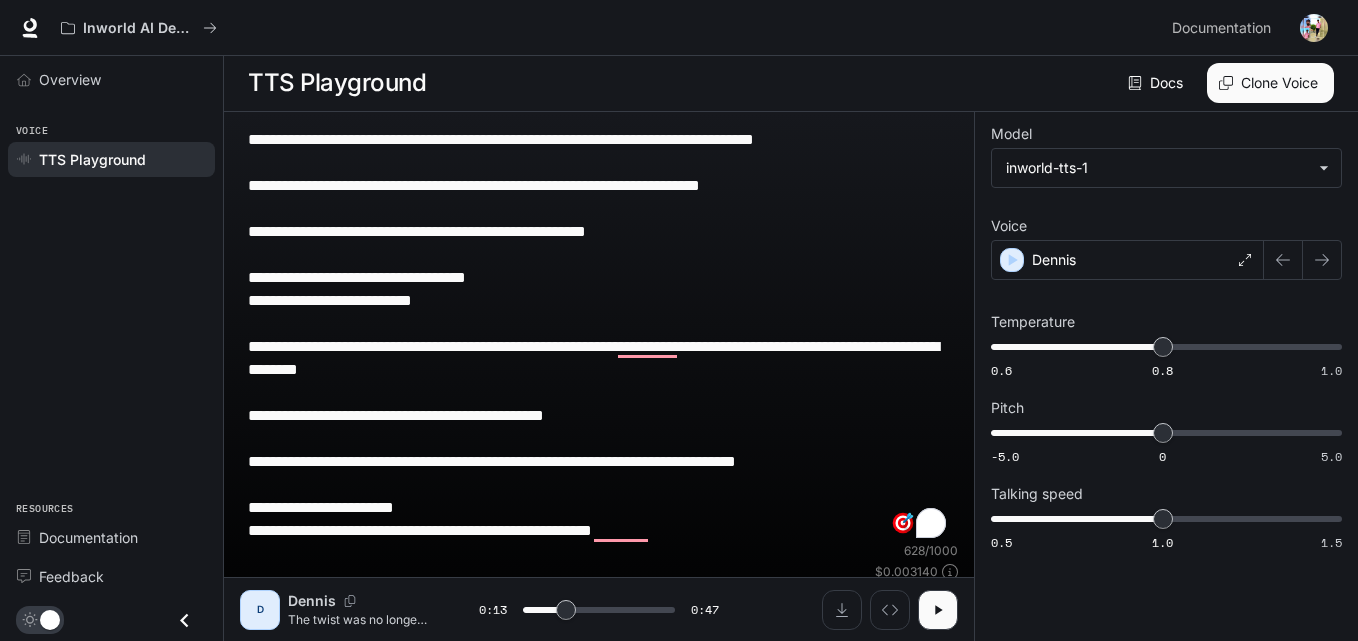 click on "**********" at bounding box center (599, 335) 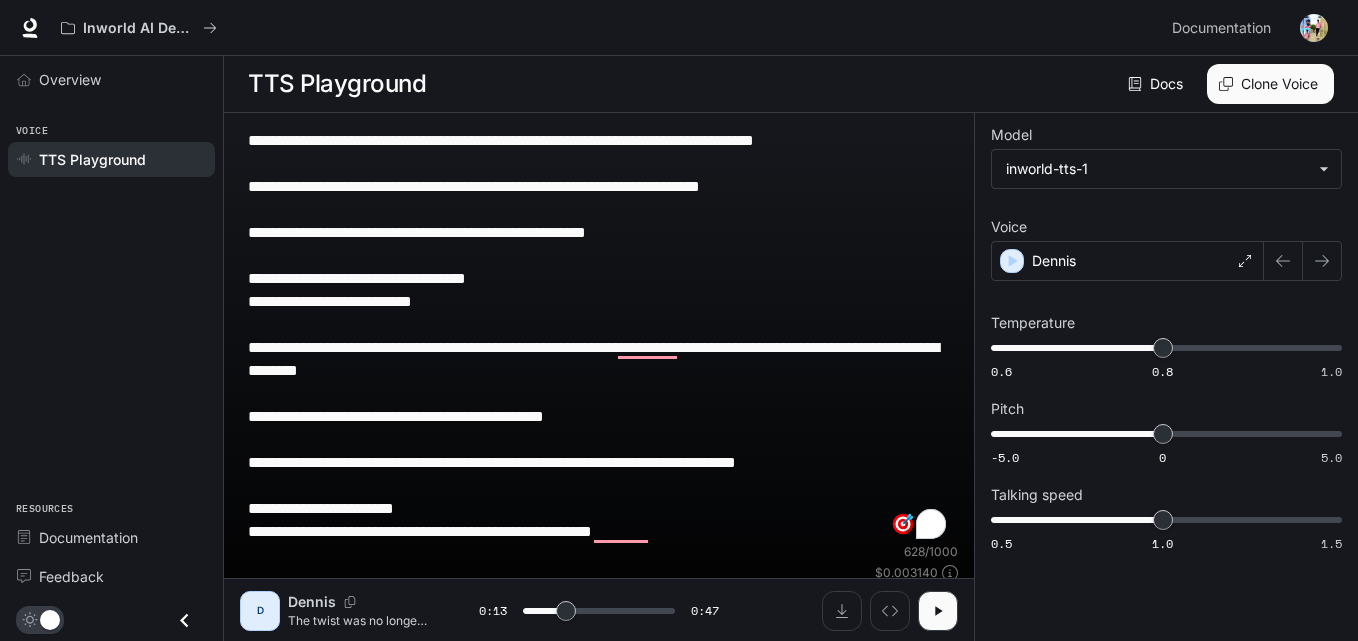 scroll, scrollTop: 1, scrollLeft: 0, axis: vertical 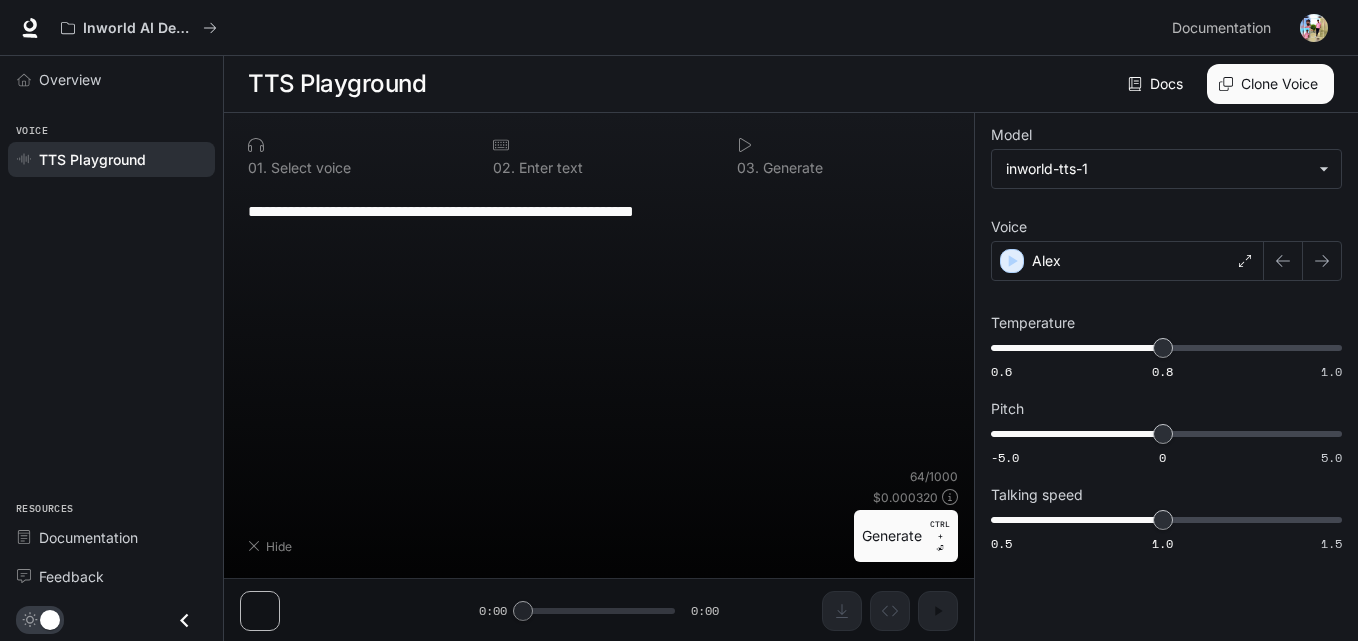 drag, startPoint x: 712, startPoint y: 211, endPoint x: 284, endPoint y: 195, distance: 428.29895 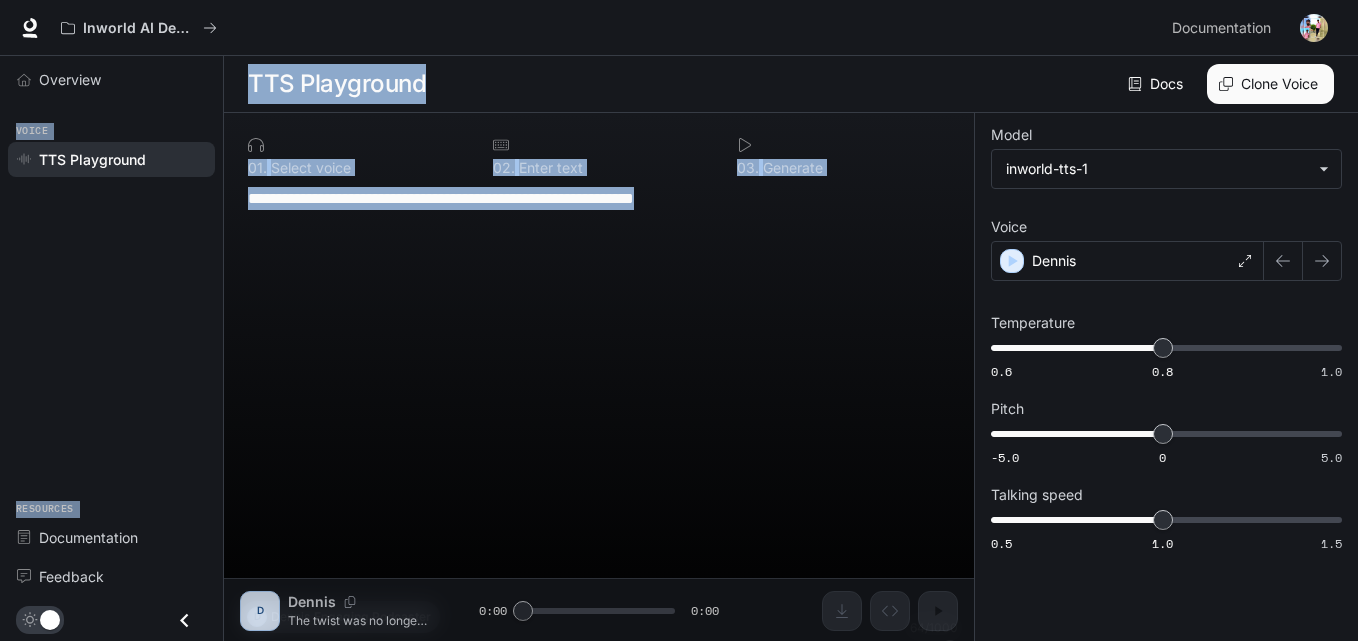 scroll, scrollTop: 0, scrollLeft: 0, axis: both 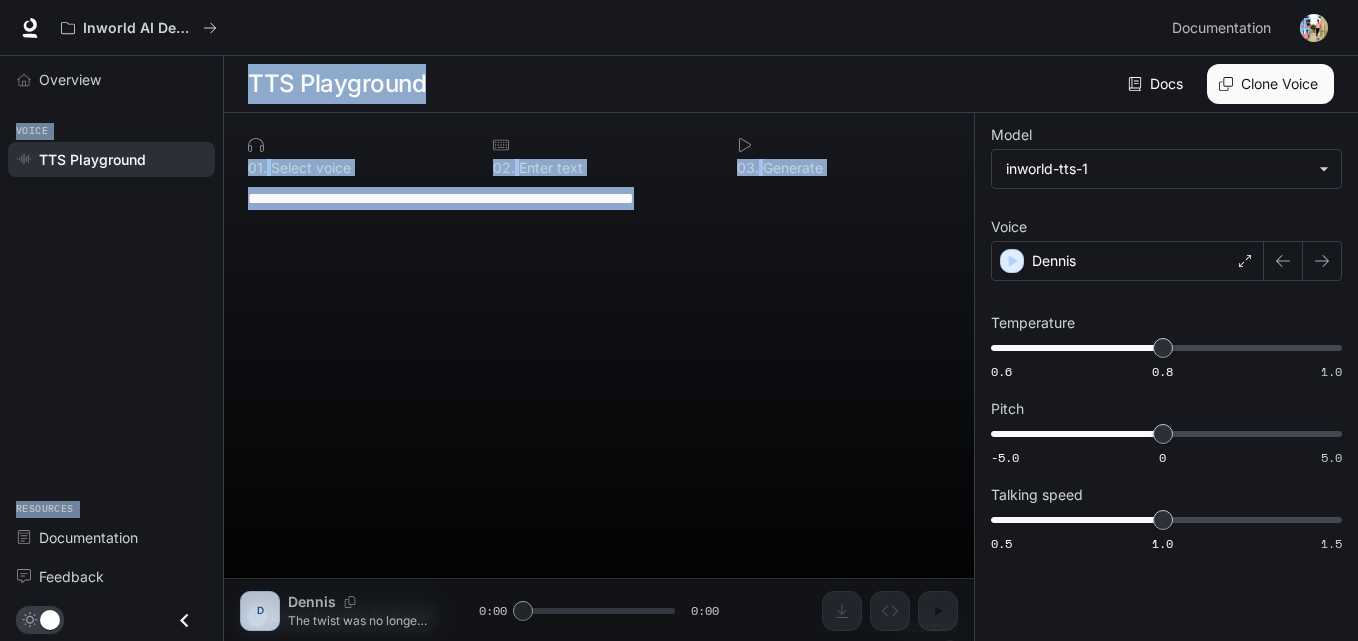 click on "**********" at bounding box center [599, 394] 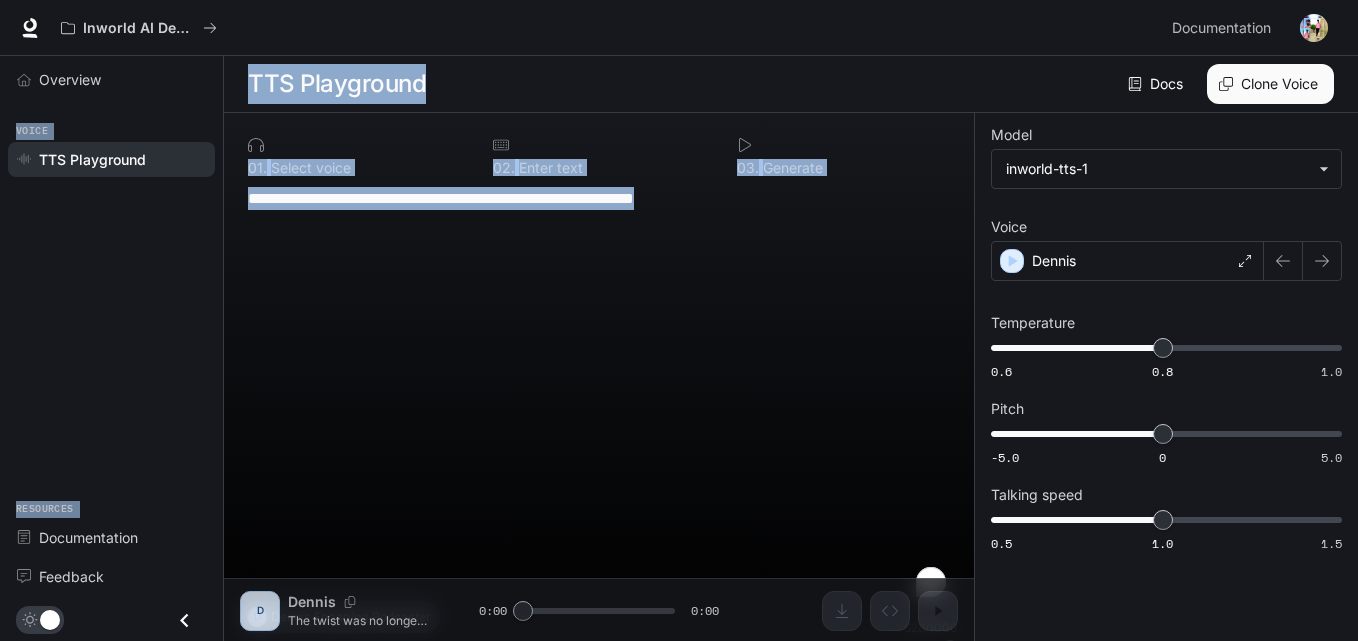 click on "**********" at bounding box center (599, 394) 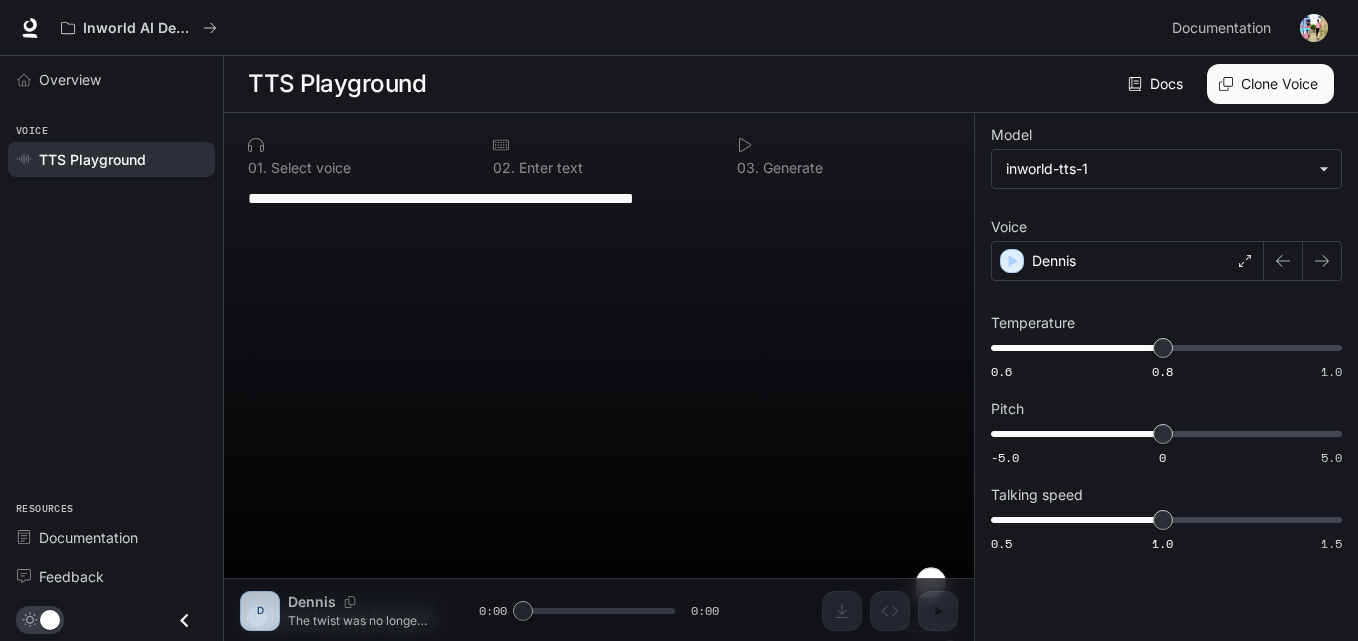 scroll, scrollTop: 72, scrollLeft: 0, axis: vertical 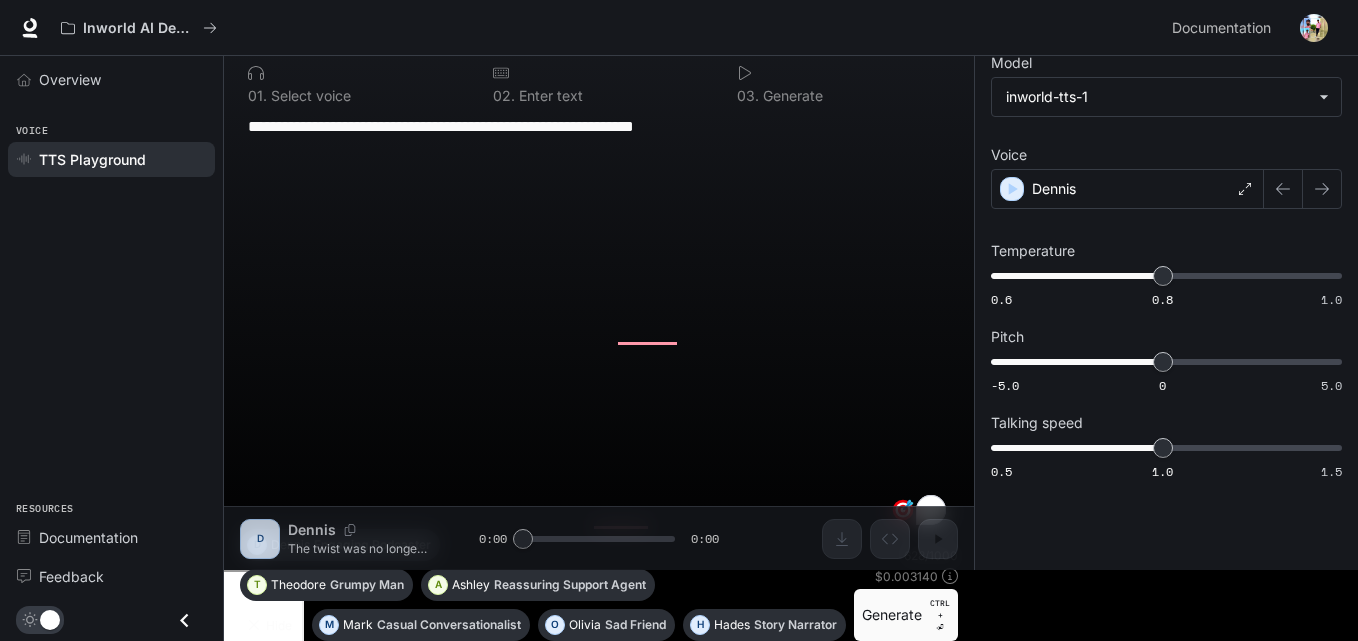 click on "**********" at bounding box center (599, 322) 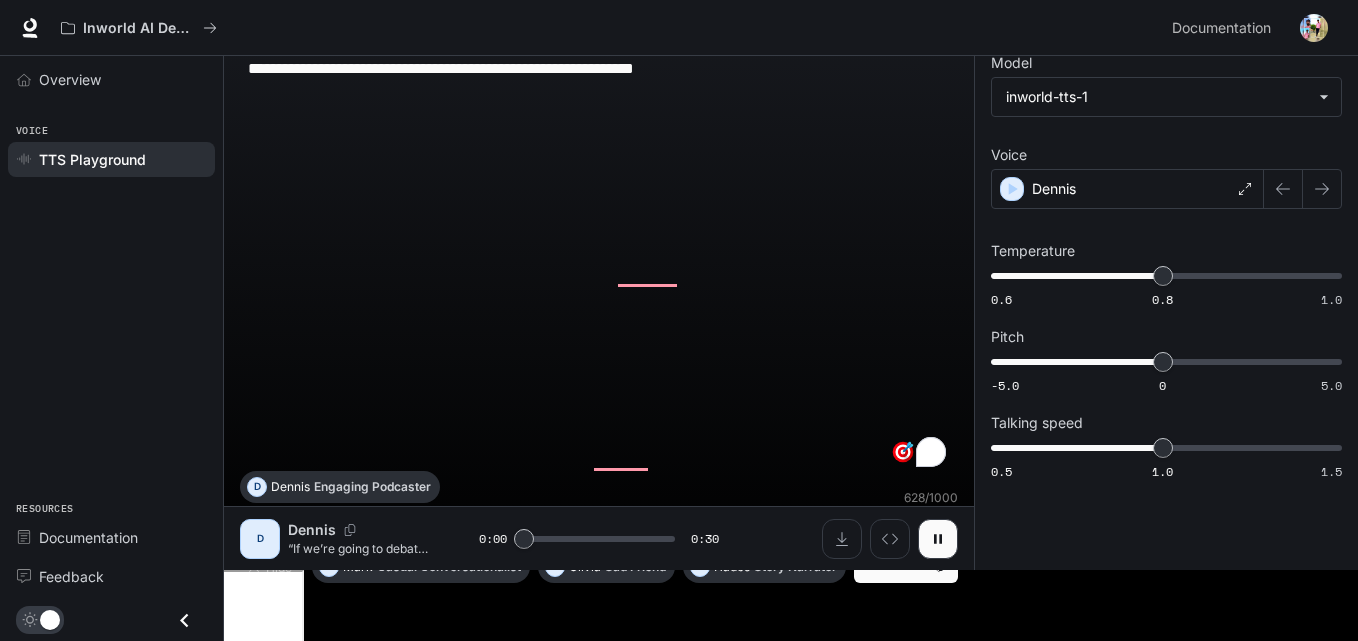 scroll, scrollTop: 14, scrollLeft: 0, axis: vertical 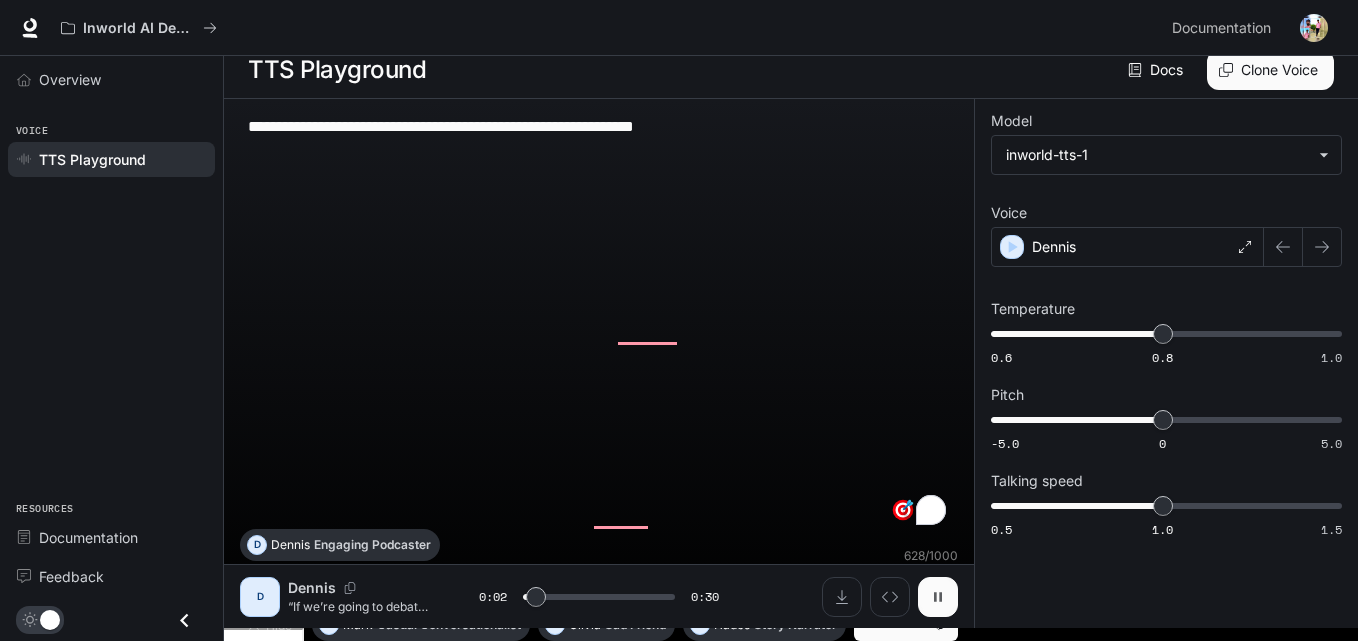 click at bounding box center [938, 597] 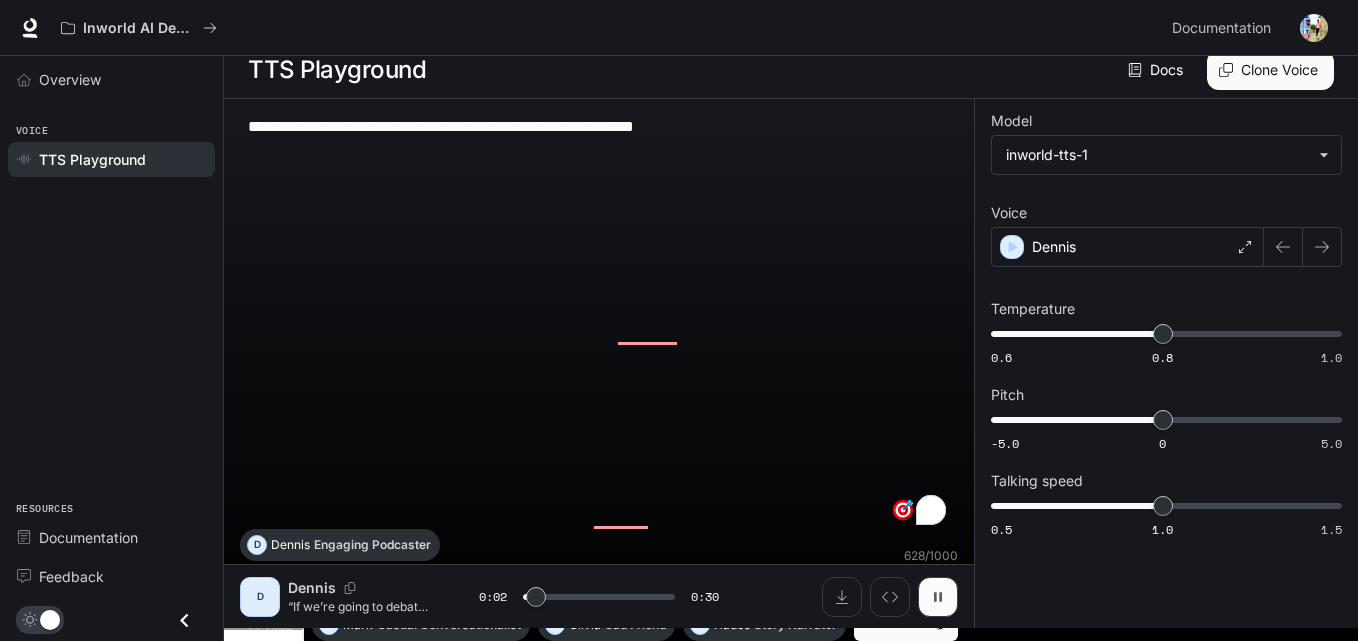 type on "***" 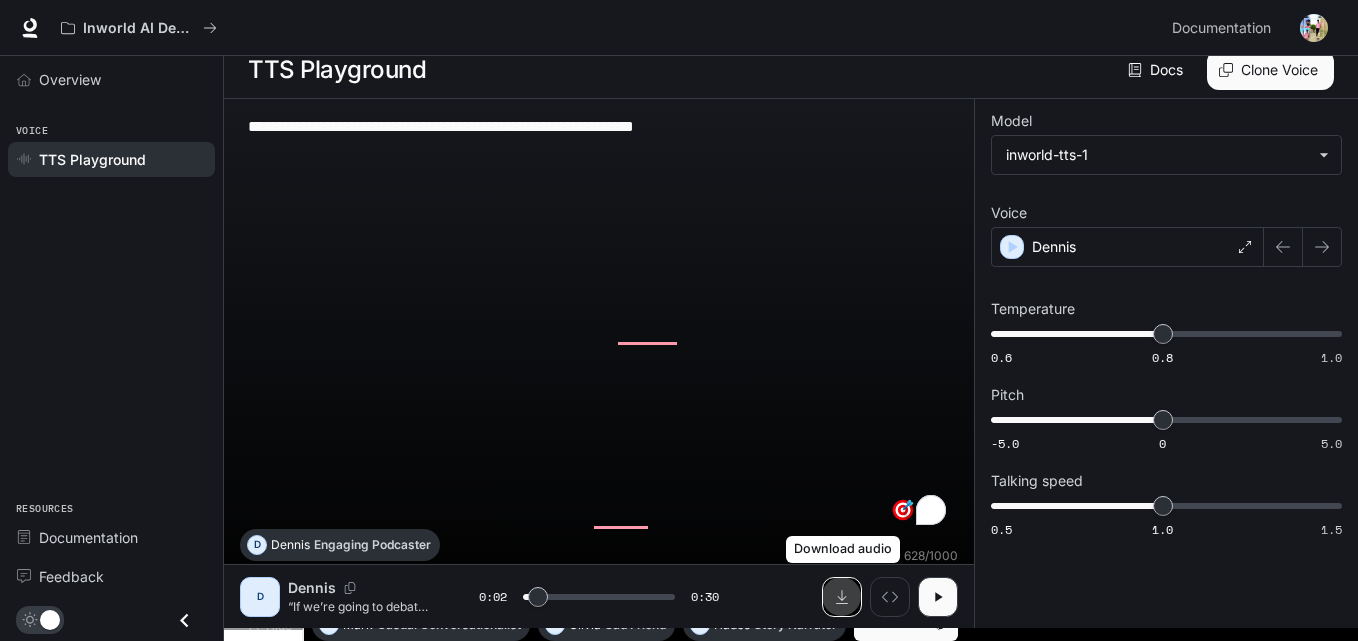 click at bounding box center (842, 597) 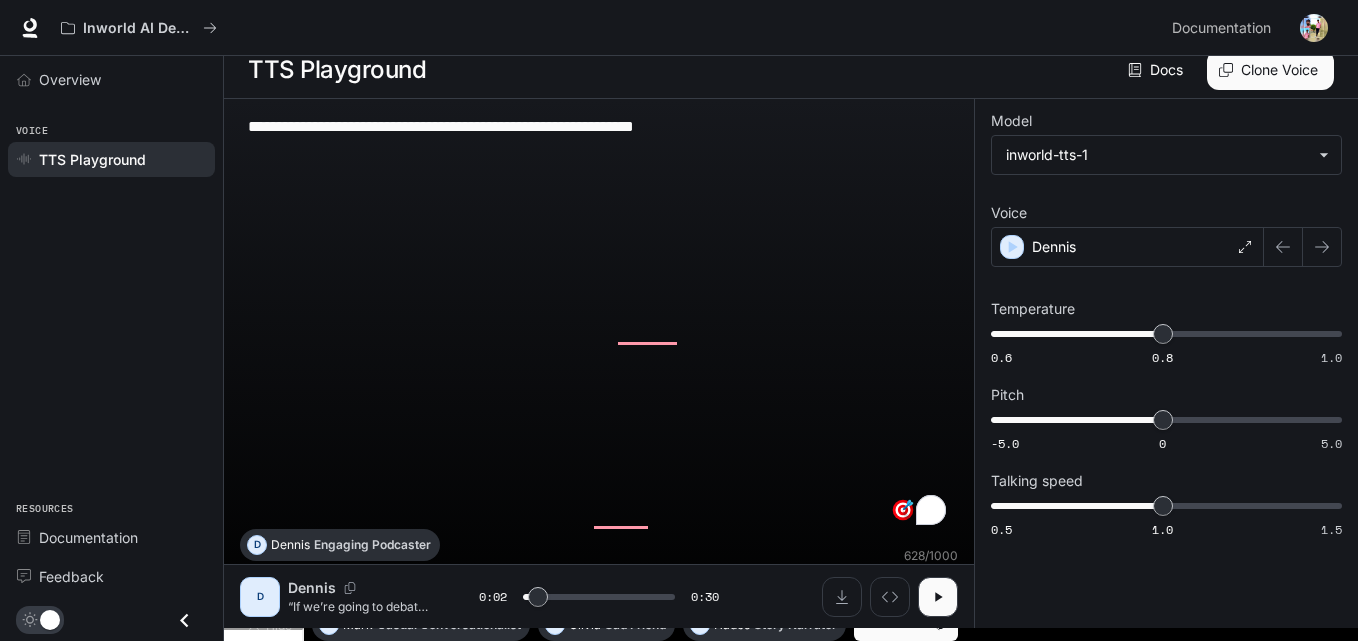 scroll, scrollTop: 0, scrollLeft: 0, axis: both 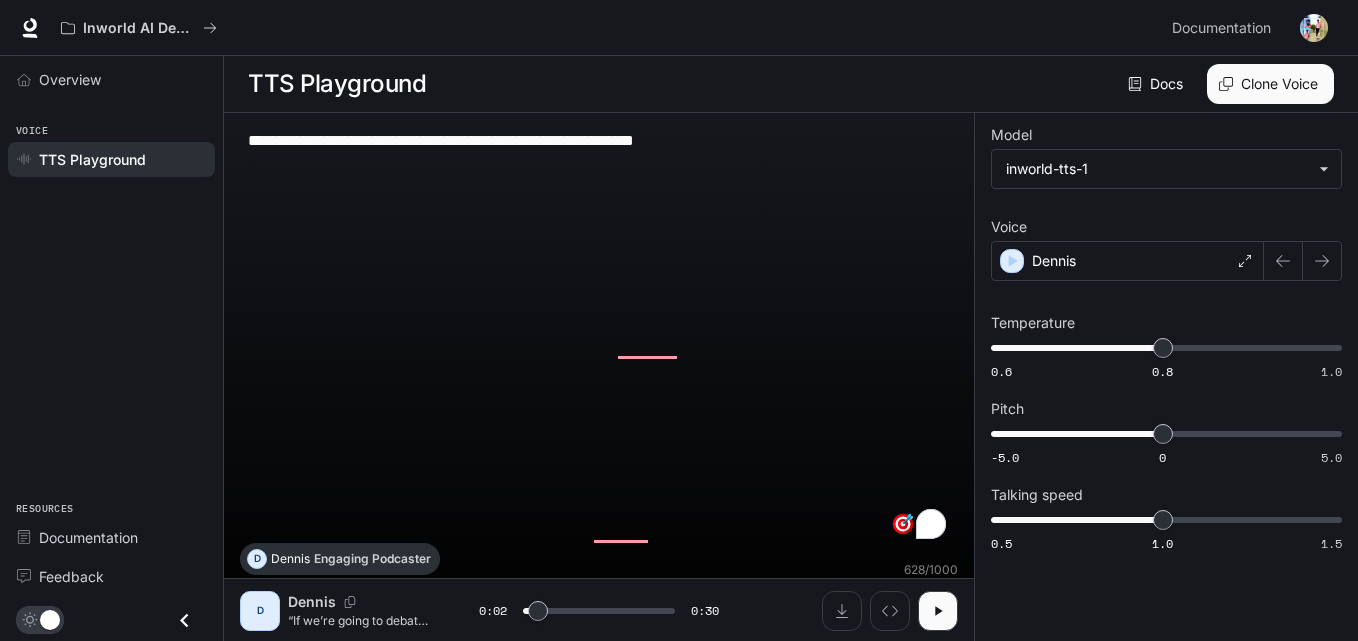 drag, startPoint x: 749, startPoint y: 527, endPoint x: 149, endPoint y: -68, distance: 845 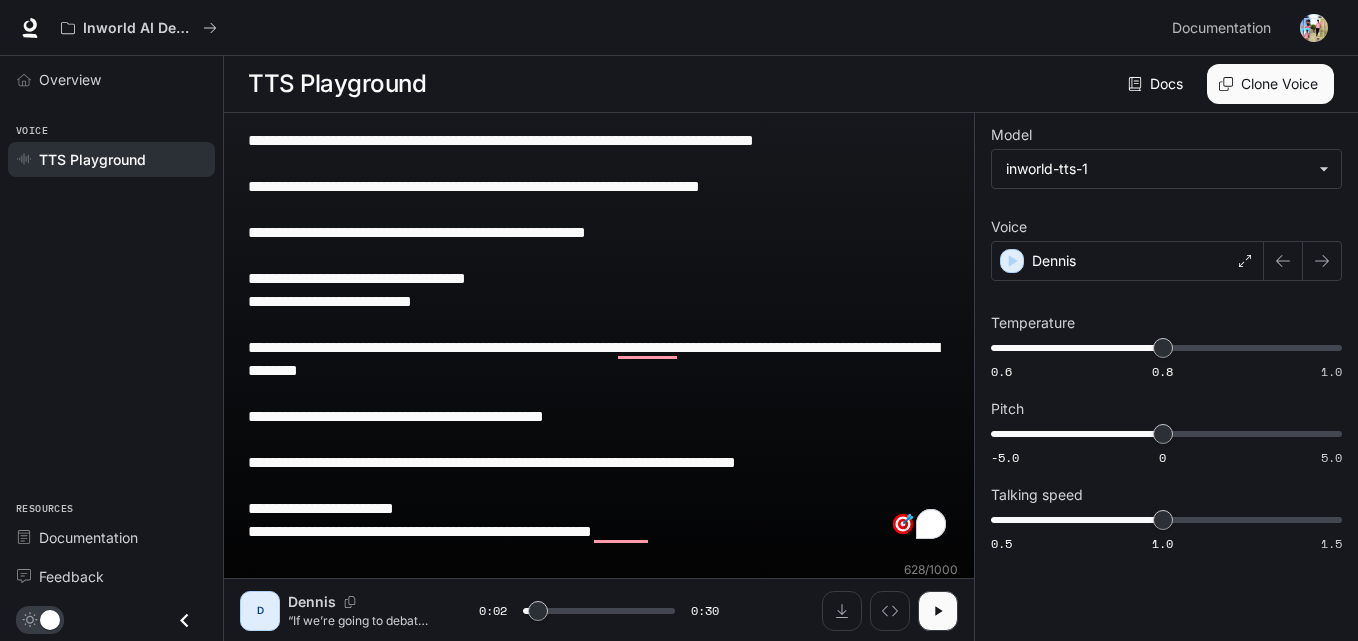 type 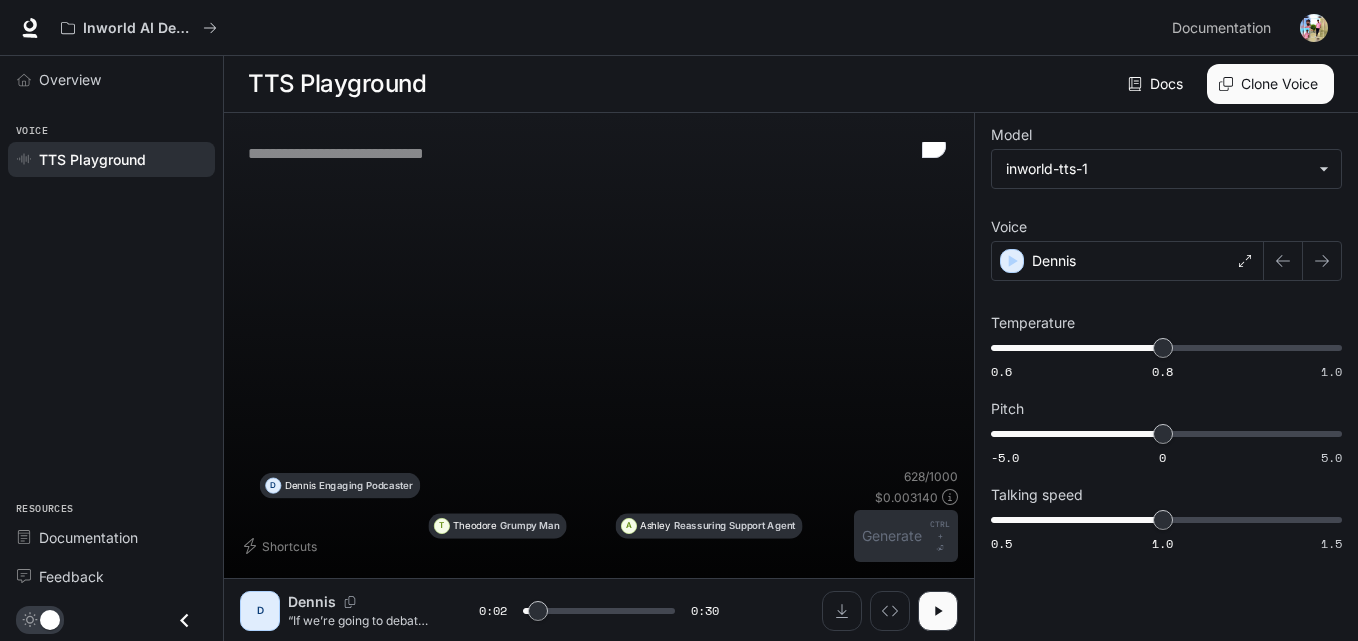 type on "***" 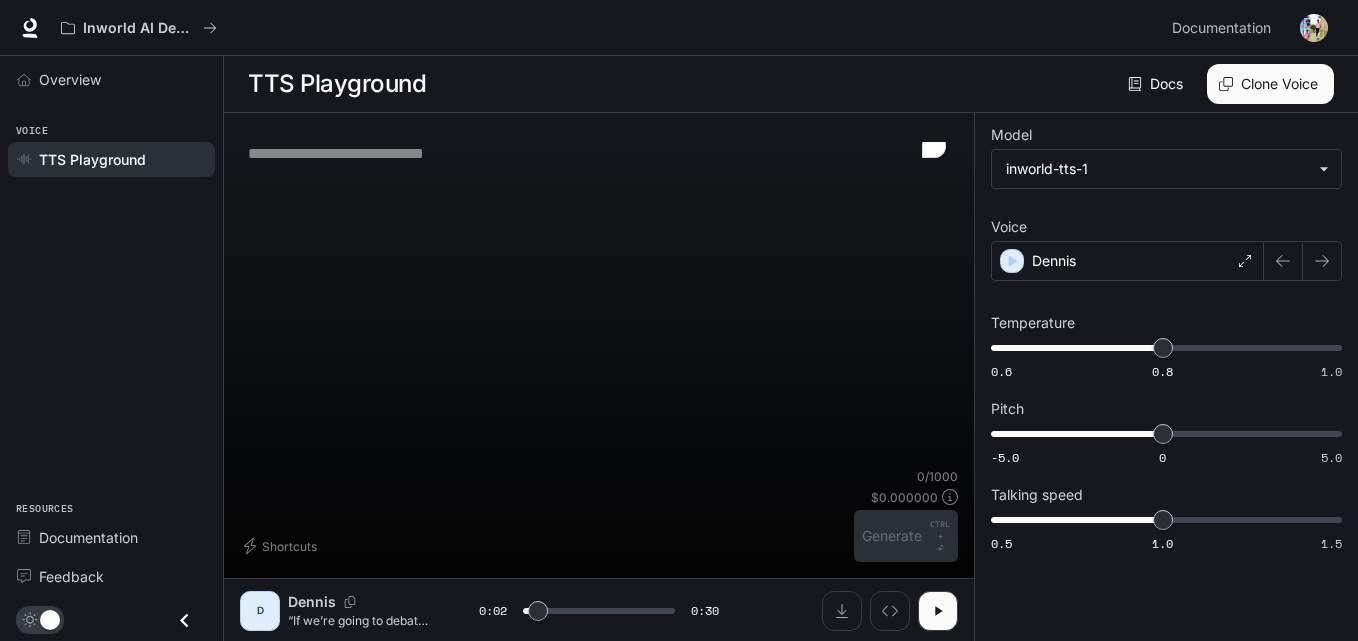 drag, startPoint x: 290, startPoint y: 156, endPoint x: 510, endPoint y: 220, distance: 229.12006 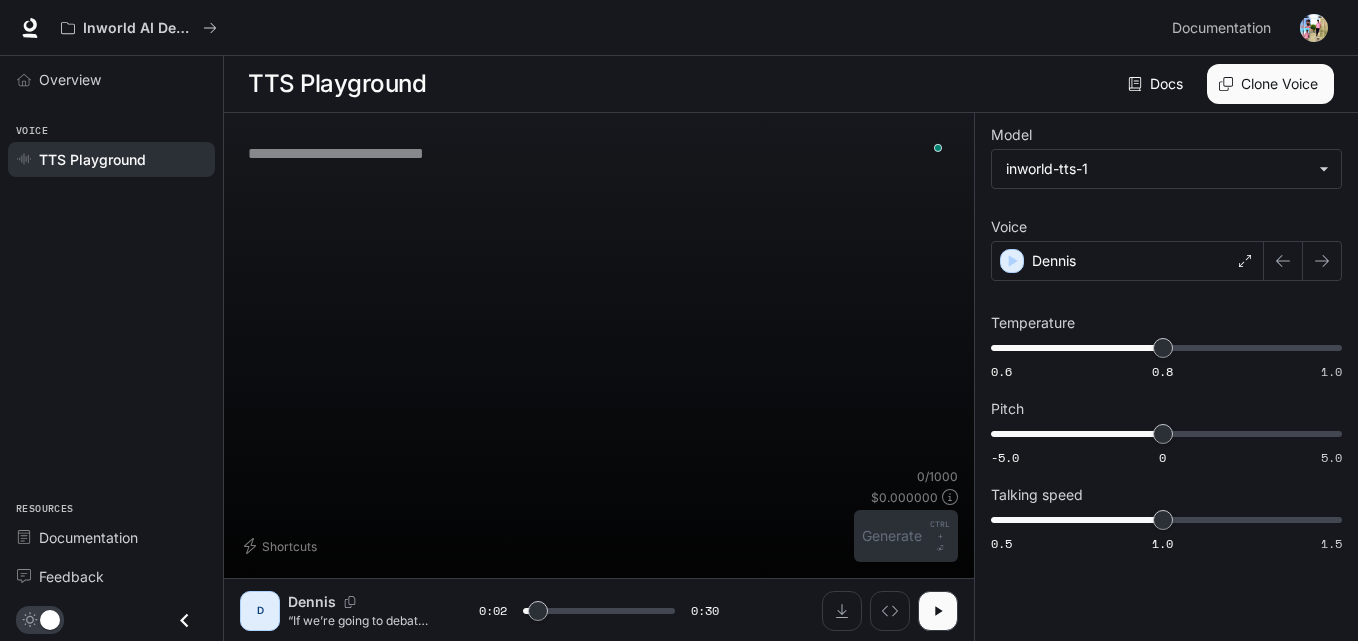 paste on "**********" 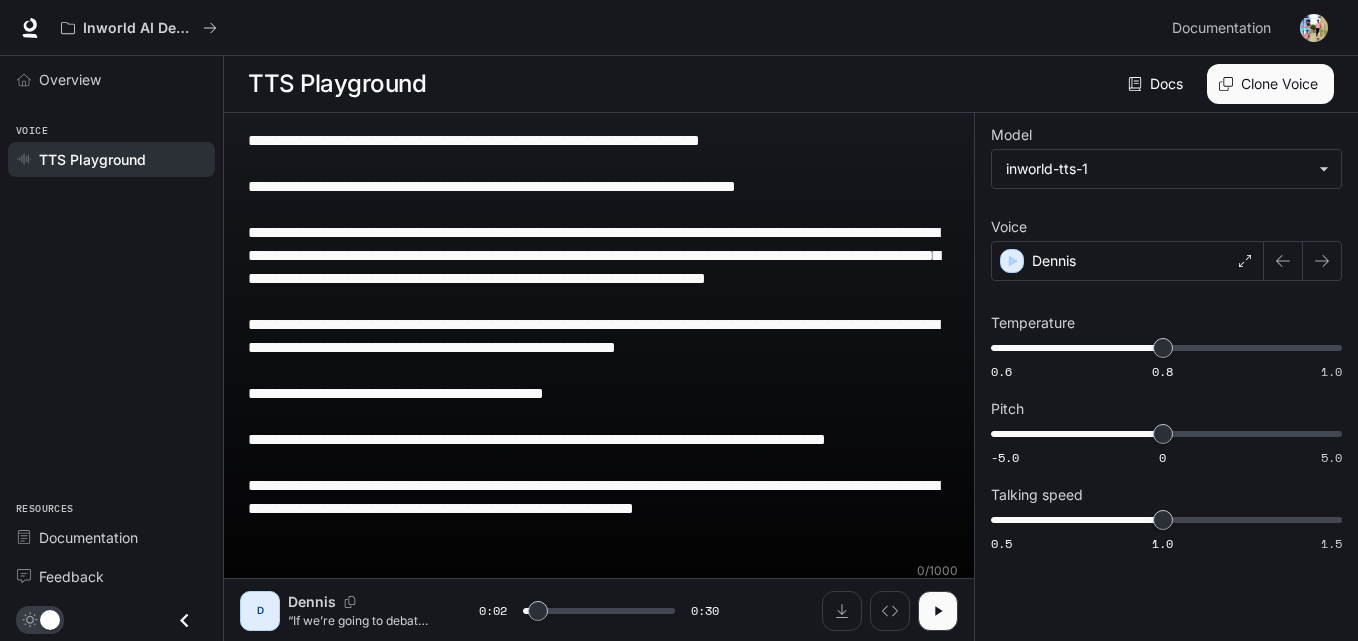 type on "***" 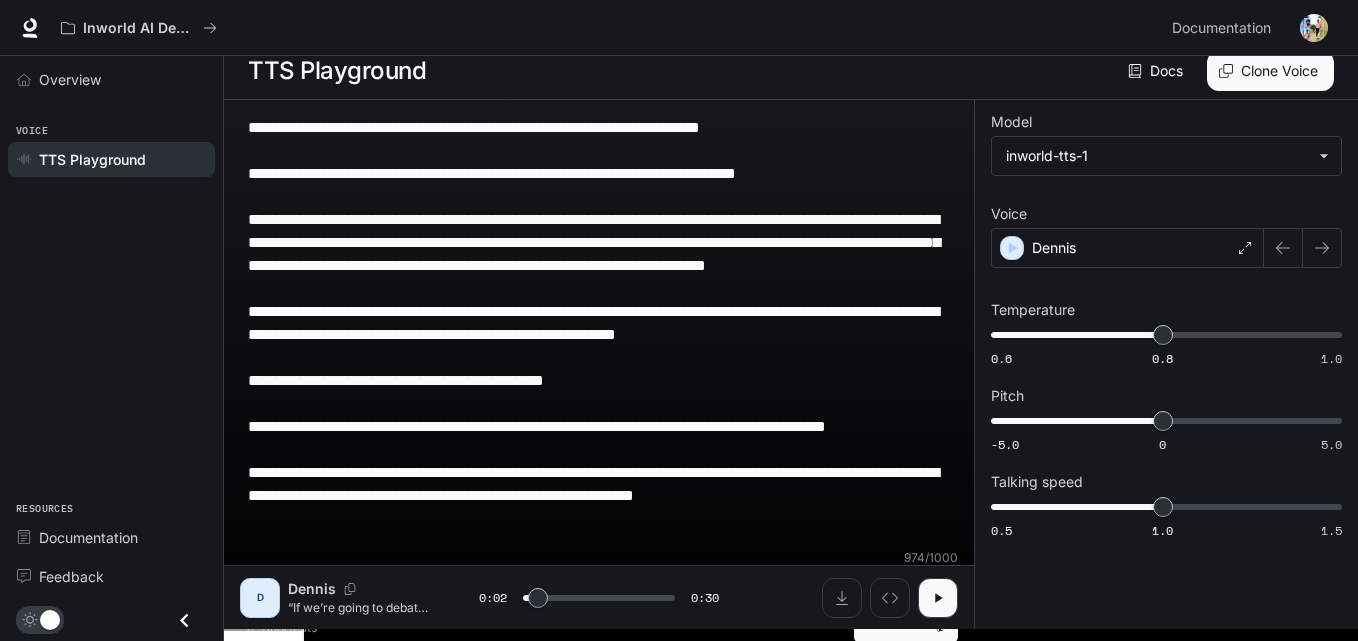 scroll, scrollTop: 15, scrollLeft: 0, axis: vertical 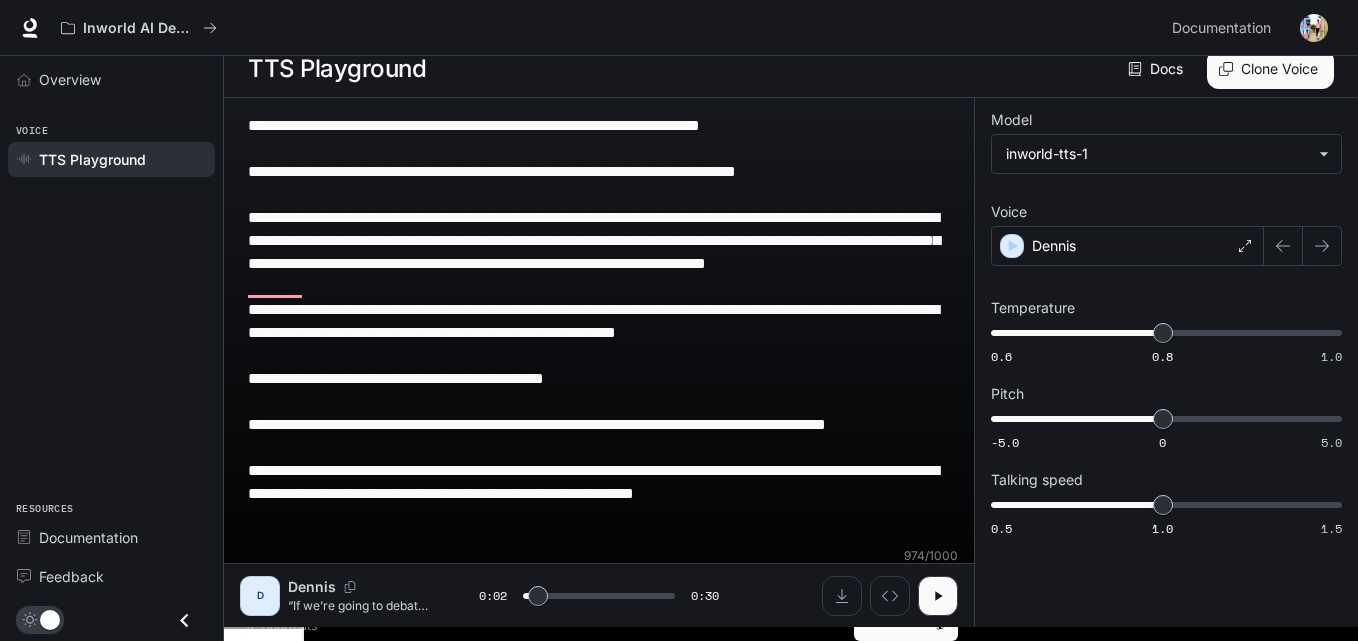 type on "**********" 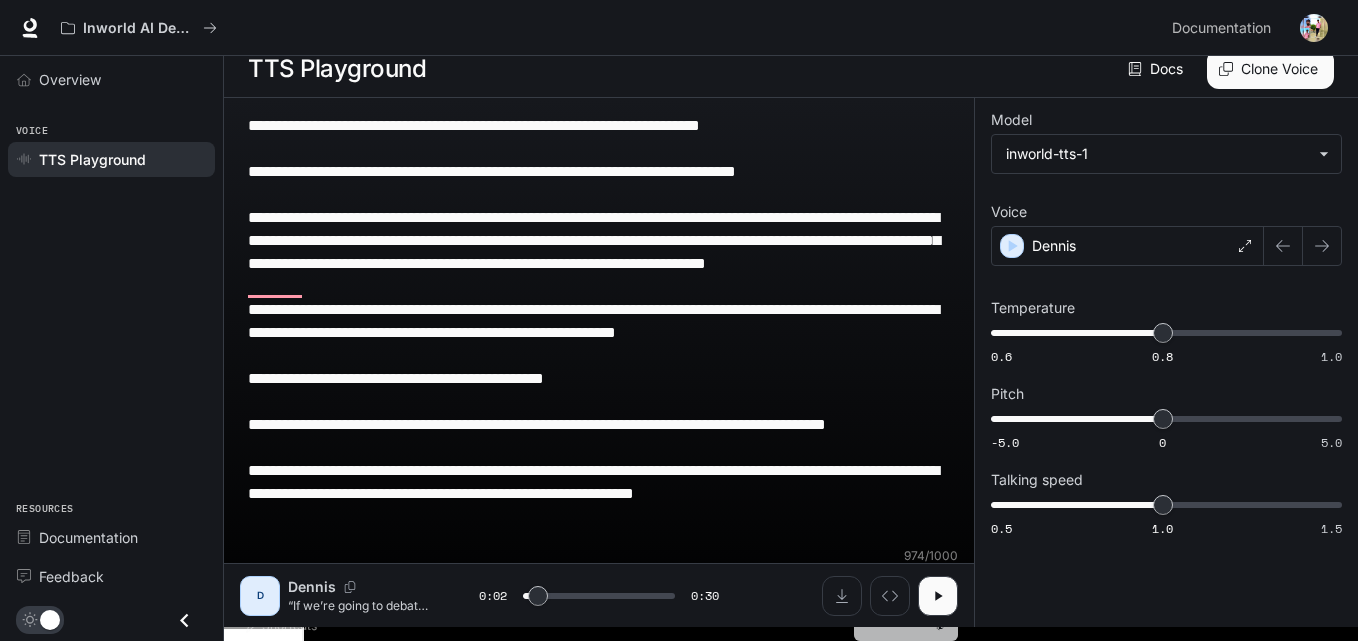 click on "Generate CTRL +  ⏎" at bounding box center [906, 615] 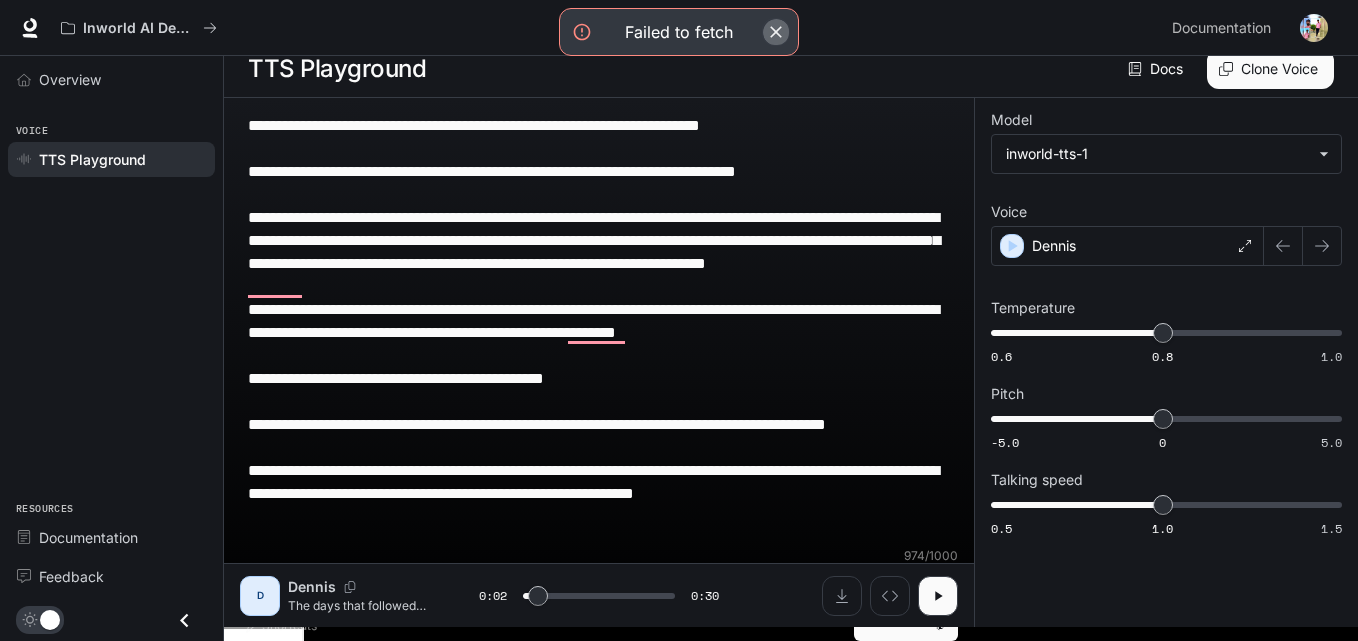 click 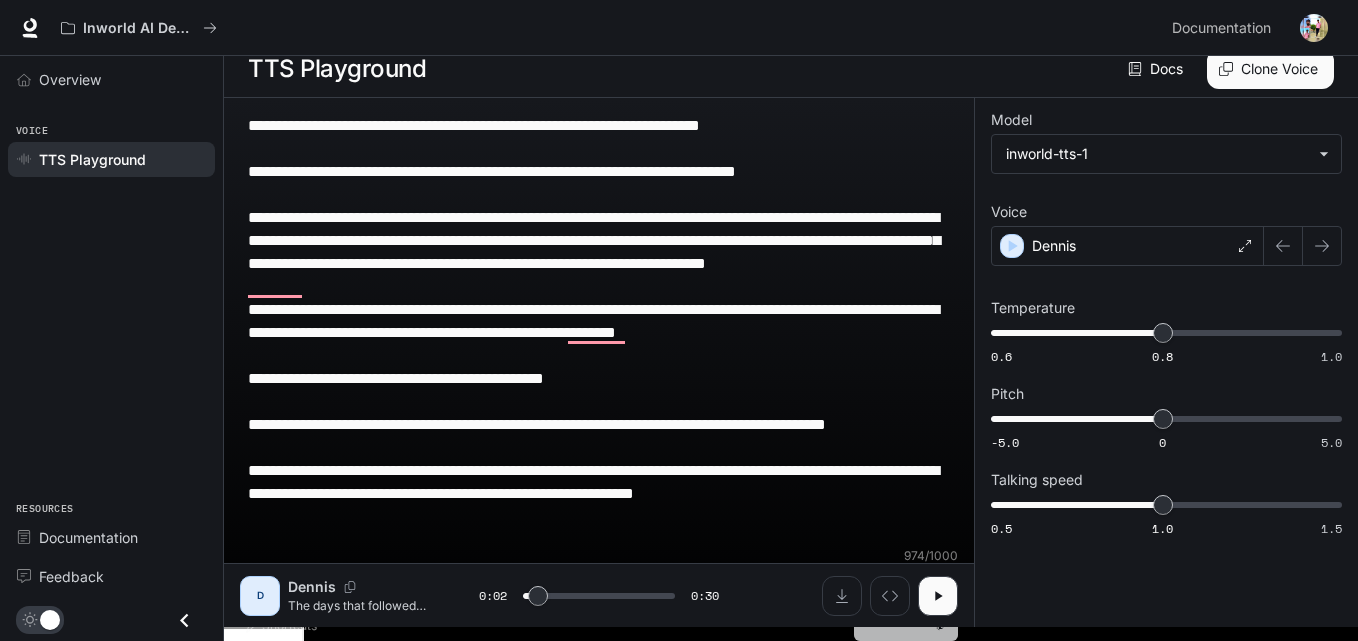 click on "Generate CTRL +  ⏎" at bounding box center [906, 615] 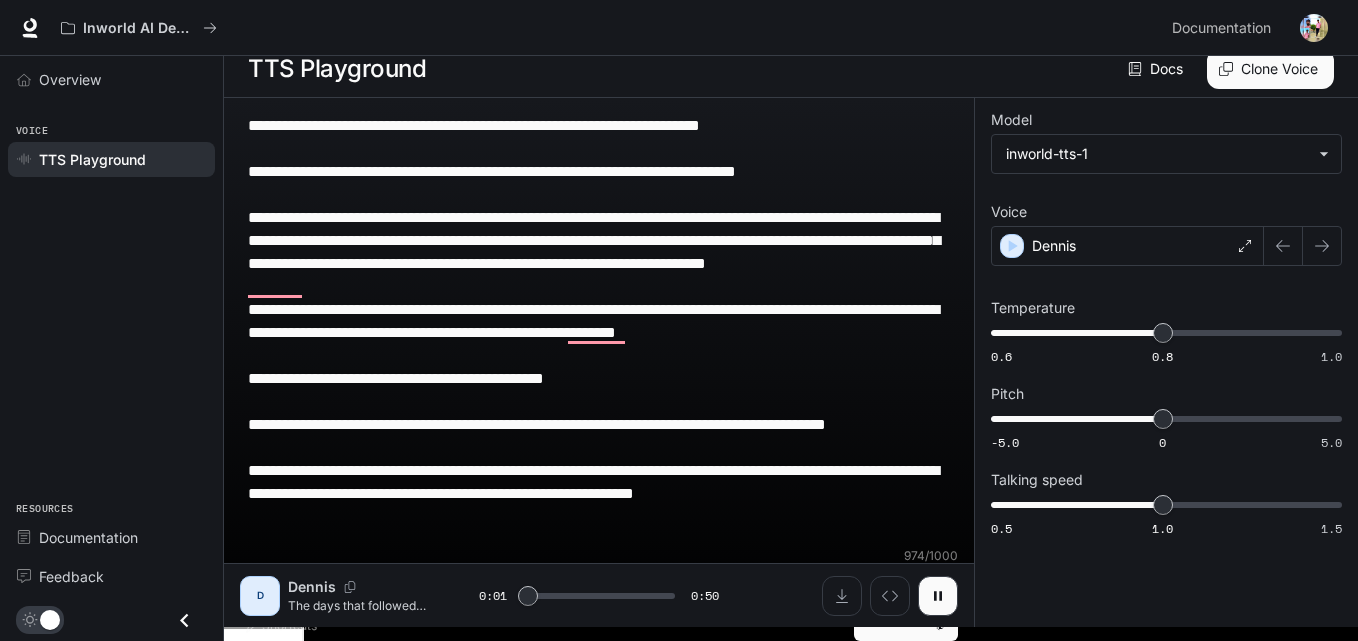 drag, startPoint x: 935, startPoint y: 603, endPoint x: 1086, endPoint y: 311, distance: 328.73242 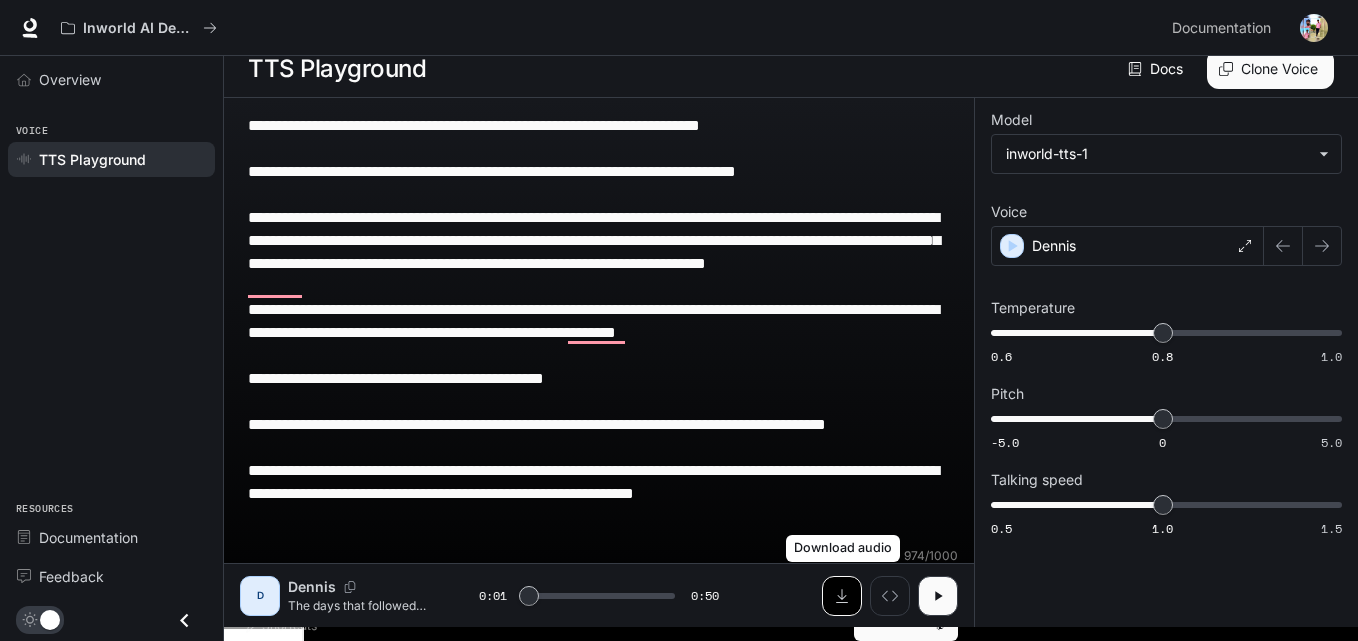click 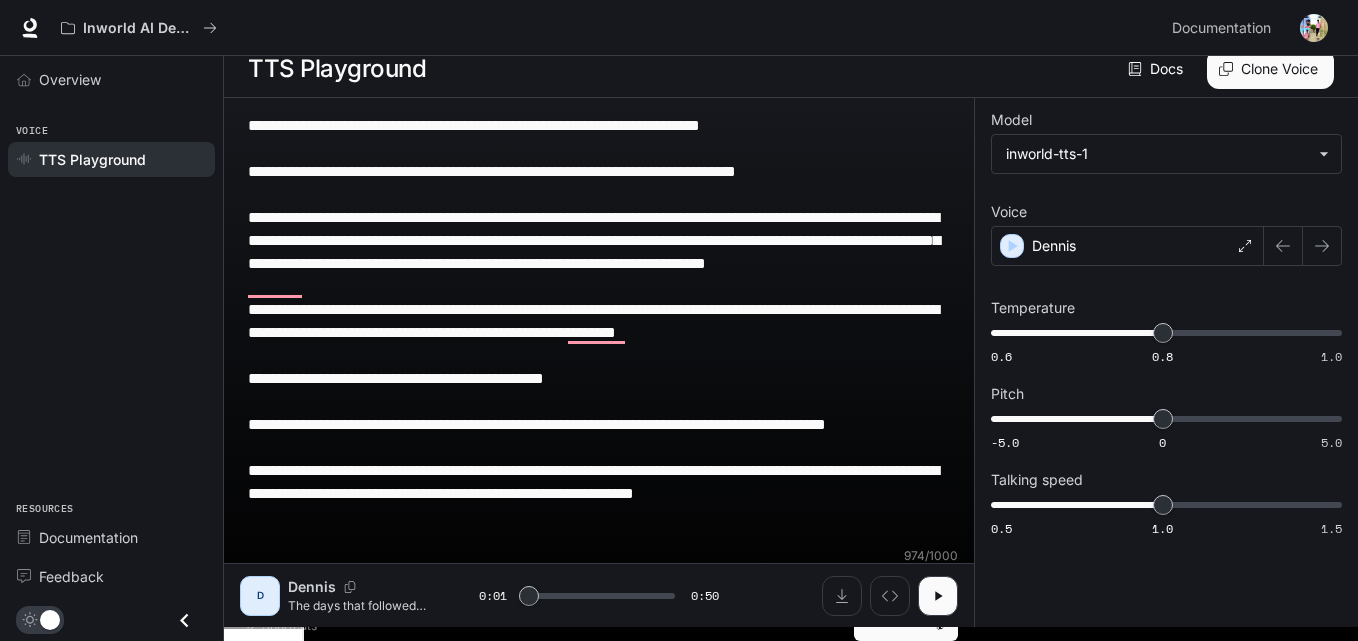 click on "**********" at bounding box center (599, 355) 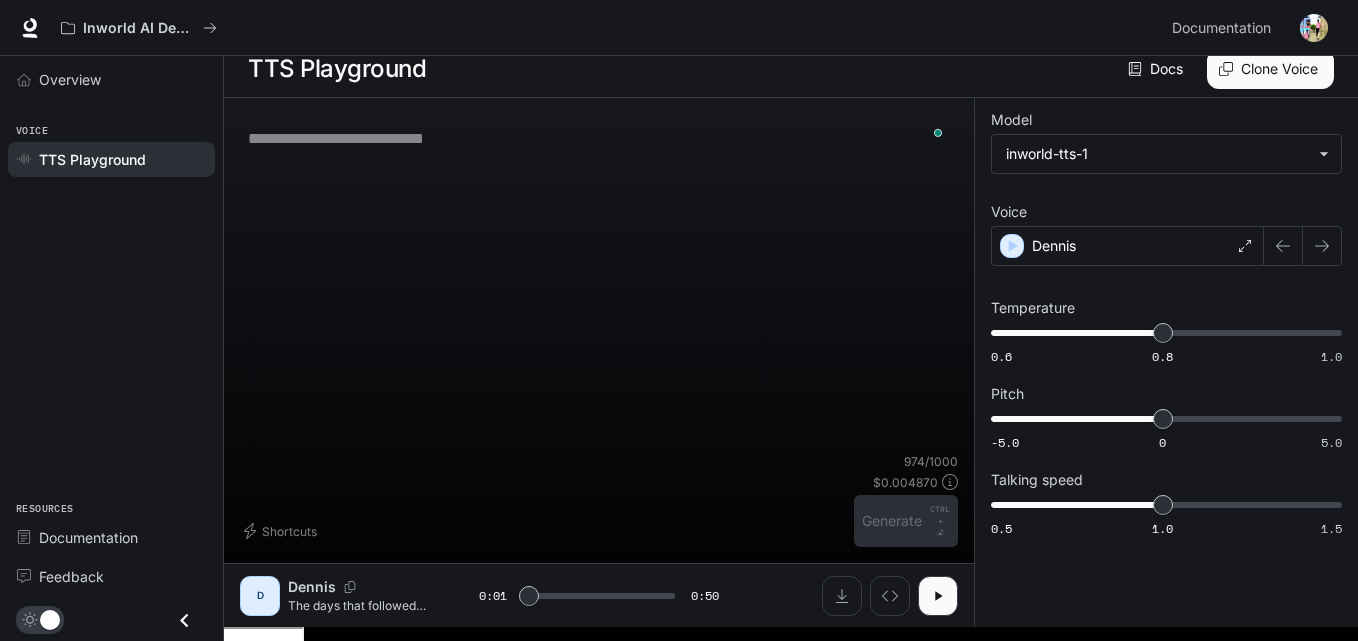 scroll, scrollTop: 1, scrollLeft: 0, axis: vertical 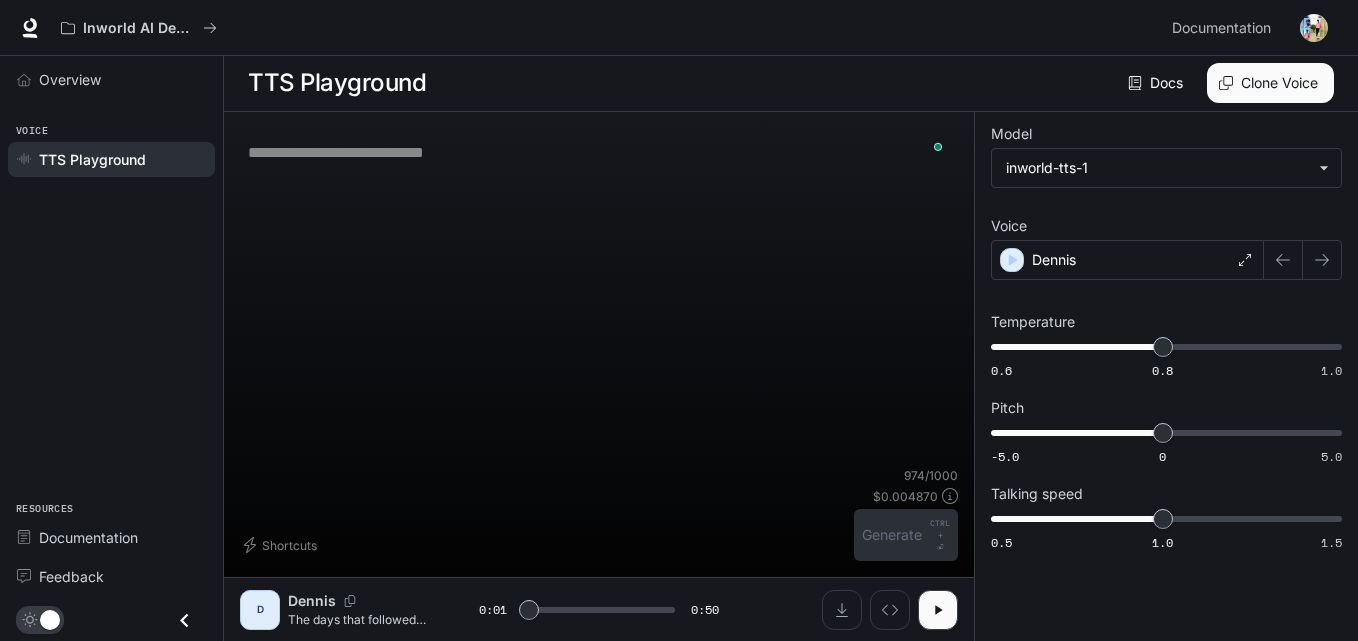 type on "***" 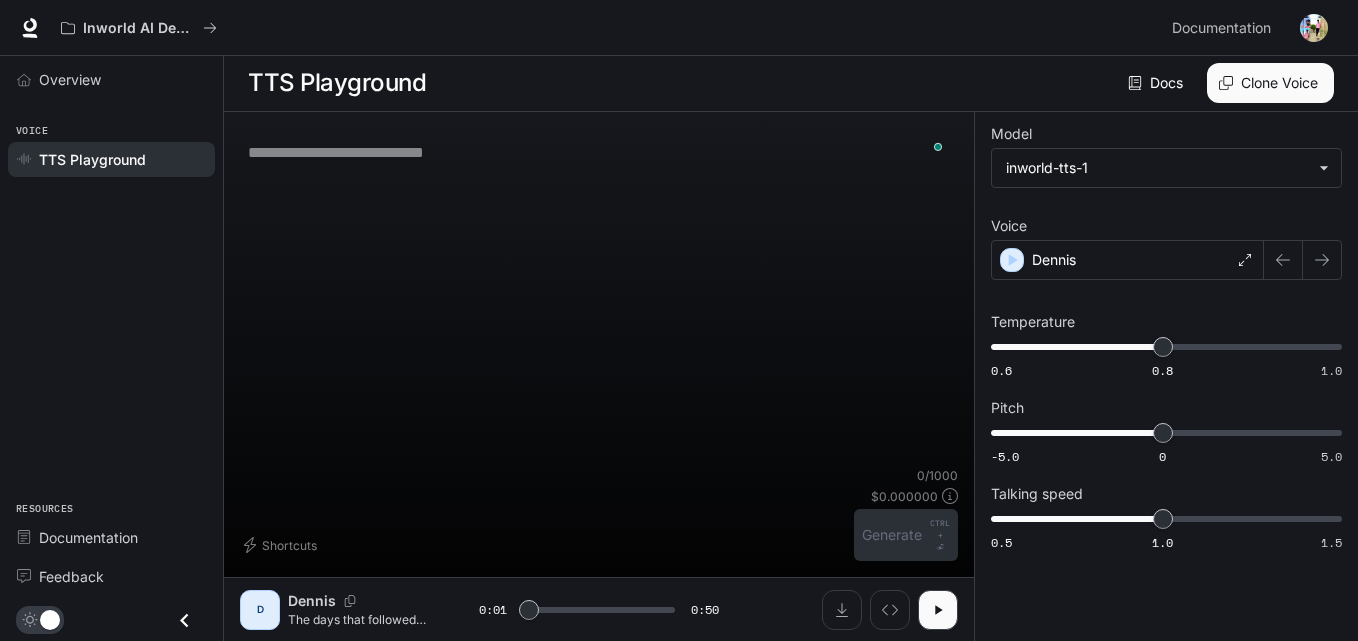 paste on "**********" 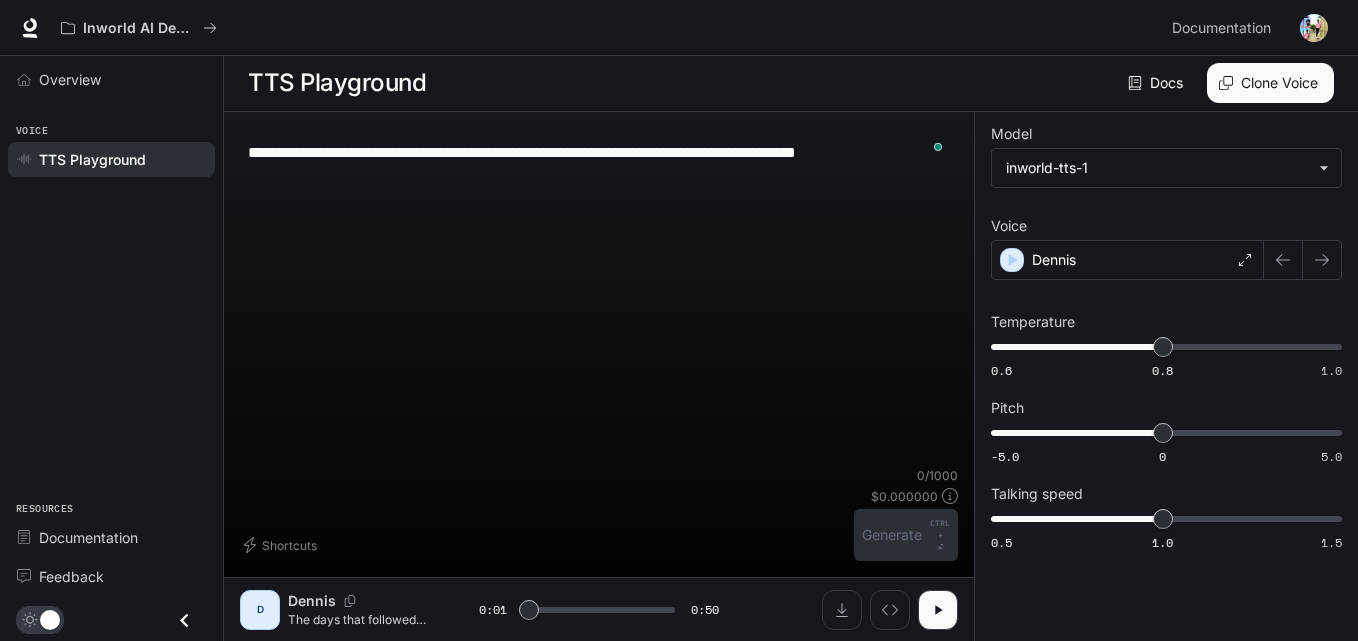 scroll, scrollTop: 15, scrollLeft: 0, axis: vertical 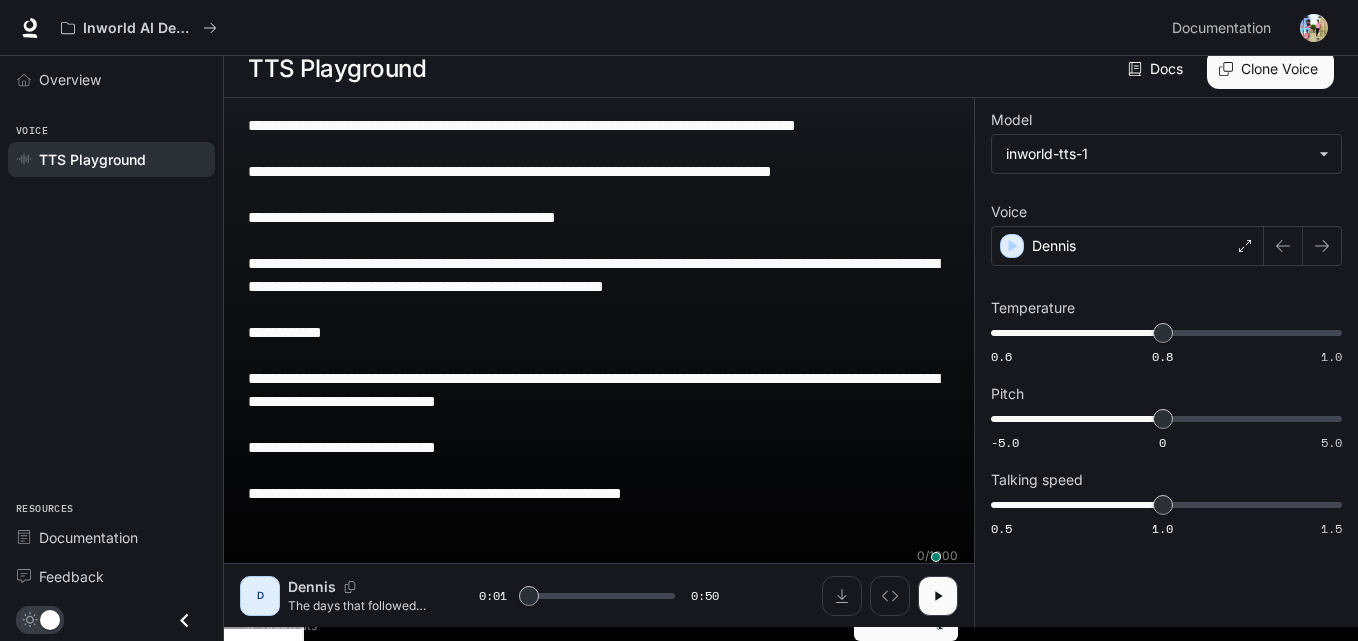 type on "***" 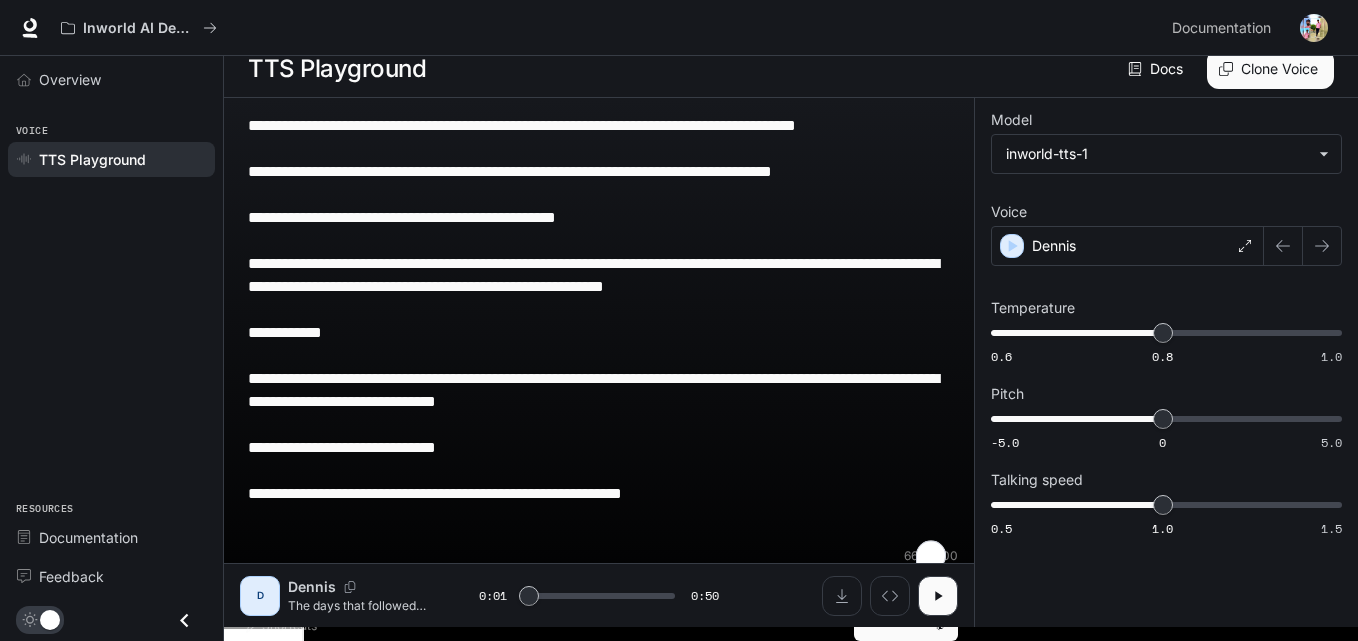 type on "**********" 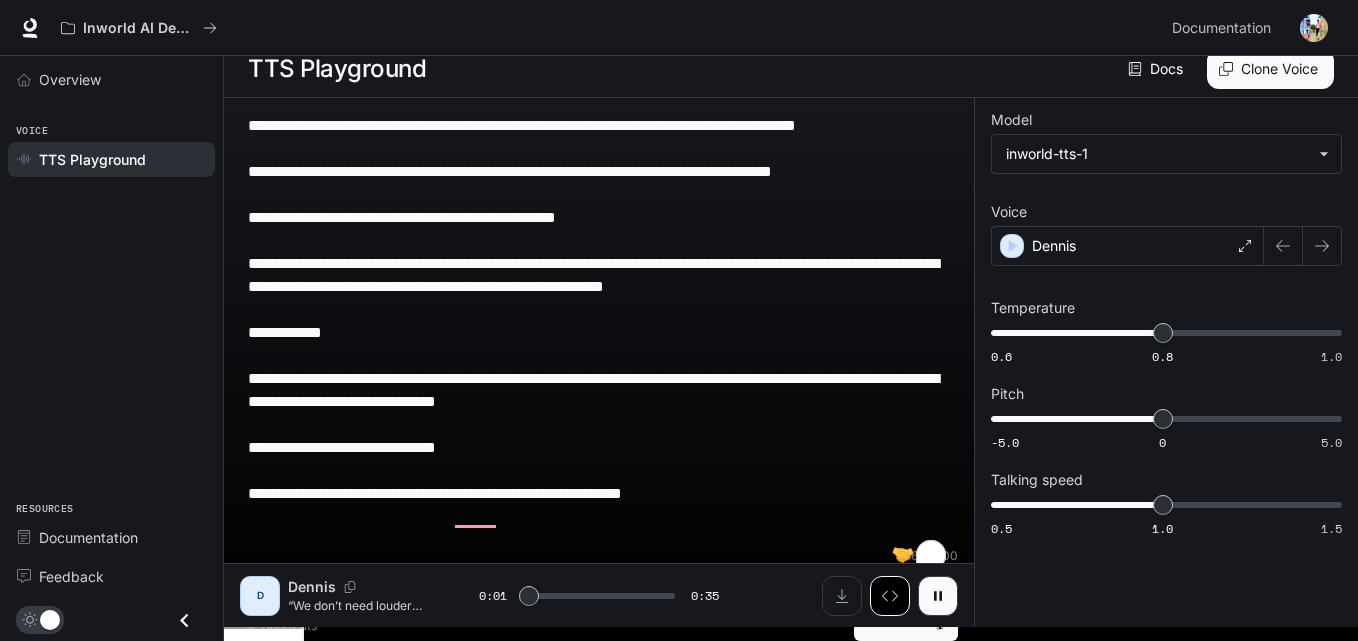 drag, startPoint x: 930, startPoint y: 612, endPoint x: 905, endPoint y: 609, distance: 25.179358 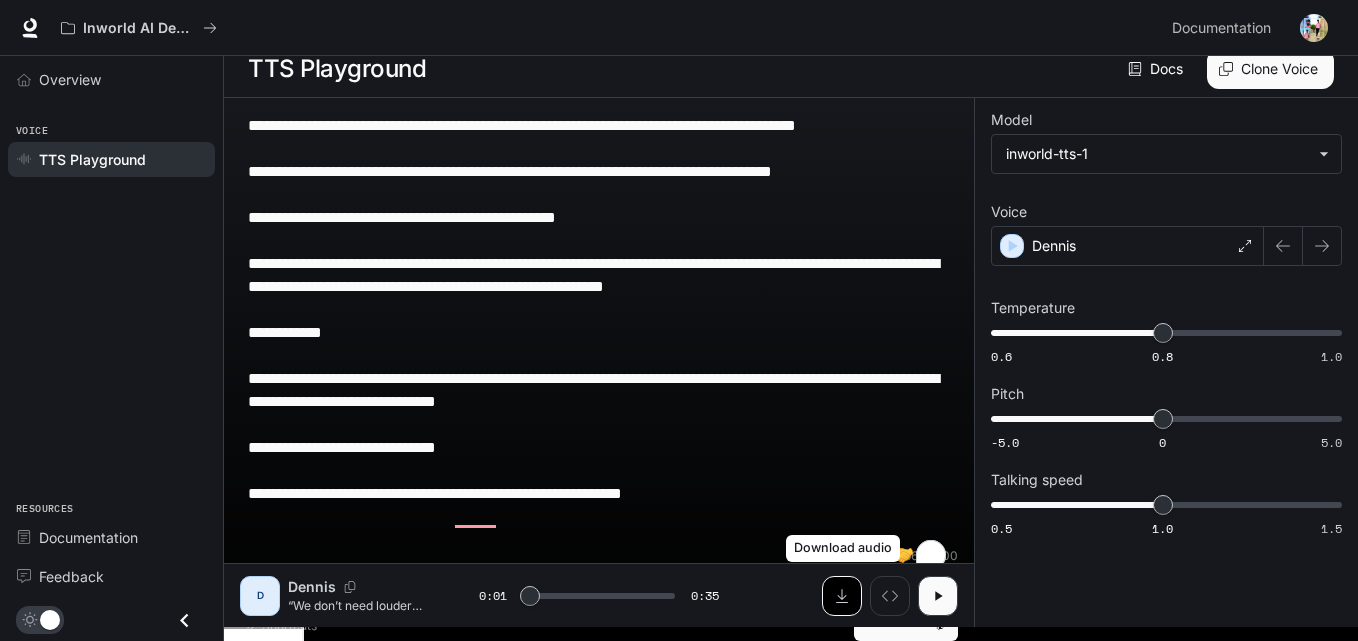 click 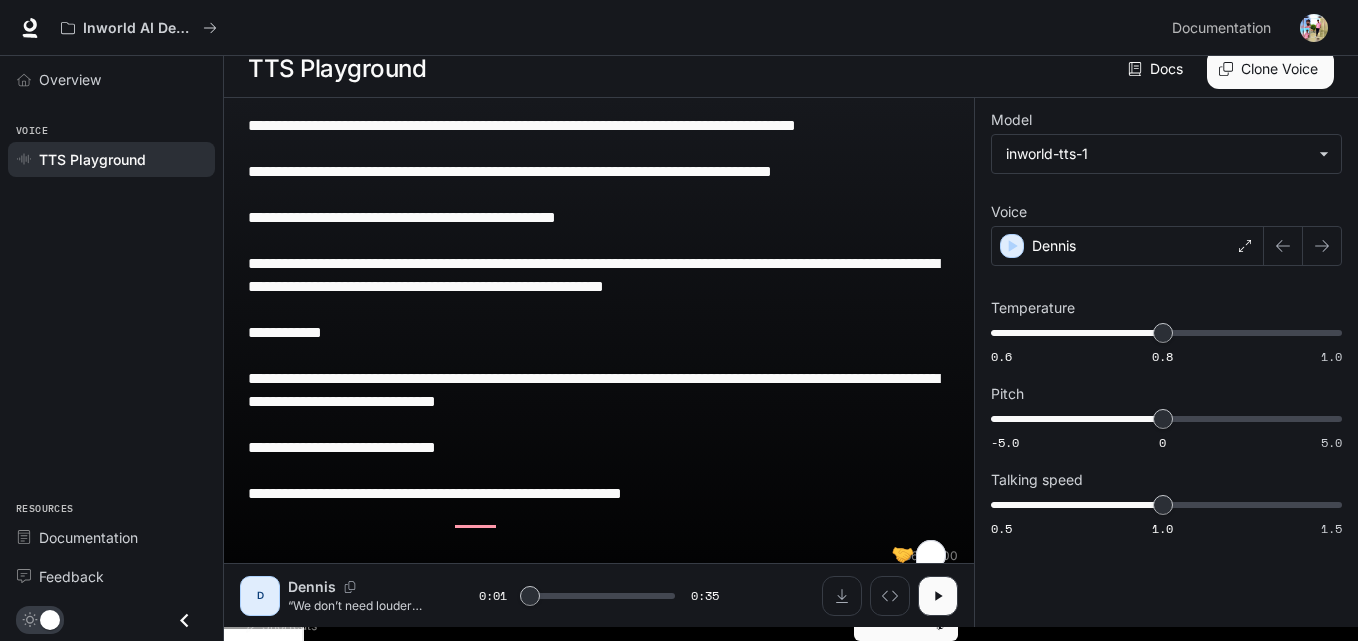 scroll, scrollTop: 0, scrollLeft: 0, axis: both 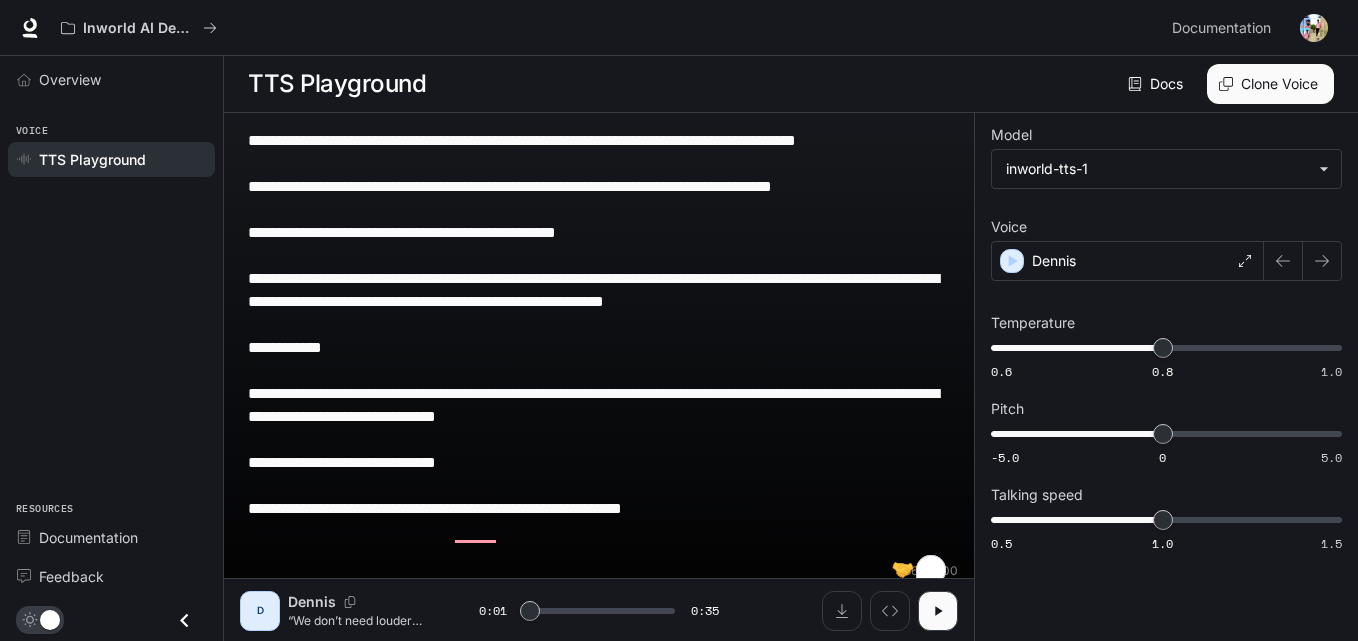 drag, startPoint x: 703, startPoint y: 524, endPoint x: 45, endPoint y: -87, distance: 897.9337 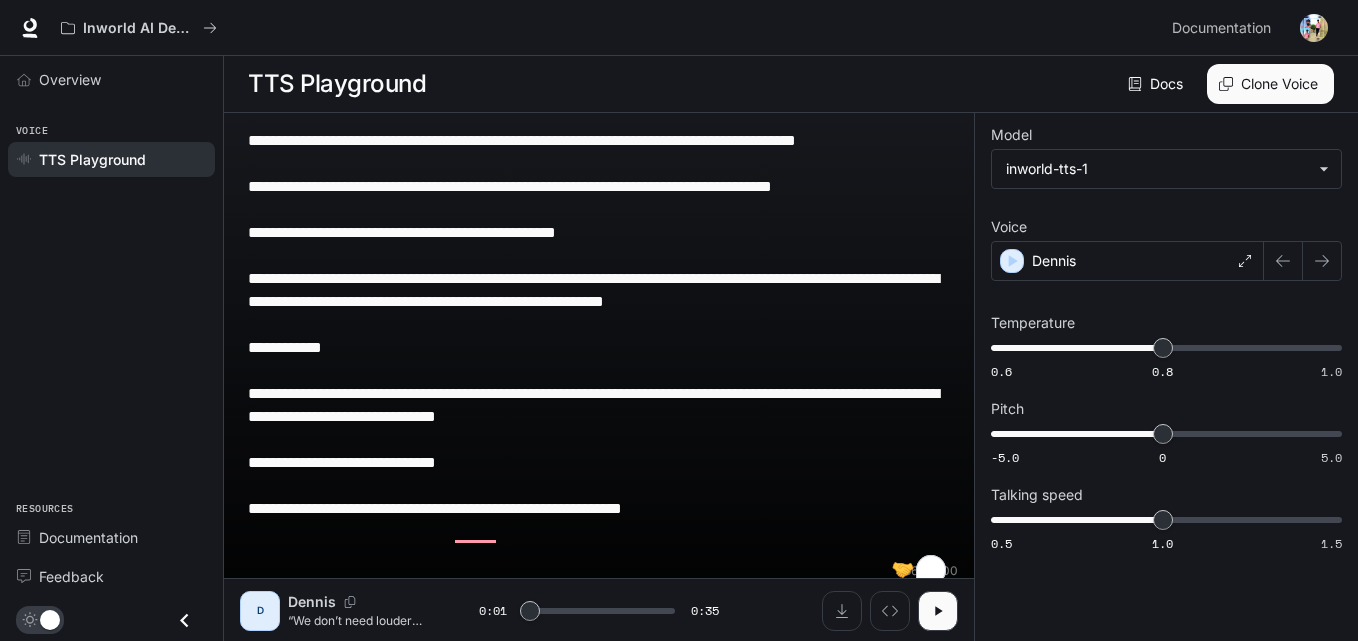click on "**********" at bounding box center [679, 401] 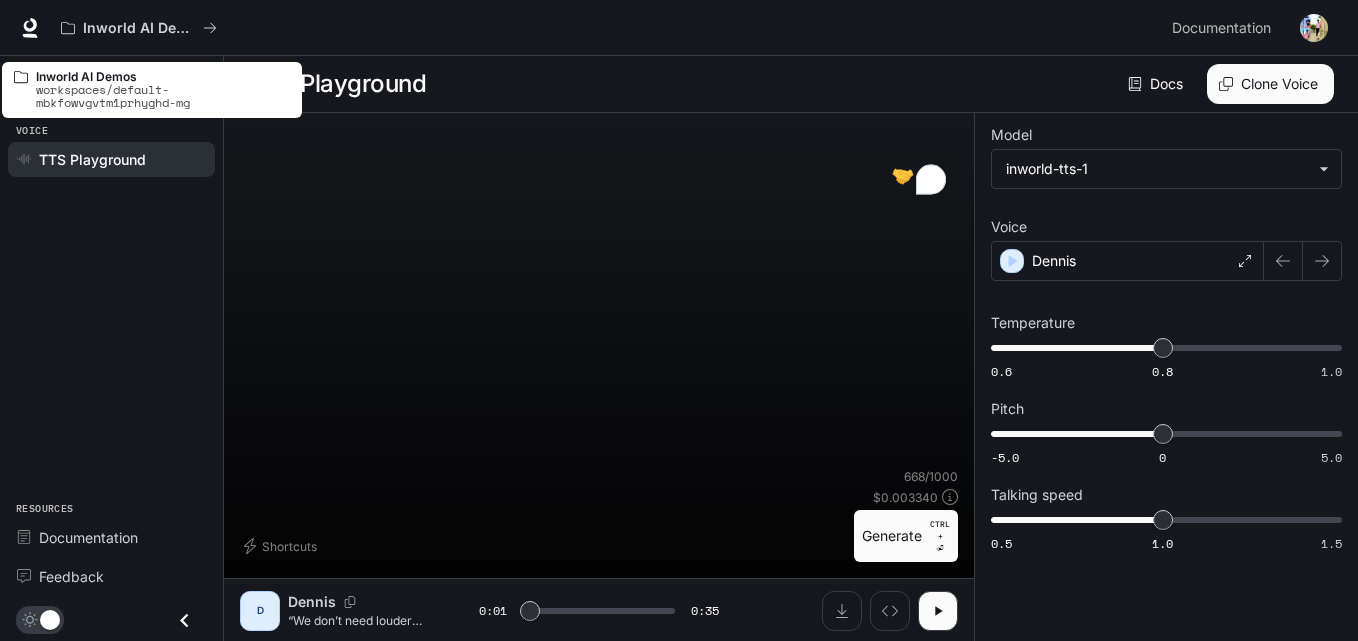 type on "***" 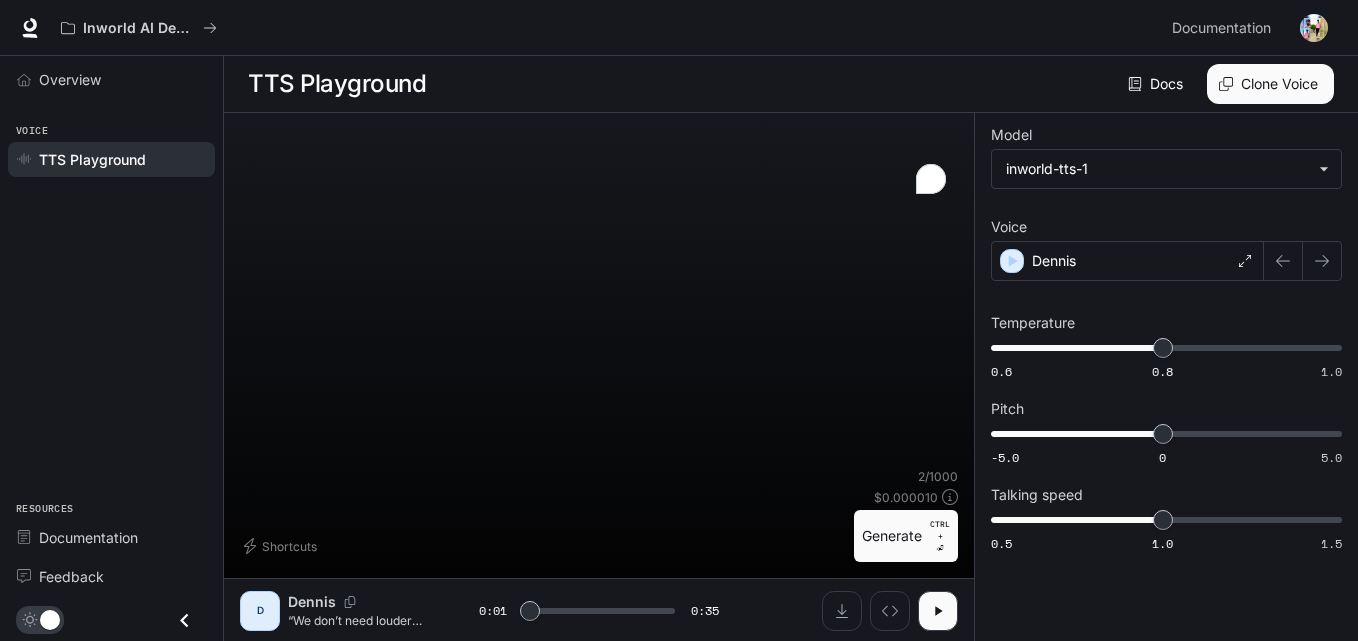 paste on "**********" 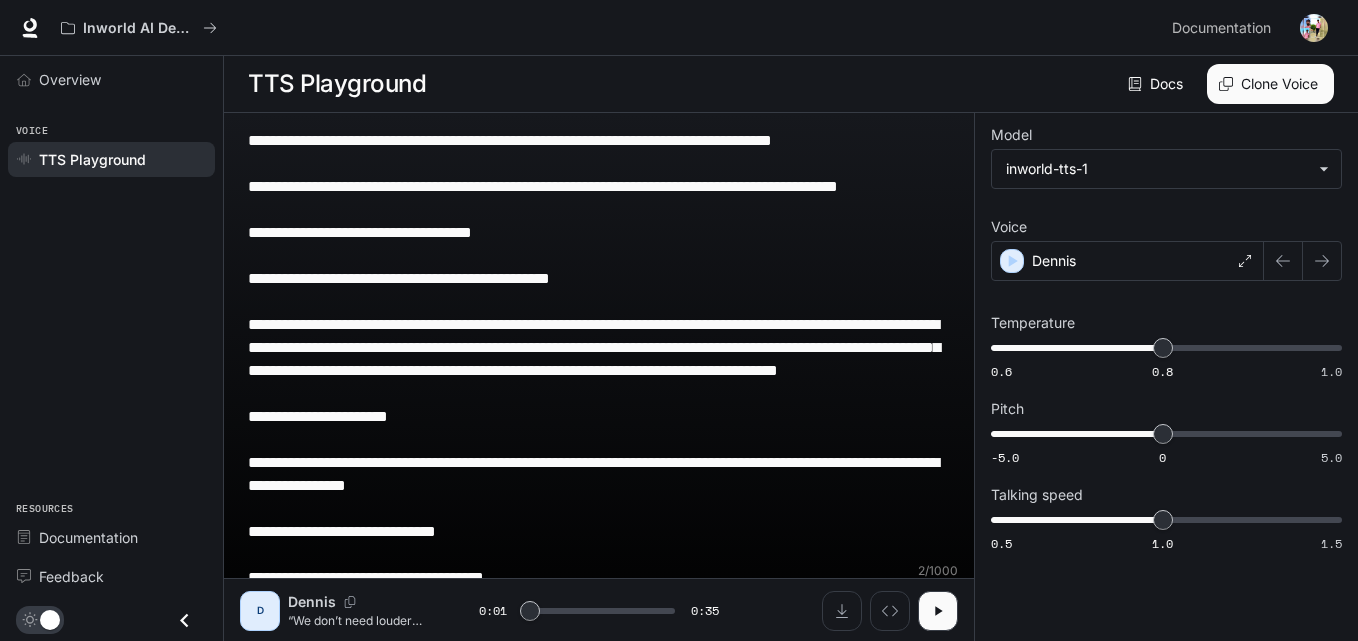 type on "***" 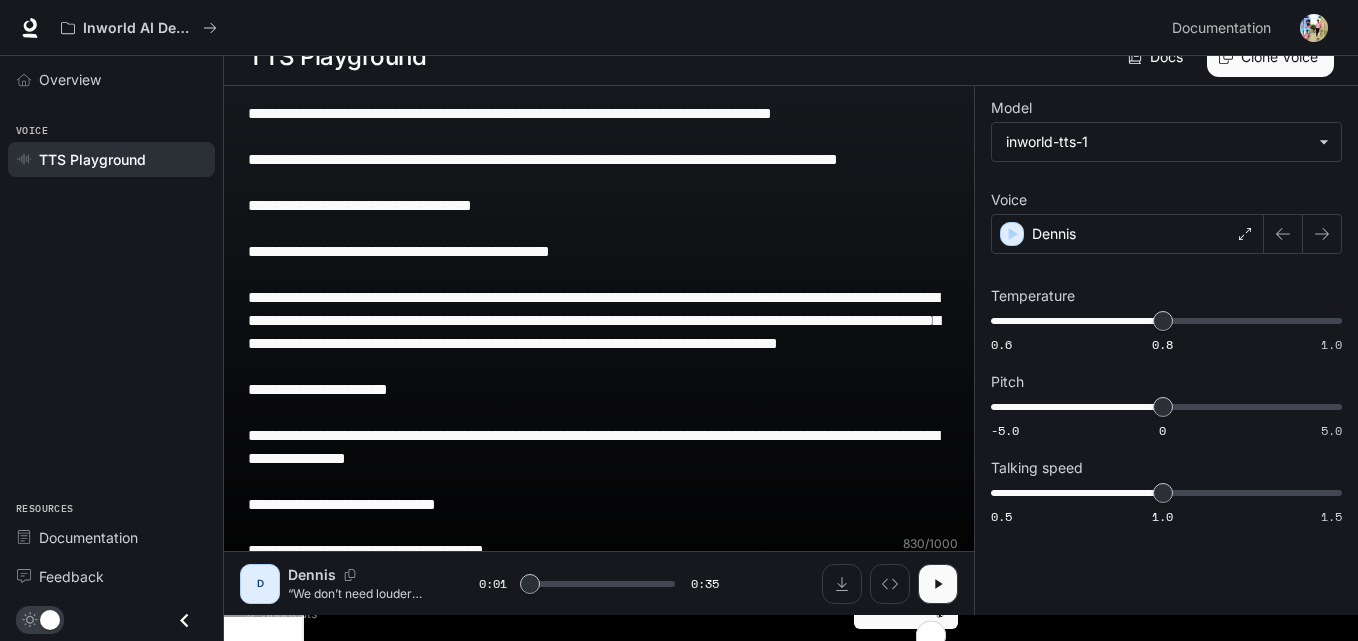 scroll, scrollTop: 40, scrollLeft: 0, axis: vertical 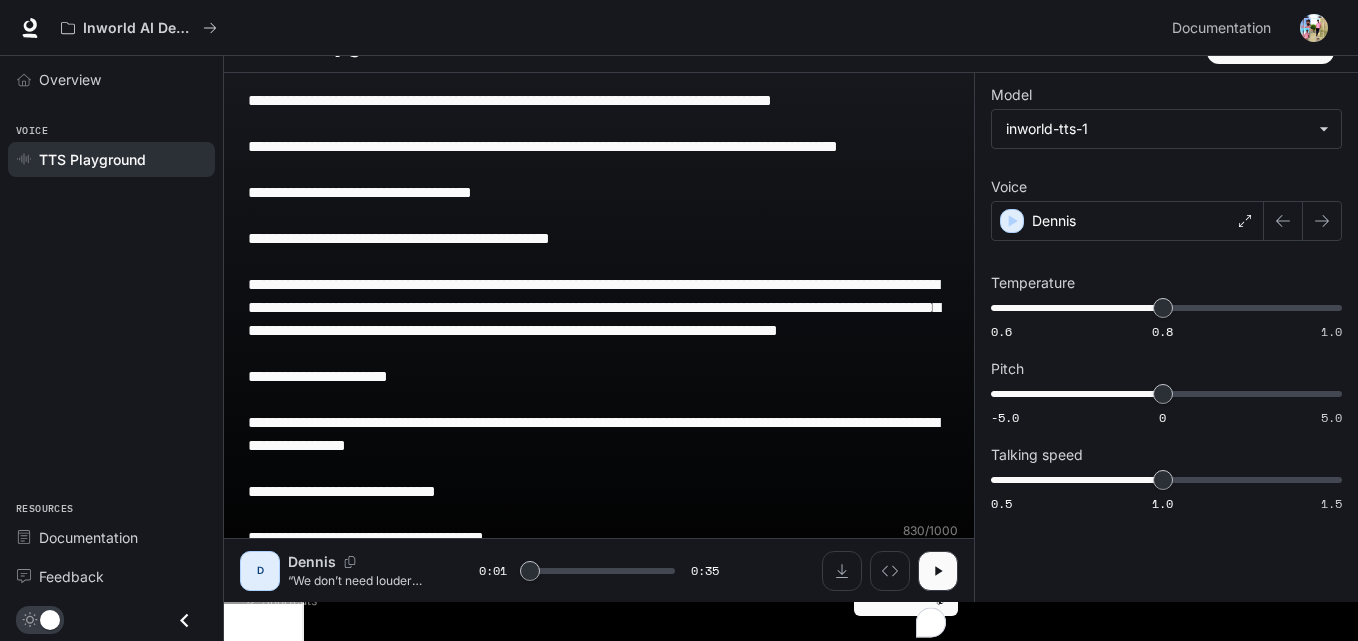 type on "**********" 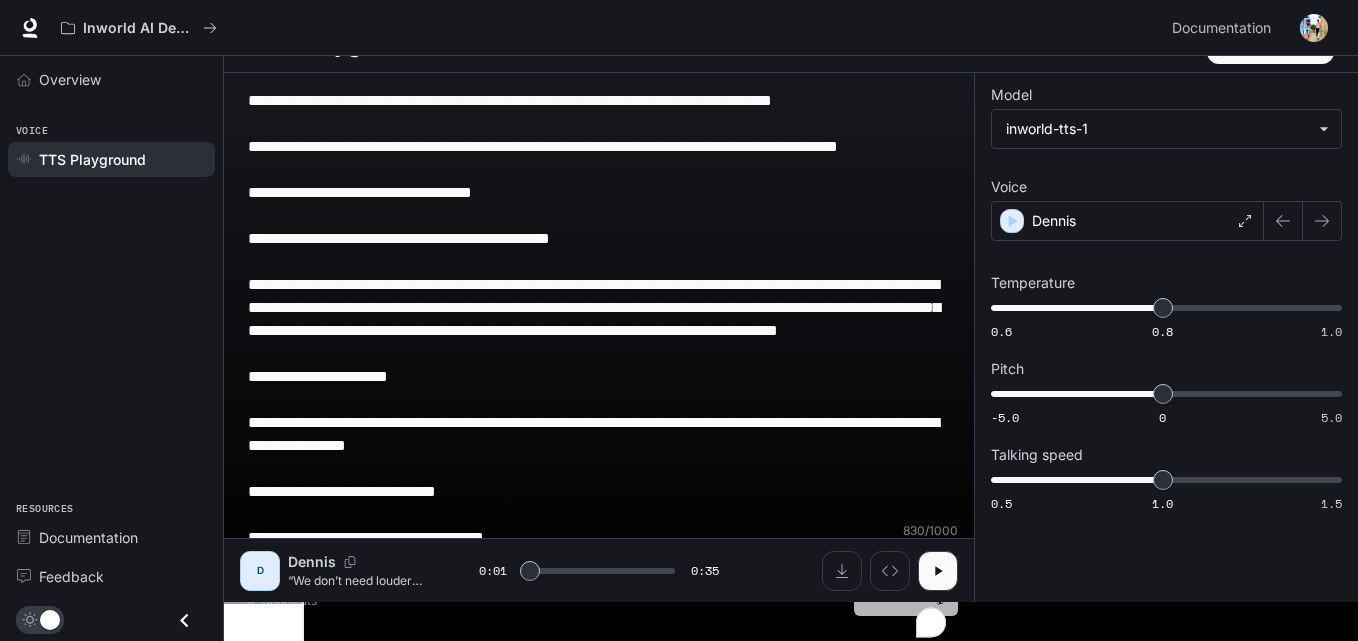 click on "Generate CTRL +  ⏎" at bounding box center [906, 590] 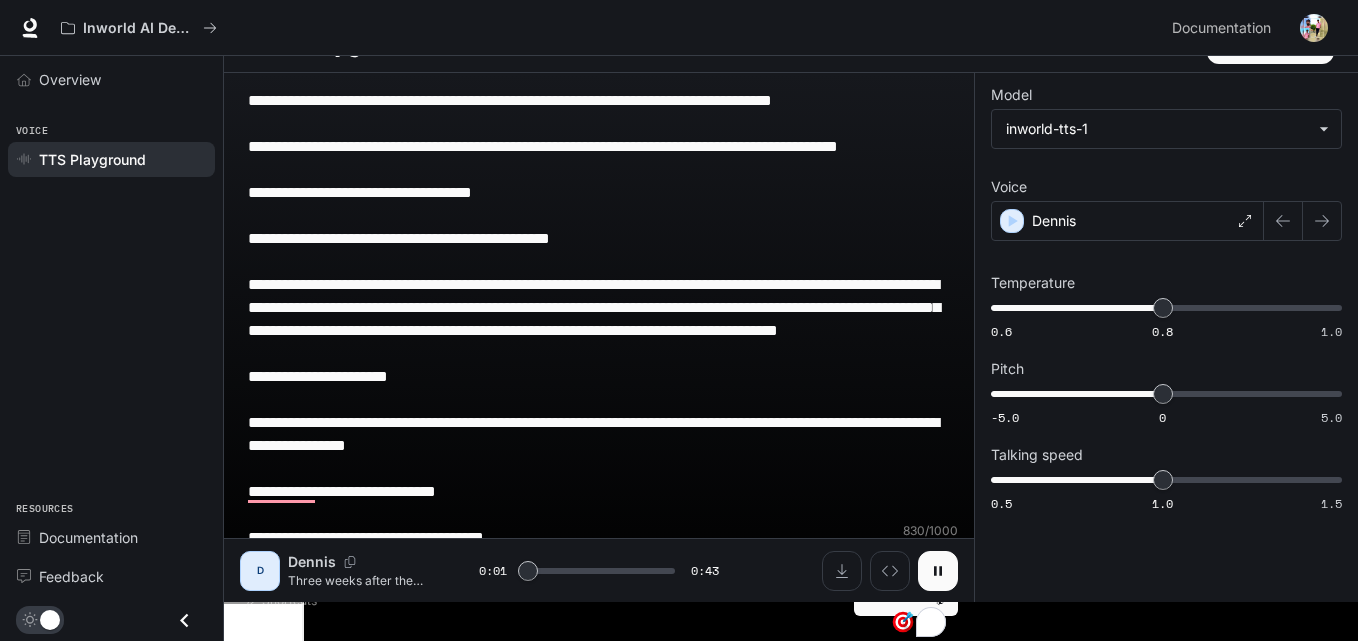click 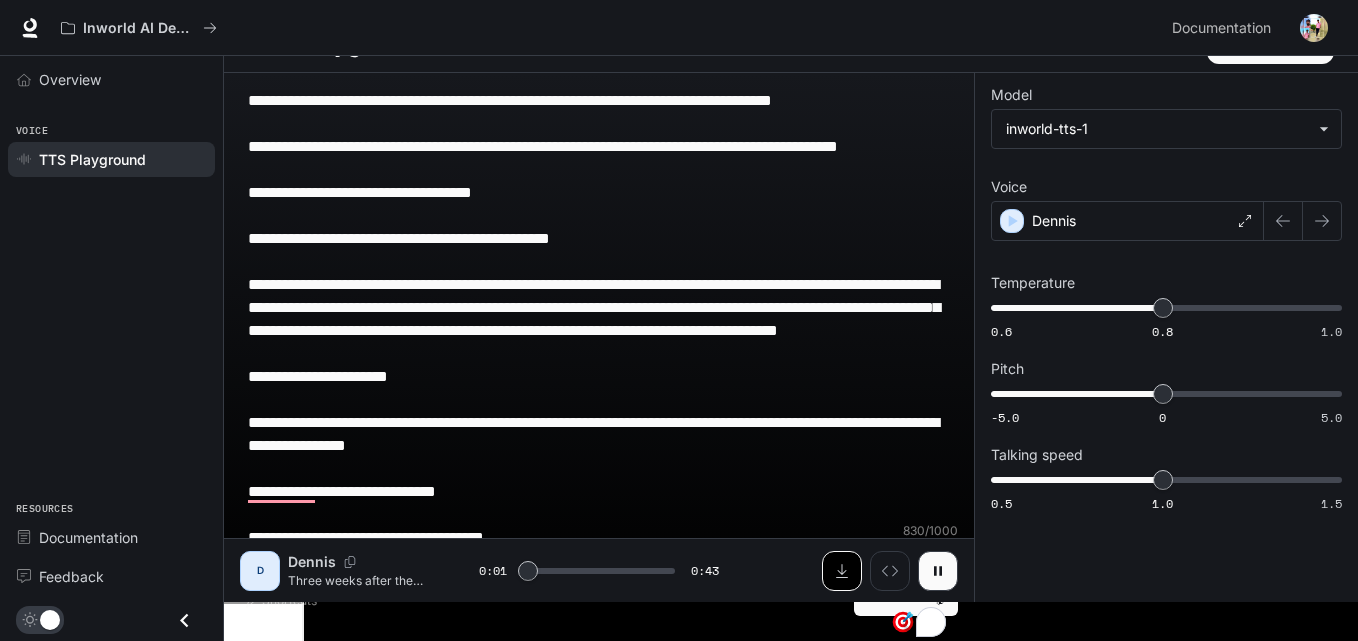 type on "***" 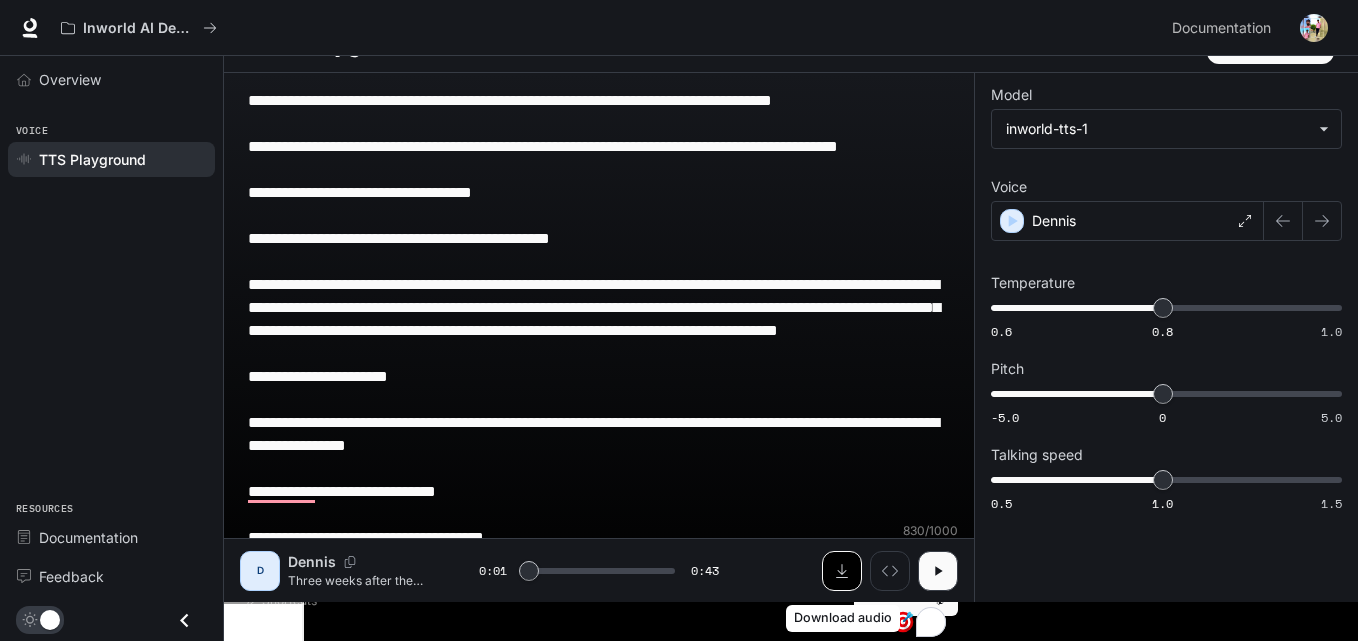 click at bounding box center (842, 571) 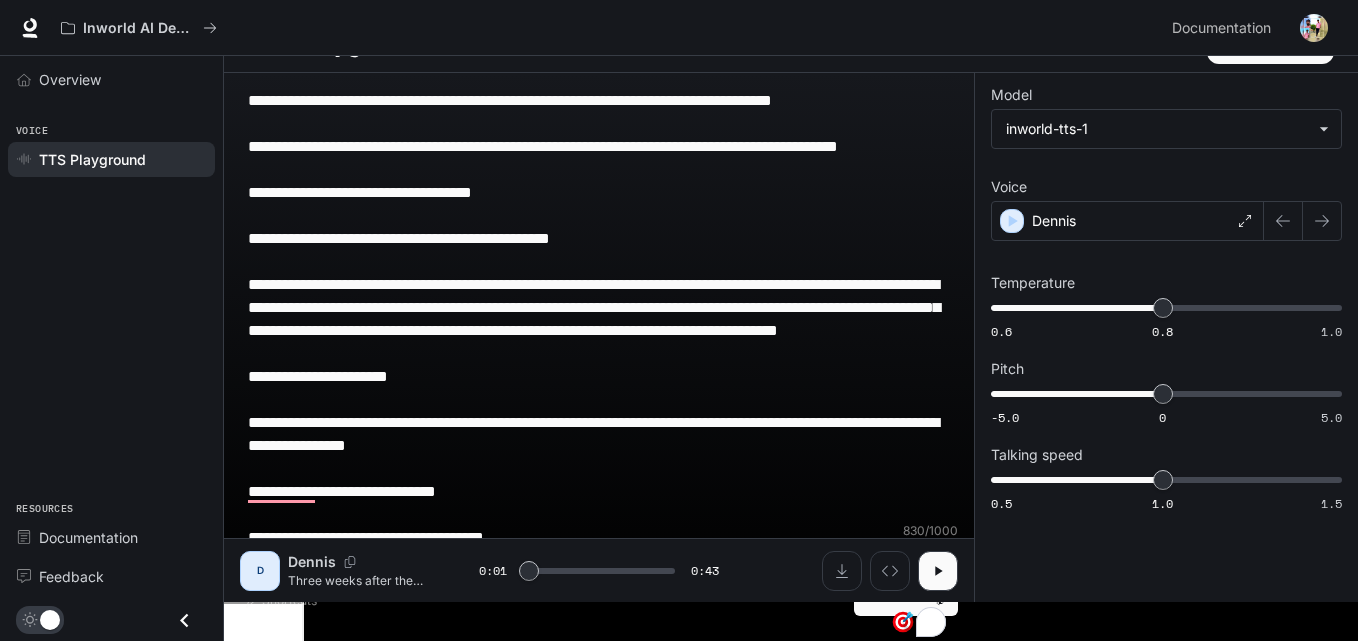 click on "**********" at bounding box center [599, 365] 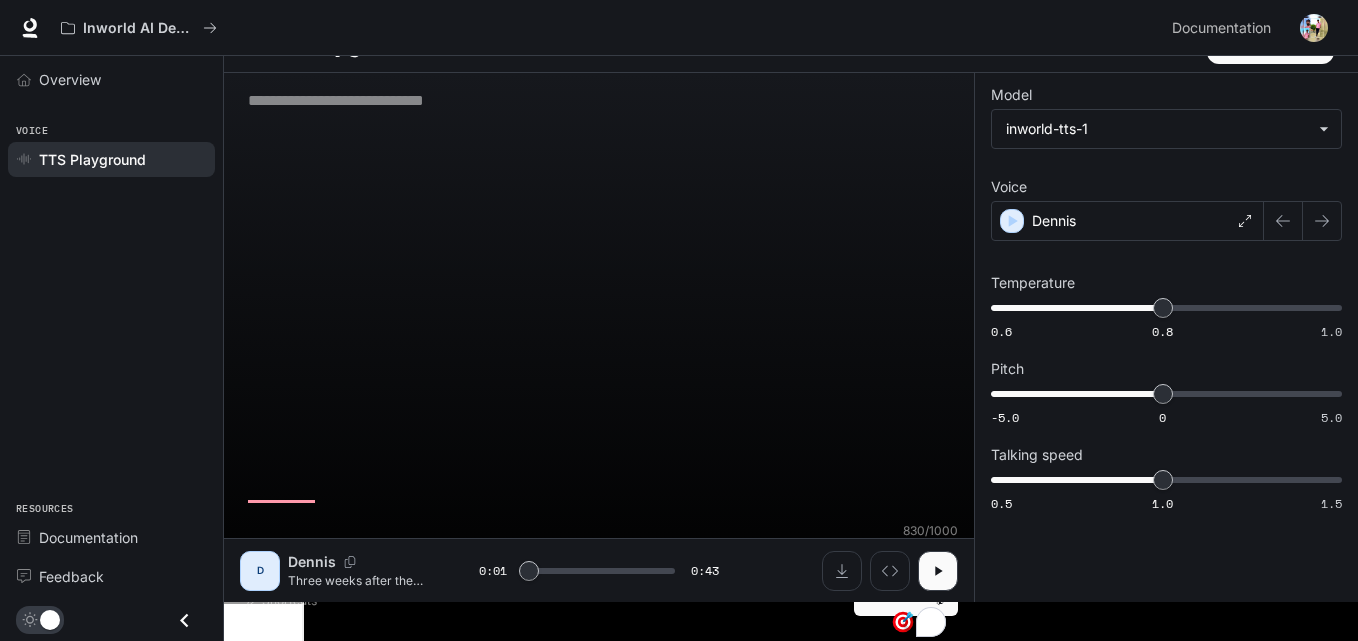 scroll, scrollTop: 1, scrollLeft: 0, axis: vertical 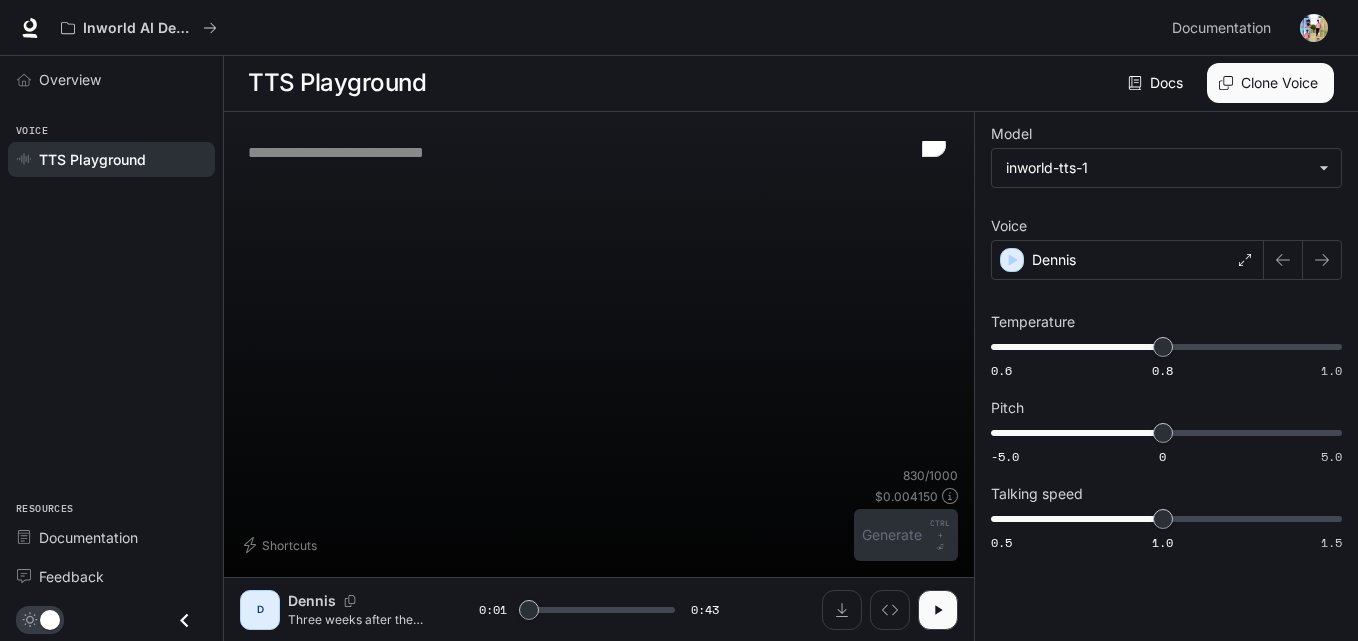 type on "***" 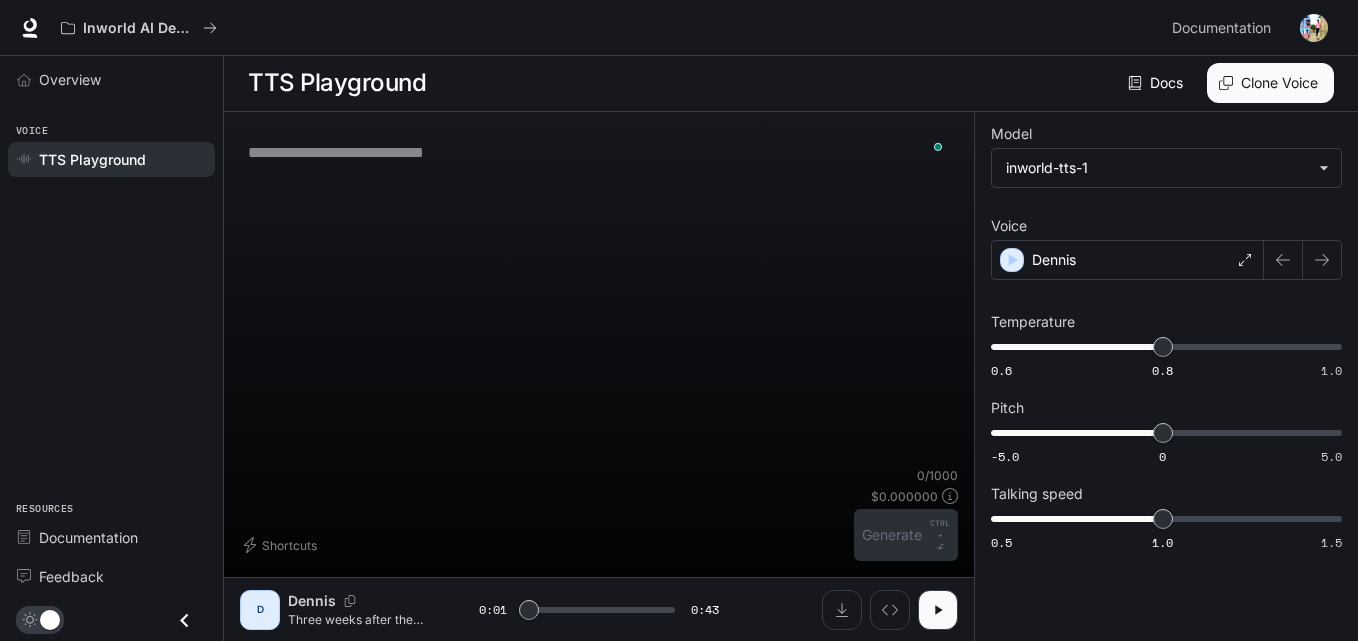 drag, startPoint x: 446, startPoint y: 164, endPoint x: 349, endPoint y: 145, distance: 98.84331 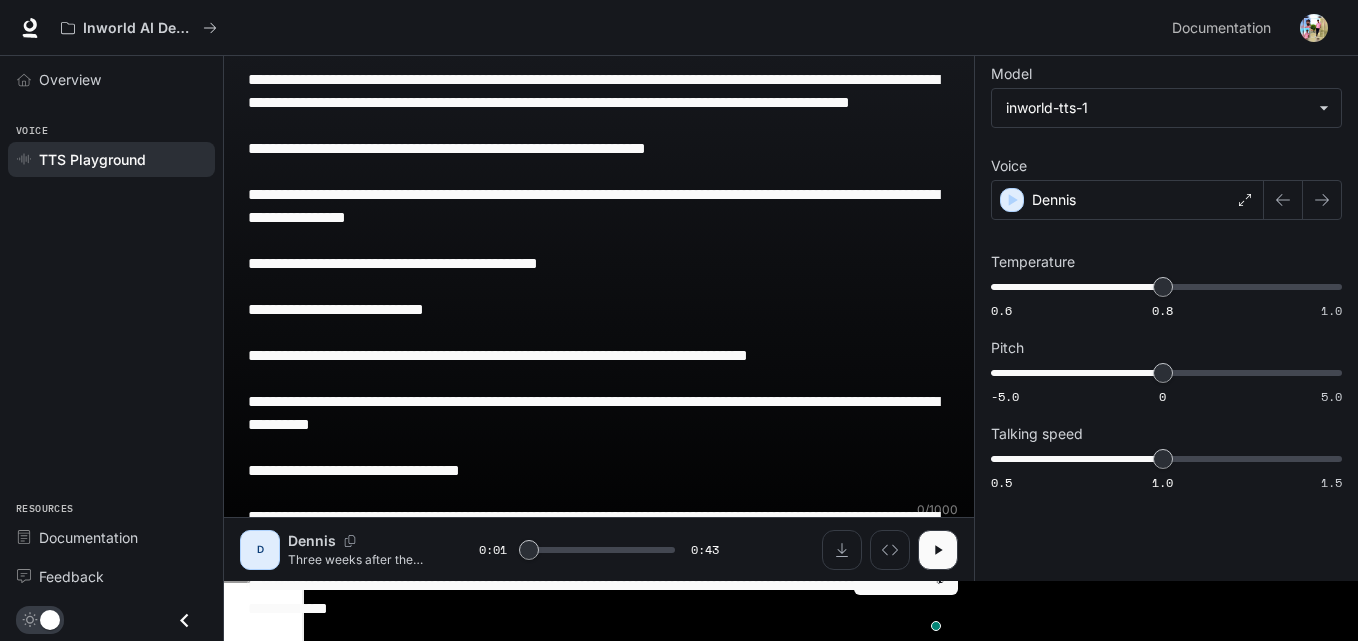 scroll, scrollTop: 63, scrollLeft: 0, axis: vertical 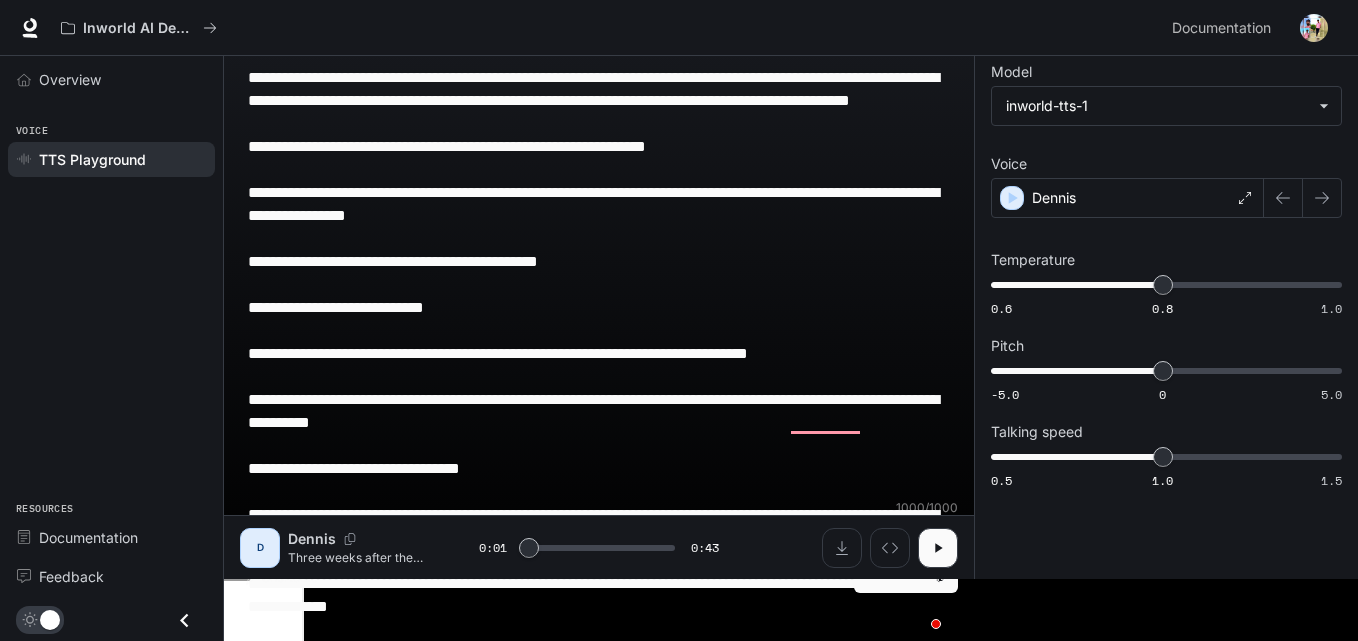 type on "***" 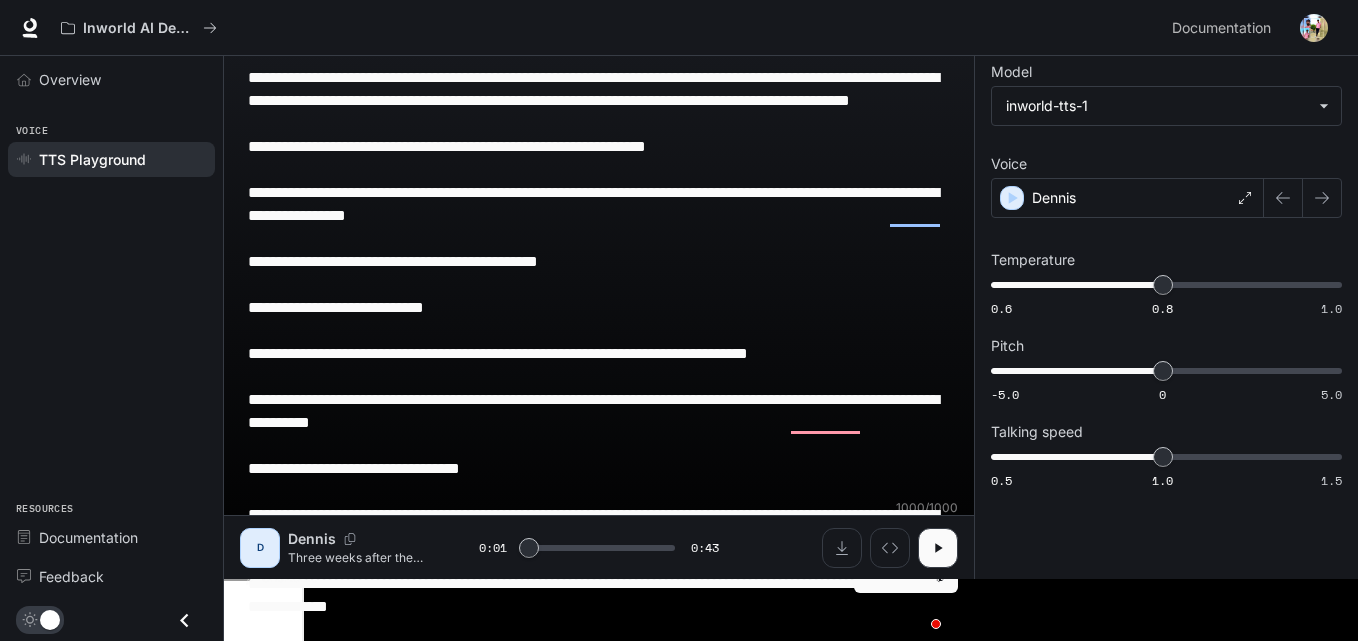 drag, startPoint x: 376, startPoint y: 635, endPoint x: 546, endPoint y: 639, distance: 170.04706 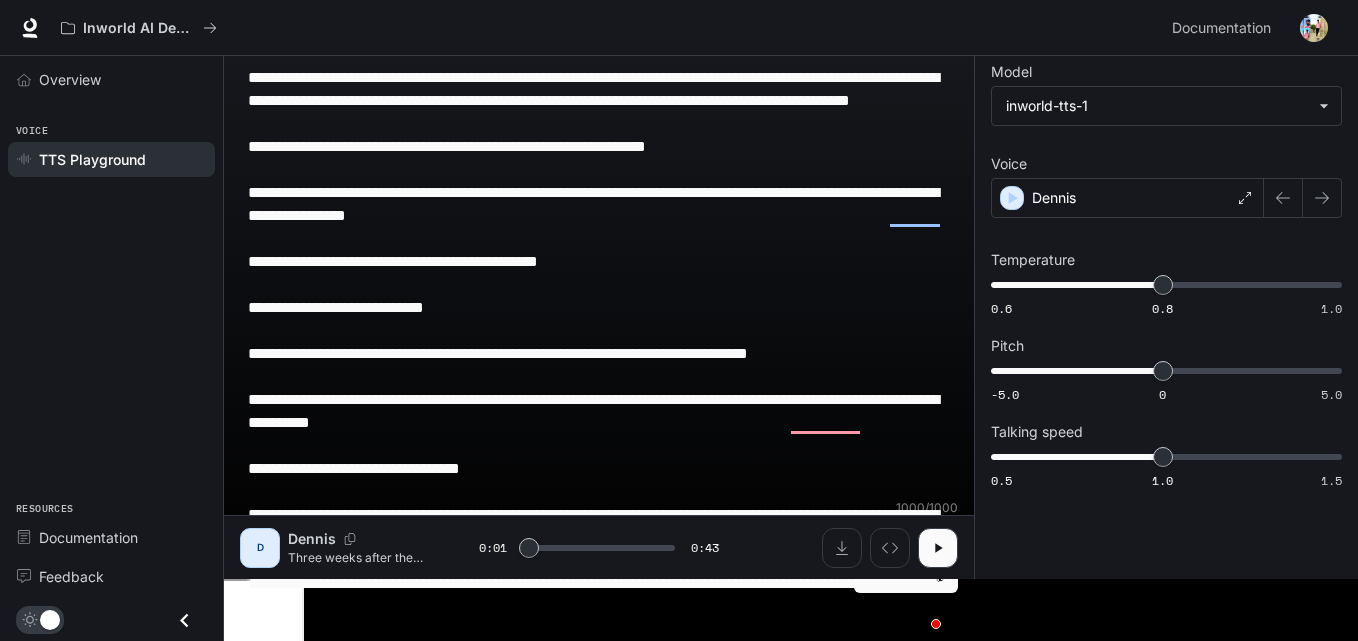 type on "***" 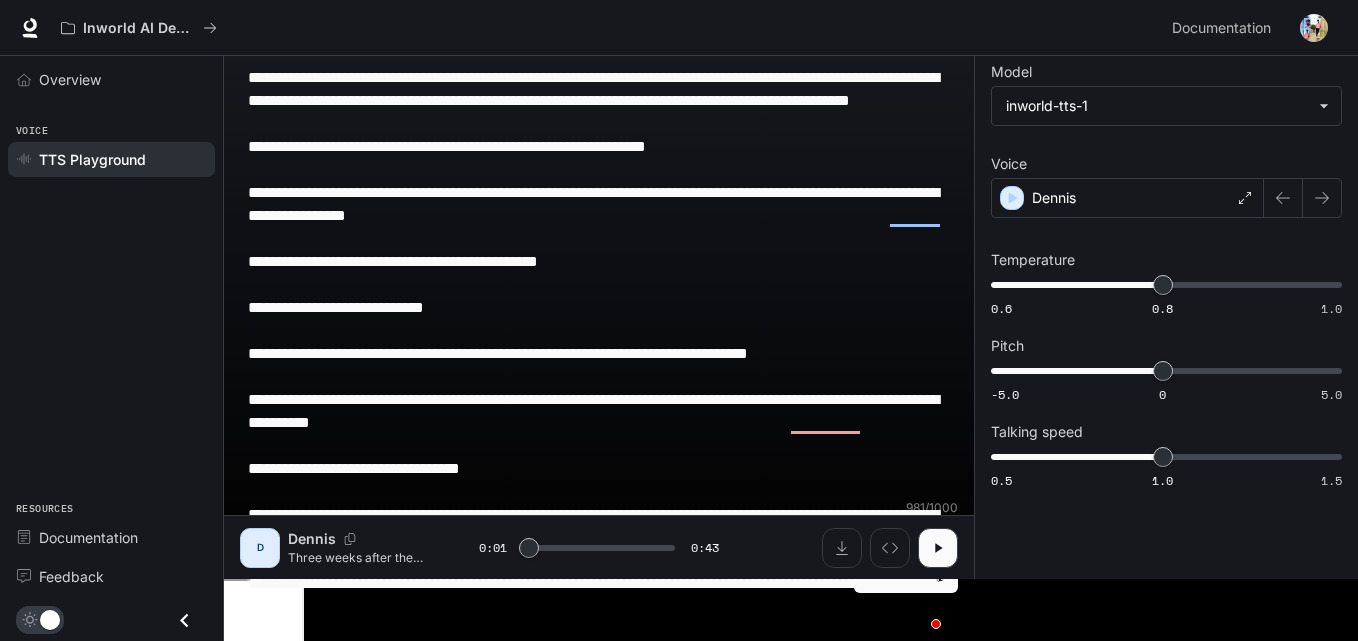 type on "**********" 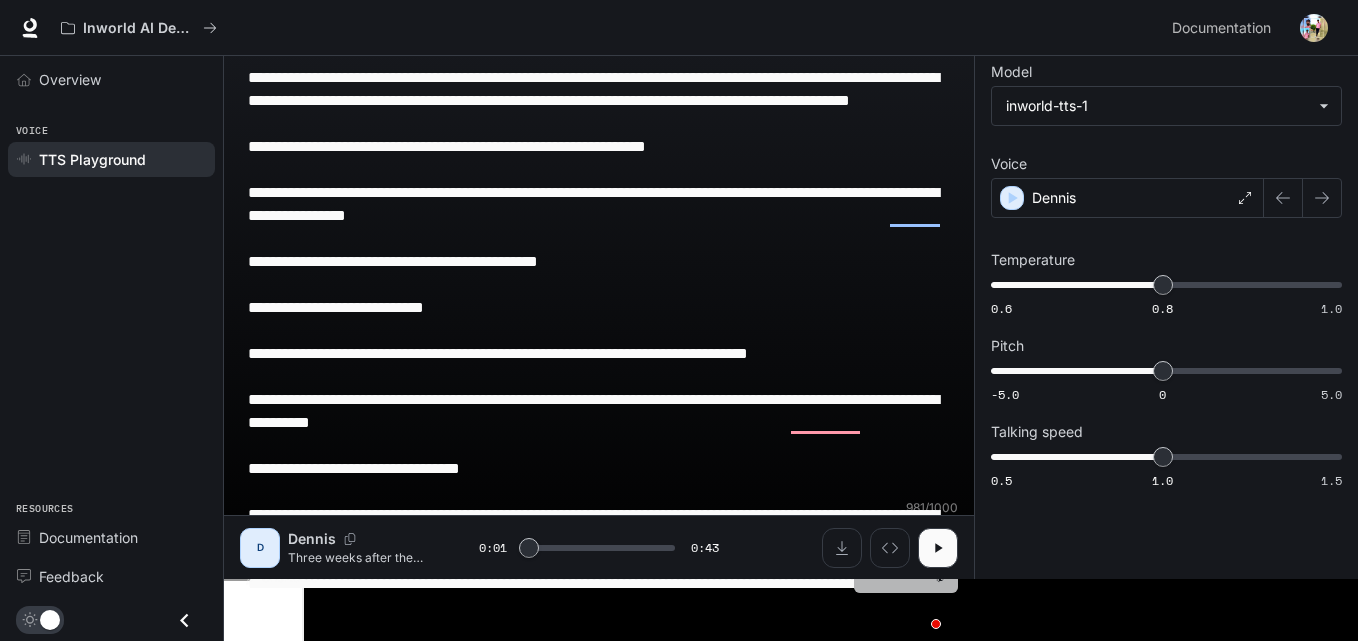 click on "Generate CTRL +  ⏎" at bounding box center (906, 567) 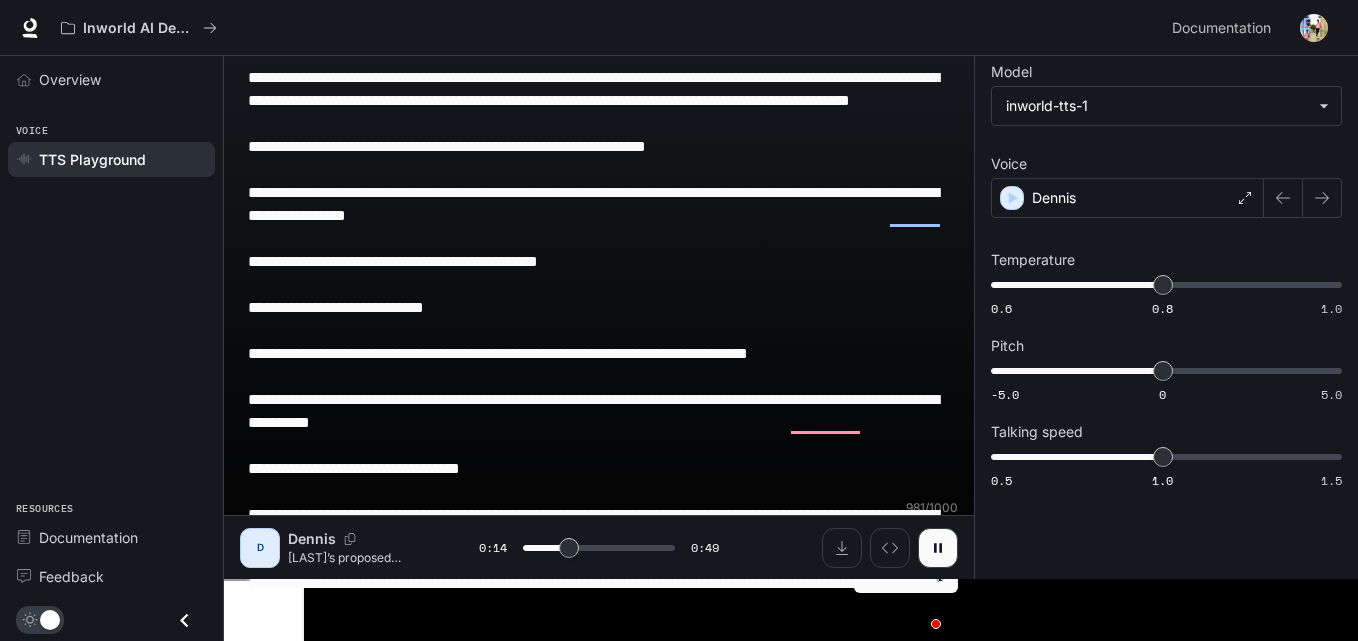 drag, startPoint x: 636, startPoint y: 637, endPoint x: 616, endPoint y: 640, distance: 20.22375 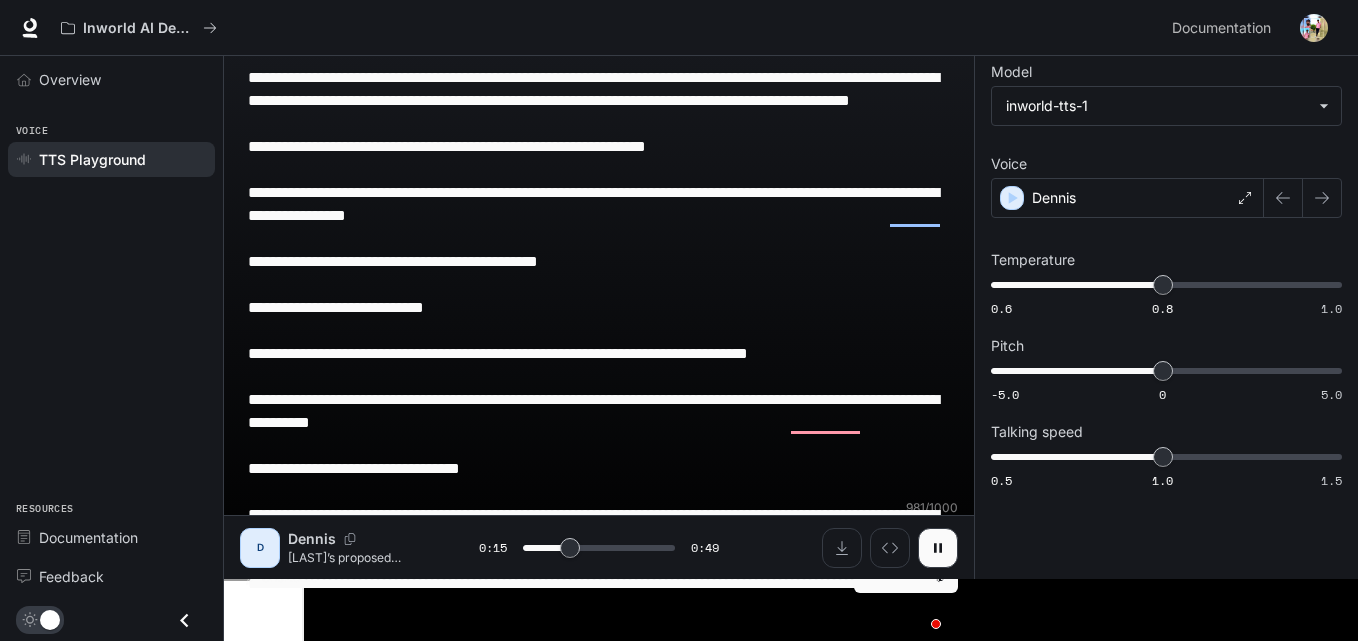 click on "**********" at bounding box center [599, 353] 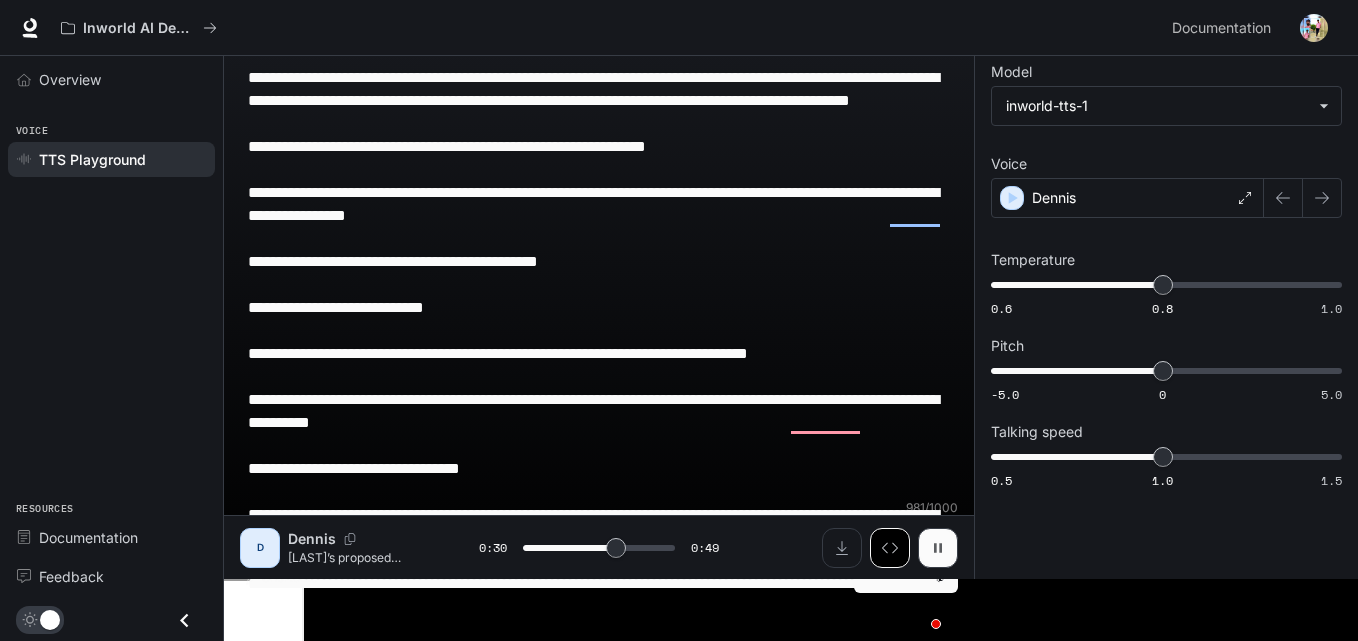 drag, startPoint x: 938, startPoint y: 551, endPoint x: 879, endPoint y: 549, distance: 59.03389 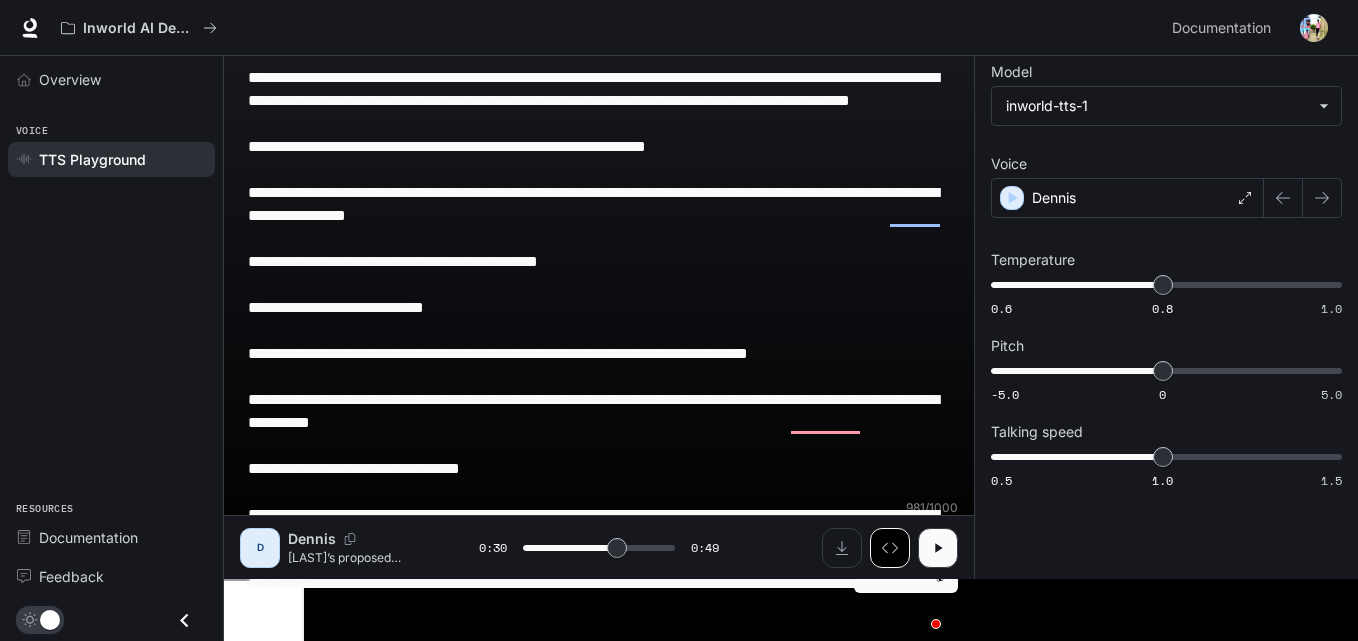 type on "****" 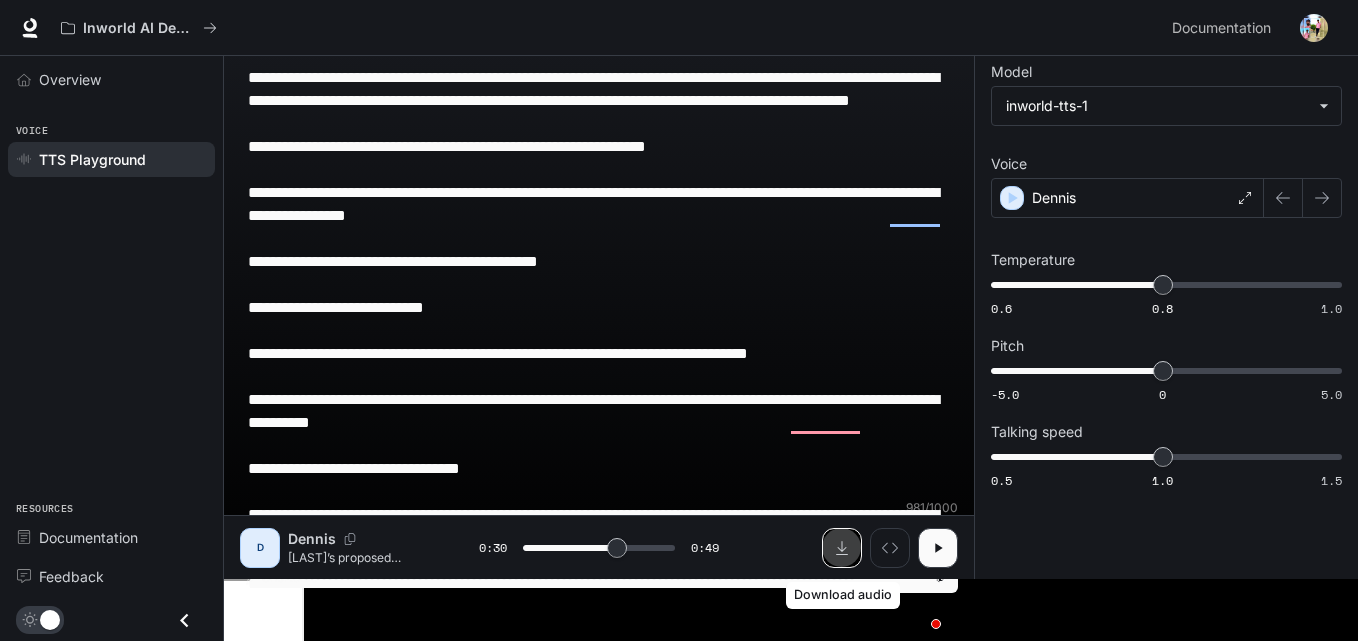 click at bounding box center (842, 548) 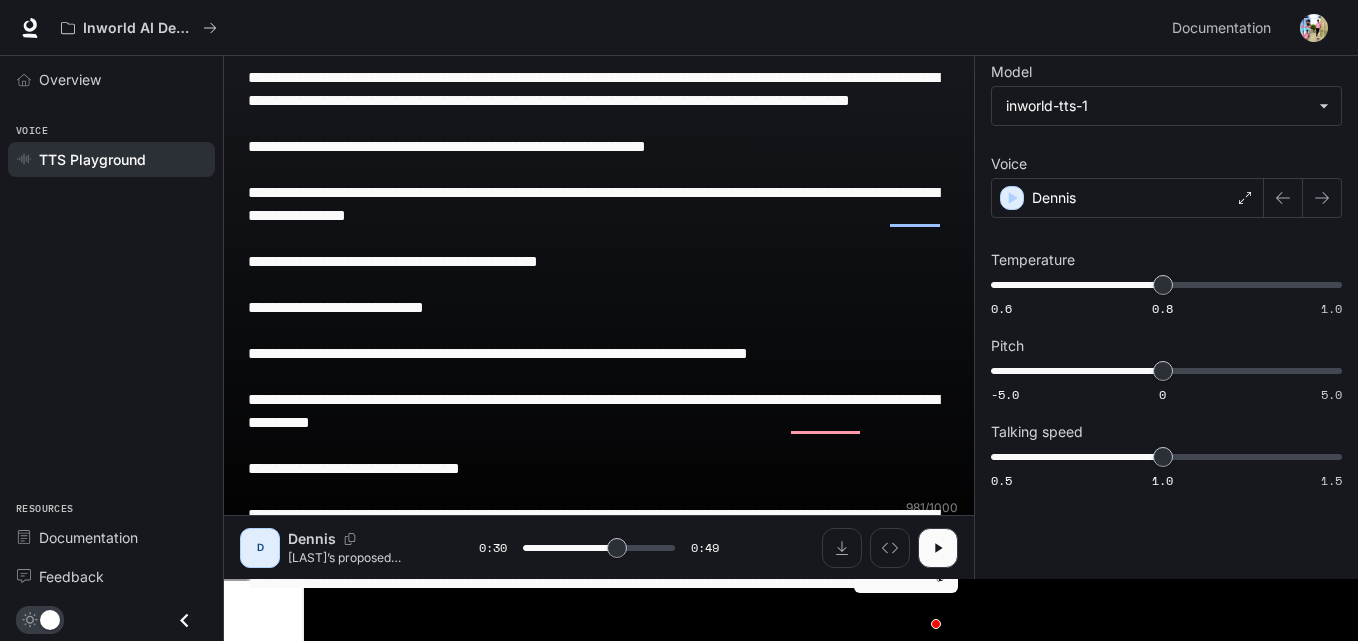 drag, startPoint x: 251, startPoint y: 72, endPoint x: 836, endPoint y: 680, distance: 843.73517 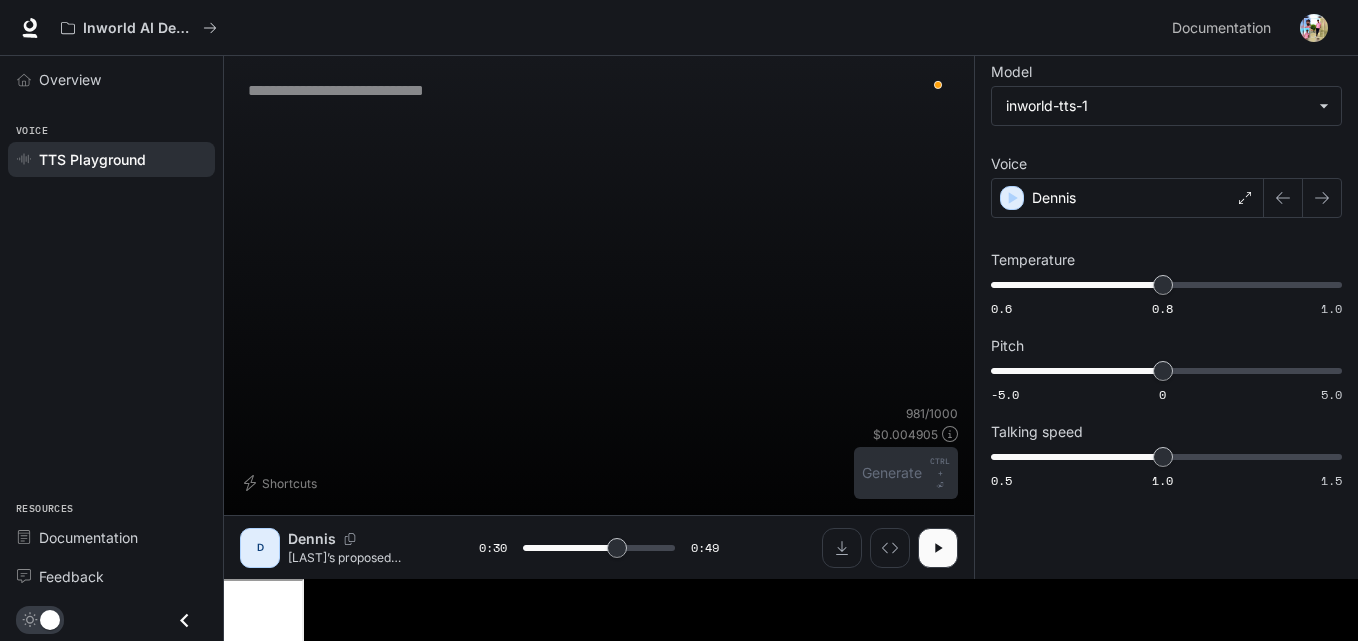 scroll, scrollTop: 1, scrollLeft: 0, axis: vertical 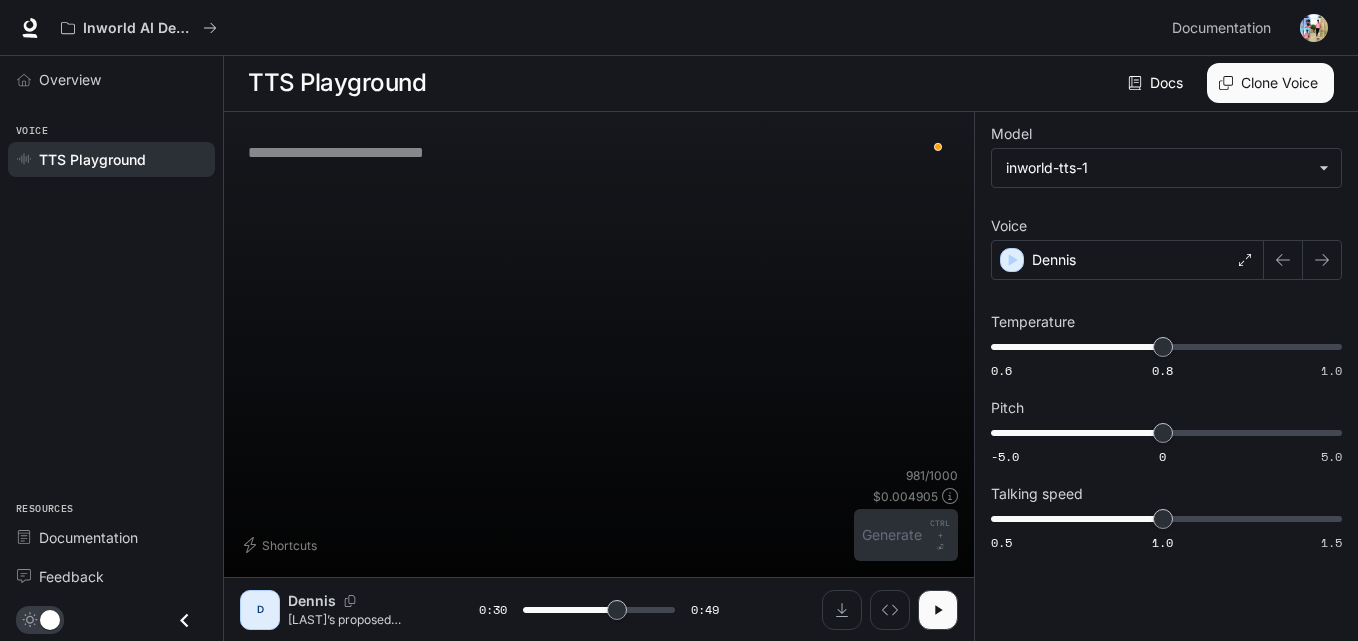 type on "****" 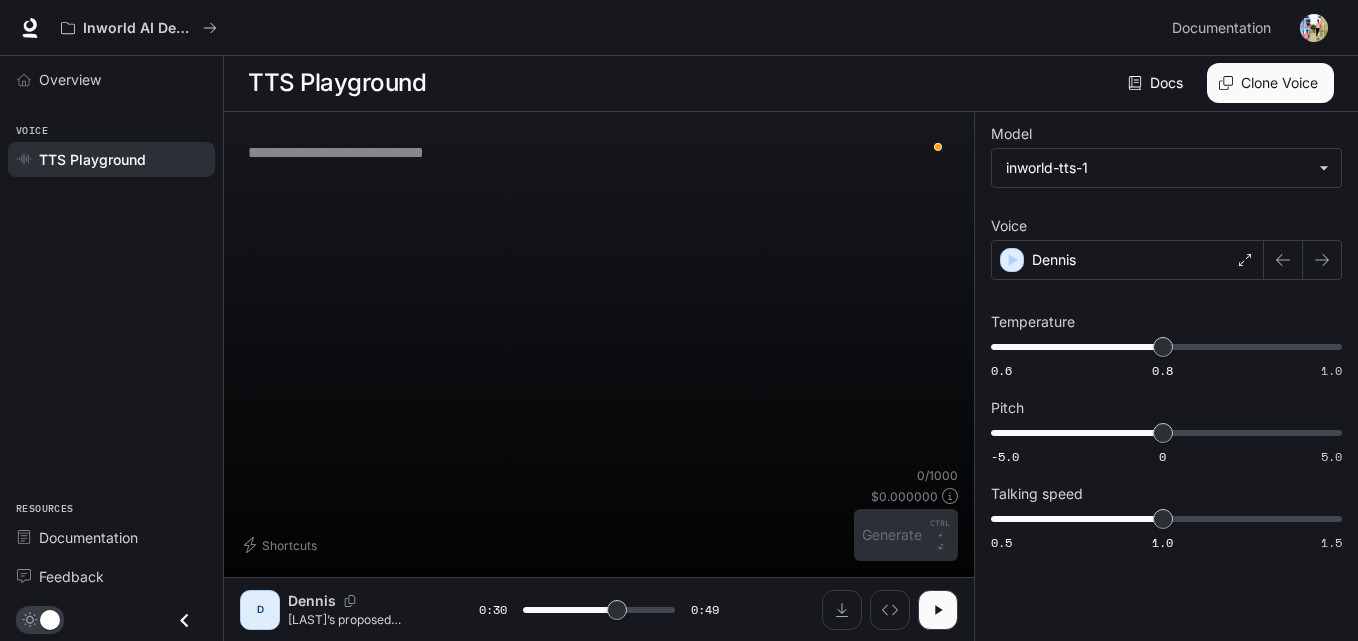 paste on "**********" 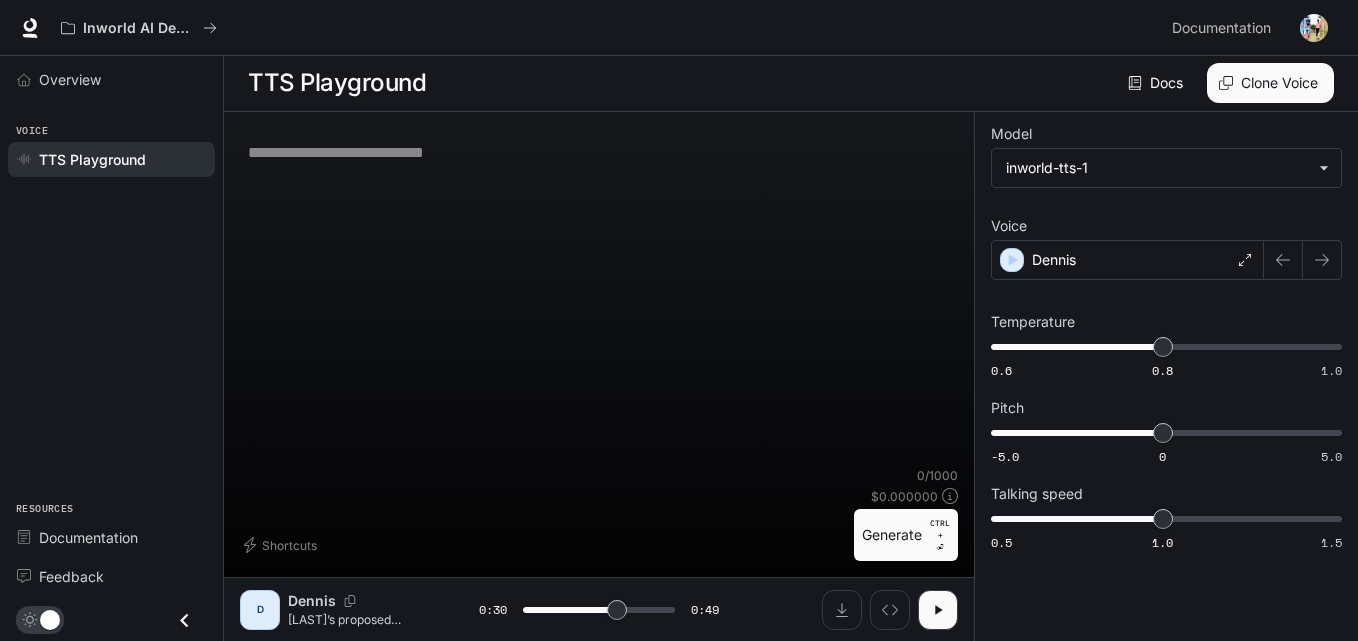 type on "**********" 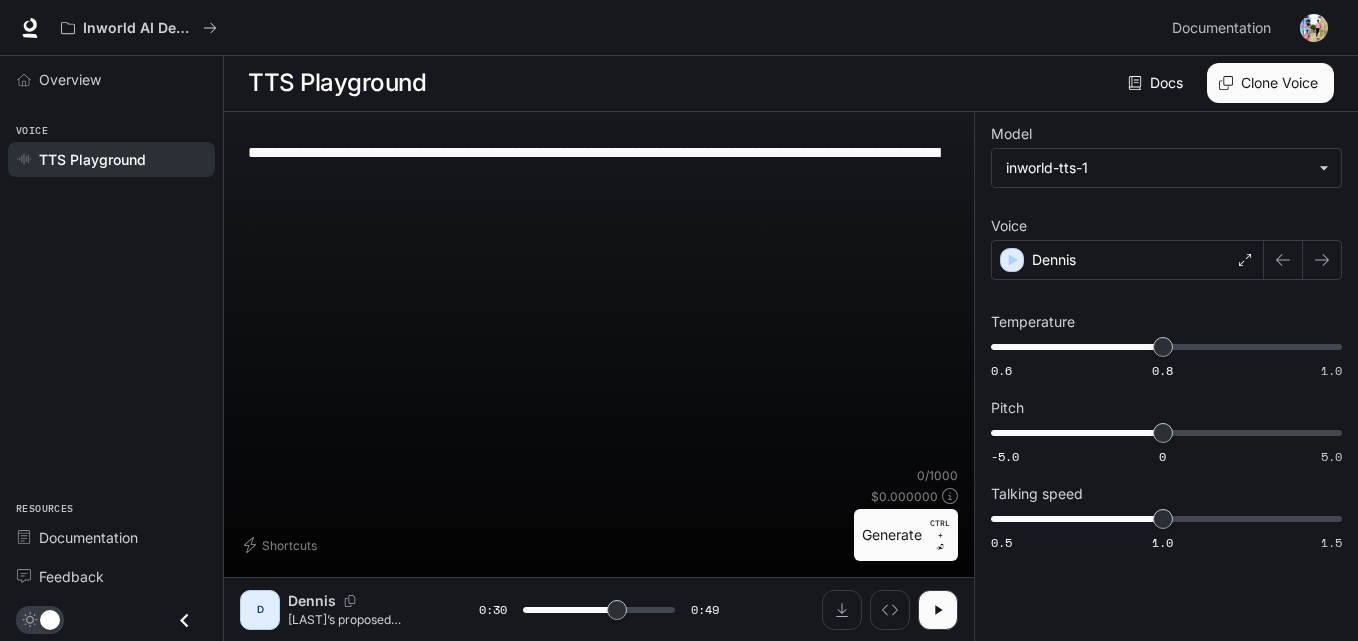 scroll, scrollTop: 63, scrollLeft: 0, axis: vertical 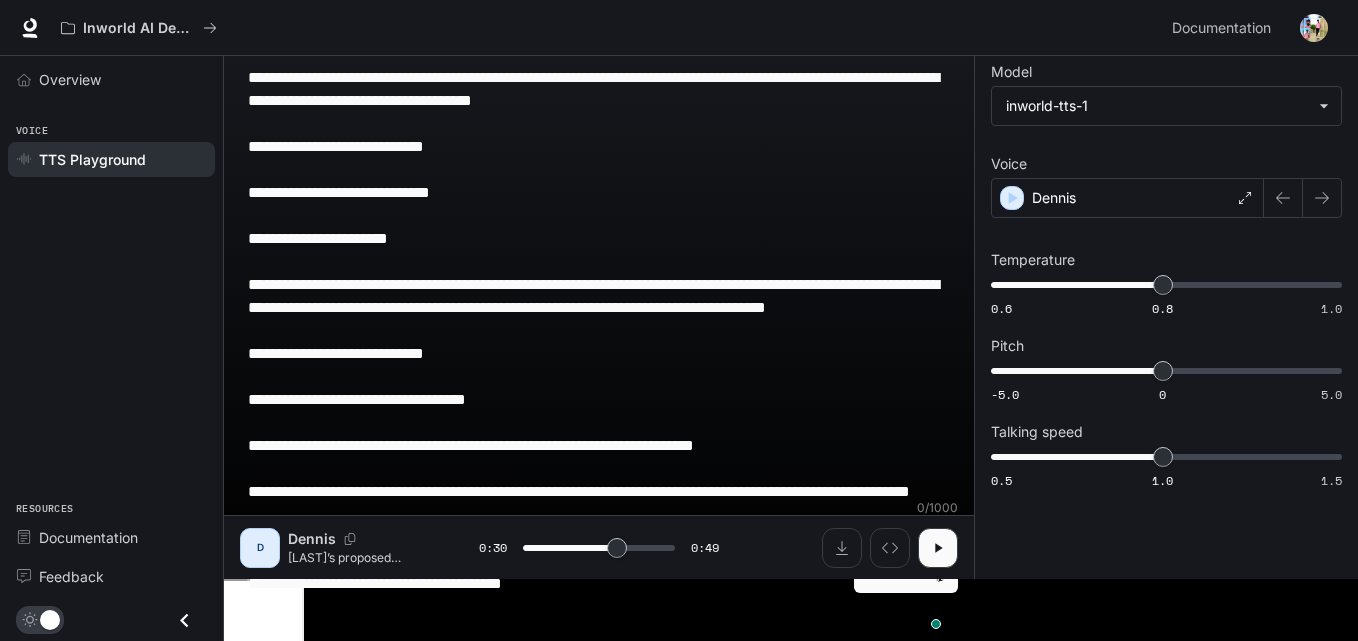 type on "****" 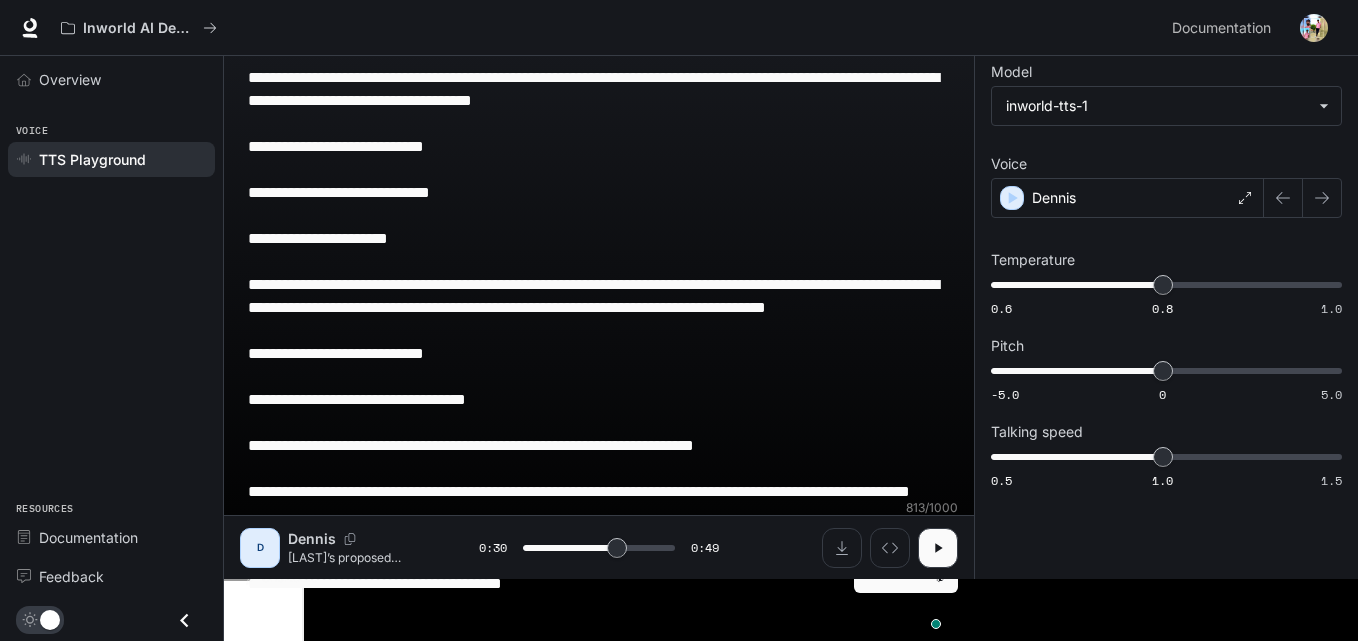 type on "**********" 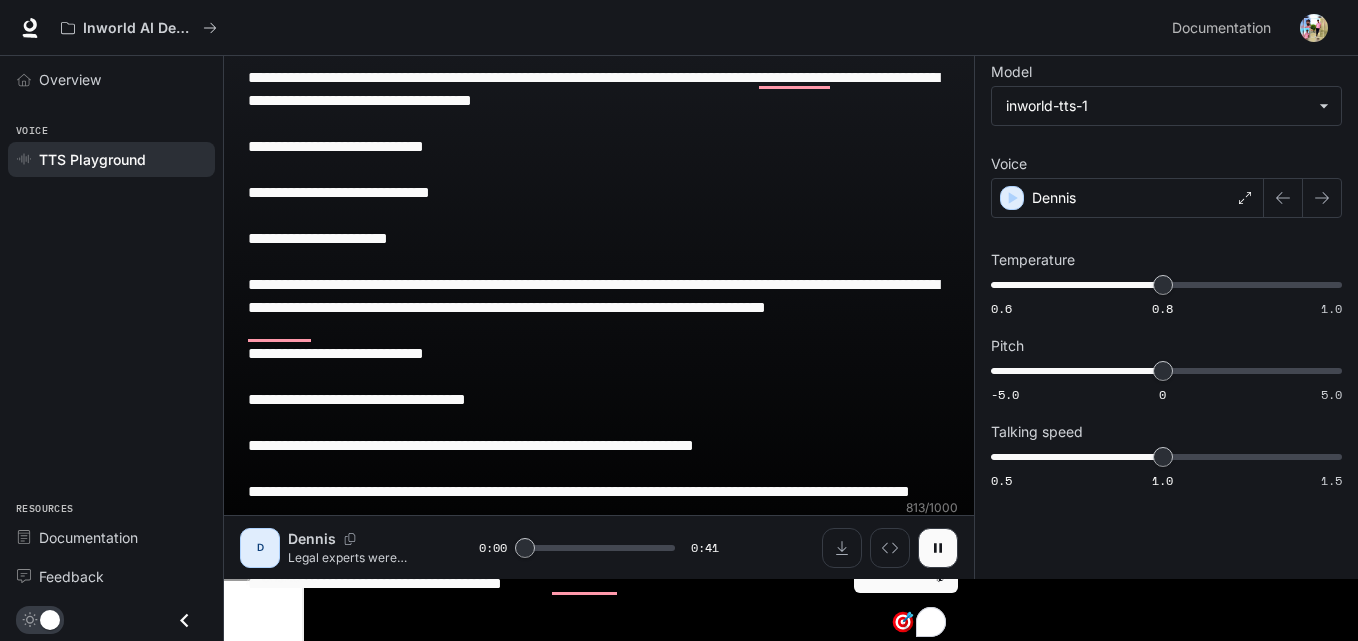 click on "Generate CTRL +  ⏎" at bounding box center [906, 567] 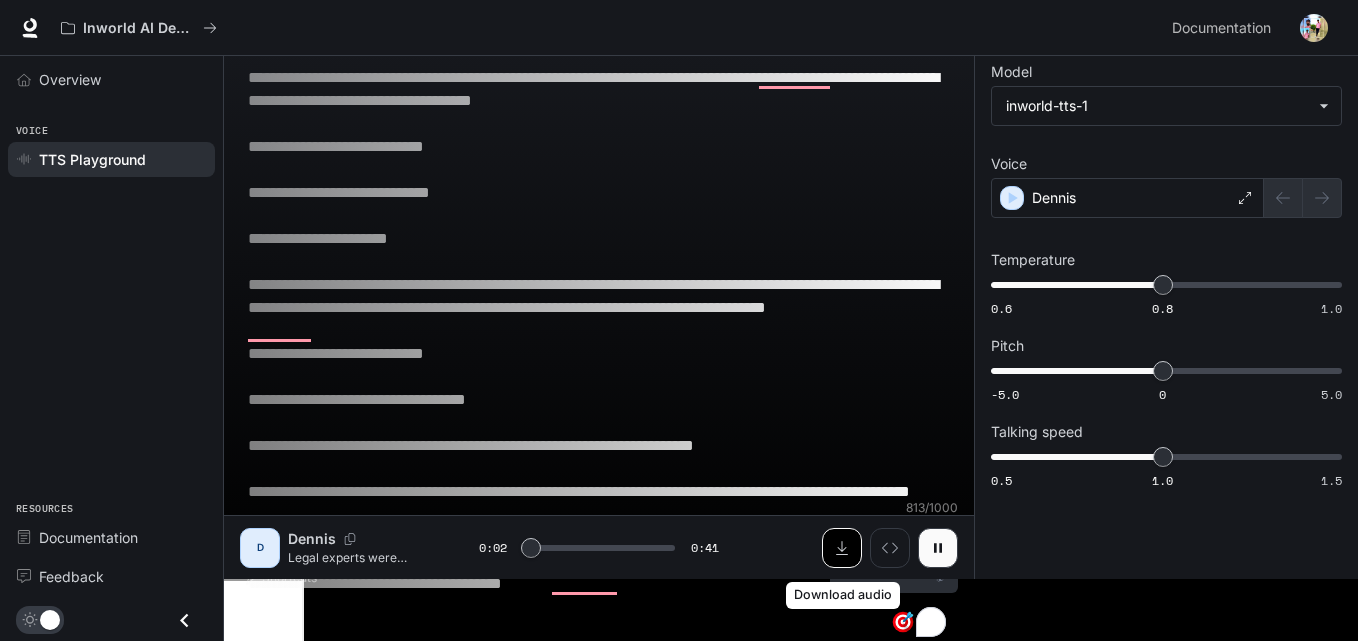 click 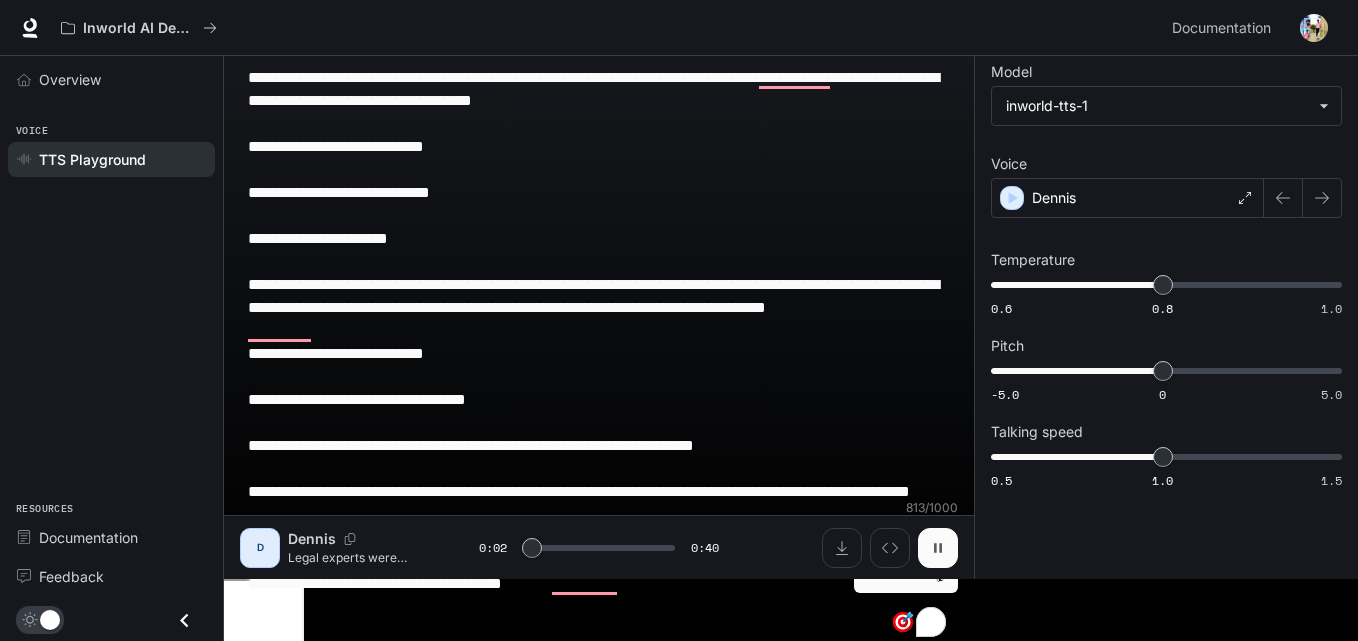 click 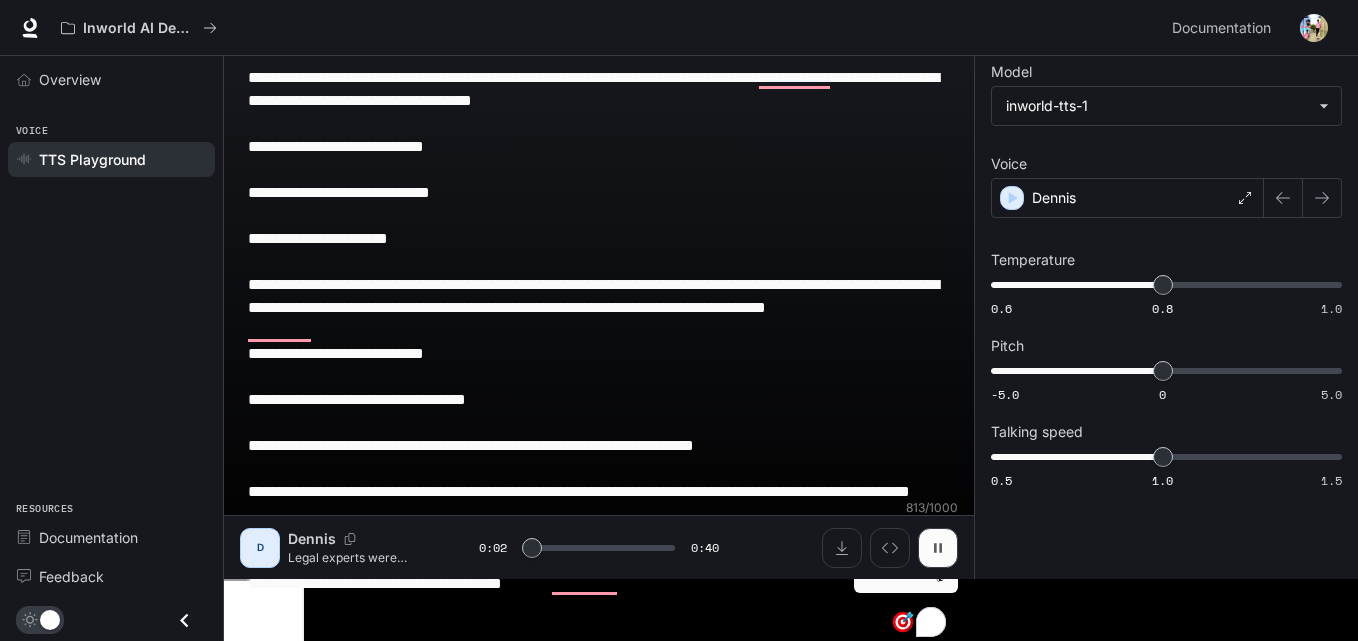 type on "***" 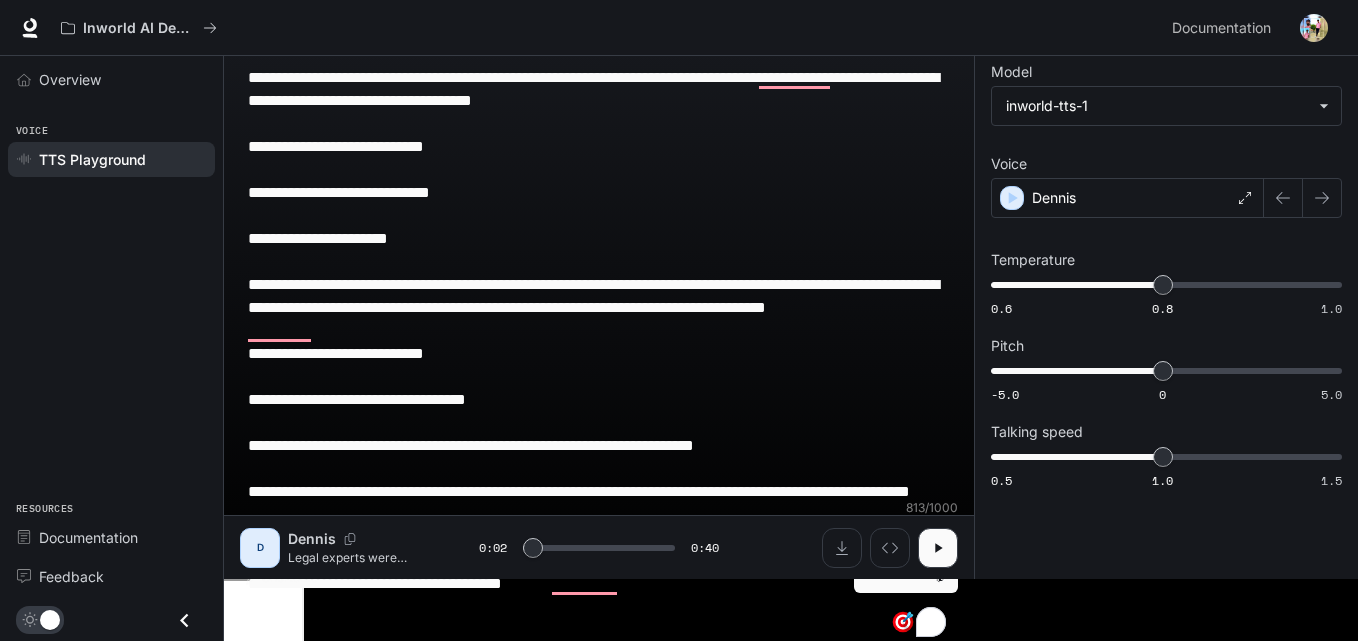click on "**********" at bounding box center (599, 353) 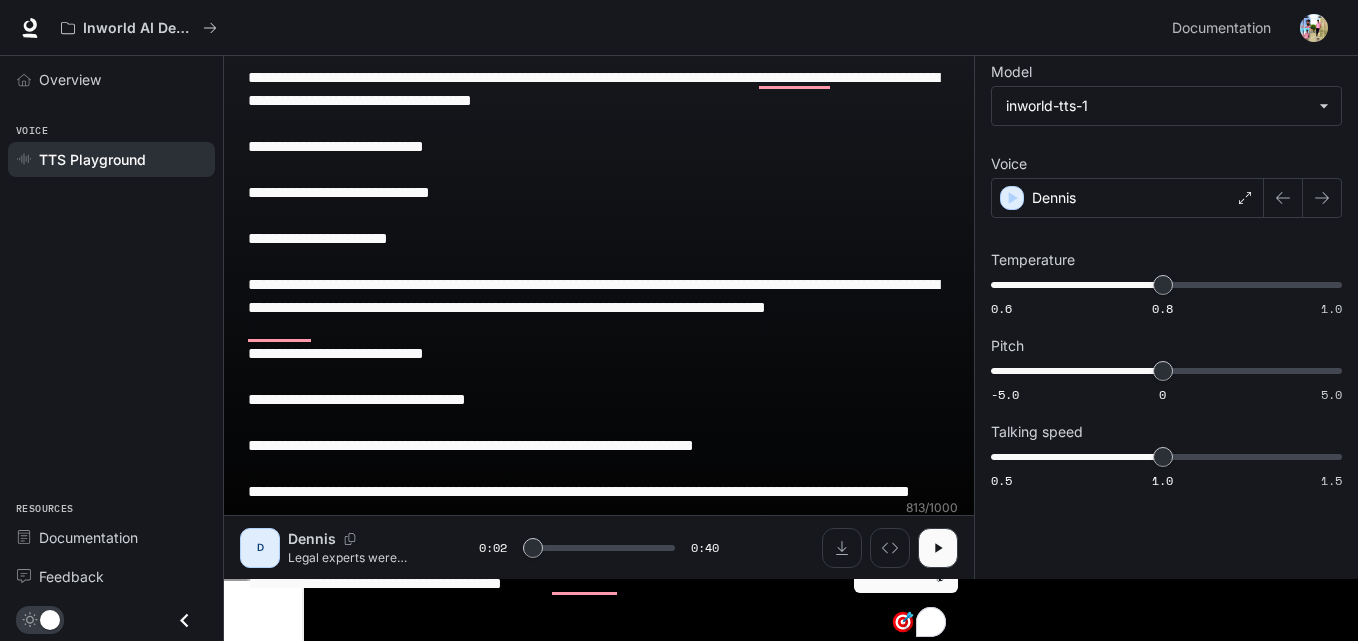 type 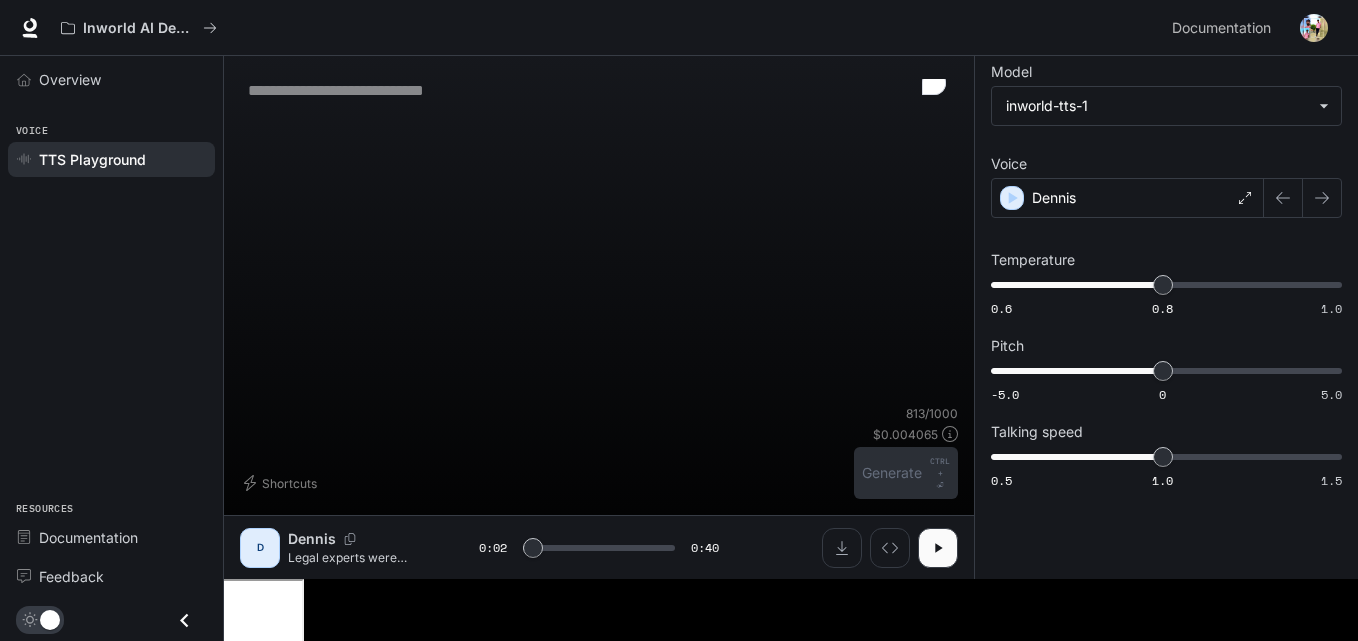 scroll, scrollTop: 1, scrollLeft: 0, axis: vertical 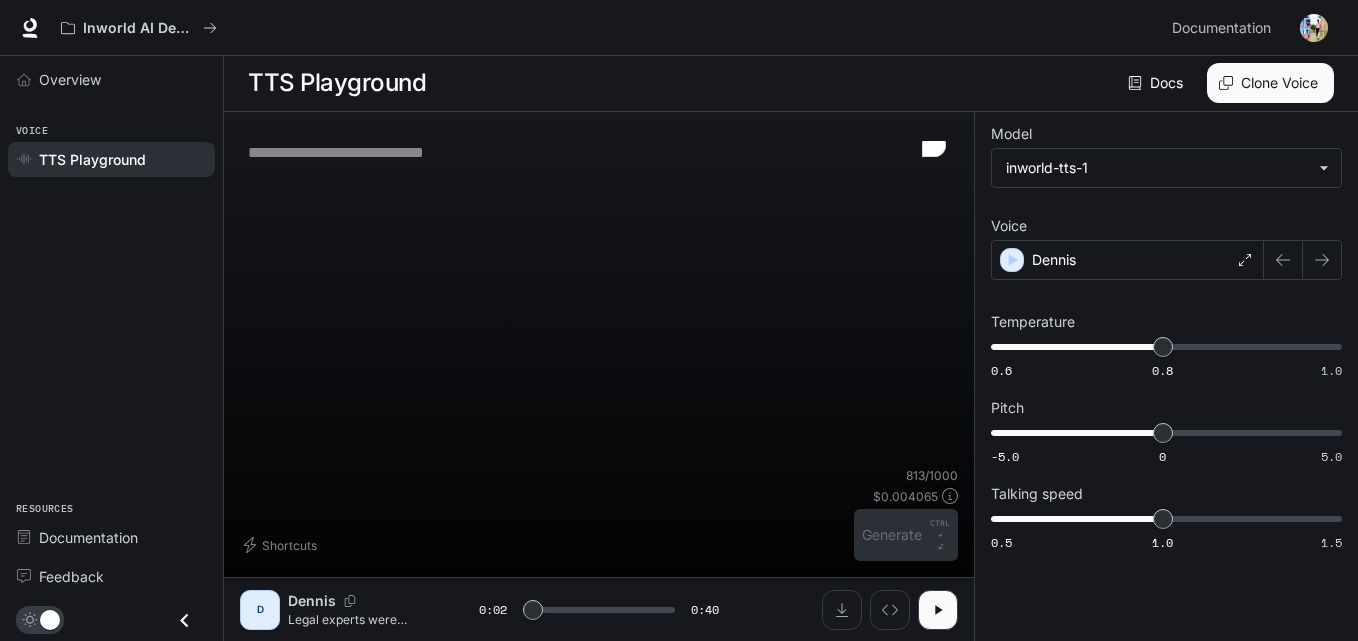 type on "***" 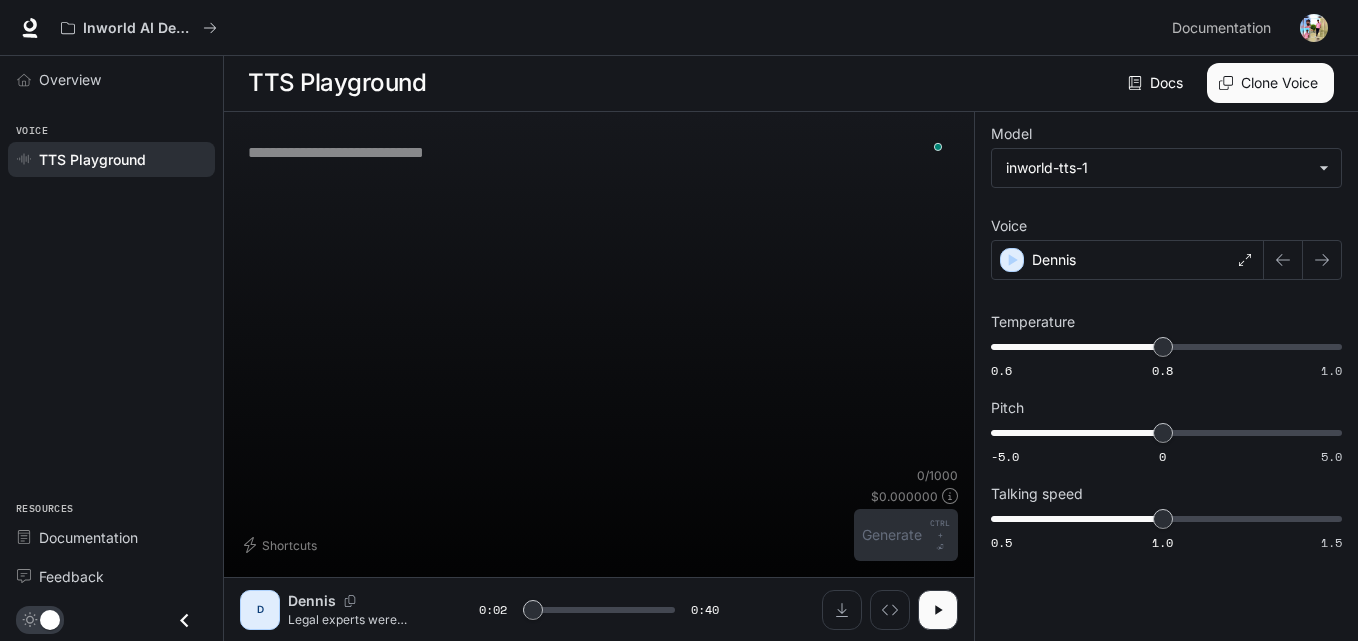paste on "**********" 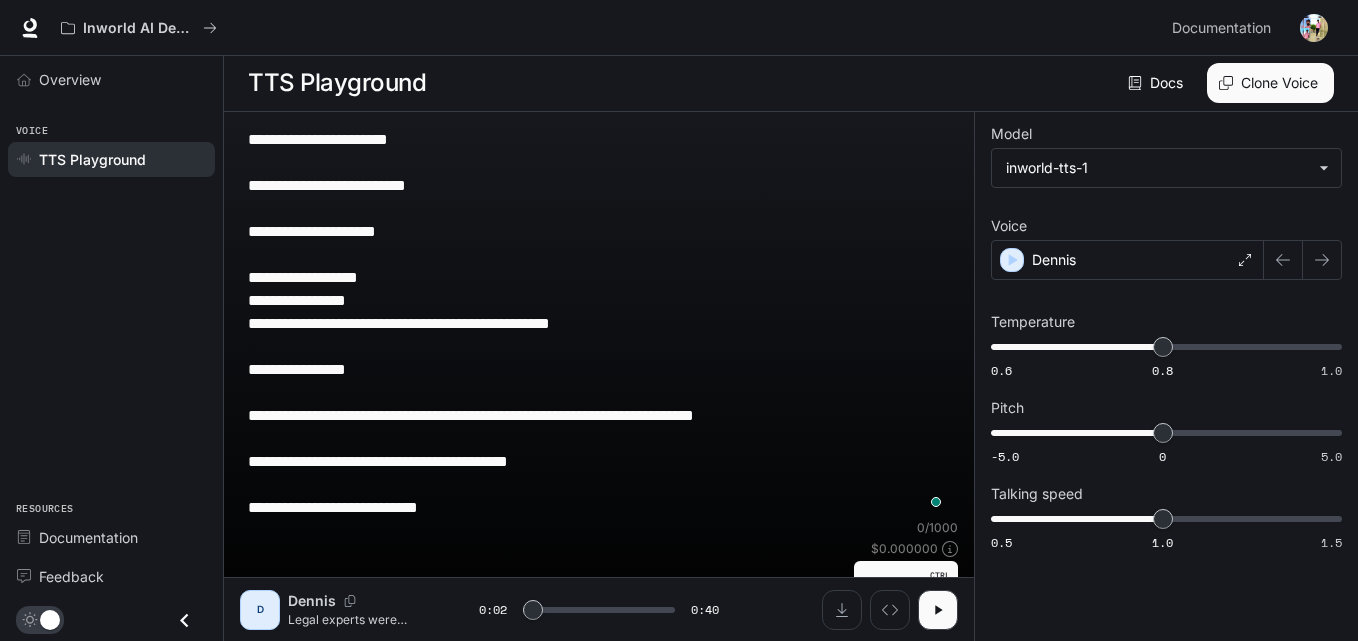type on "***" 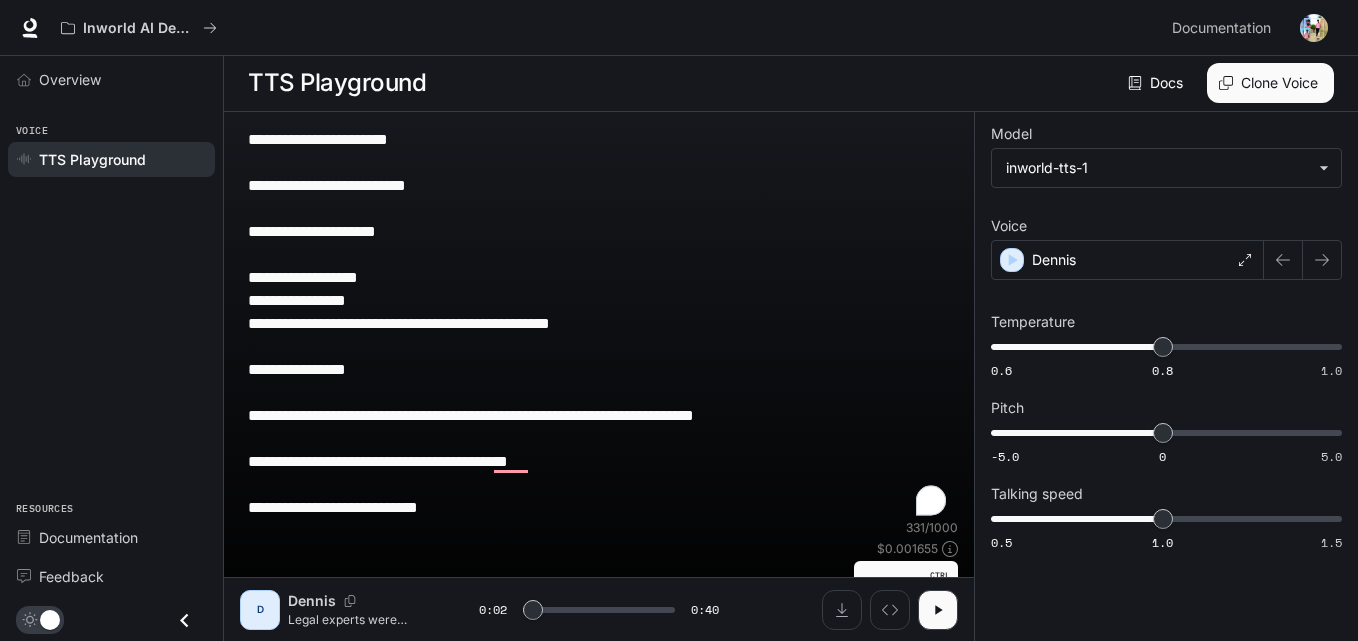 type on "**********" 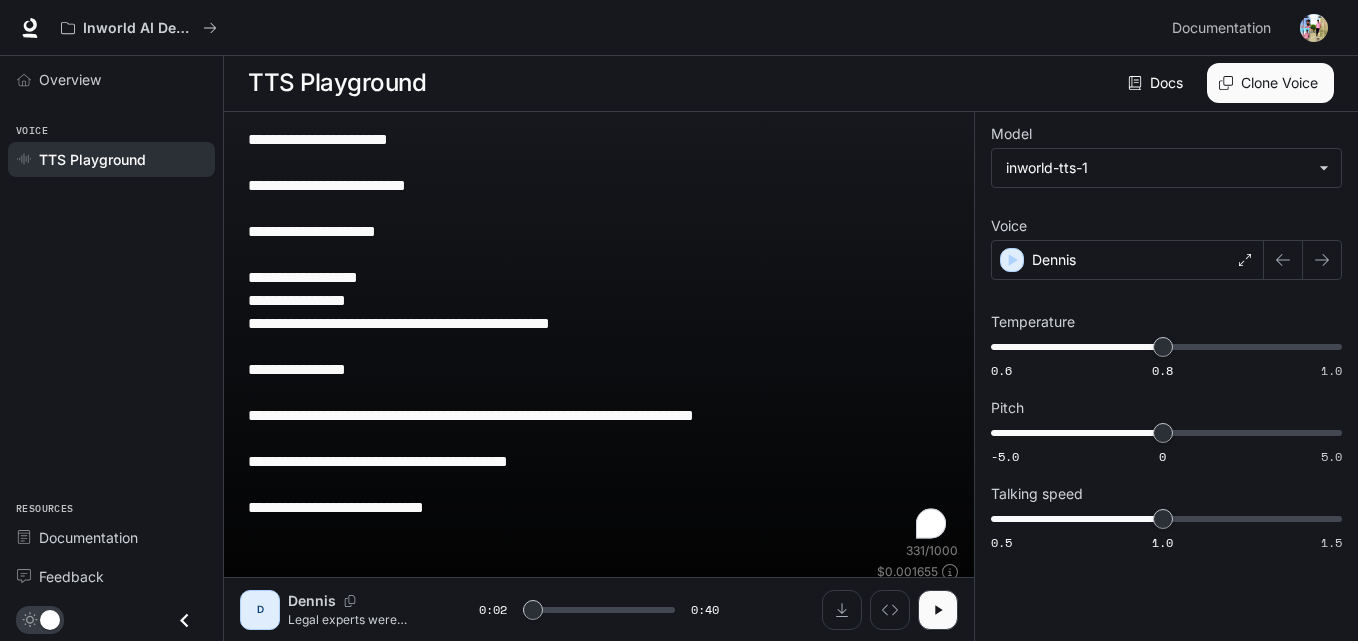 type on "***" 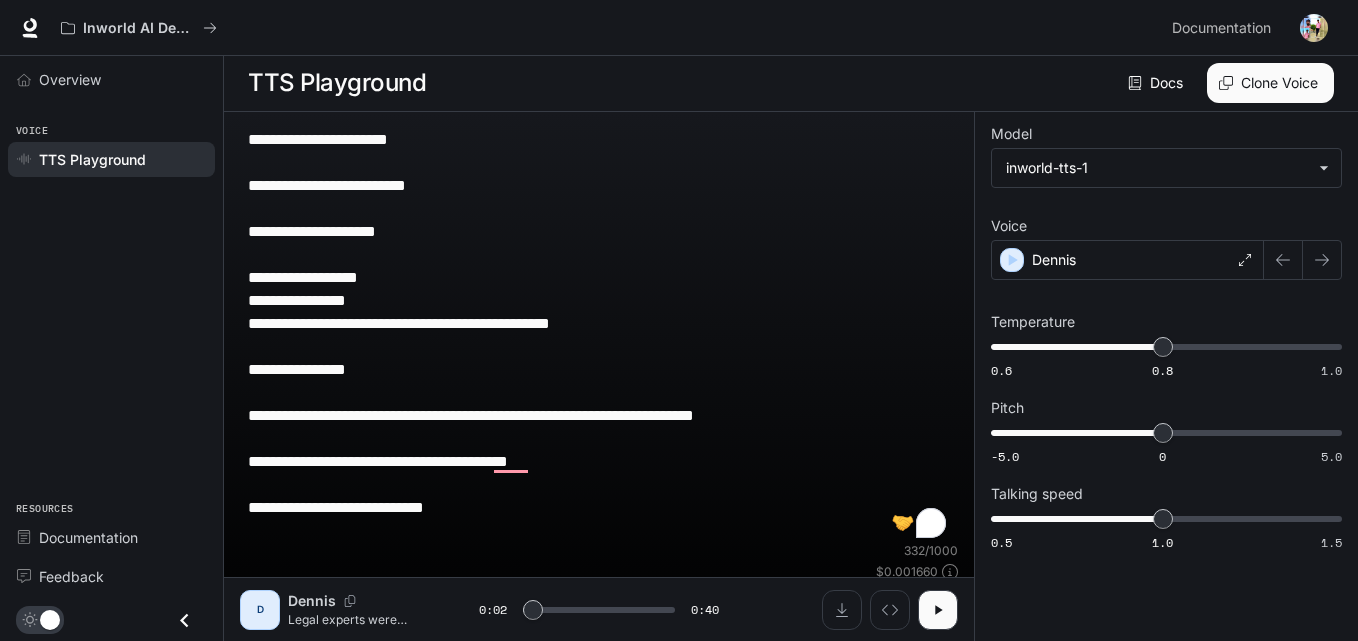 paste on "**********" 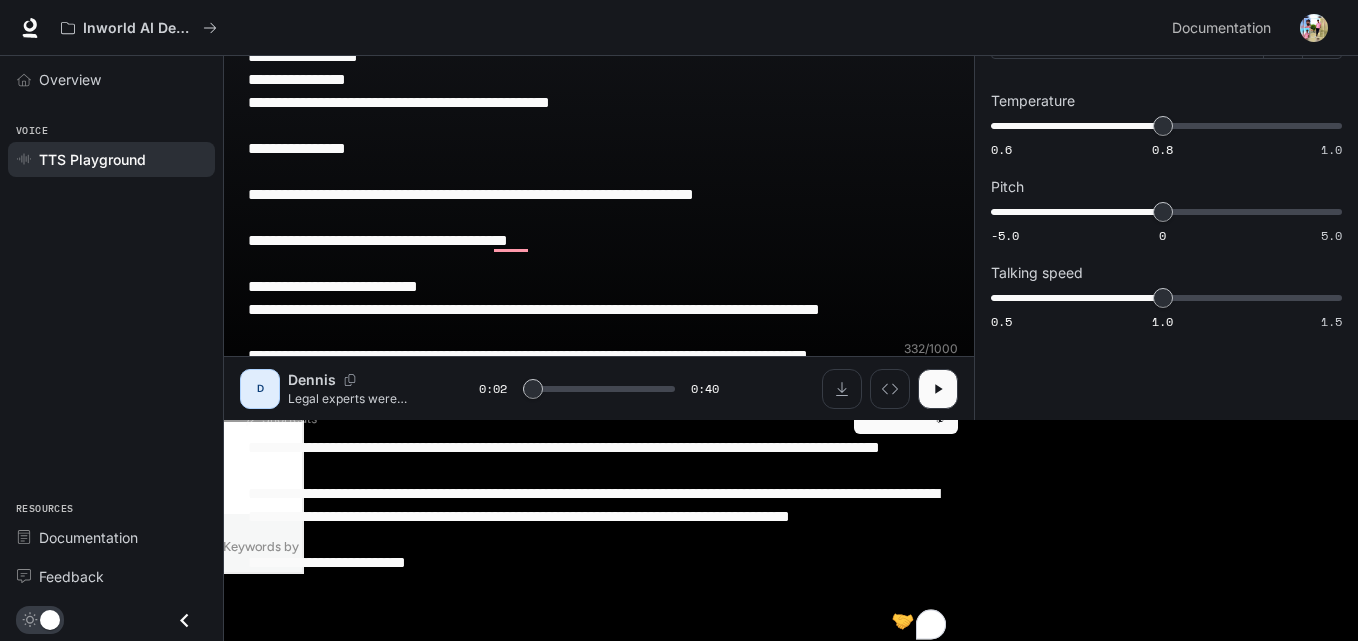 type on "***" 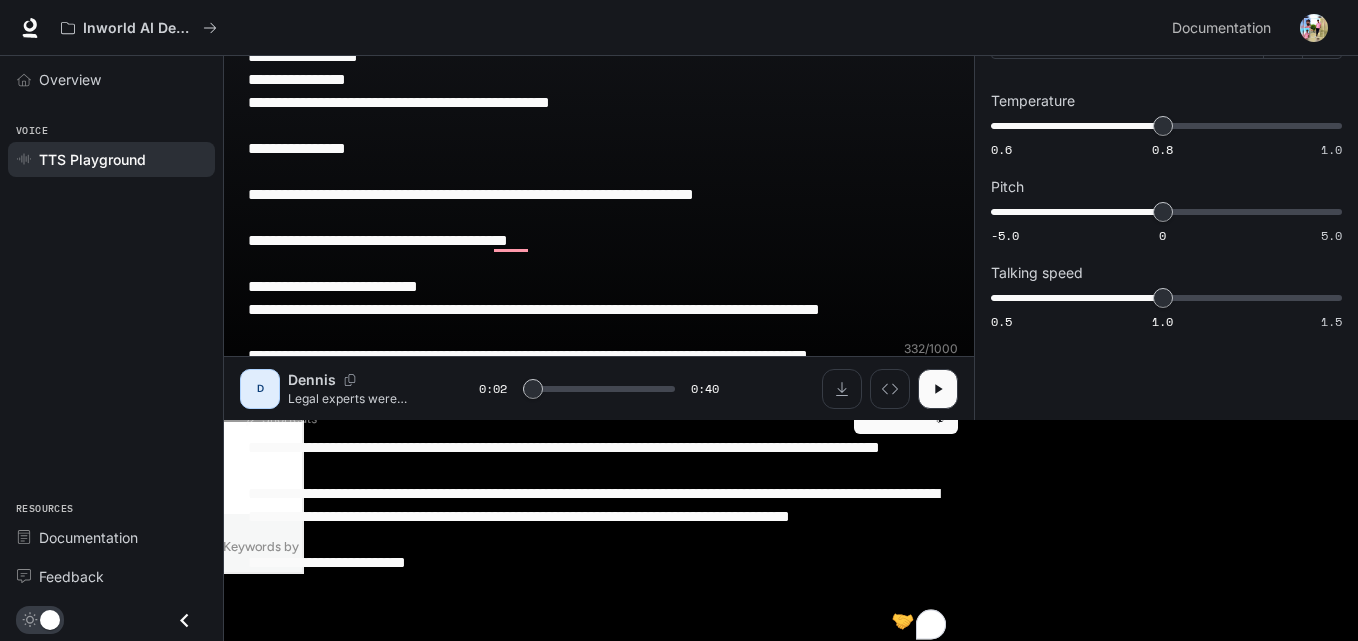 scroll, scrollTop: 224, scrollLeft: 0, axis: vertical 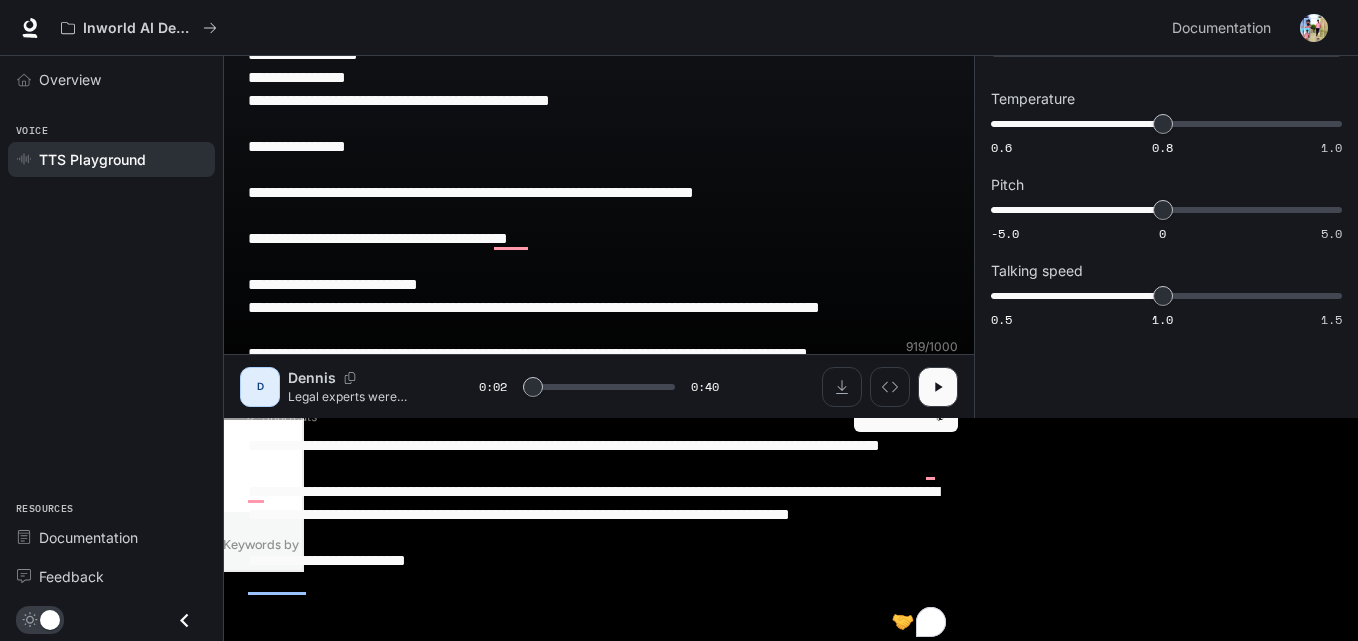 type on "**********" 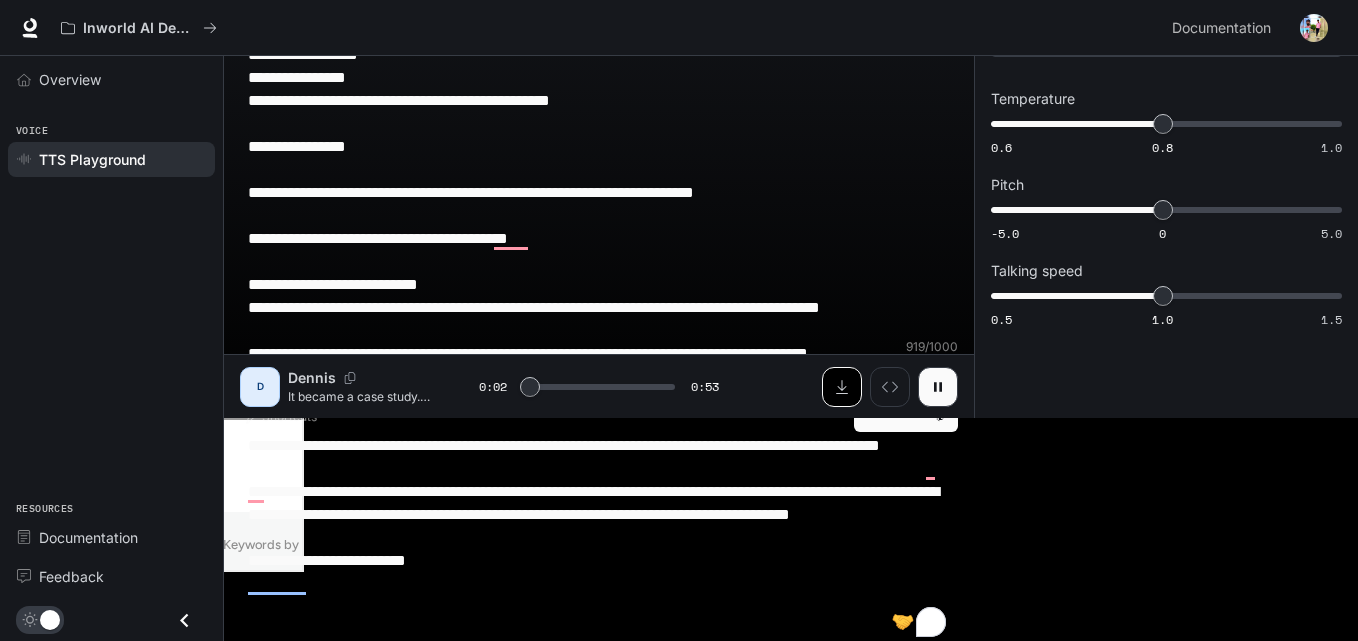 click 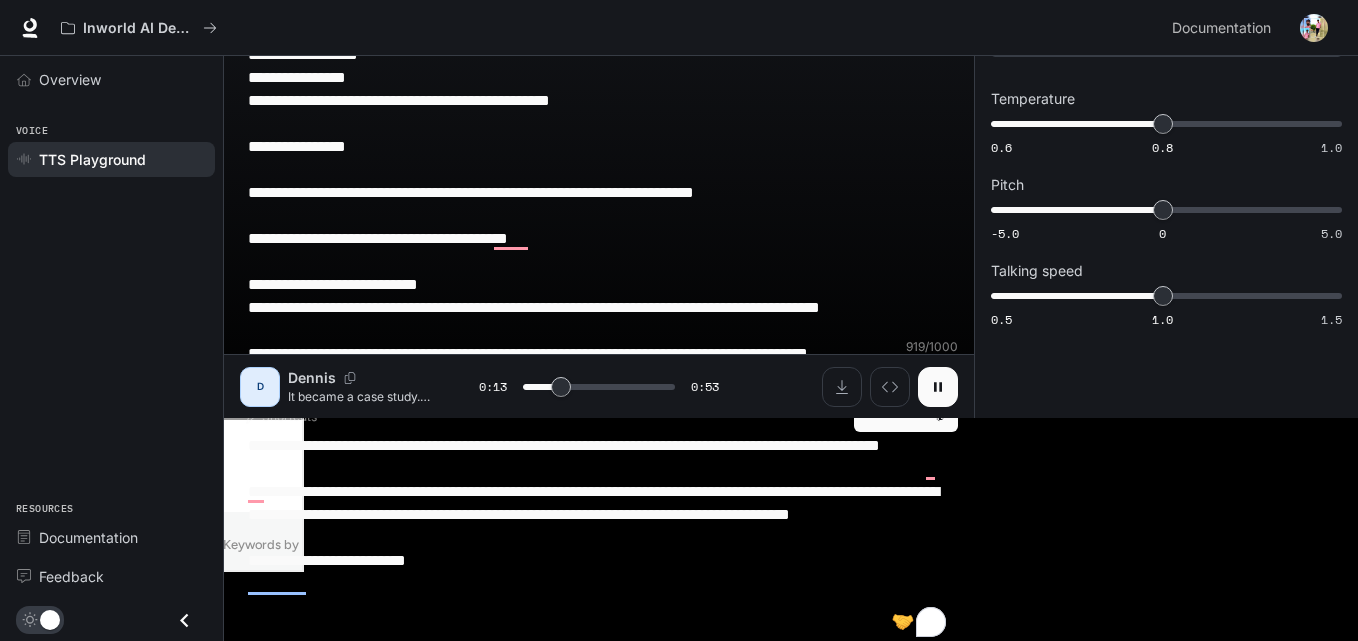 click 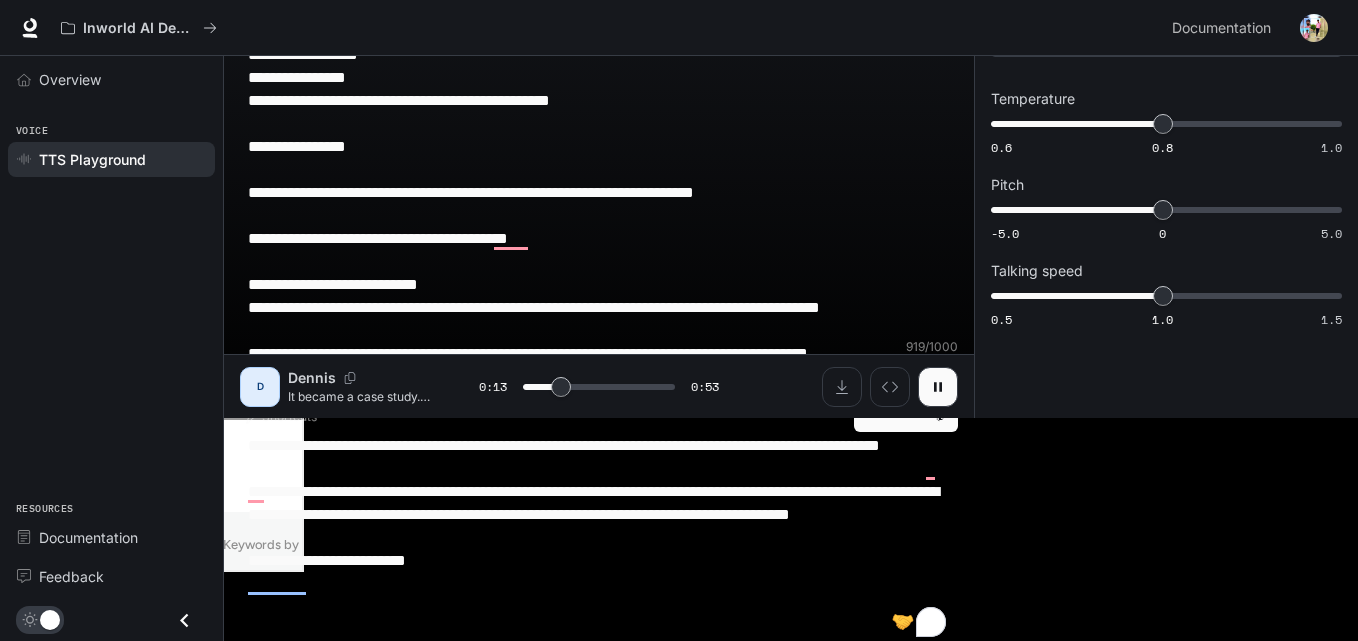 type on "****" 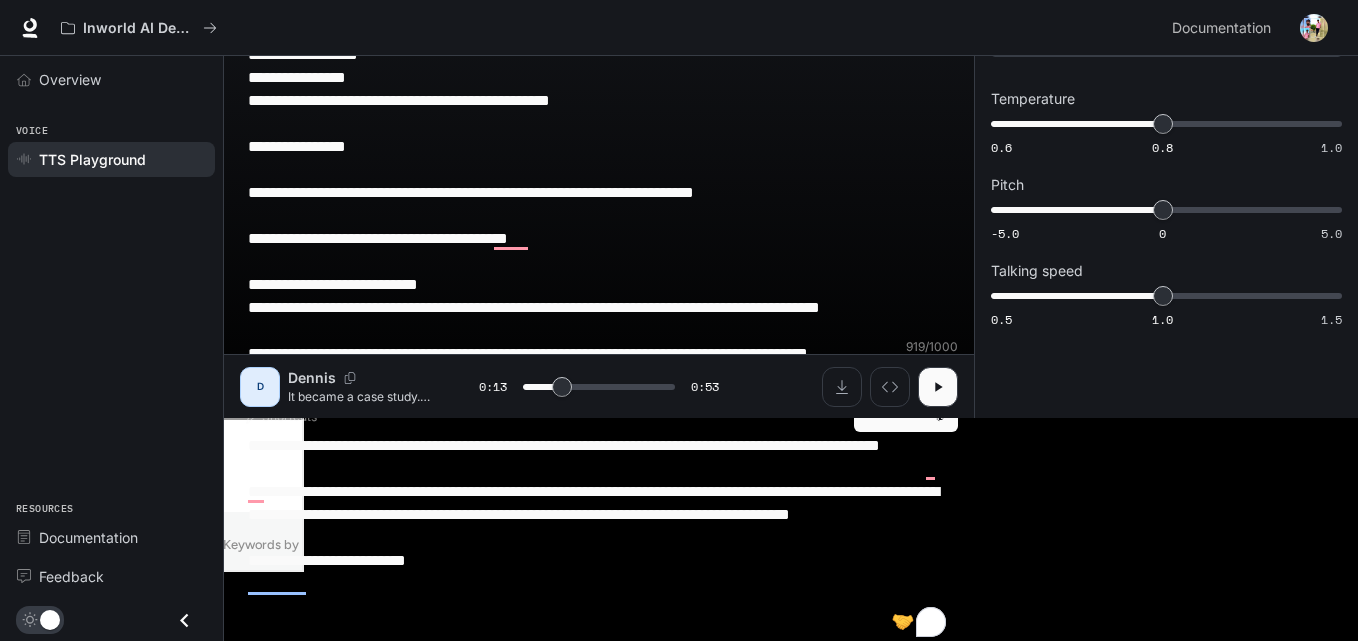 click on "**********" at bounding box center [599, 273] 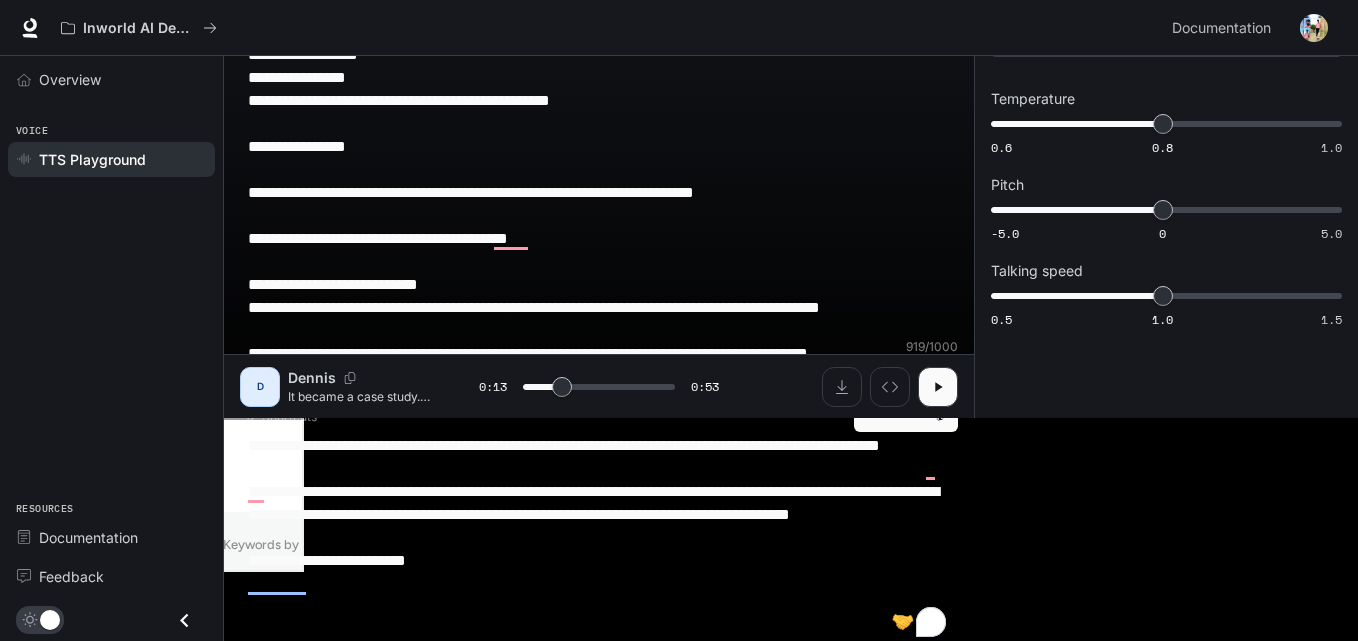 type 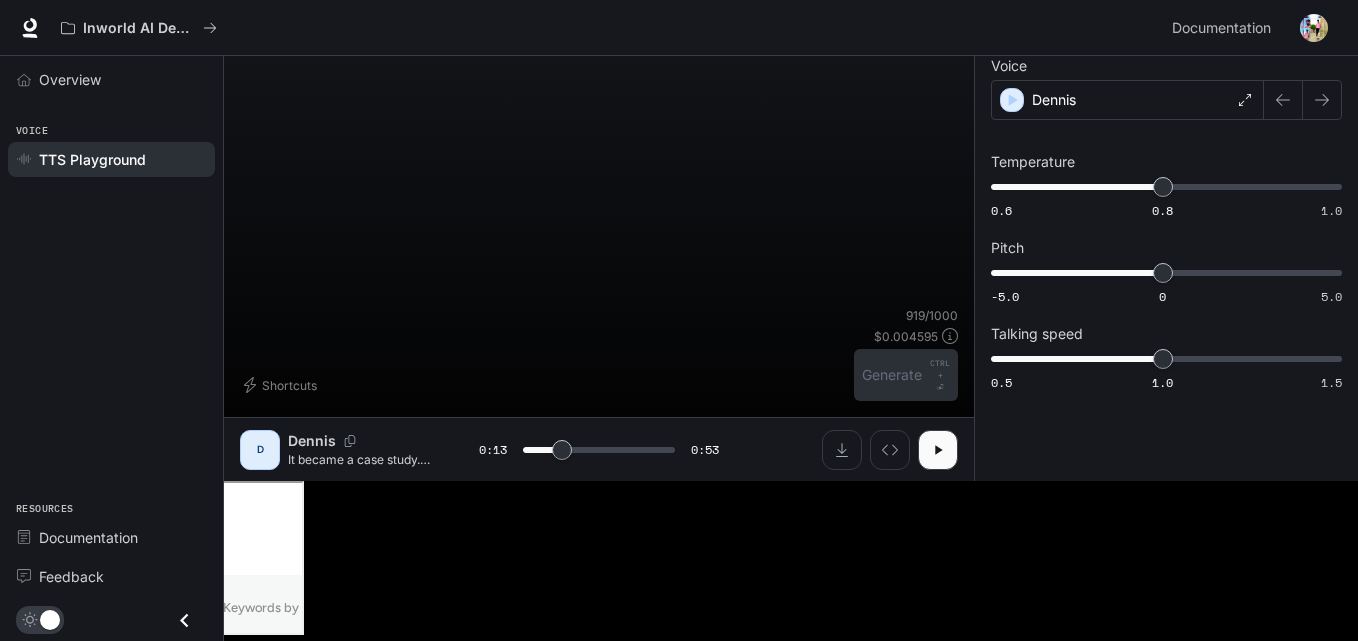 scroll, scrollTop: 1, scrollLeft: 0, axis: vertical 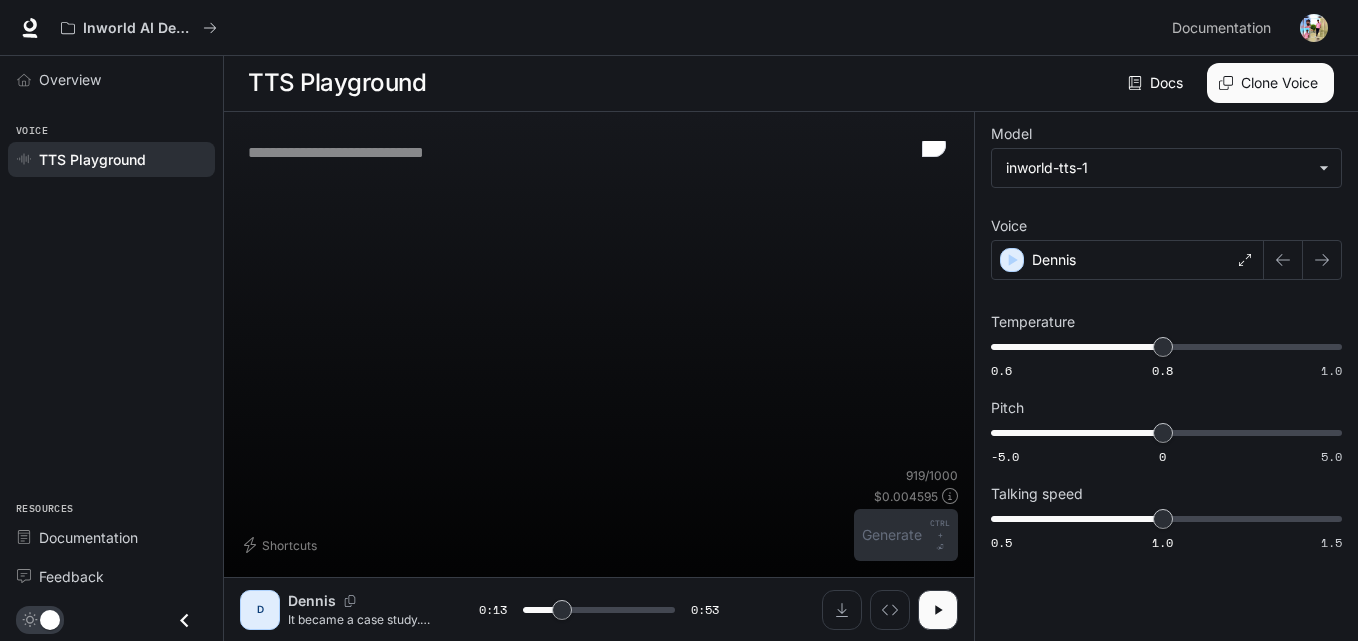 type on "****" 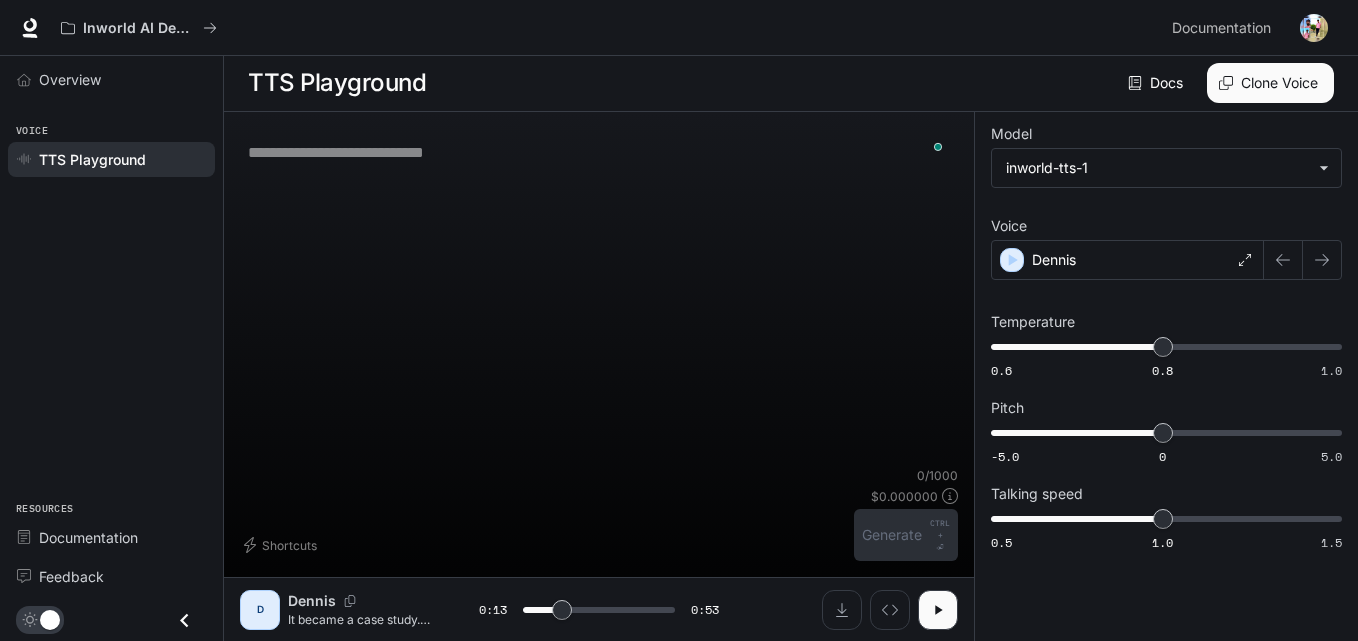 paste on "**********" 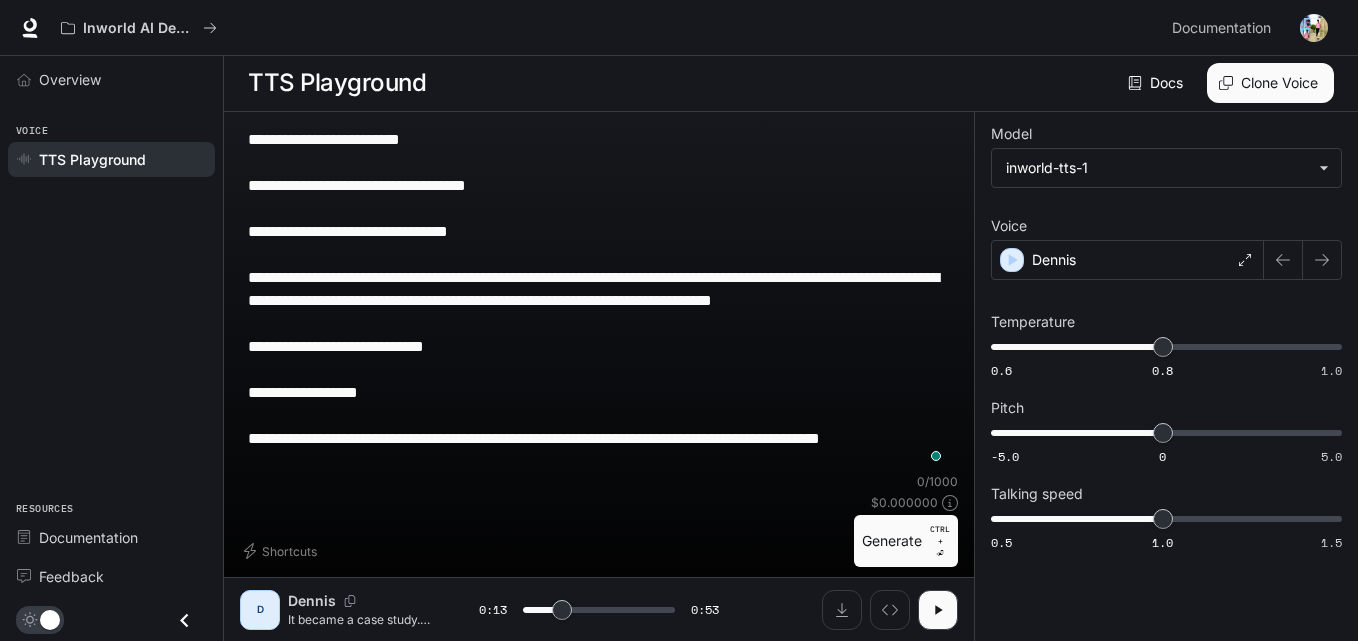 type on "****" 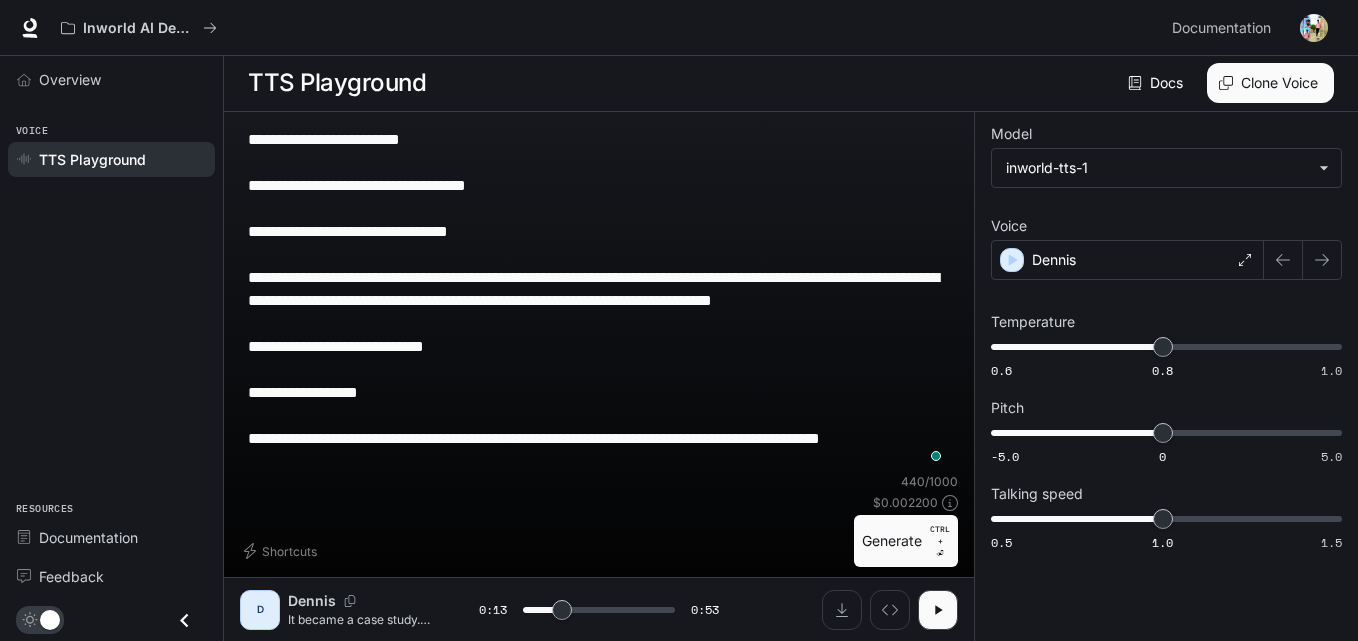 type on "**********" 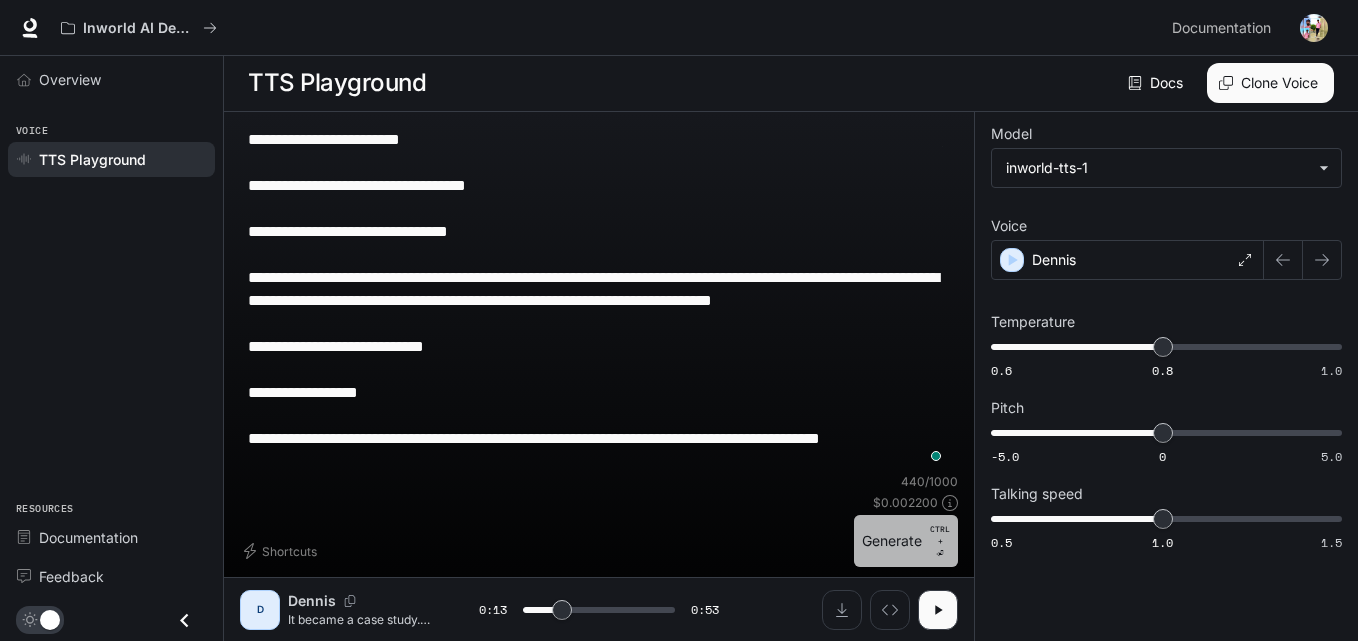click on "Generate CTRL +  ⏎" at bounding box center (906, 541) 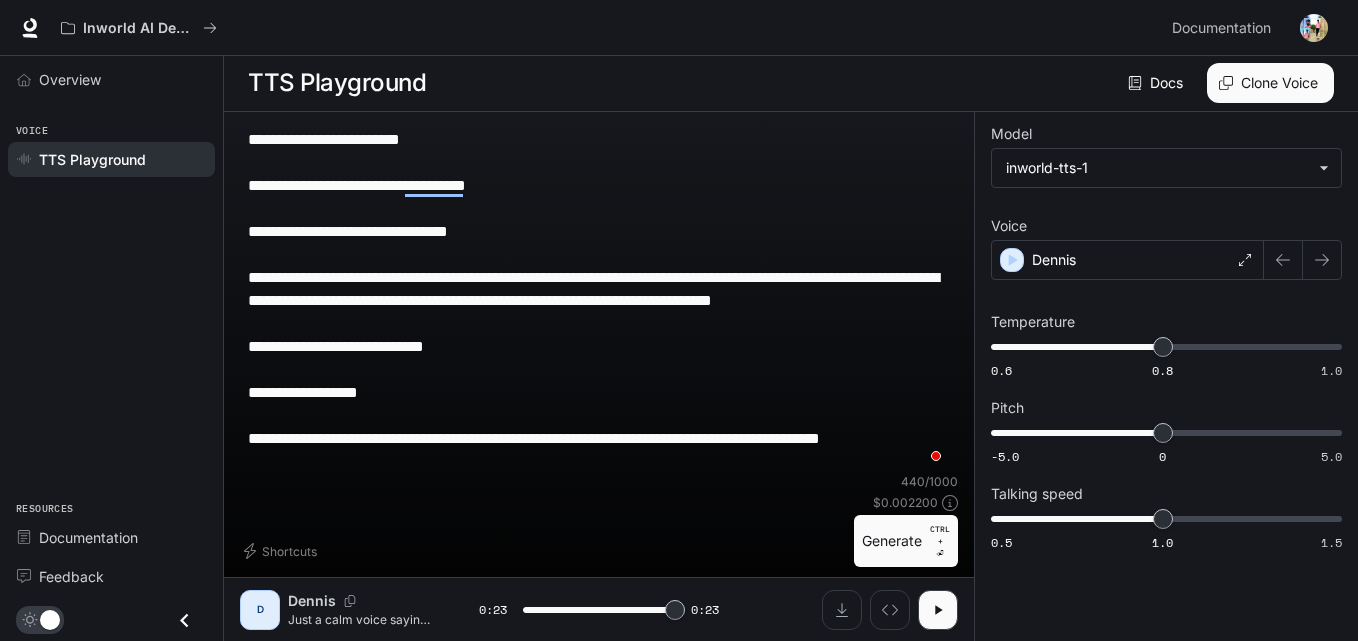 type on "*" 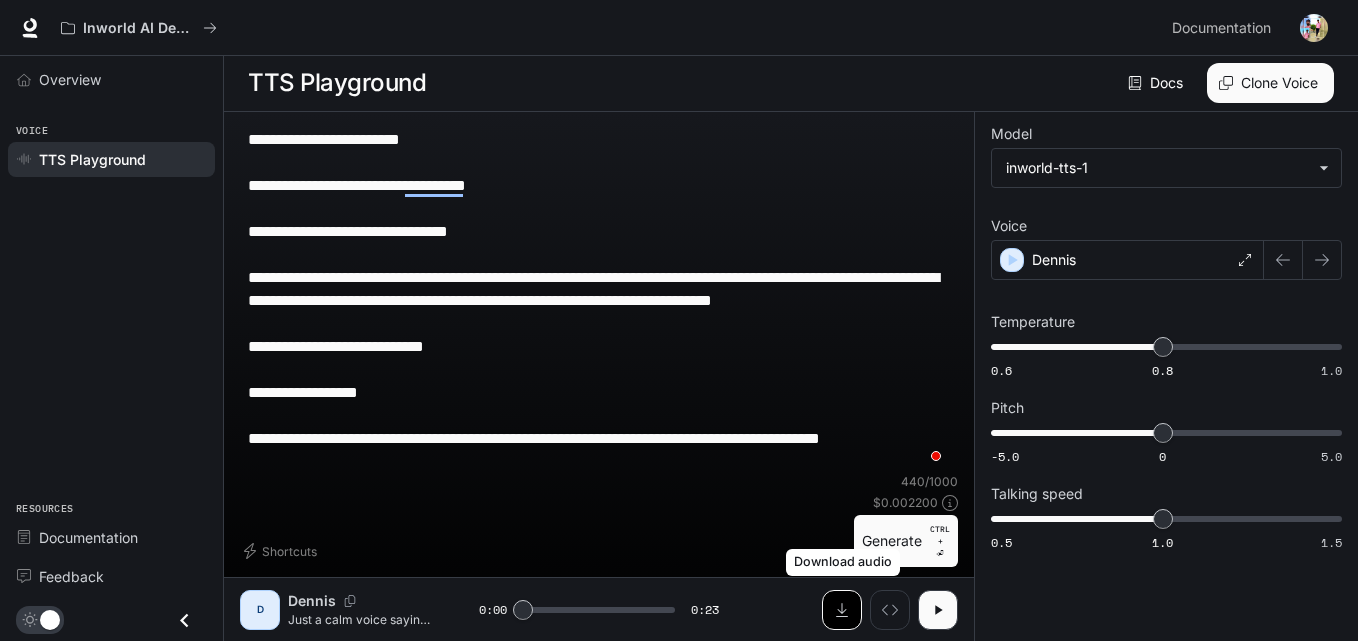 click at bounding box center (842, 610) 